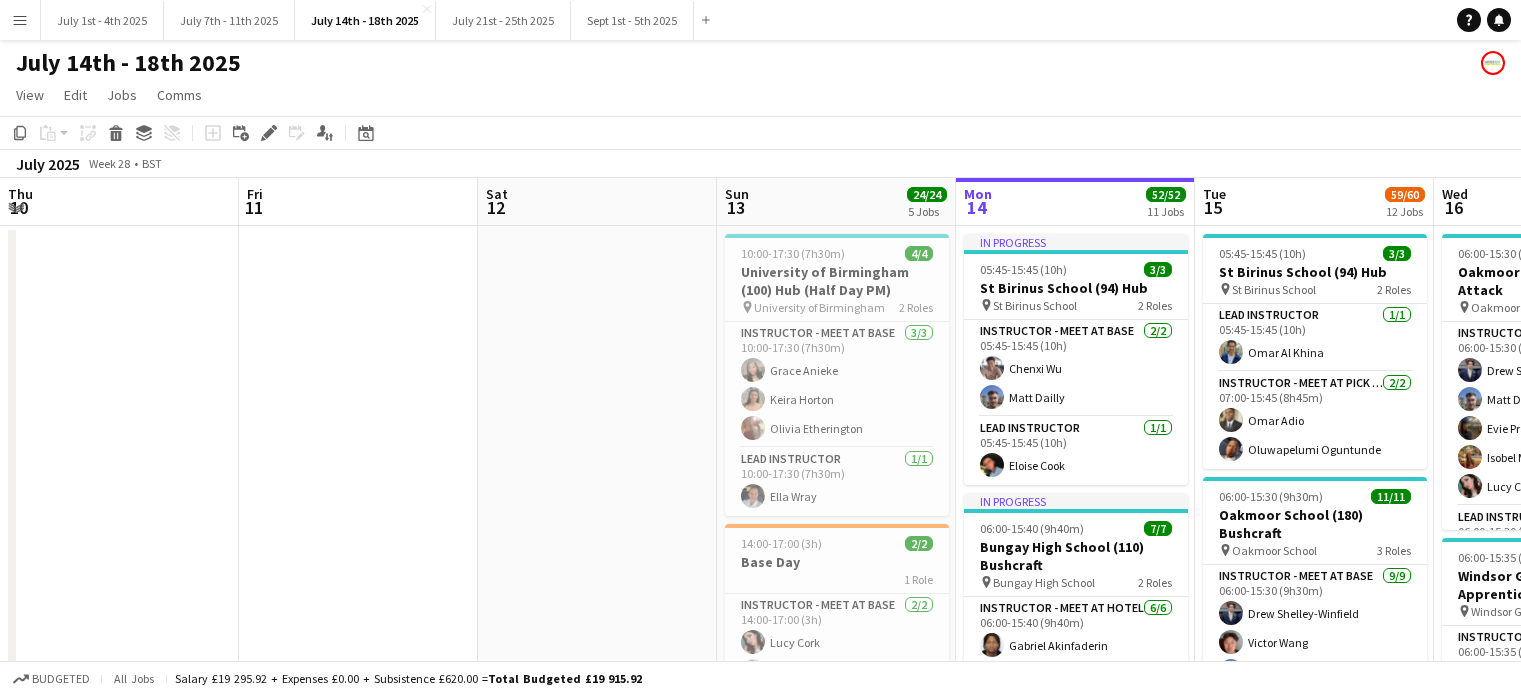 scroll, scrollTop: 0, scrollLeft: 0, axis: both 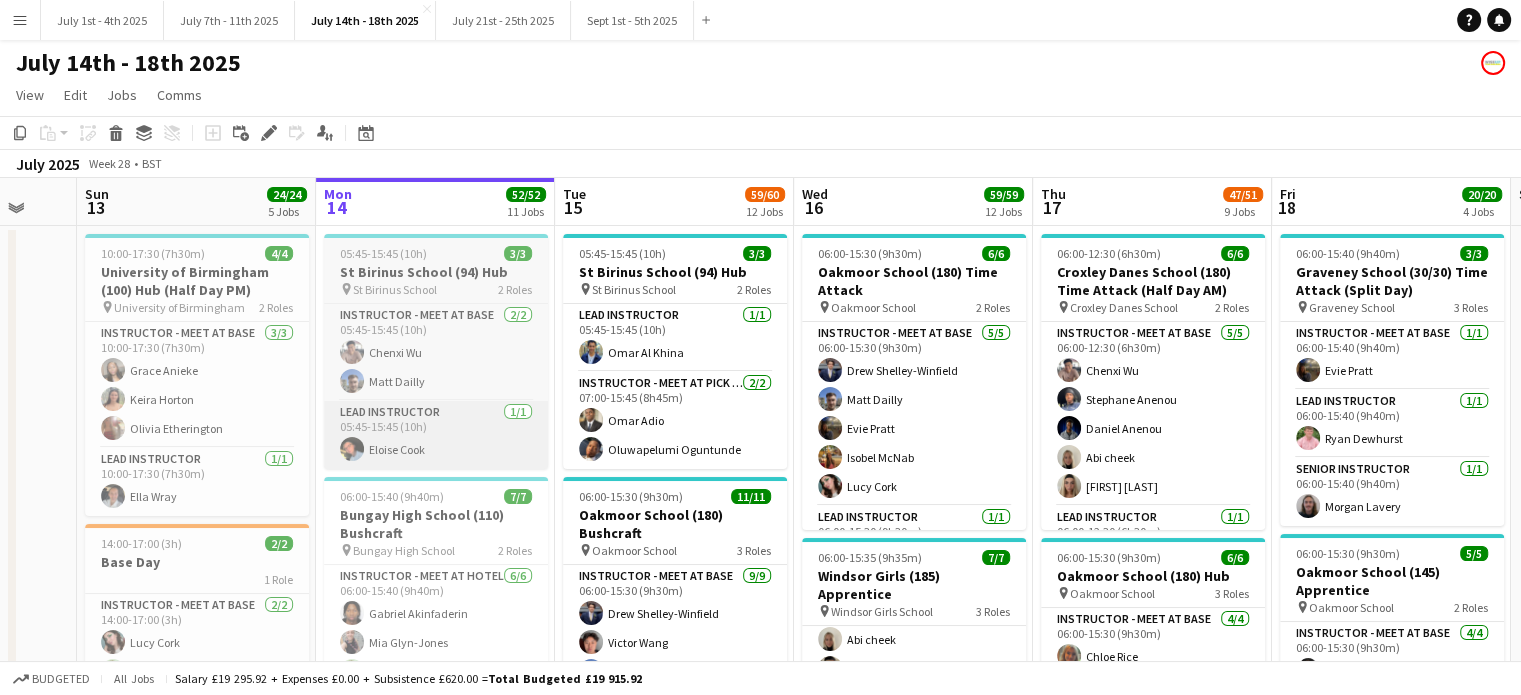 click on "Tue   15   59/60   12 Jobs" at bounding box center (674, 202) 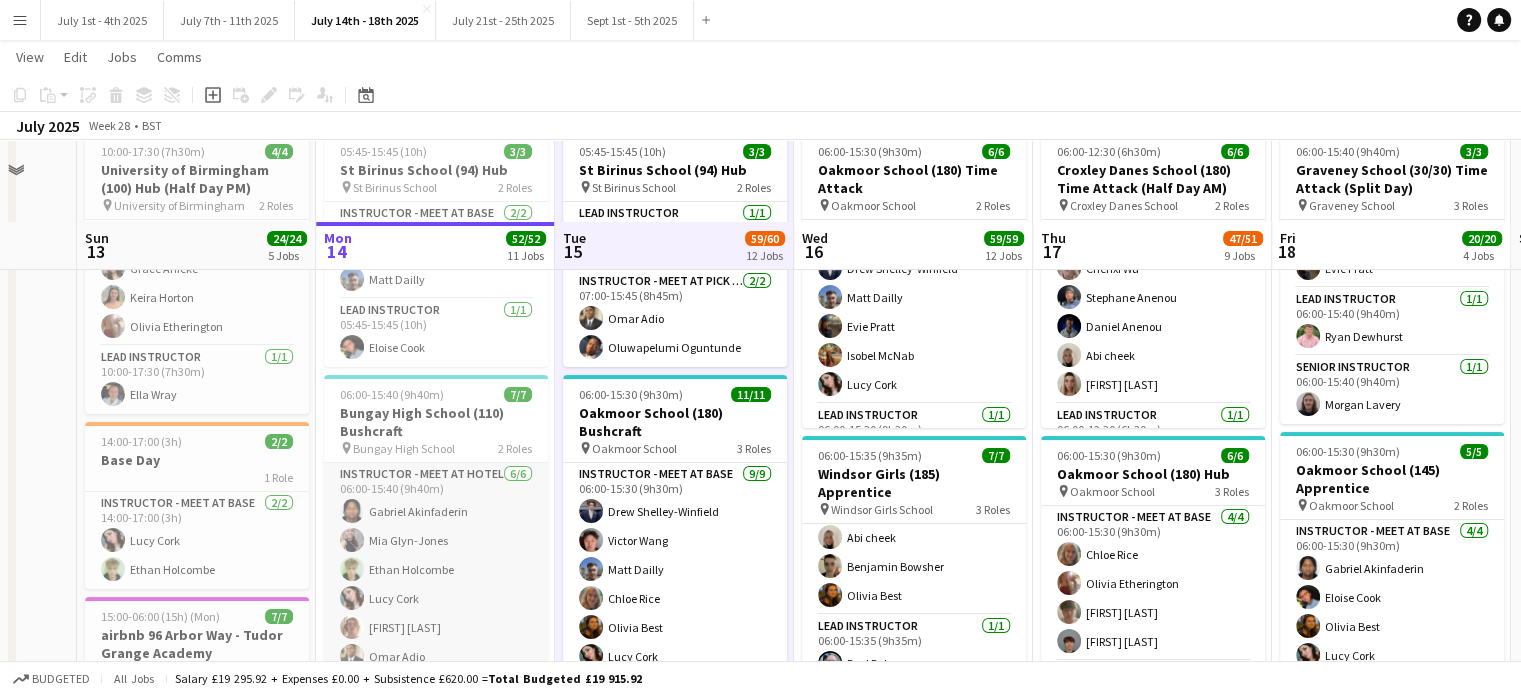 scroll, scrollTop: 200, scrollLeft: 0, axis: vertical 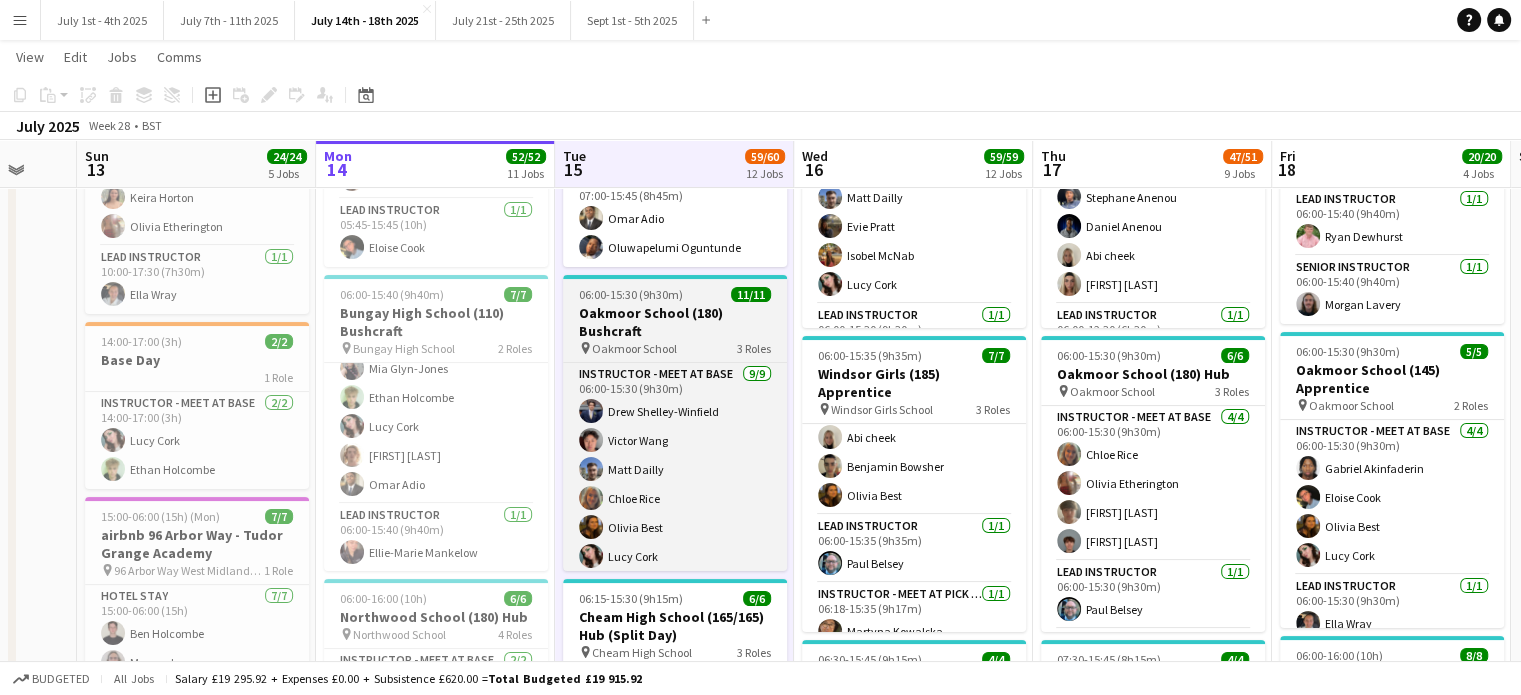 click on "06:00-15:30 (9h30m)" at bounding box center (631, 294) 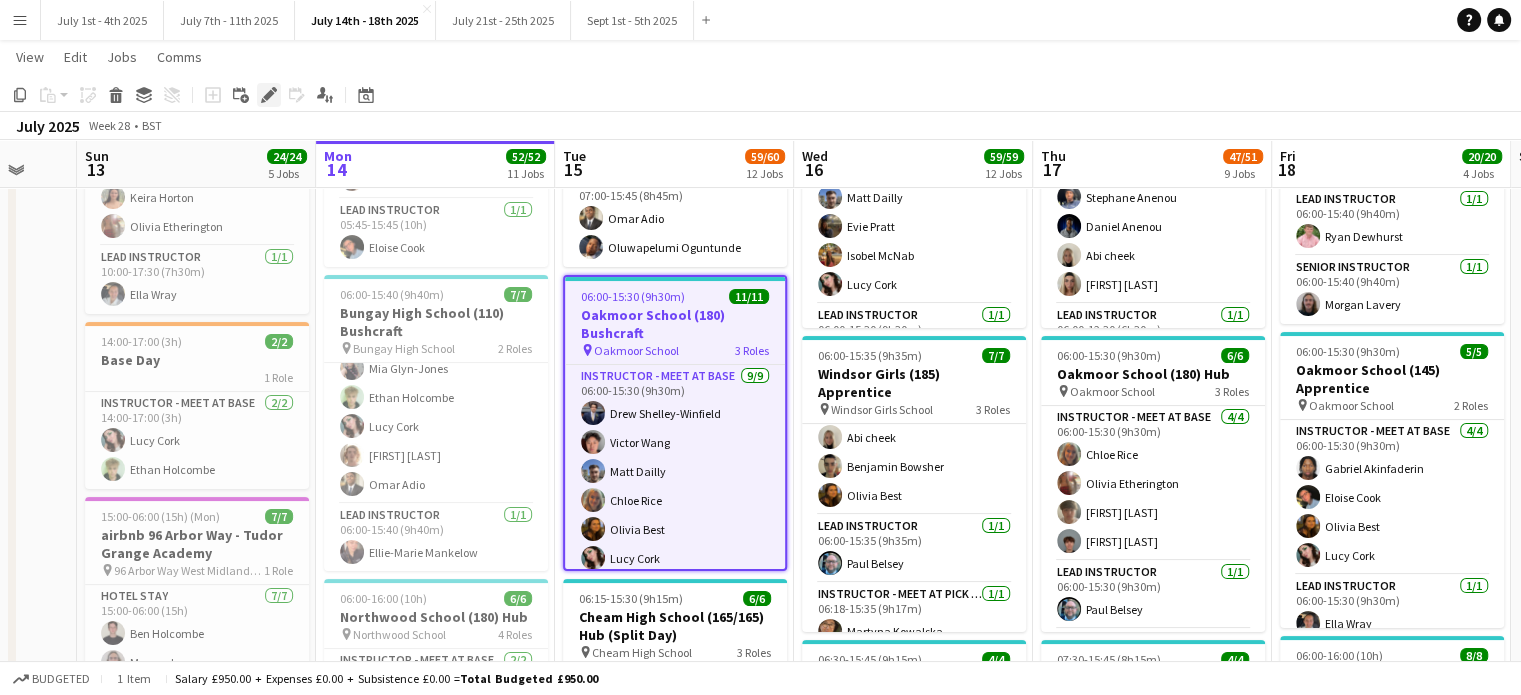 click on "Edit" 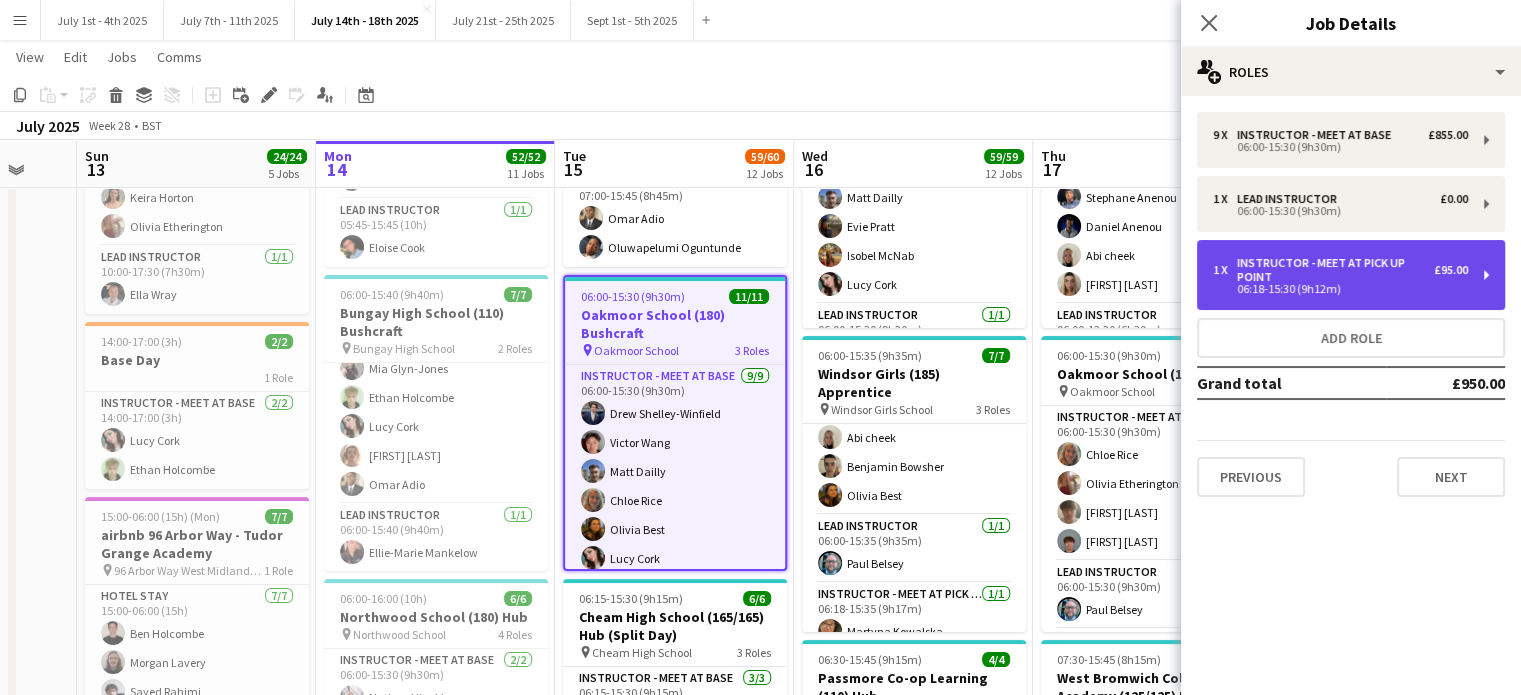 click on "Instructor - Meet at Pick Up Point" at bounding box center [1335, 270] 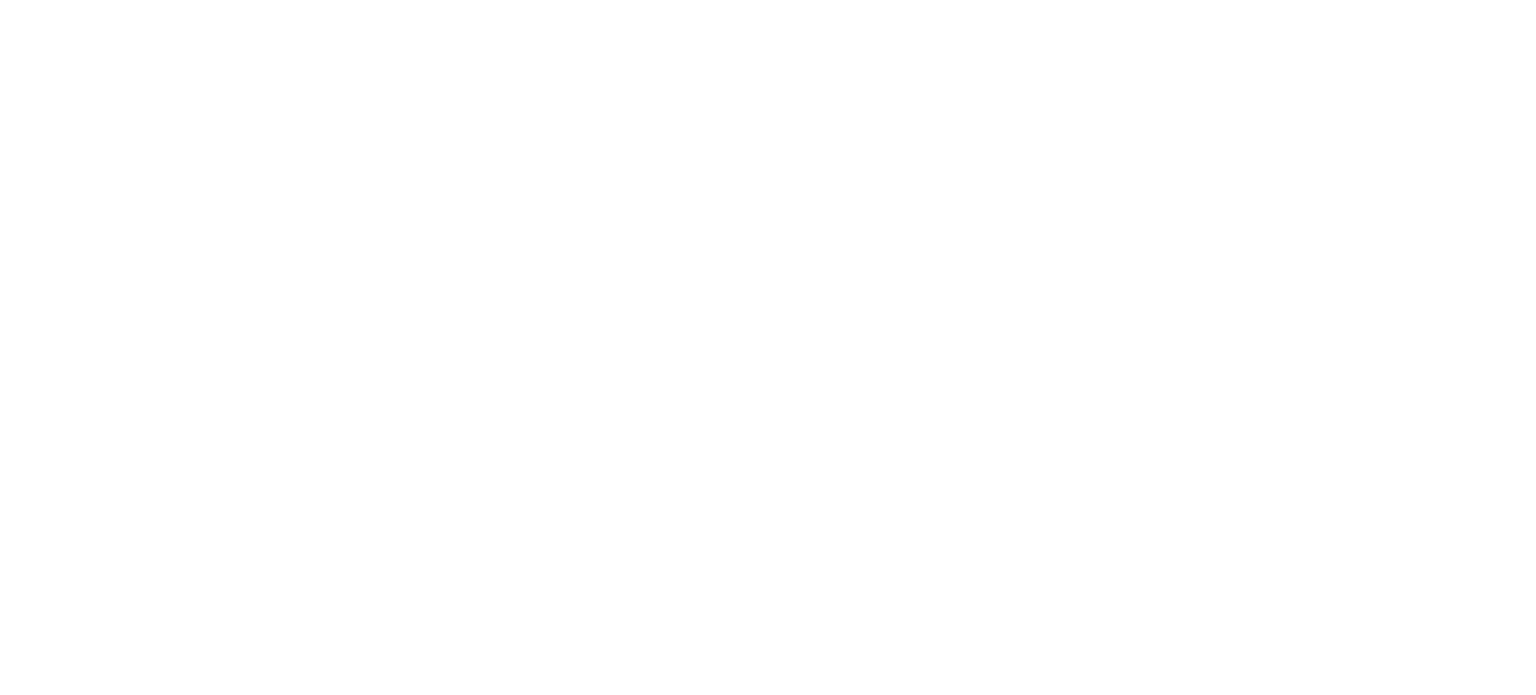 scroll, scrollTop: 0, scrollLeft: 0, axis: both 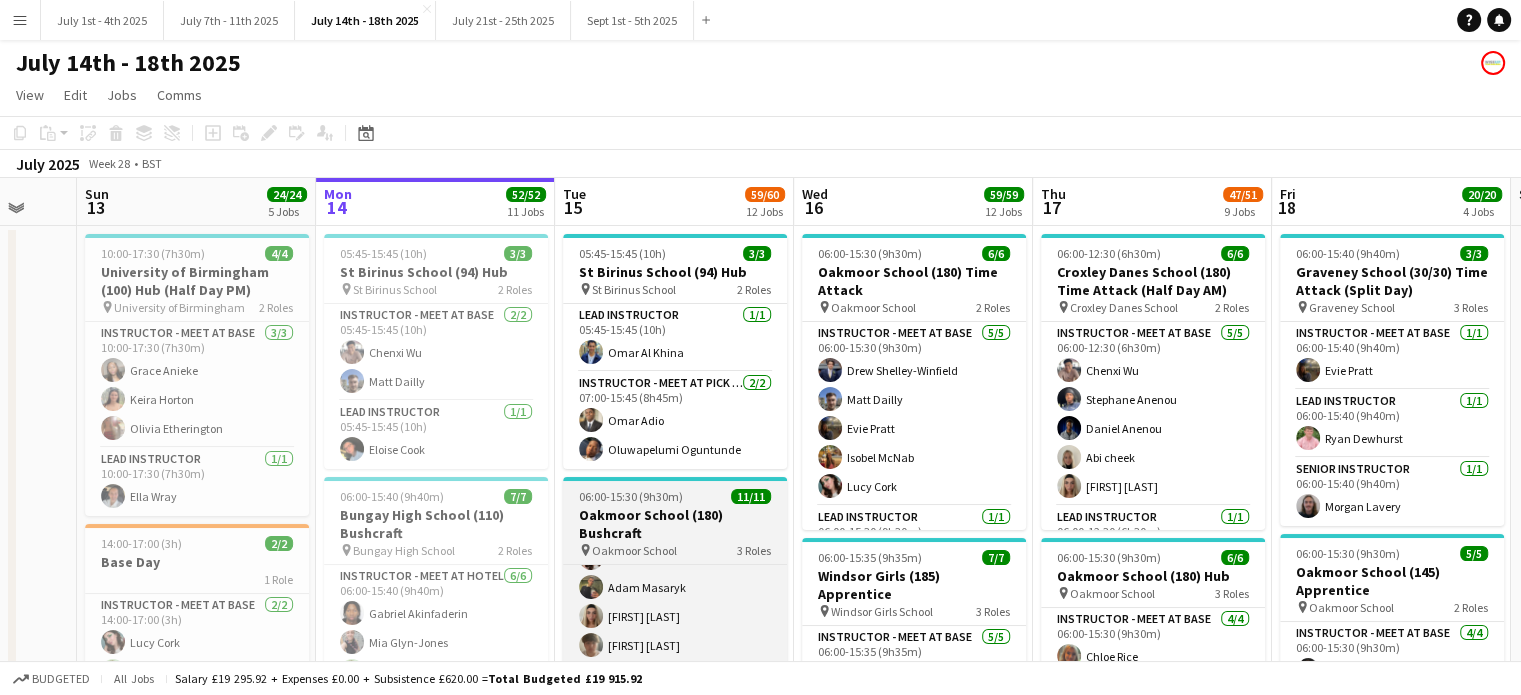 click on "Oakmoor School (180) Bushcraft" at bounding box center [675, 524] 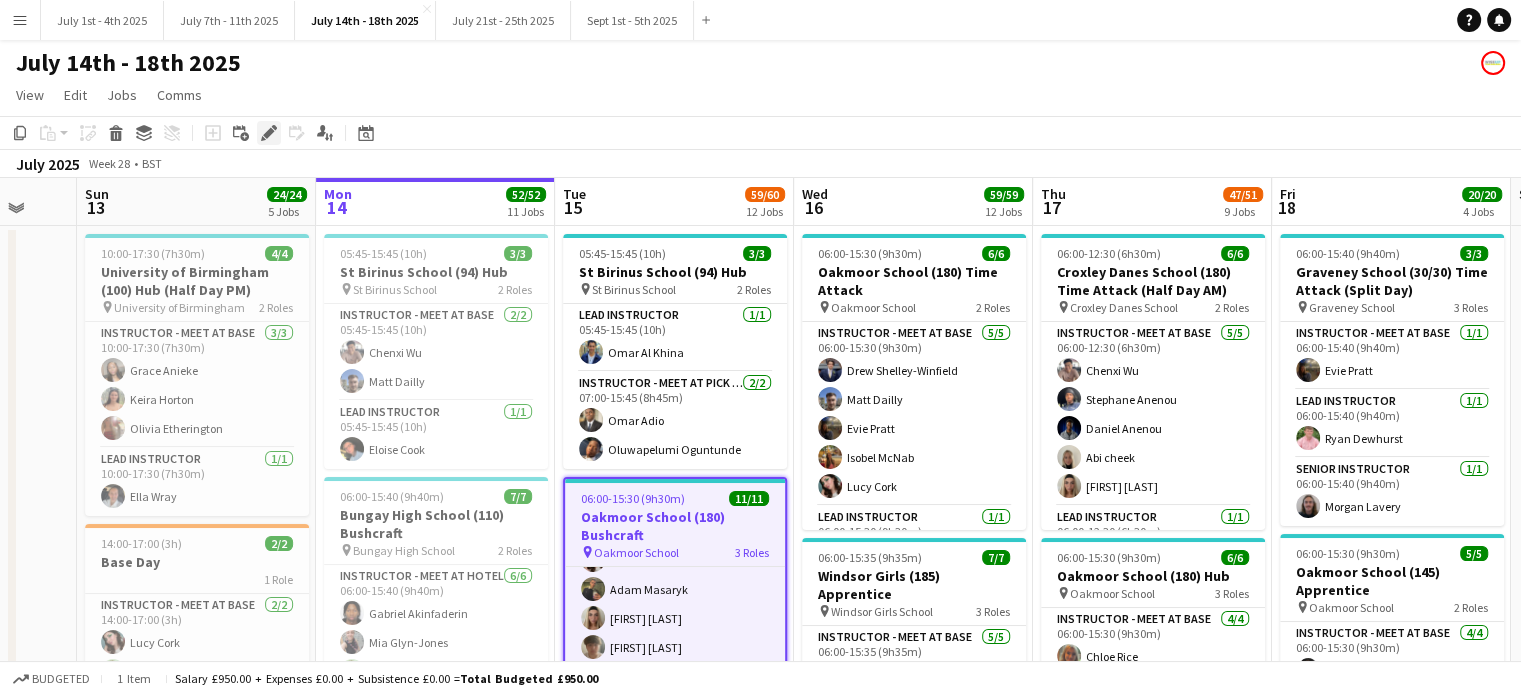 click on "Edit" 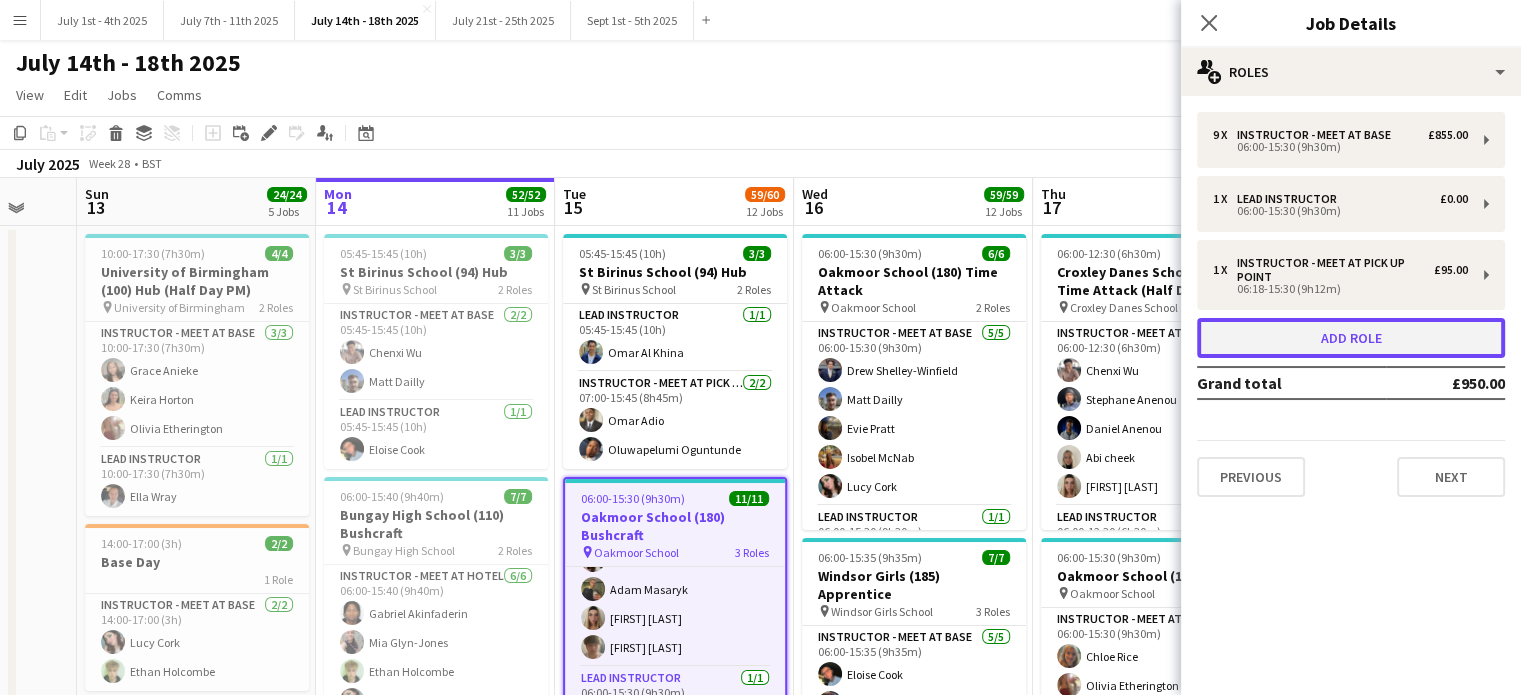 click on "Add role" at bounding box center [1351, 338] 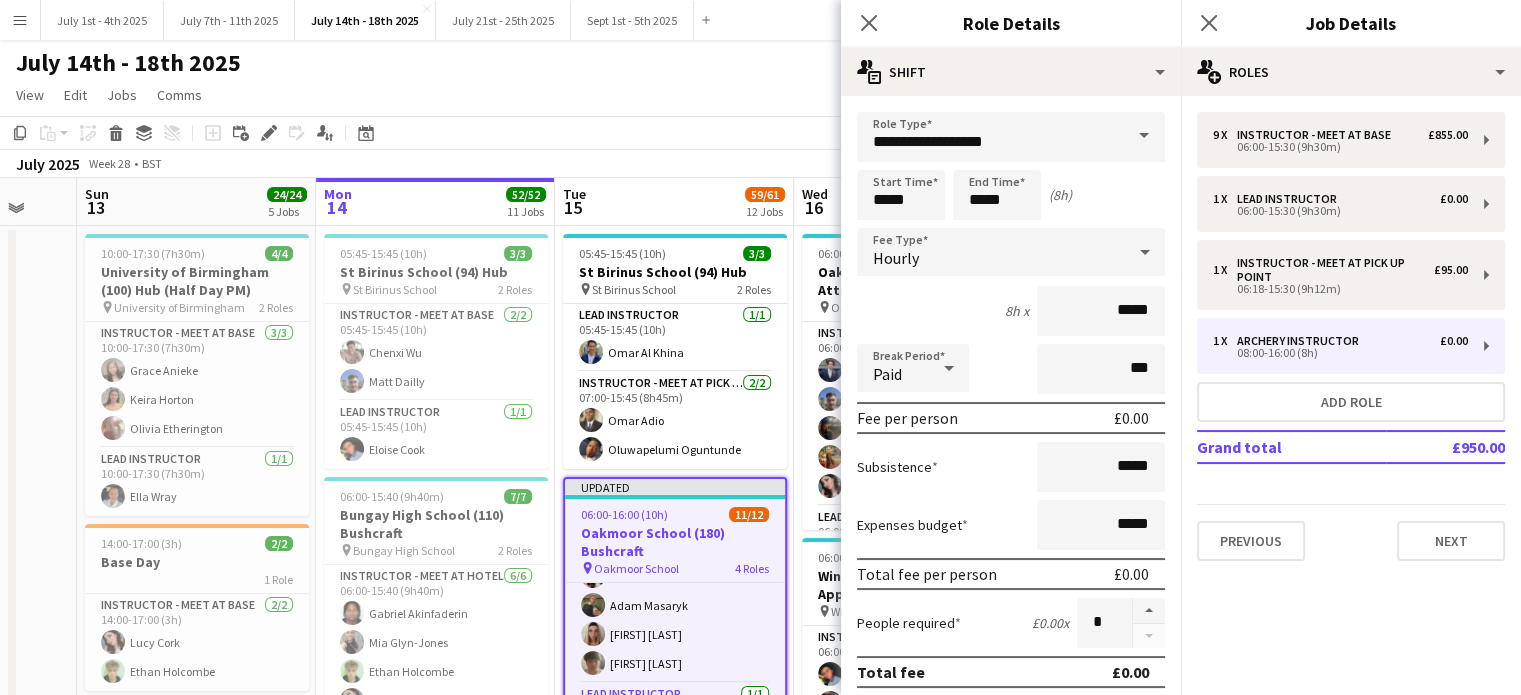 click at bounding box center [1144, 136] 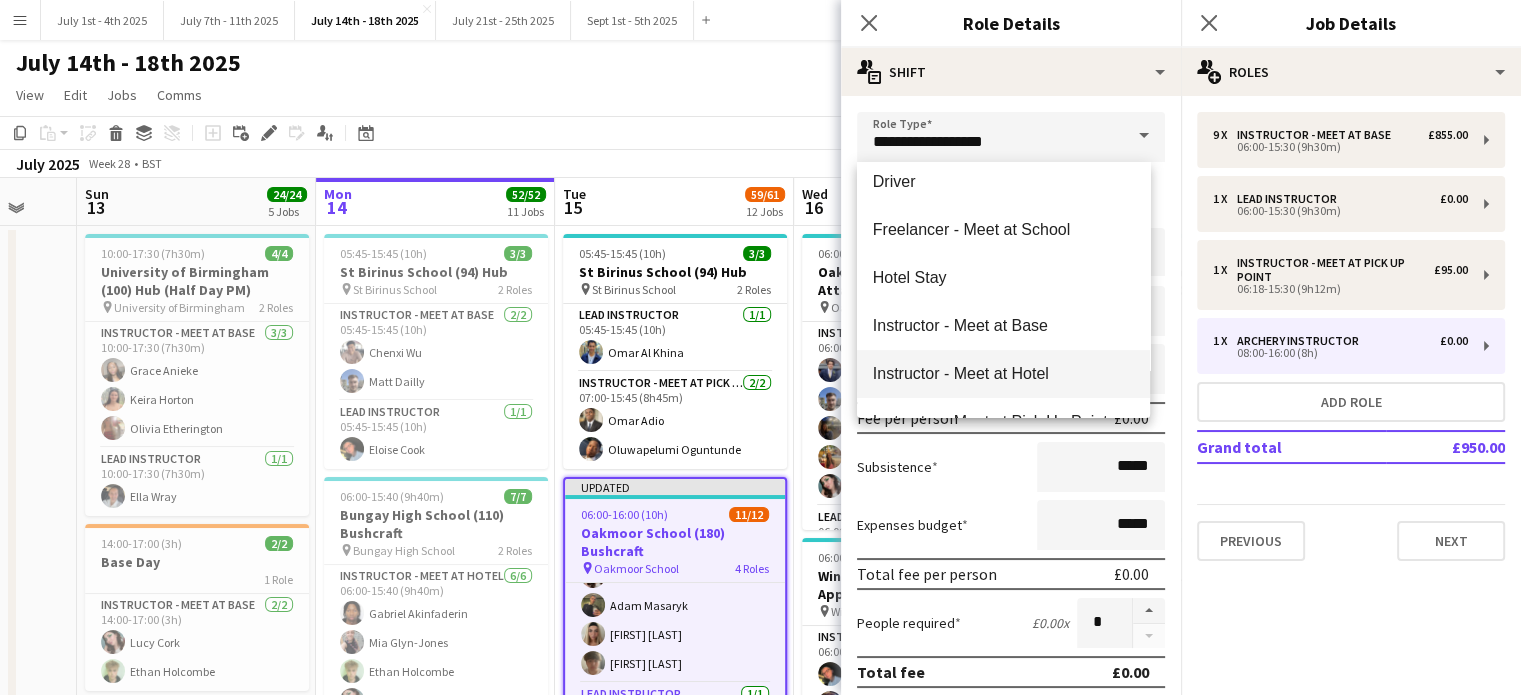 scroll, scrollTop: 400, scrollLeft: 0, axis: vertical 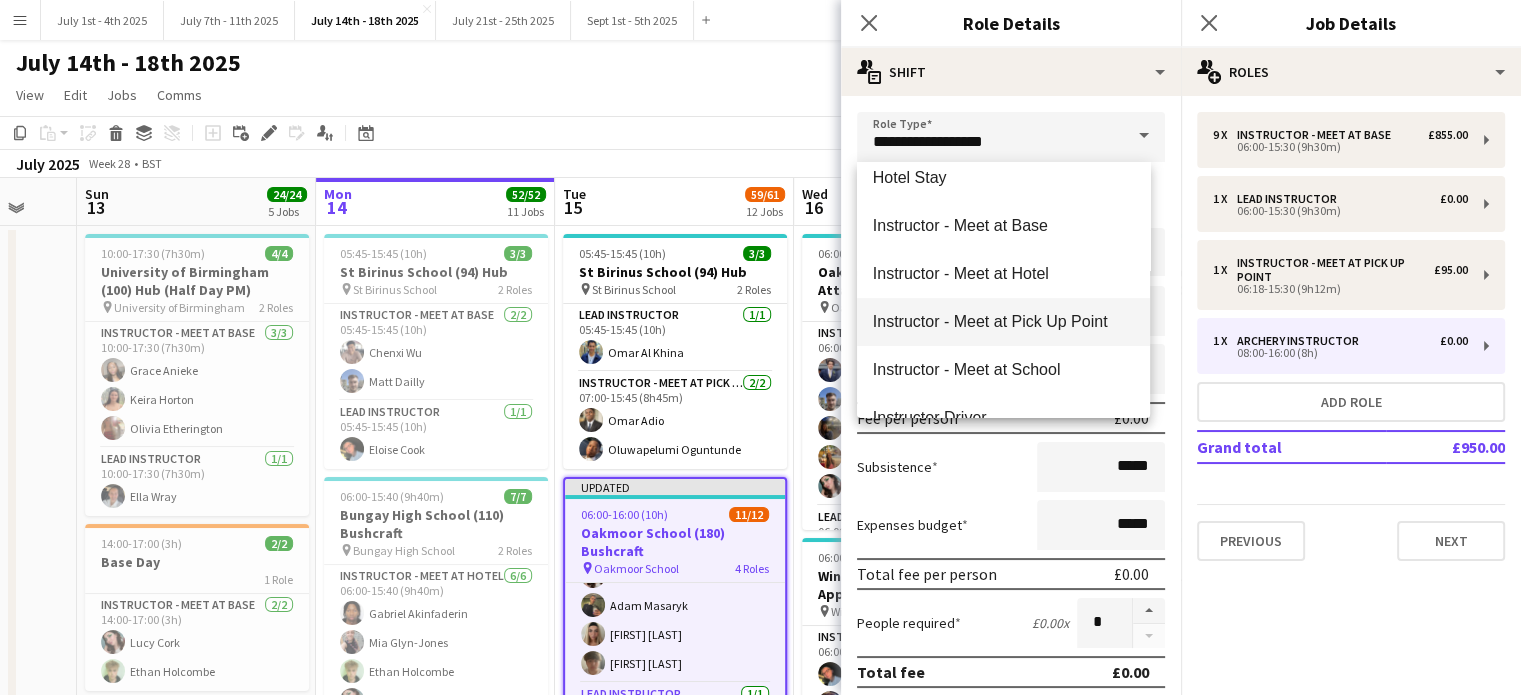 click on "Instructor - Meet at Pick Up Point" at bounding box center (1003, 321) 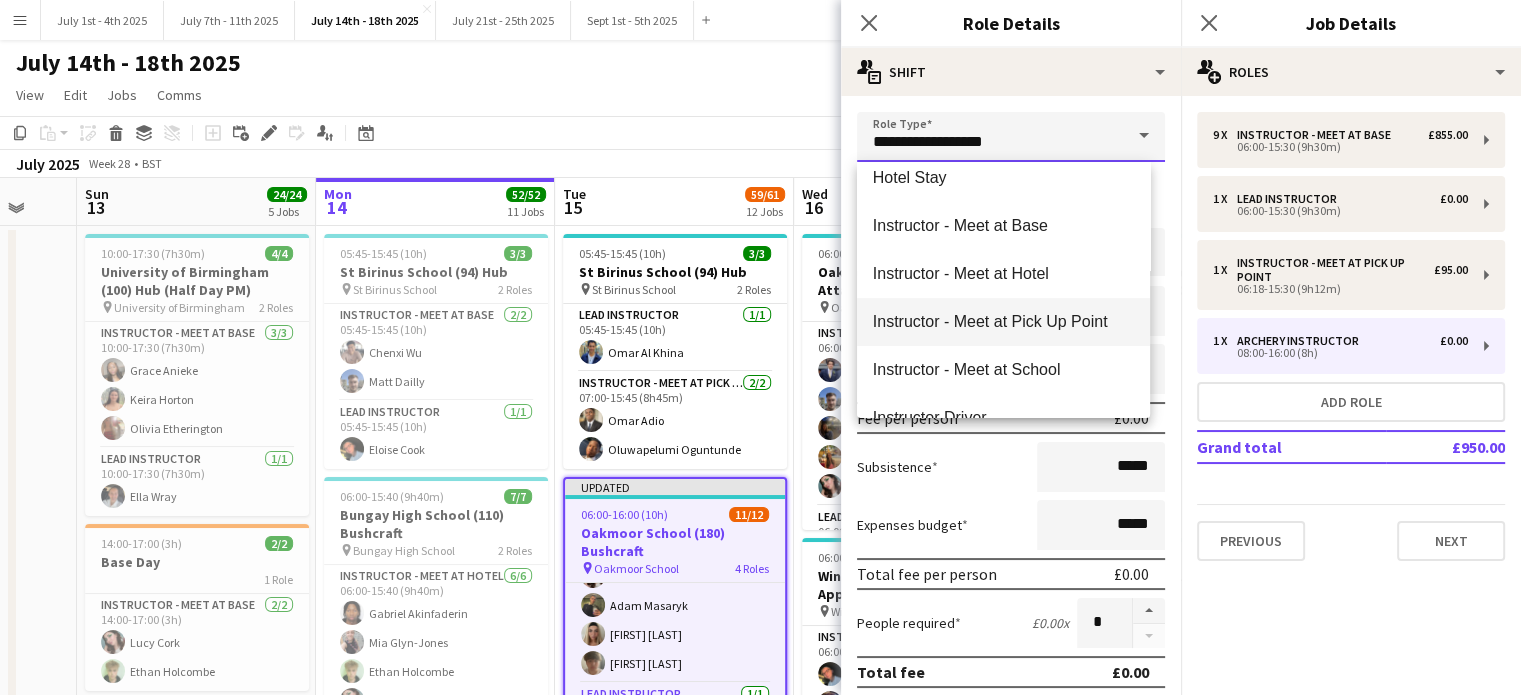 type on "**********" 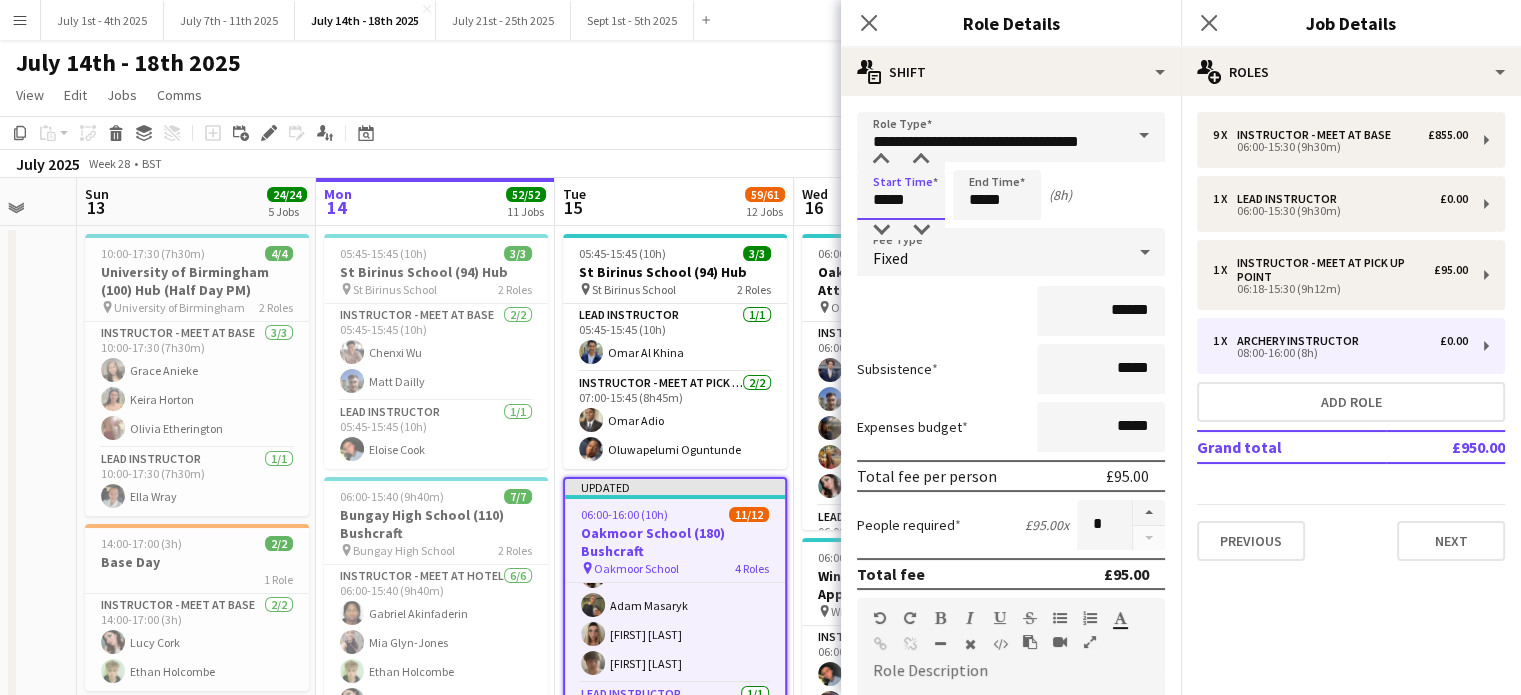drag, startPoint x: 919, startPoint y: 200, endPoint x: 787, endPoint y: 191, distance: 132.30646 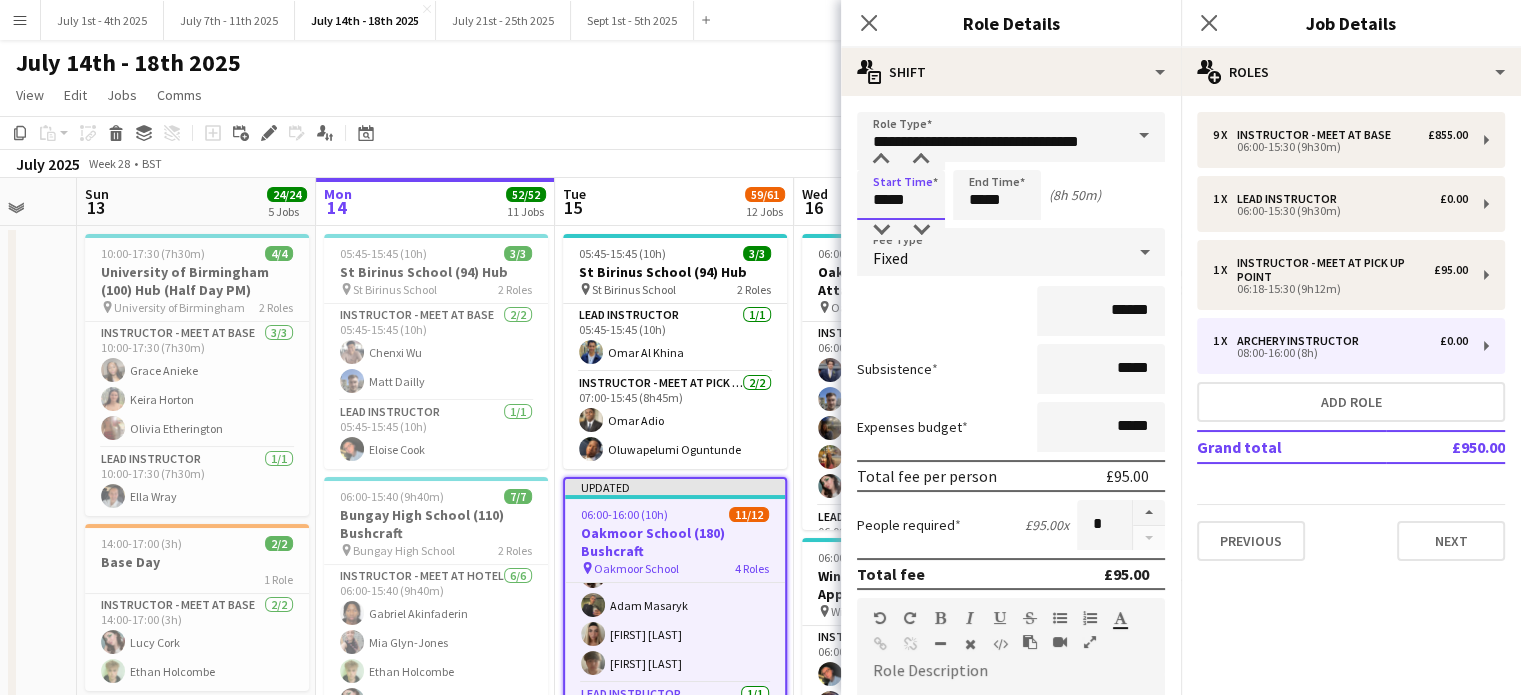 type on "*****" 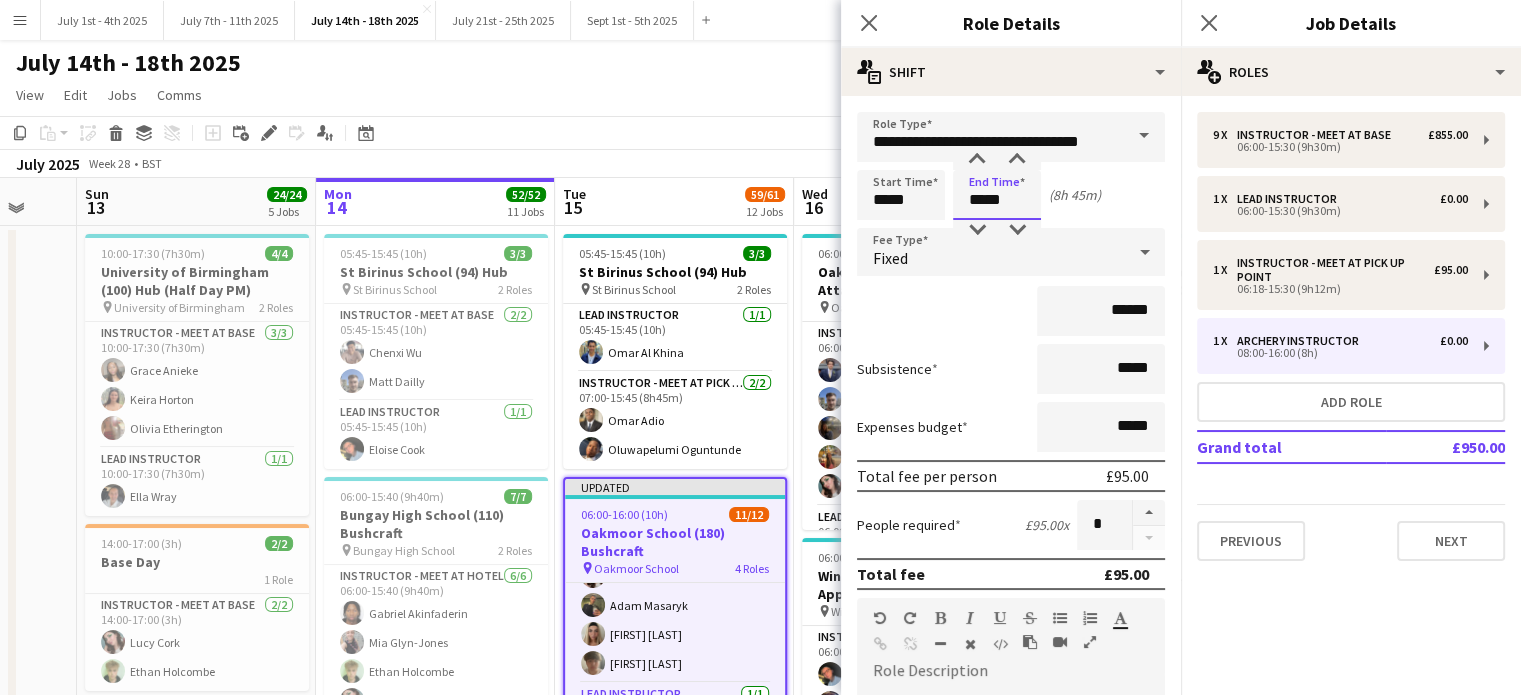 click on "*****" at bounding box center (997, 195) 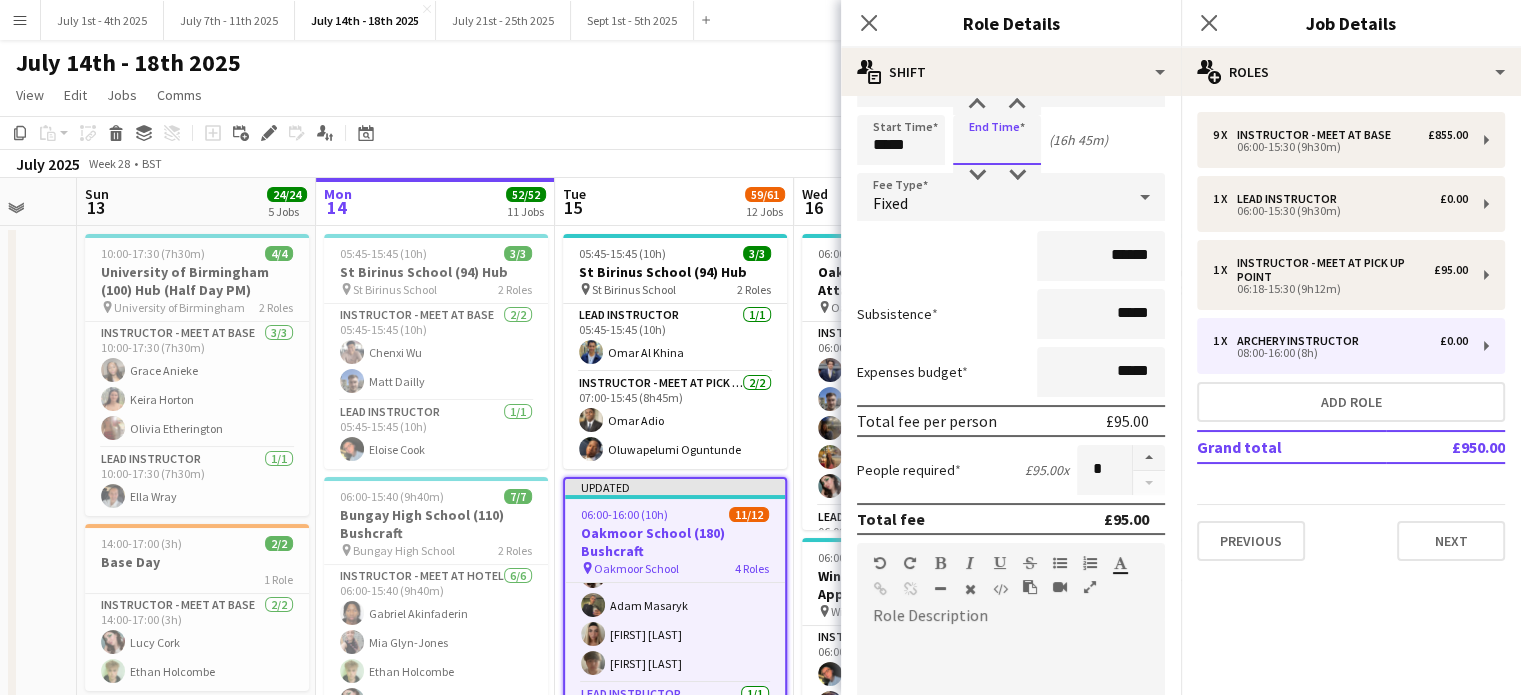 scroll, scrollTop: 0, scrollLeft: 0, axis: both 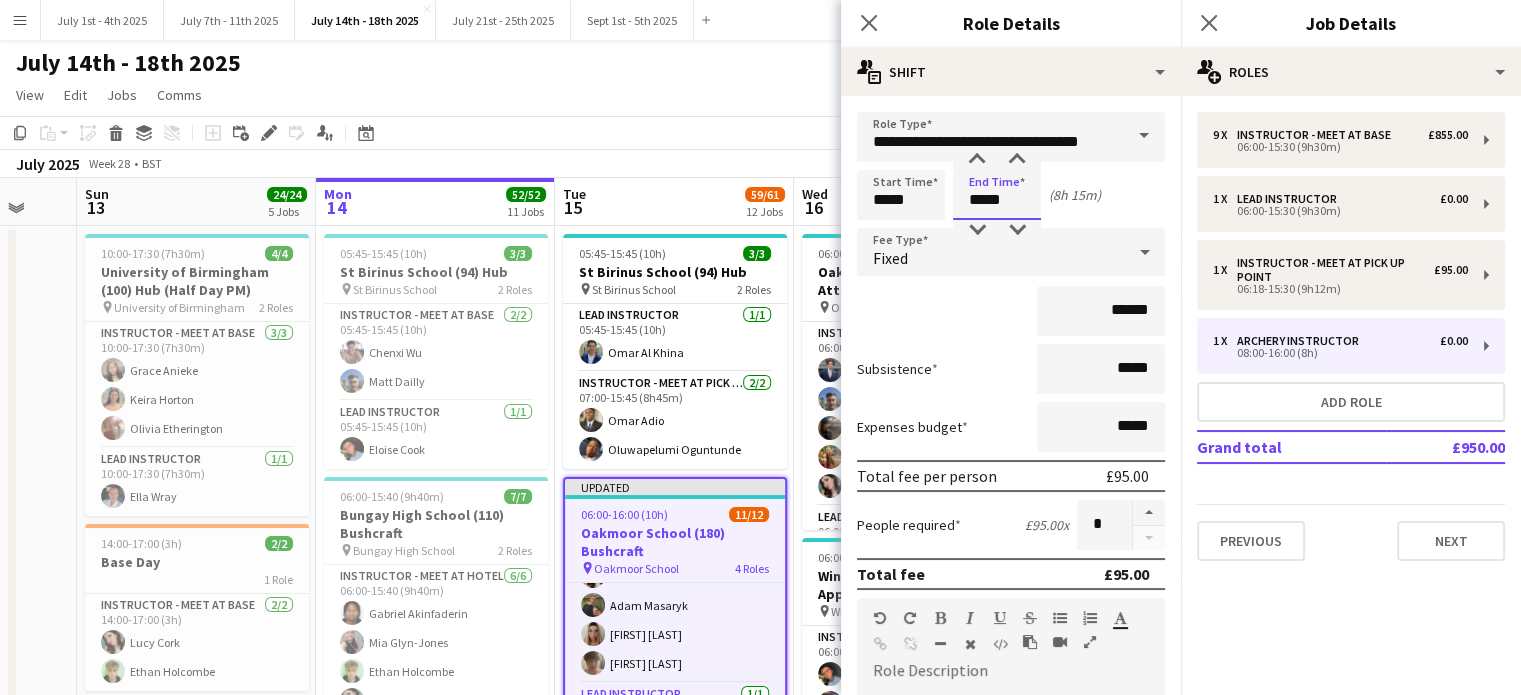 type on "*****" 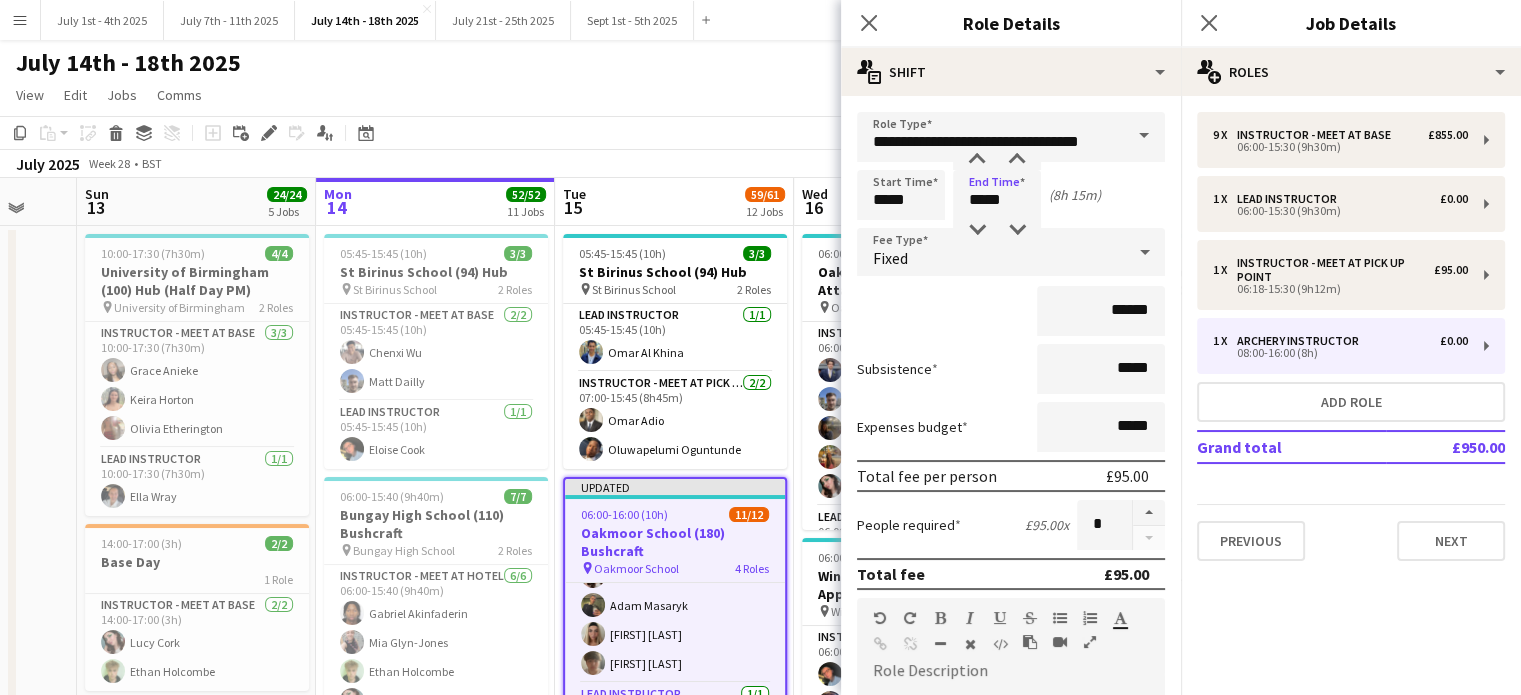 click on "Fixed" at bounding box center [991, 252] 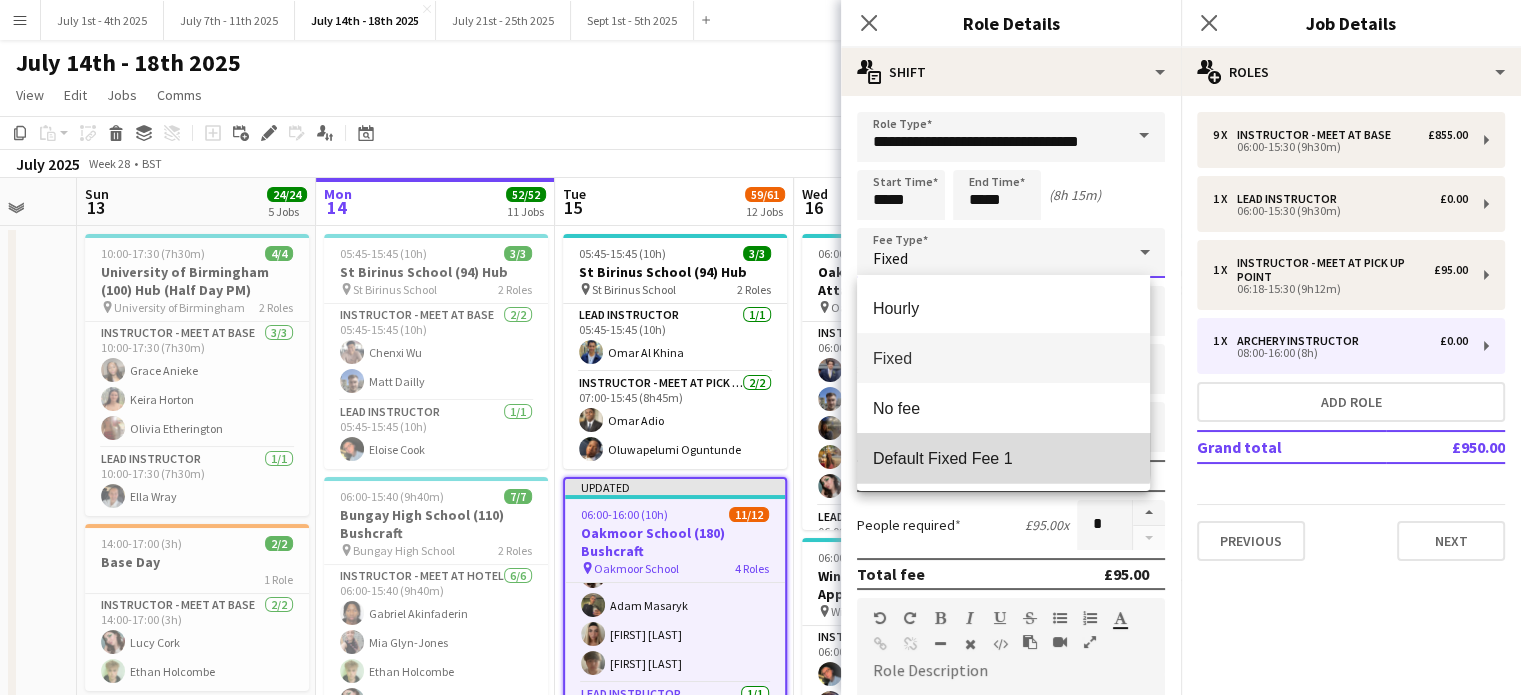 click on "Default Fixed Fee 1" at bounding box center [1003, 458] 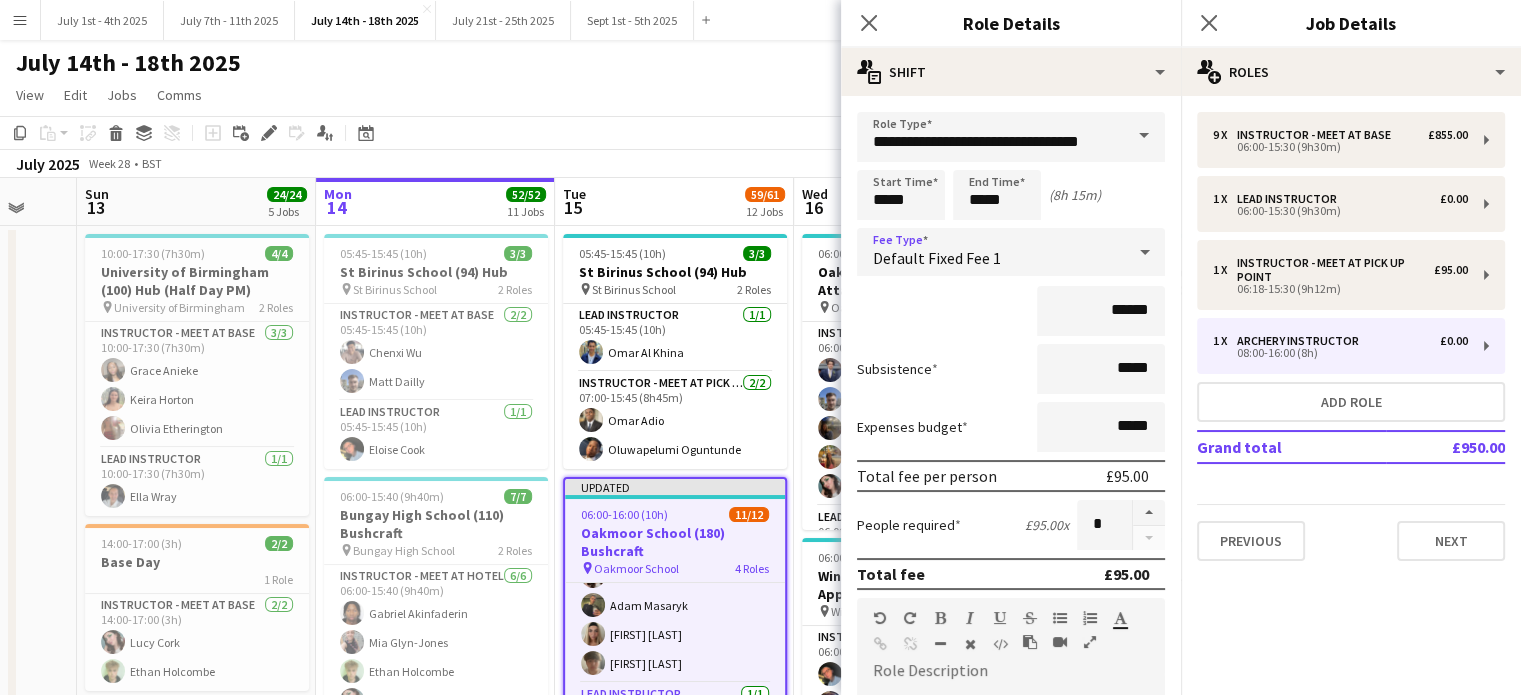 click on "Oakmoor School (180) Bushcraft" at bounding box center (675, 542) 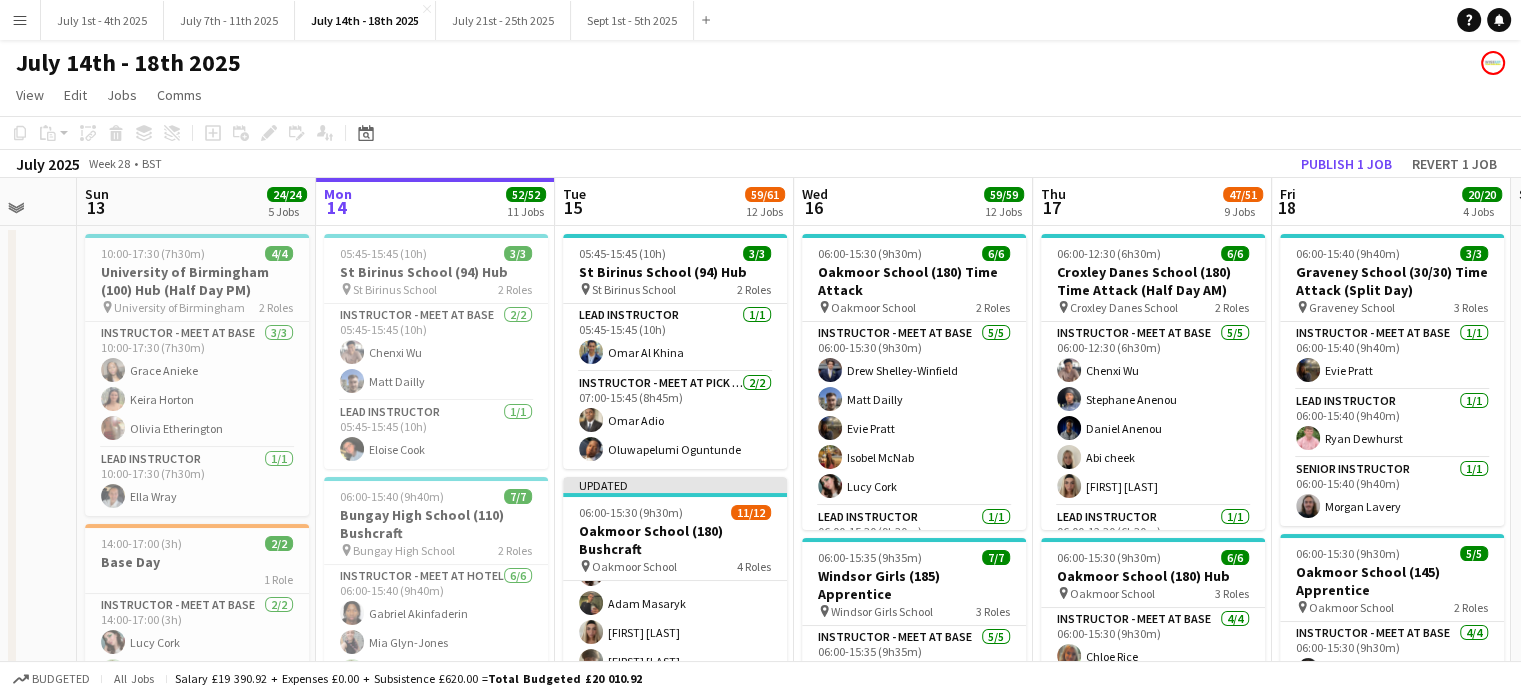 click on "Oakmoor School (180) Bushcraft" at bounding box center [675, 540] 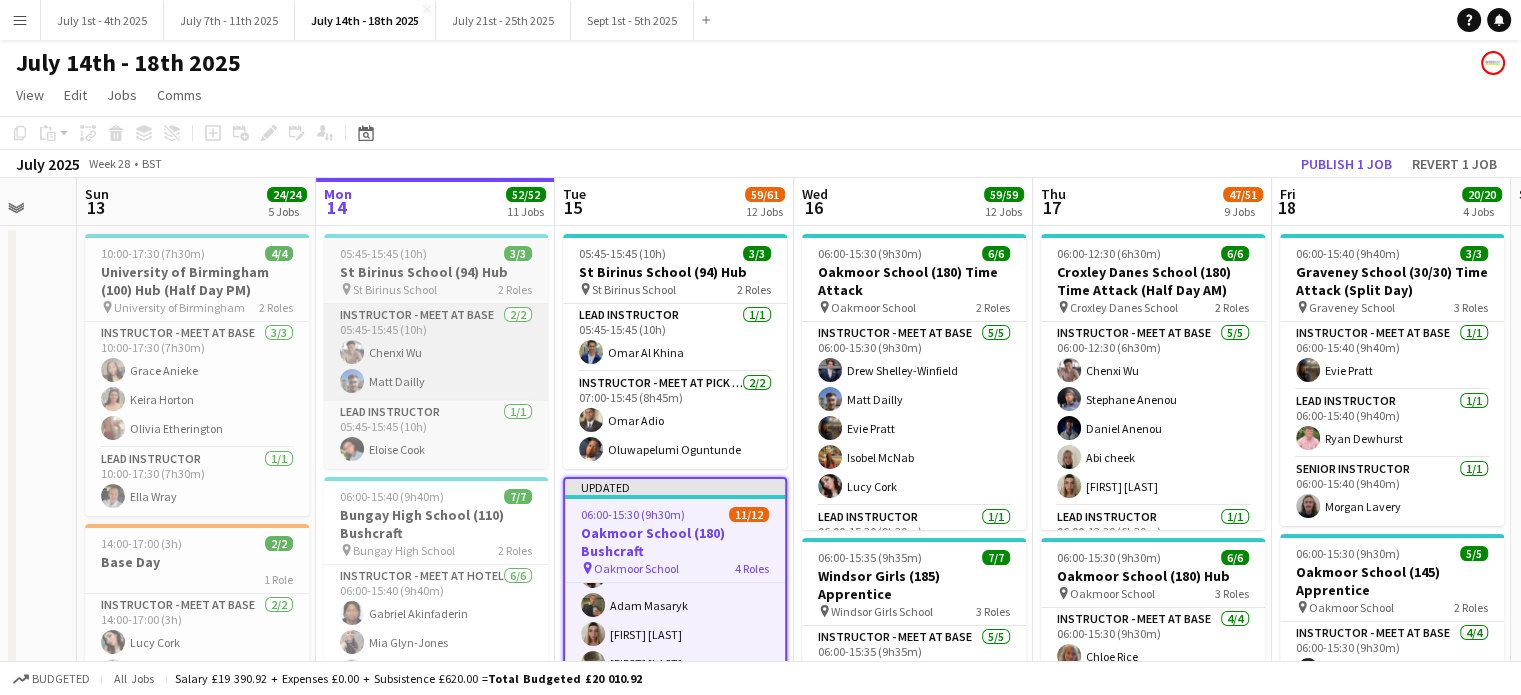 scroll, scrollTop: 0, scrollLeft: 639, axis: horizontal 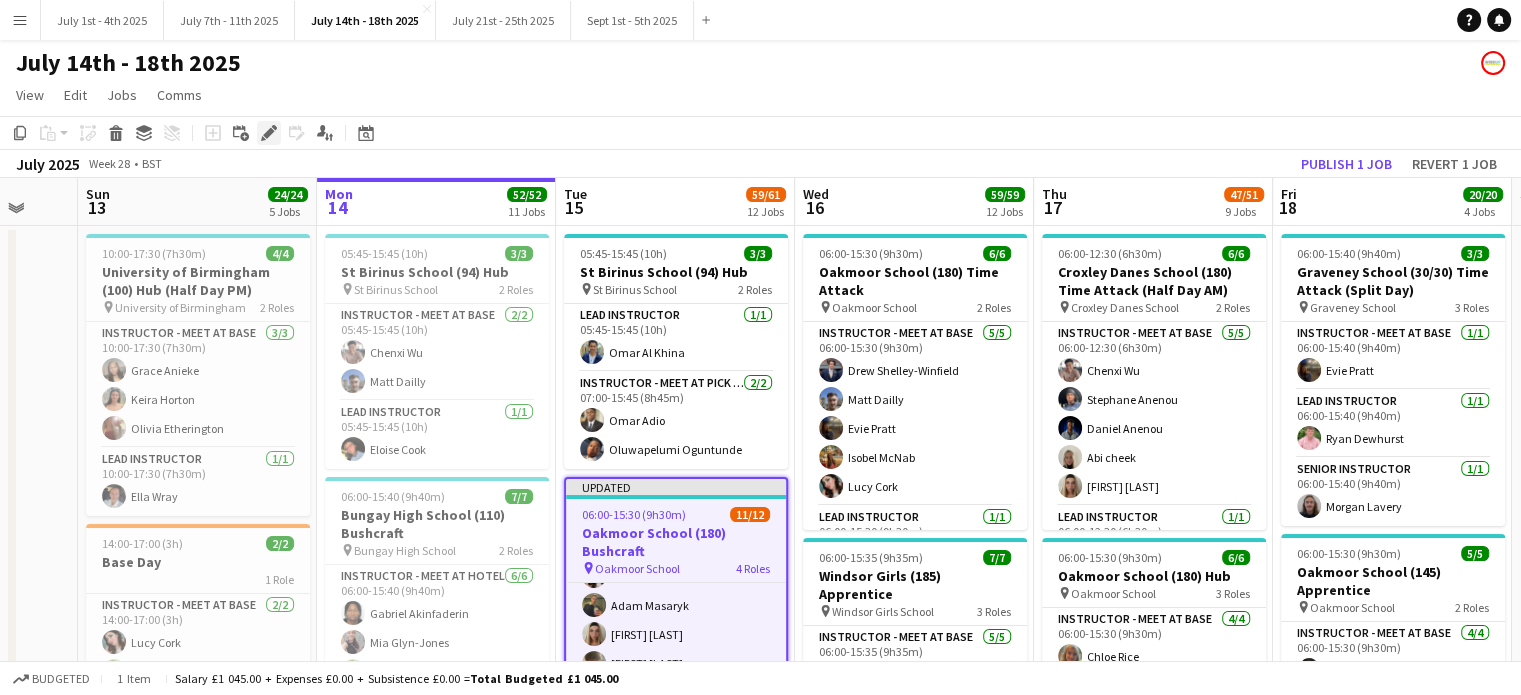 click on "Edit" 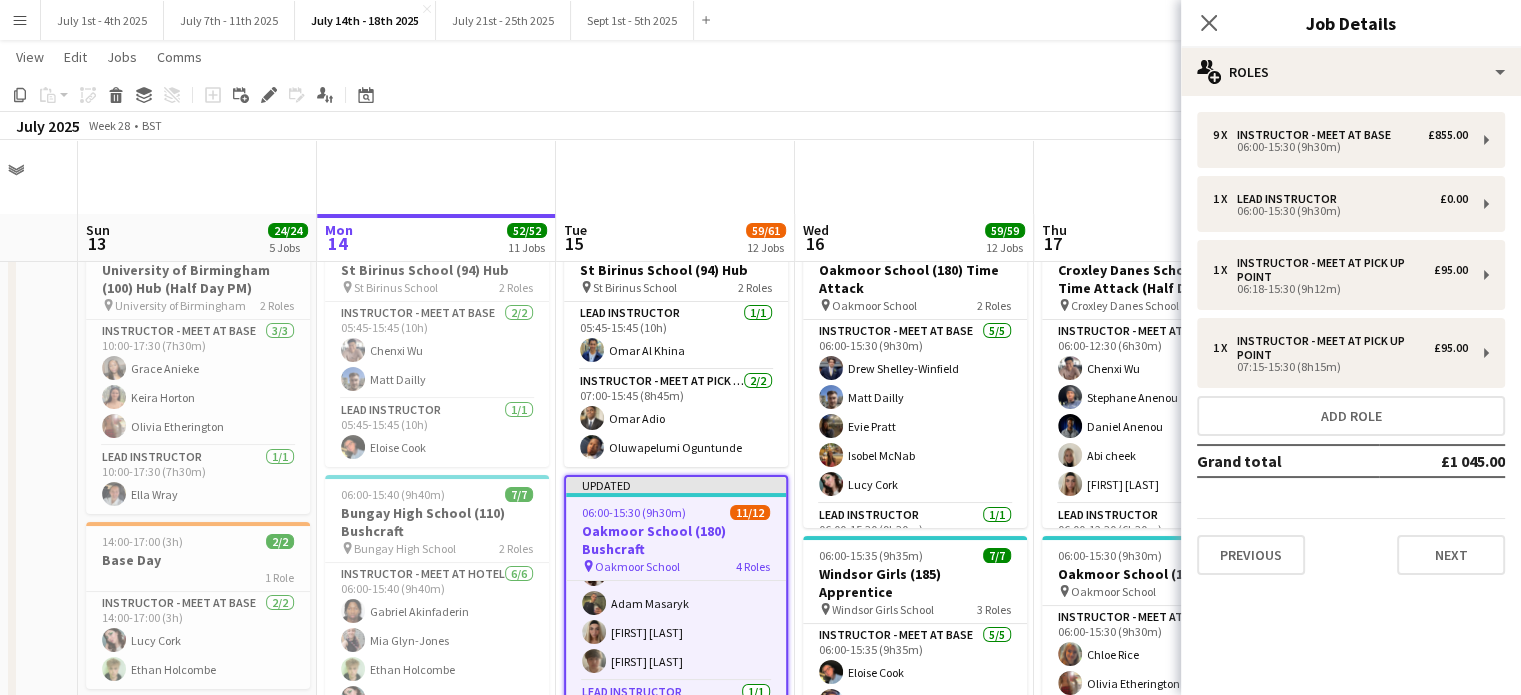 scroll, scrollTop: 200, scrollLeft: 0, axis: vertical 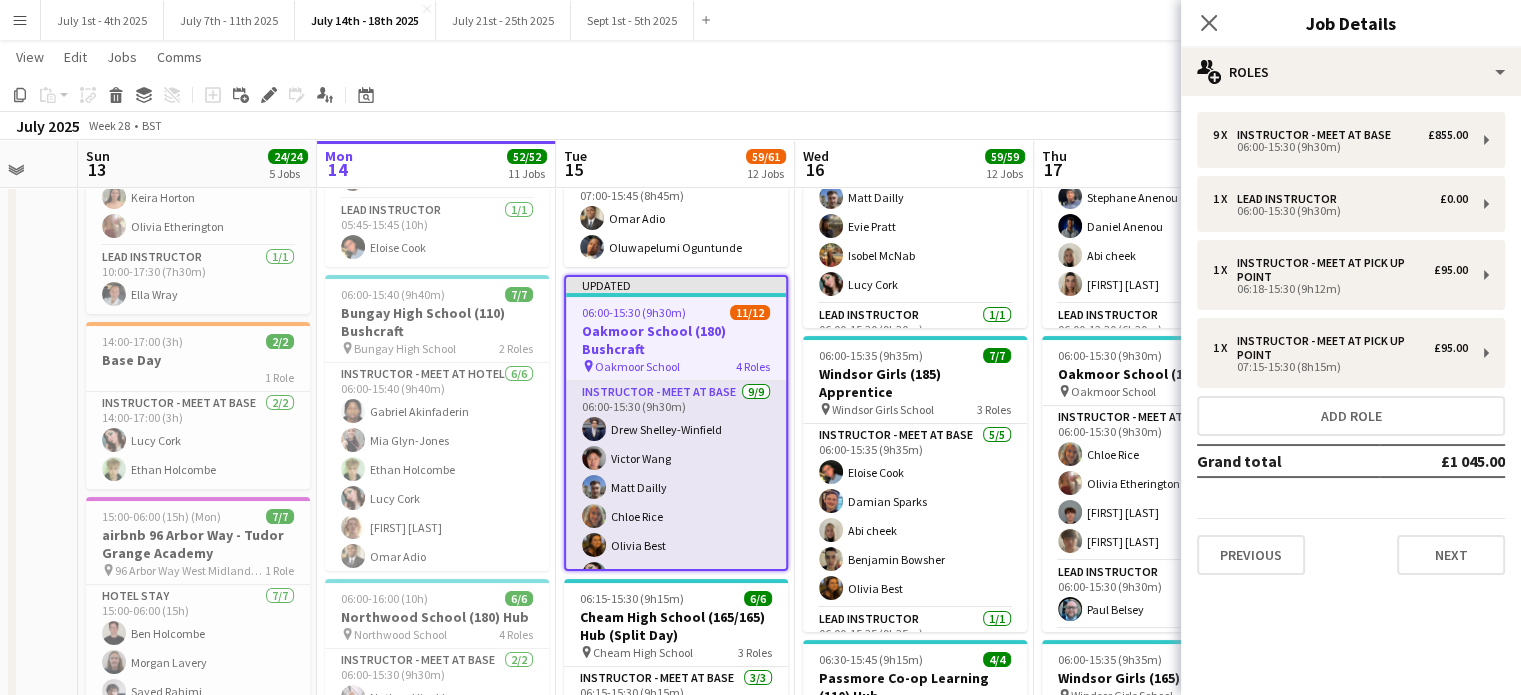 click on "[FIRST] [LAST] [FIRST] [LAST] [FIRST] [LAST] [FIRST] [LAST] [FIRST] [LAST] [FIRST] [LAST] [FIRST] [LAST] [FIRST] [LAST]" at bounding box center (676, 531) 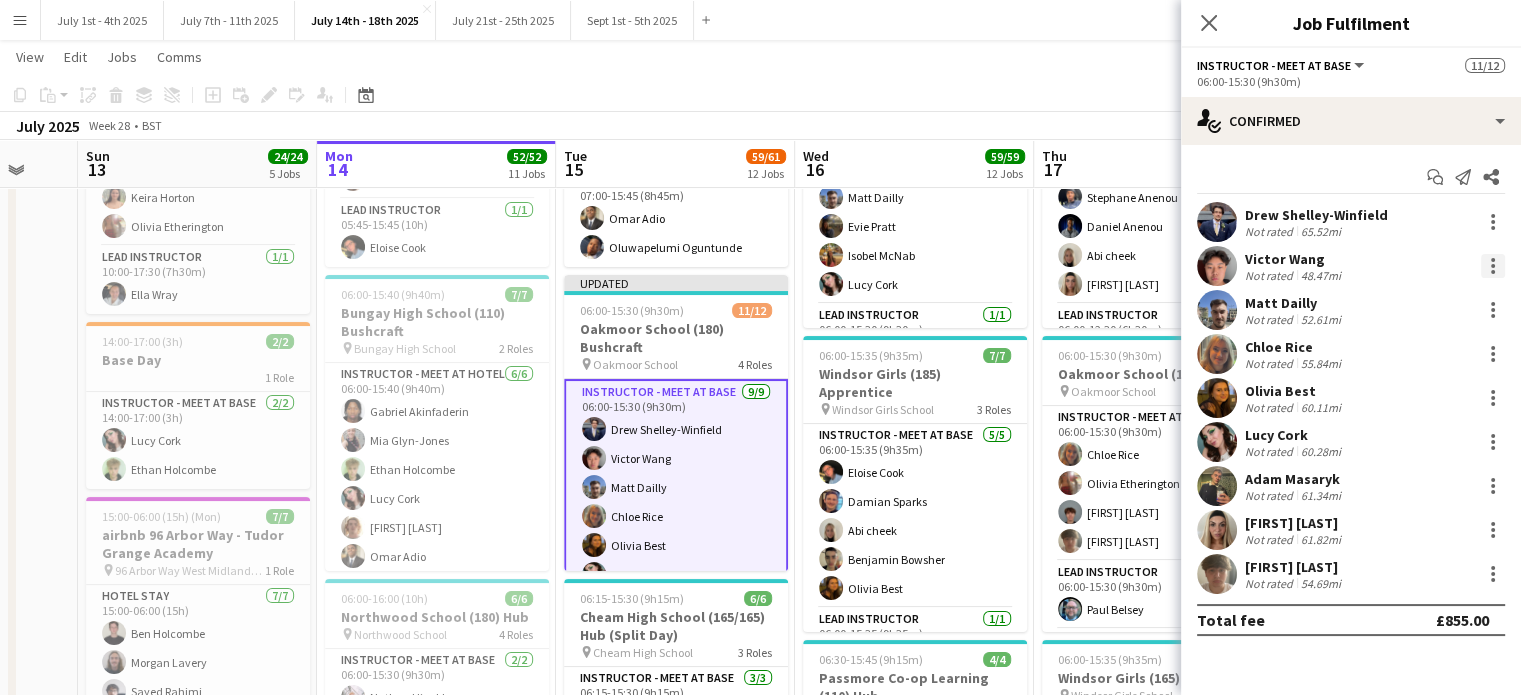 click at bounding box center (1493, 266) 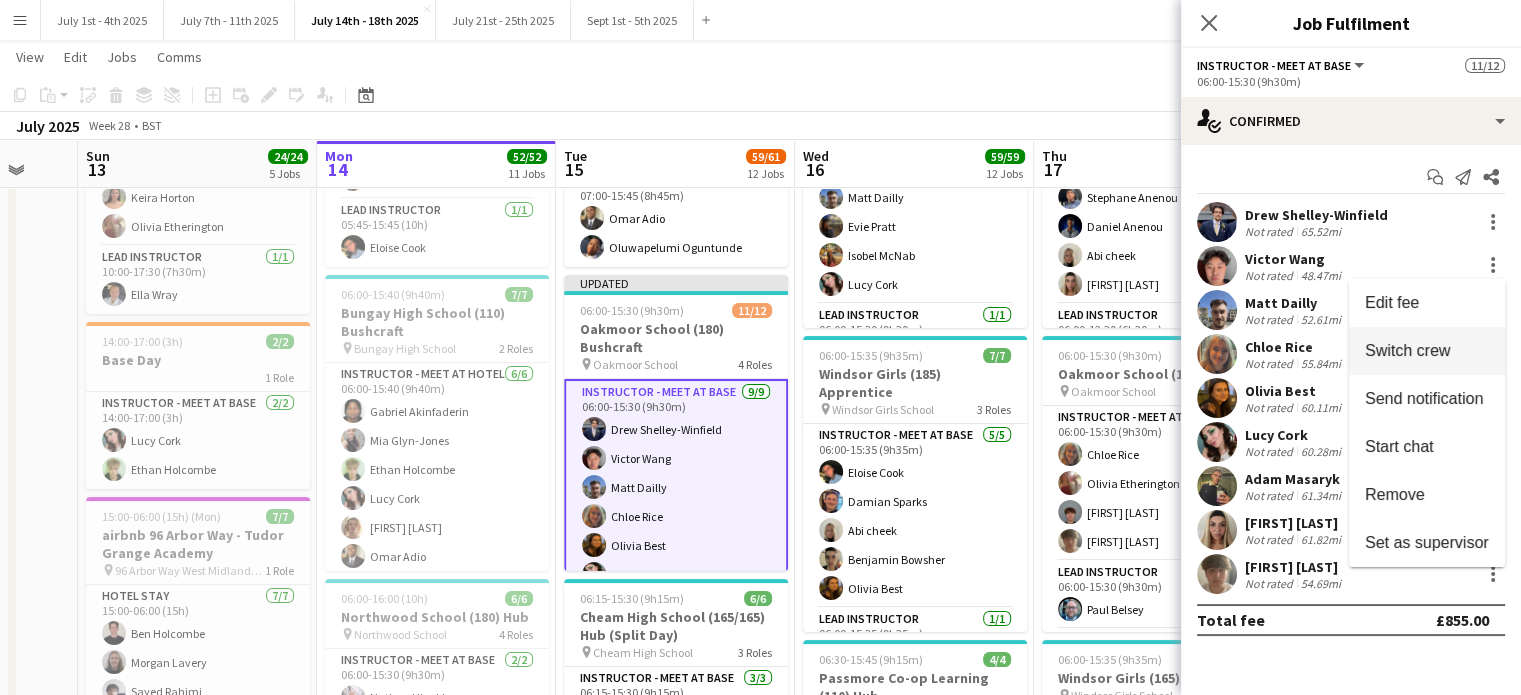 click on "Switch crew" at bounding box center (1407, 350) 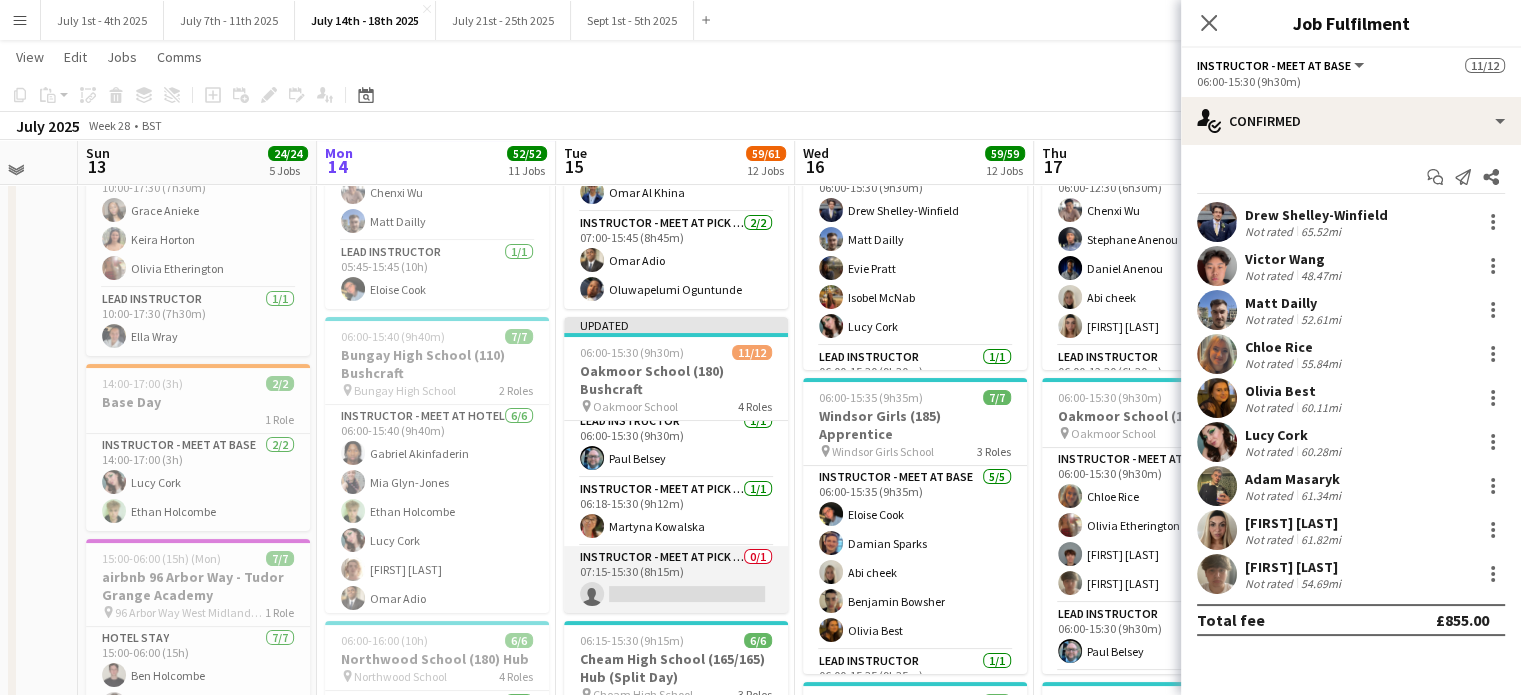click on "Instructor - Meet at Pick Up Point   0/1   07:15-15:30 (8h15m)
single-neutral-actions" at bounding box center (676, 580) 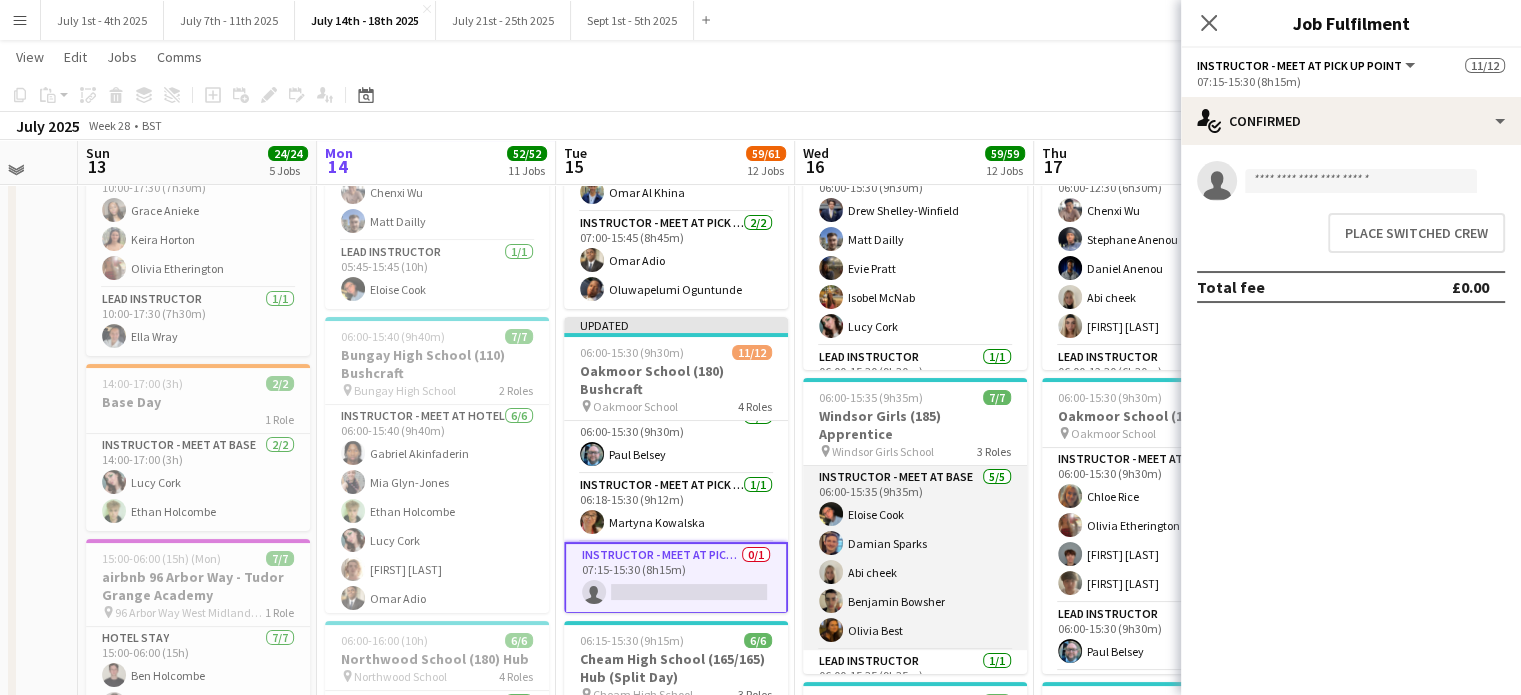 scroll, scrollTop: 312, scrollLeft: 0, axis: vertical 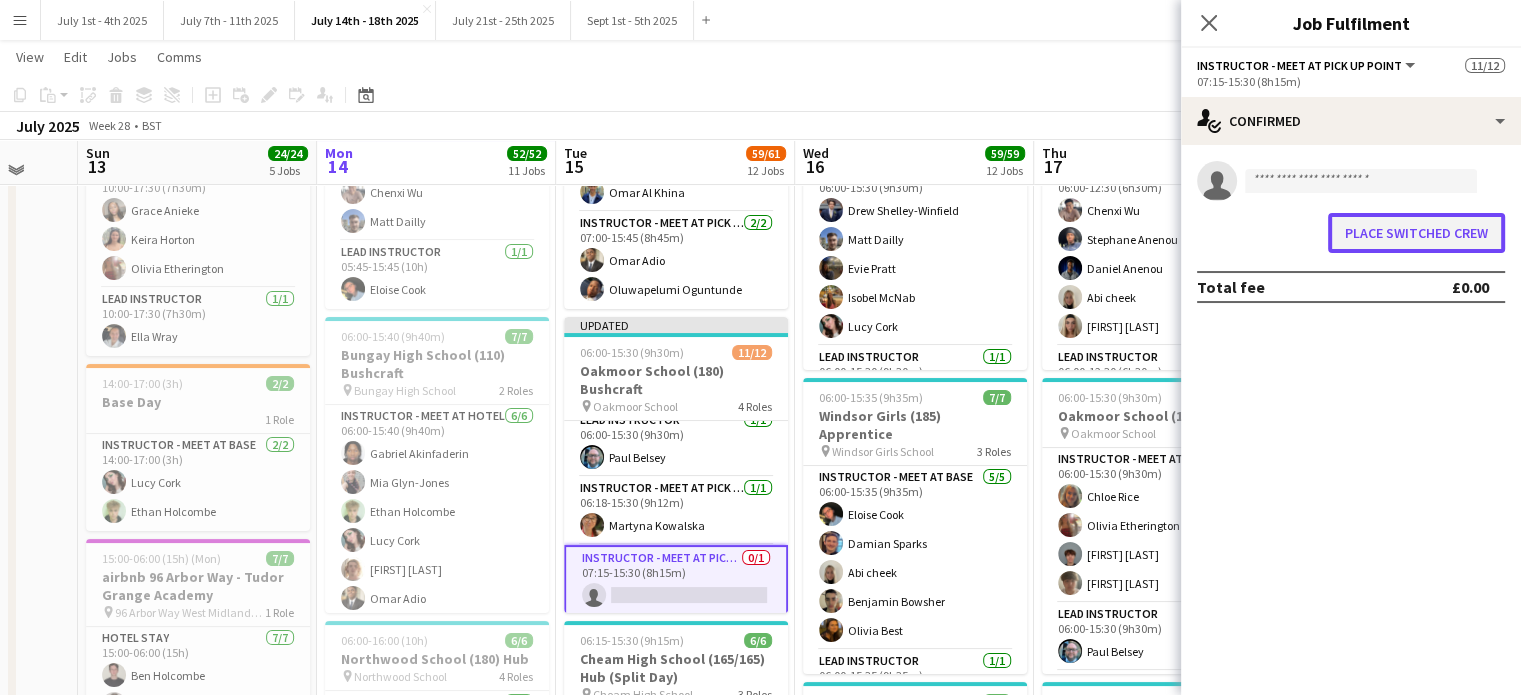 click on "Place switched crew" at bounding box center (1416, 233) 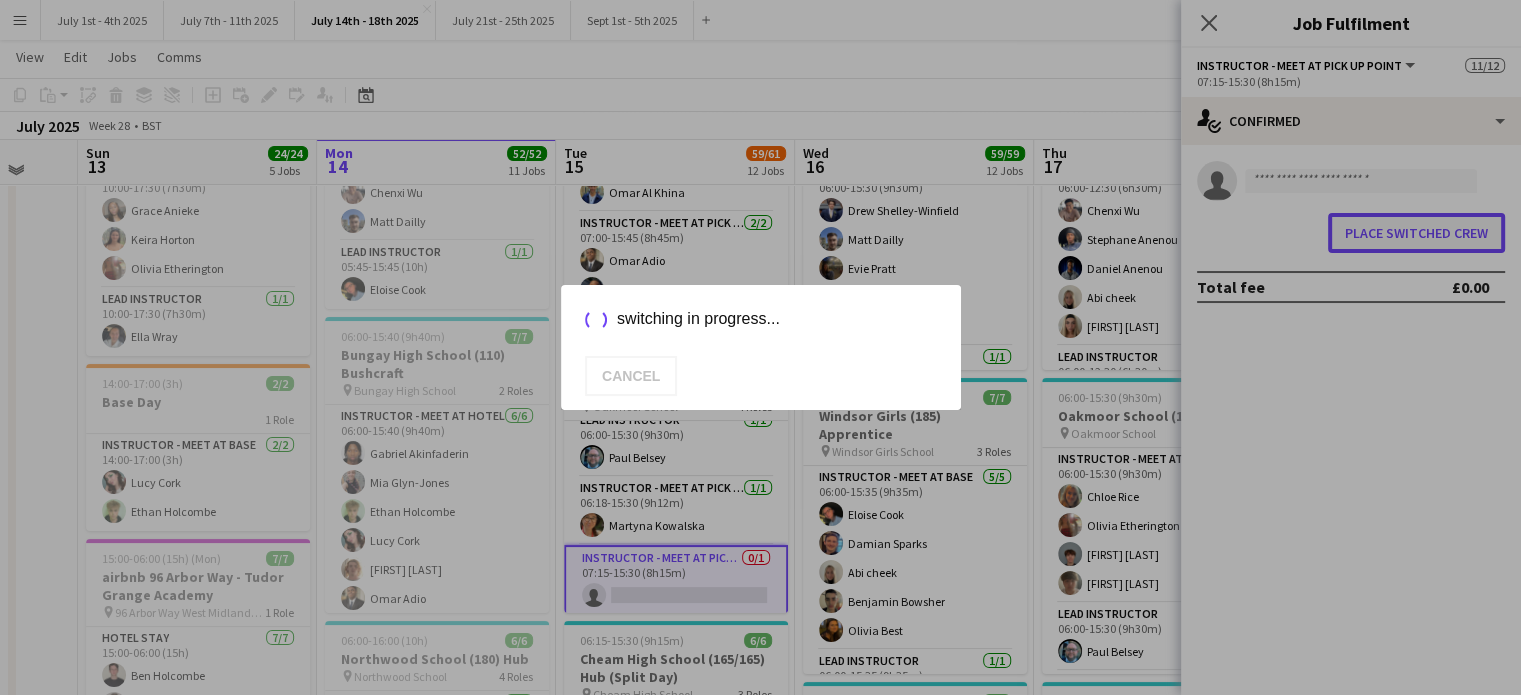 scroll, scrollTop: 0, scrollLeft: 0, axis: both 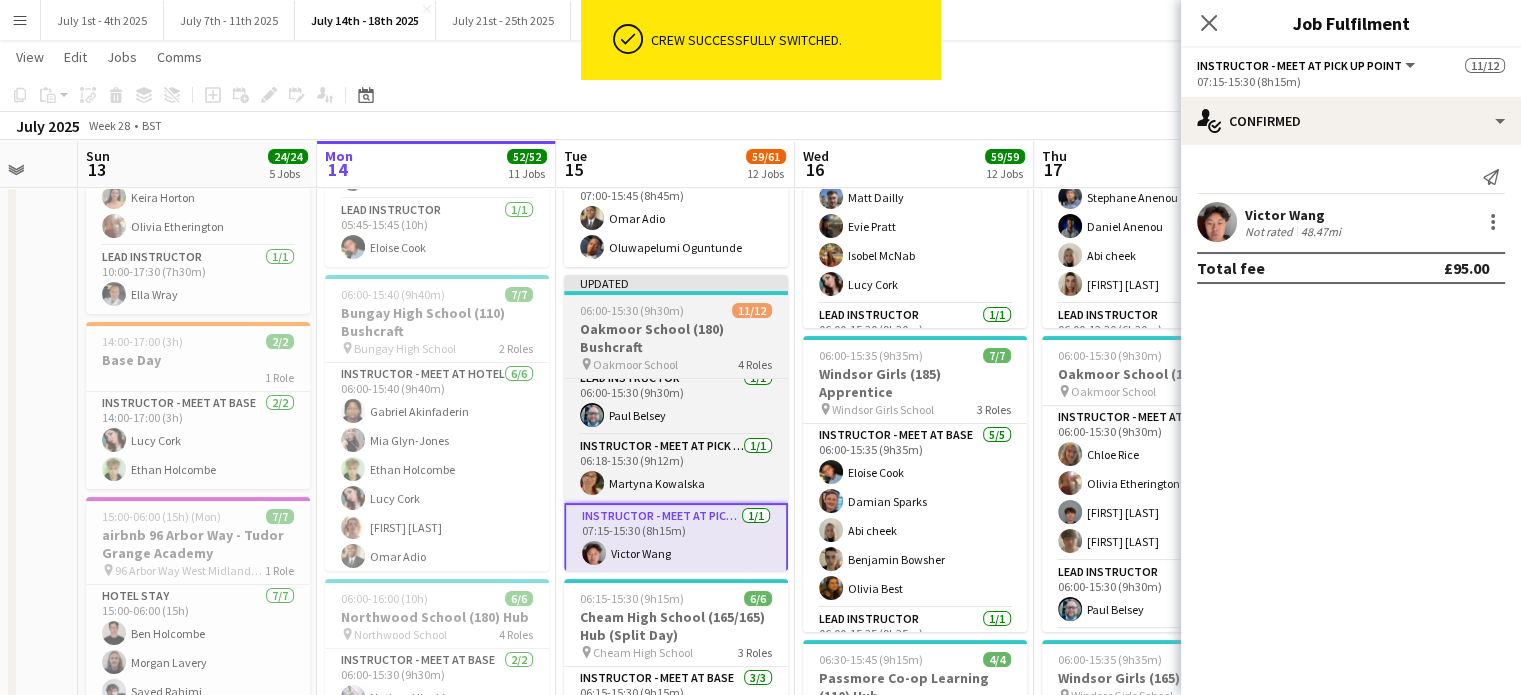 click on "Oakmoor School (180) Bushcraft" at bounding box center (676, 338) 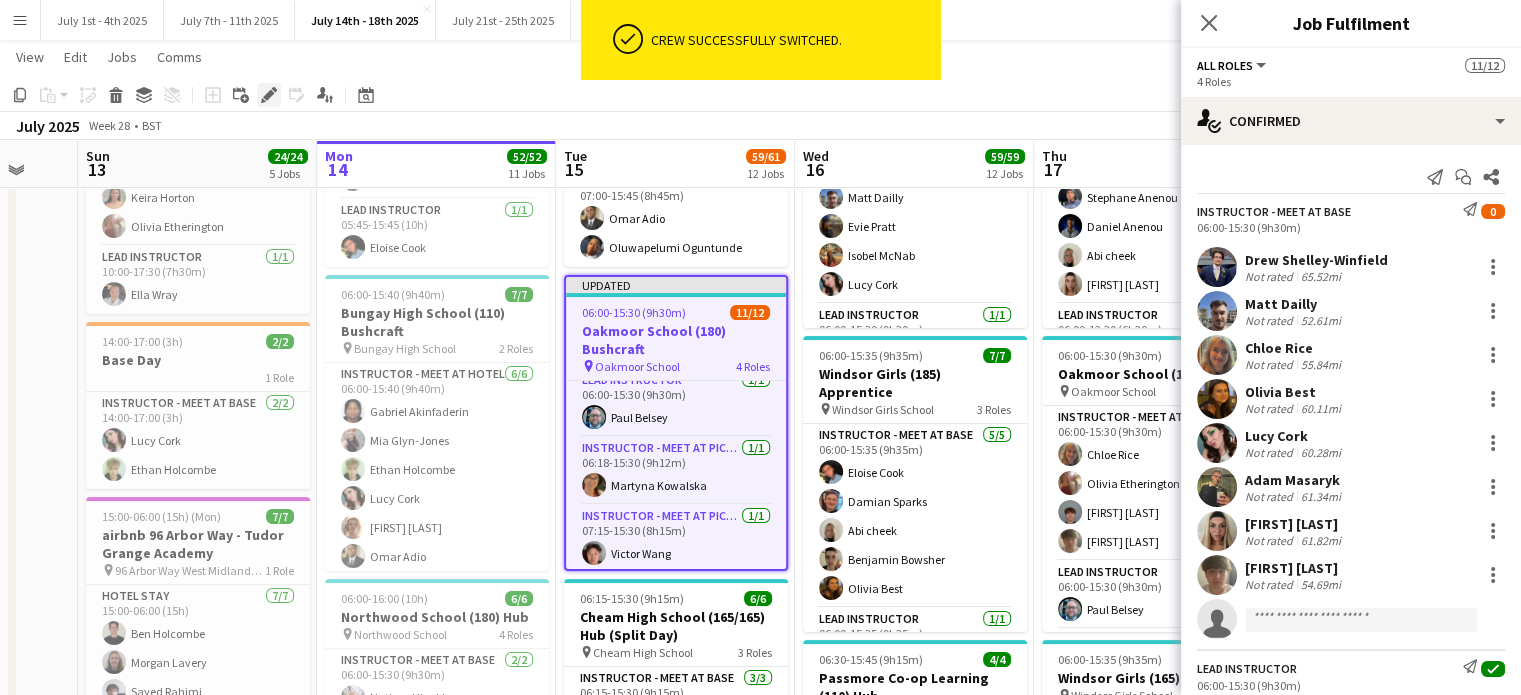 click on "Edit" 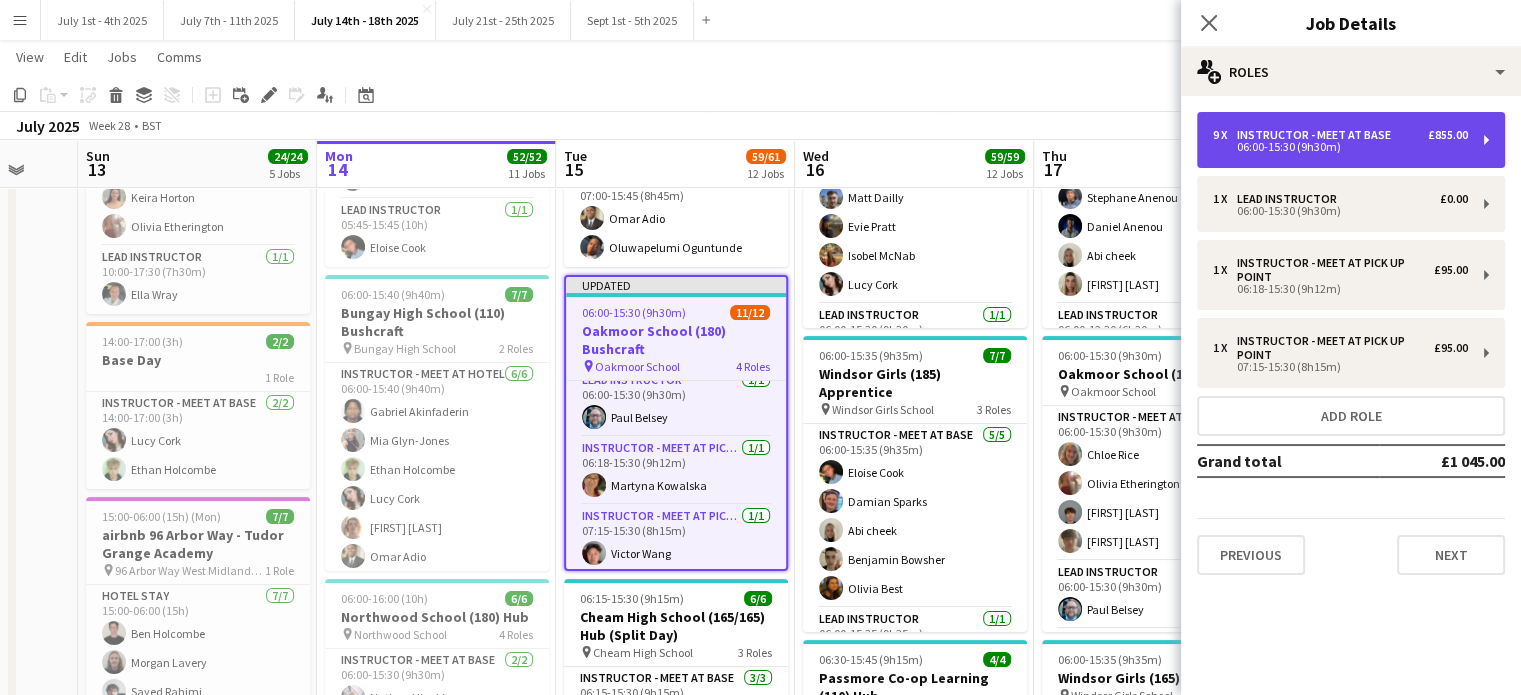 click on "Instructor - Meet at Base" at bounding box center (1318, 135) 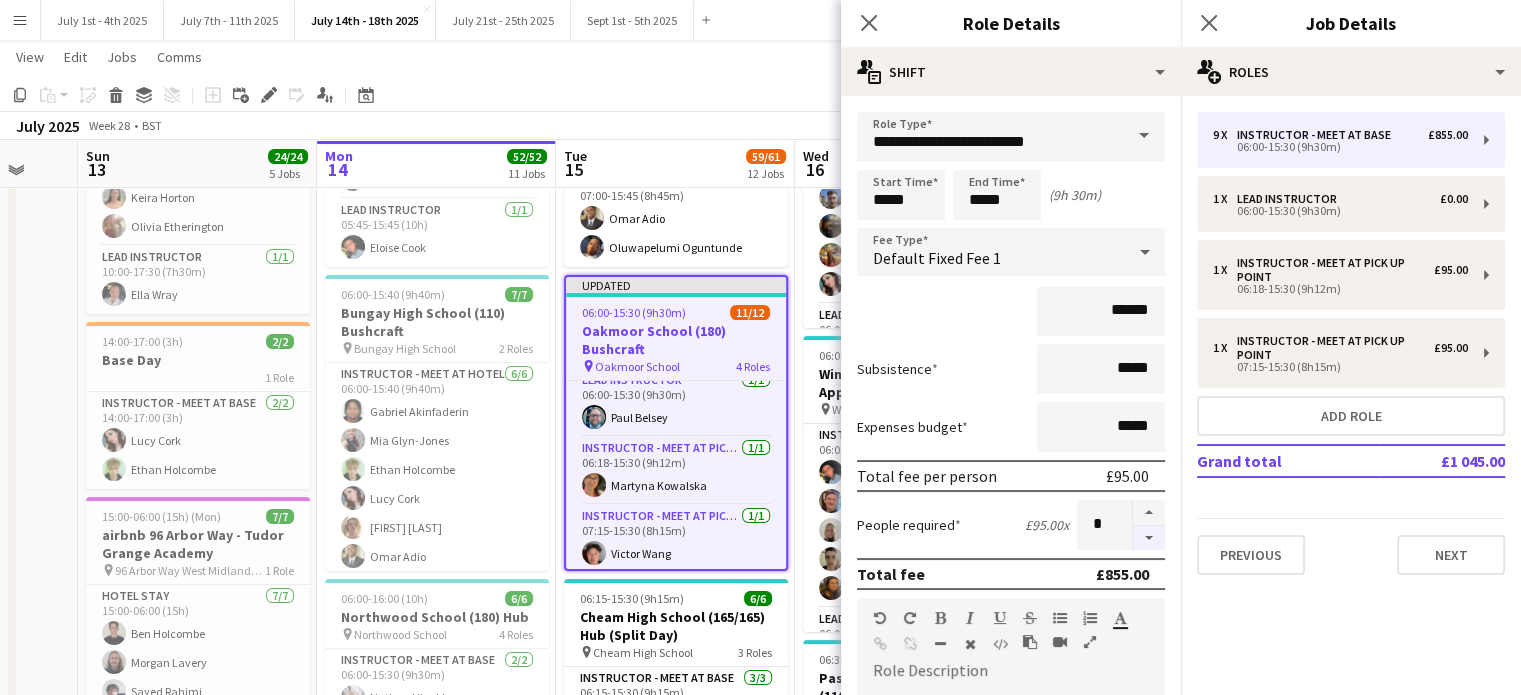 click at bounding box center (1149, 538) 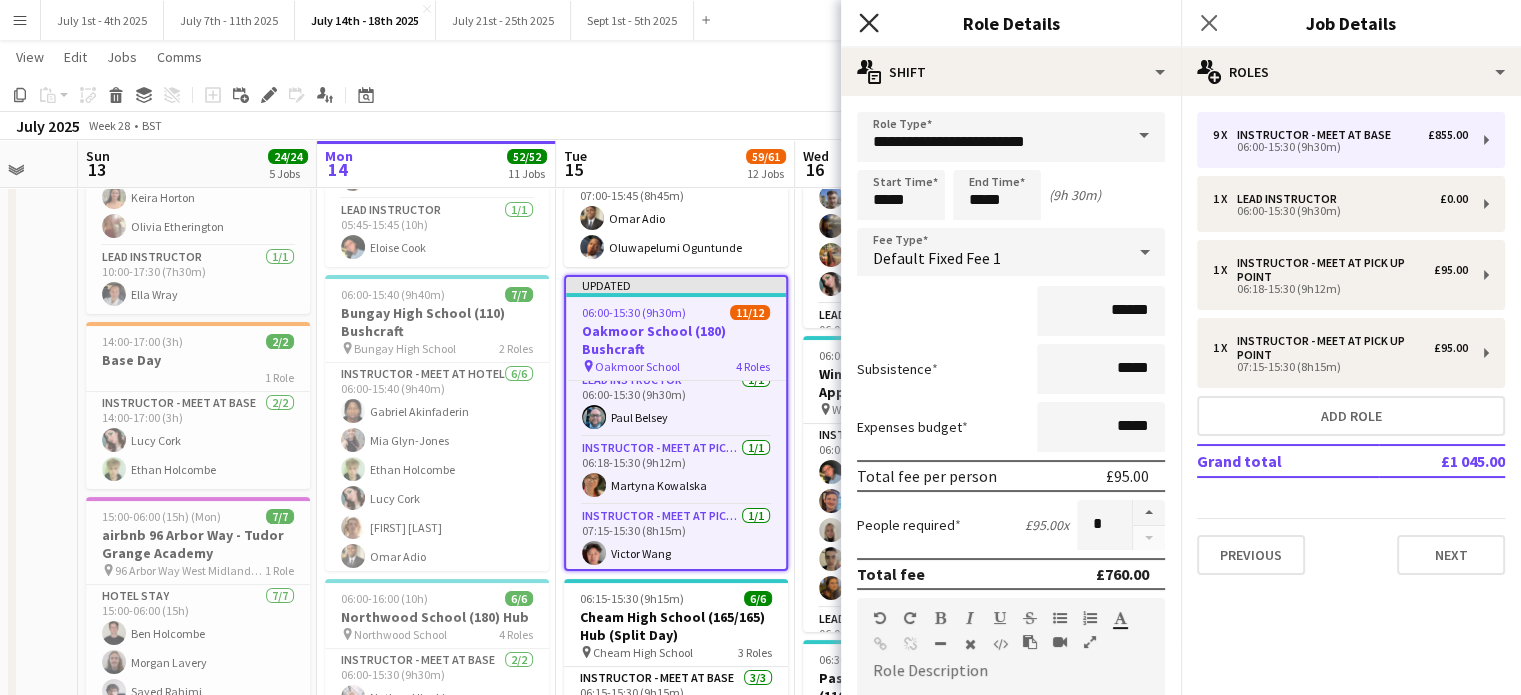 click 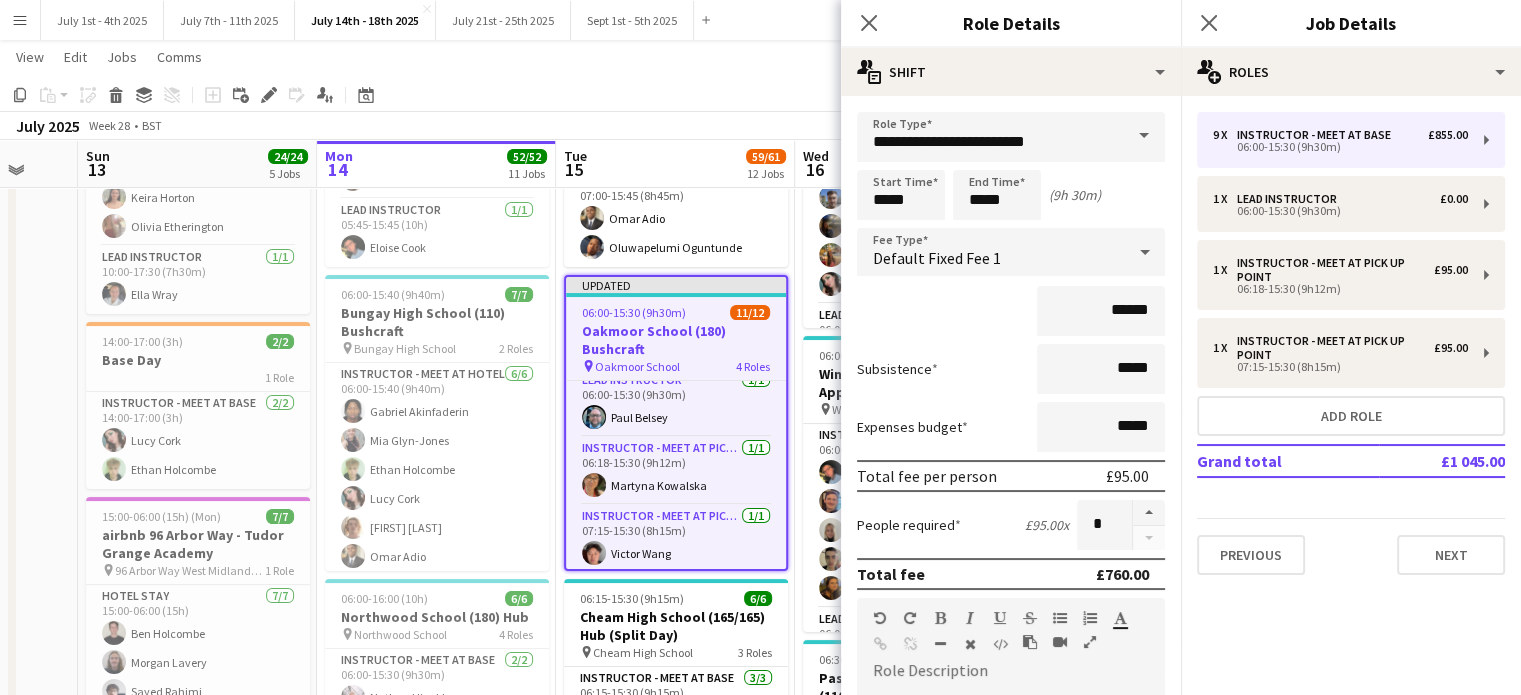 scroll, scrollTop: 283, scrollLeft: 0, axis: vertical 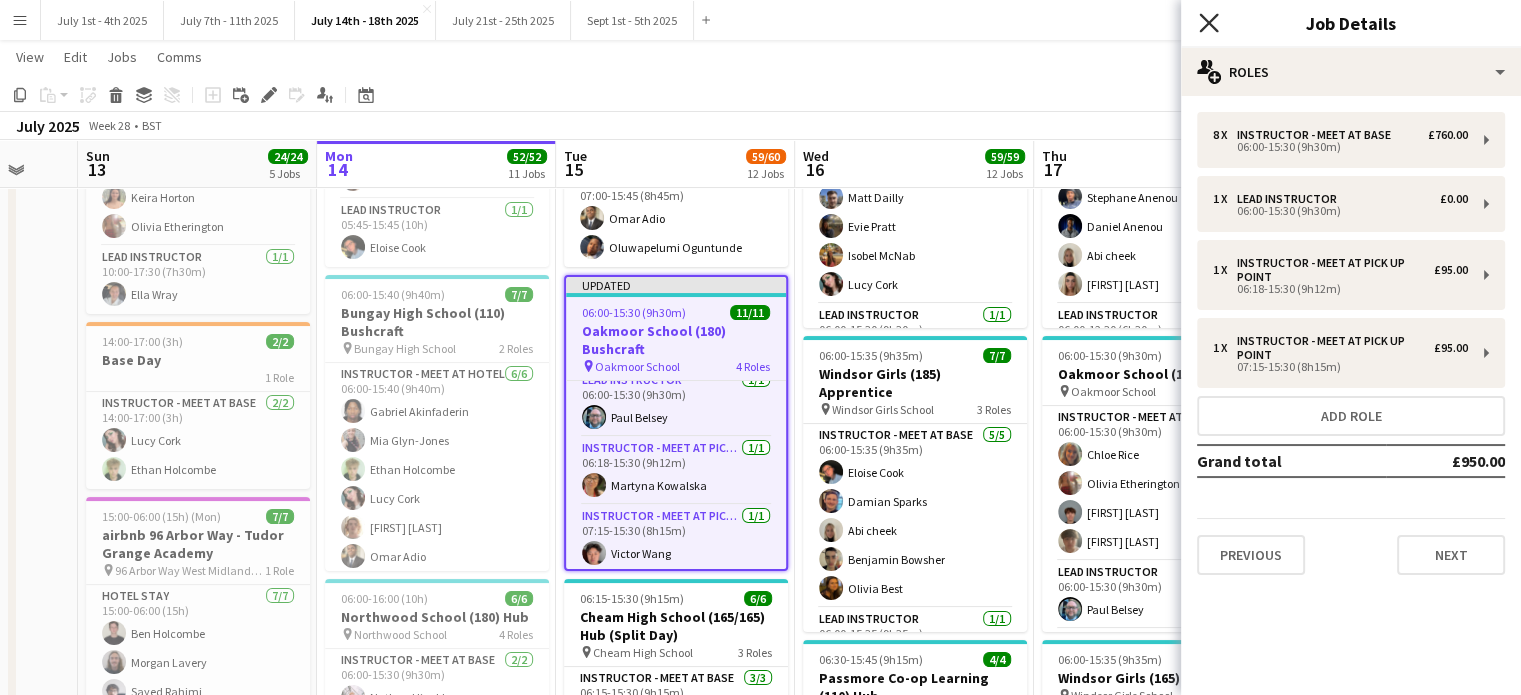 click on "Close pop-in" 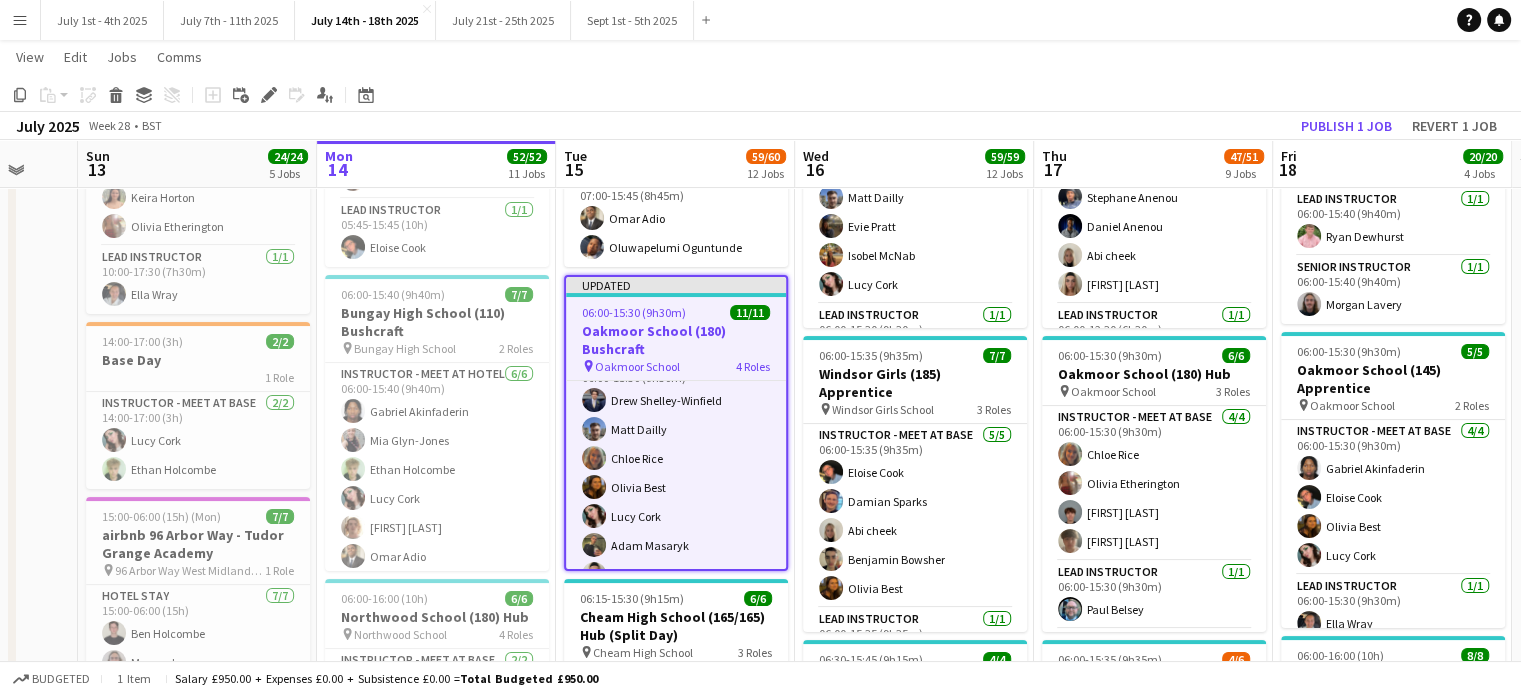 scroll, scrollTop: 24, scrollLeft: 0, axis: vertical 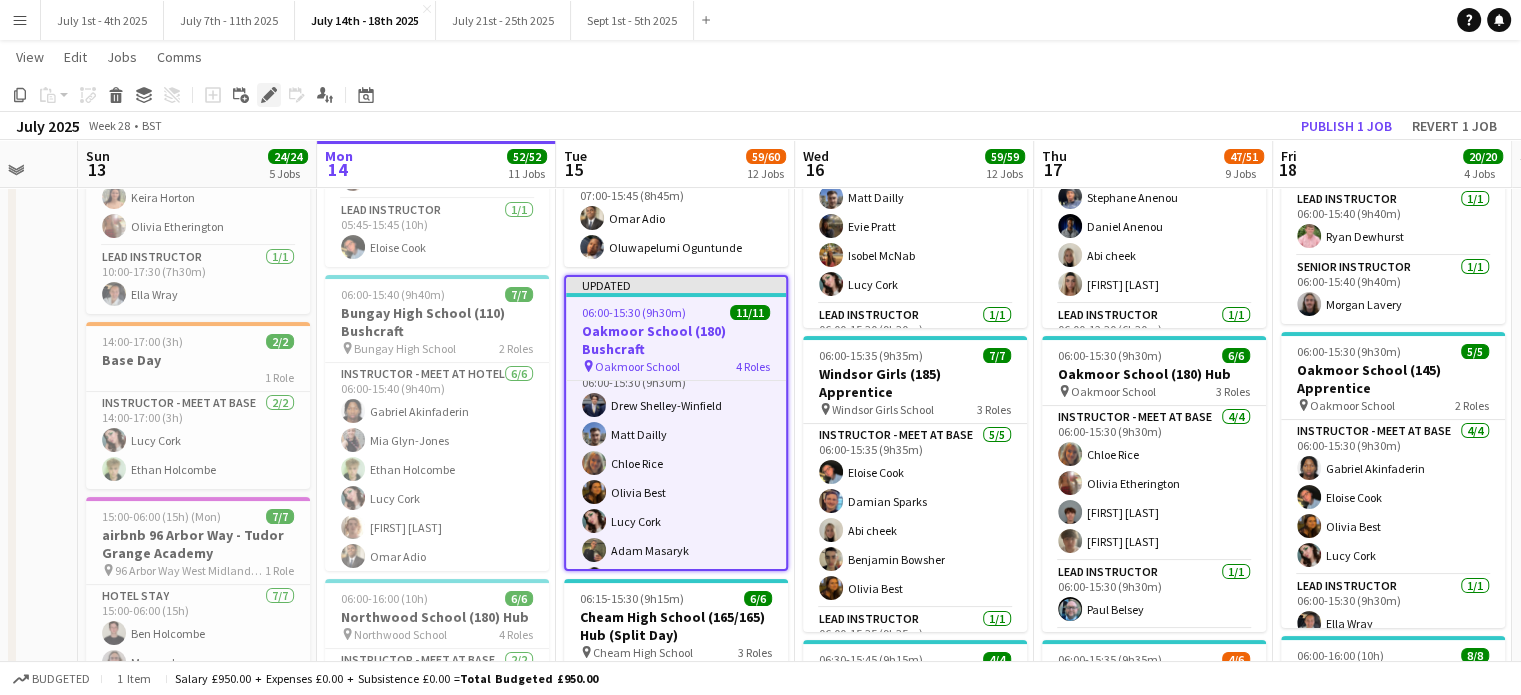 click on "Edit" 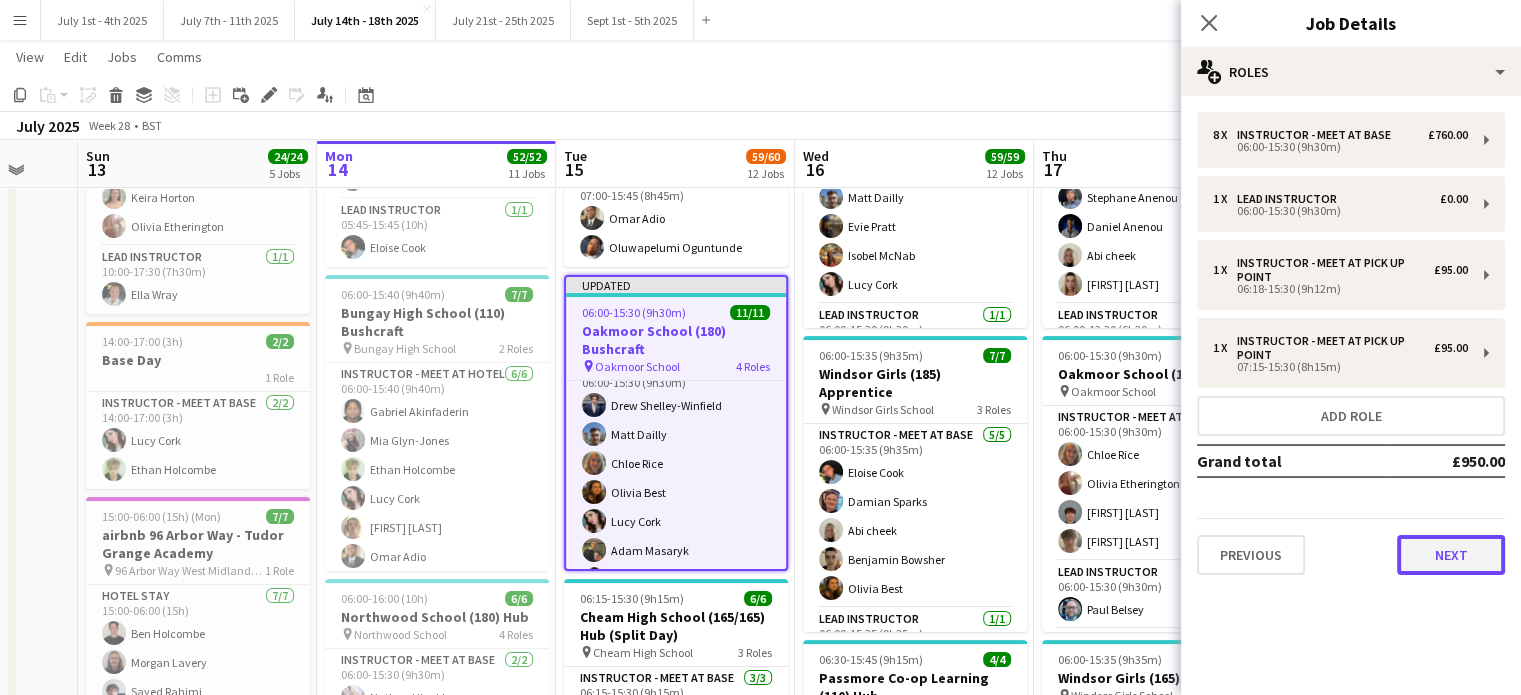 click on "Next" at bounding box center [1451, 555] 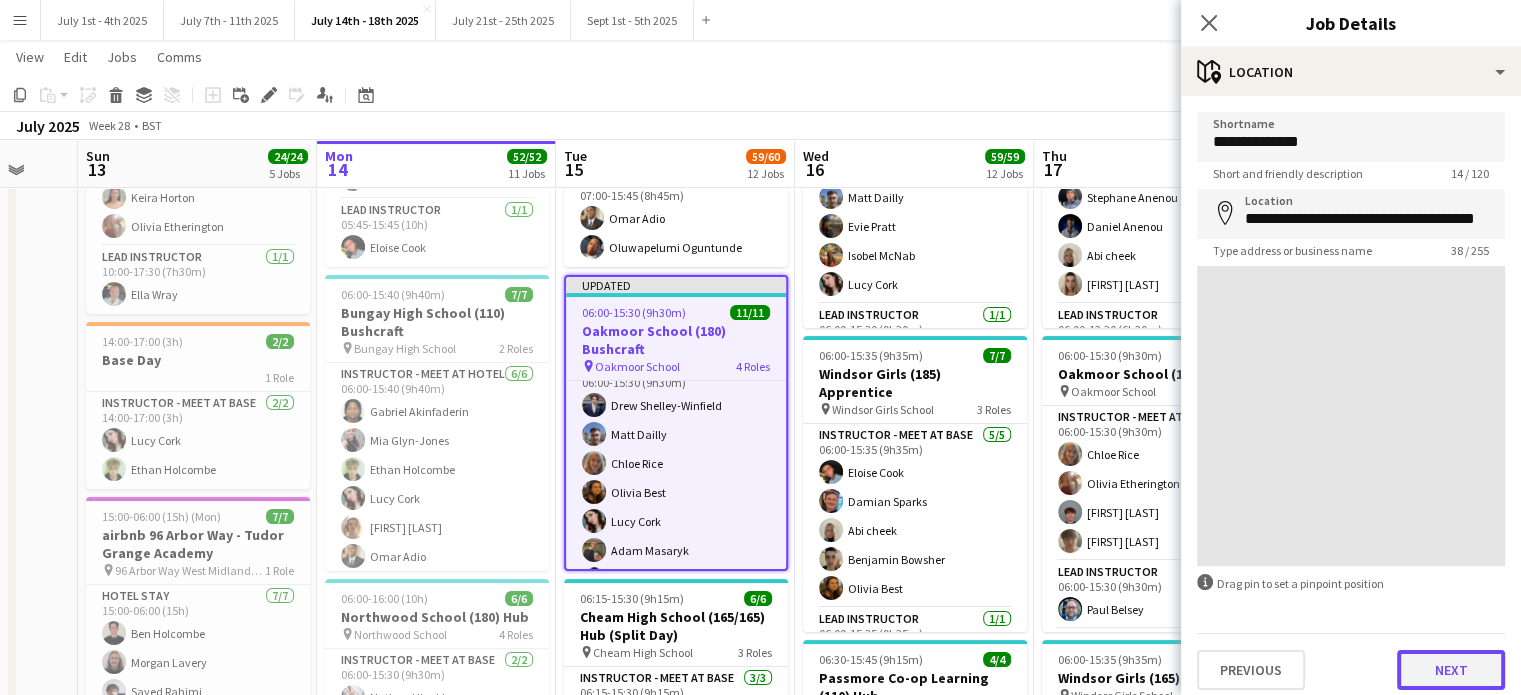 click on "Next" at bounding box center [1451, 670] 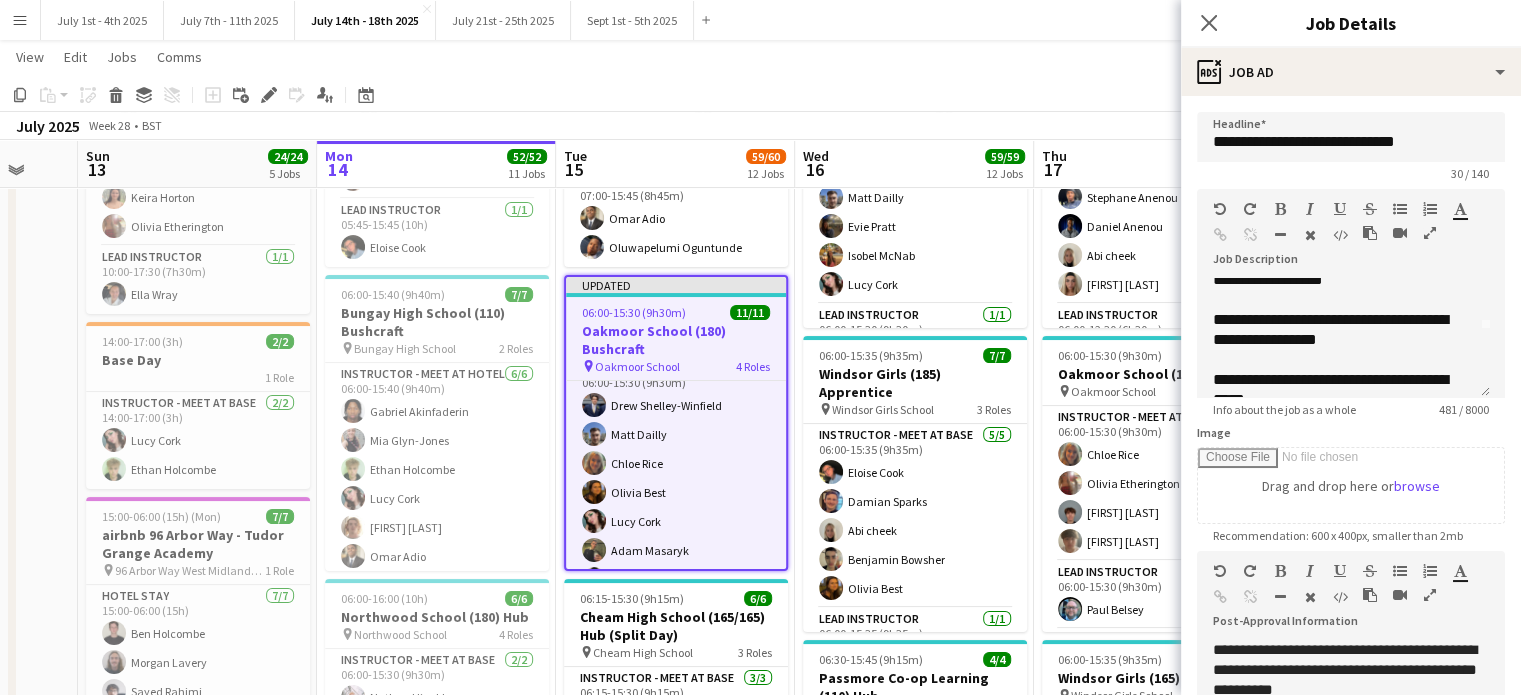 scroll, scrollTop: 100, scrollLeft: 0, axis: vertical 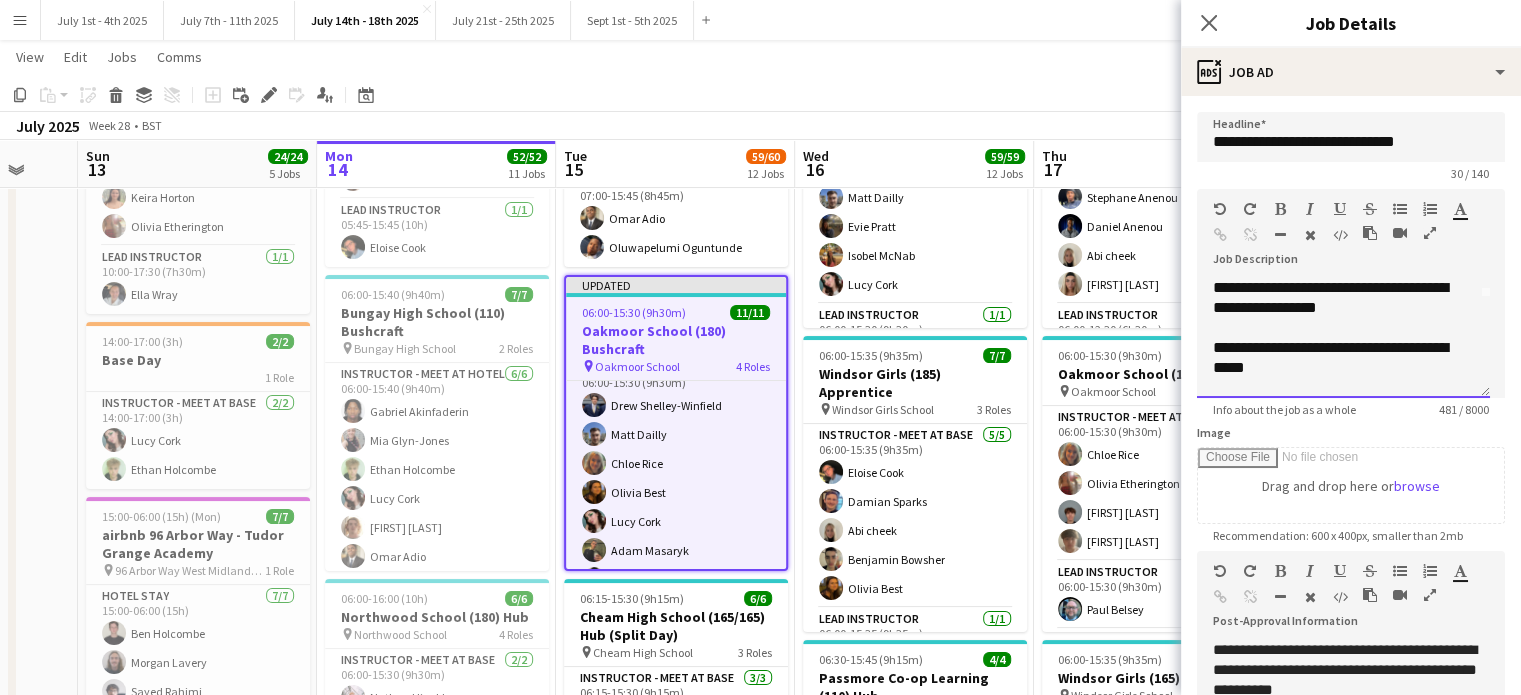 click on "**********" at bounding box center (1336, 308) 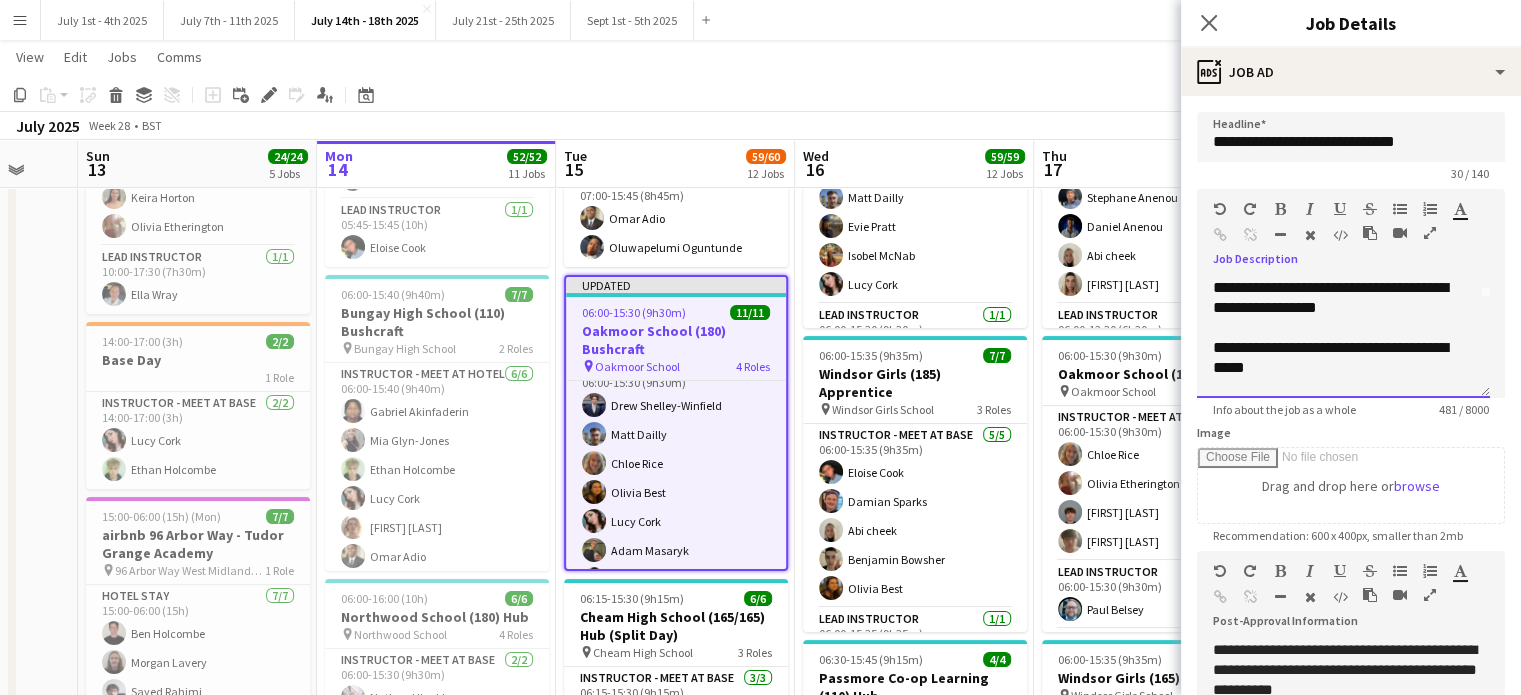 type 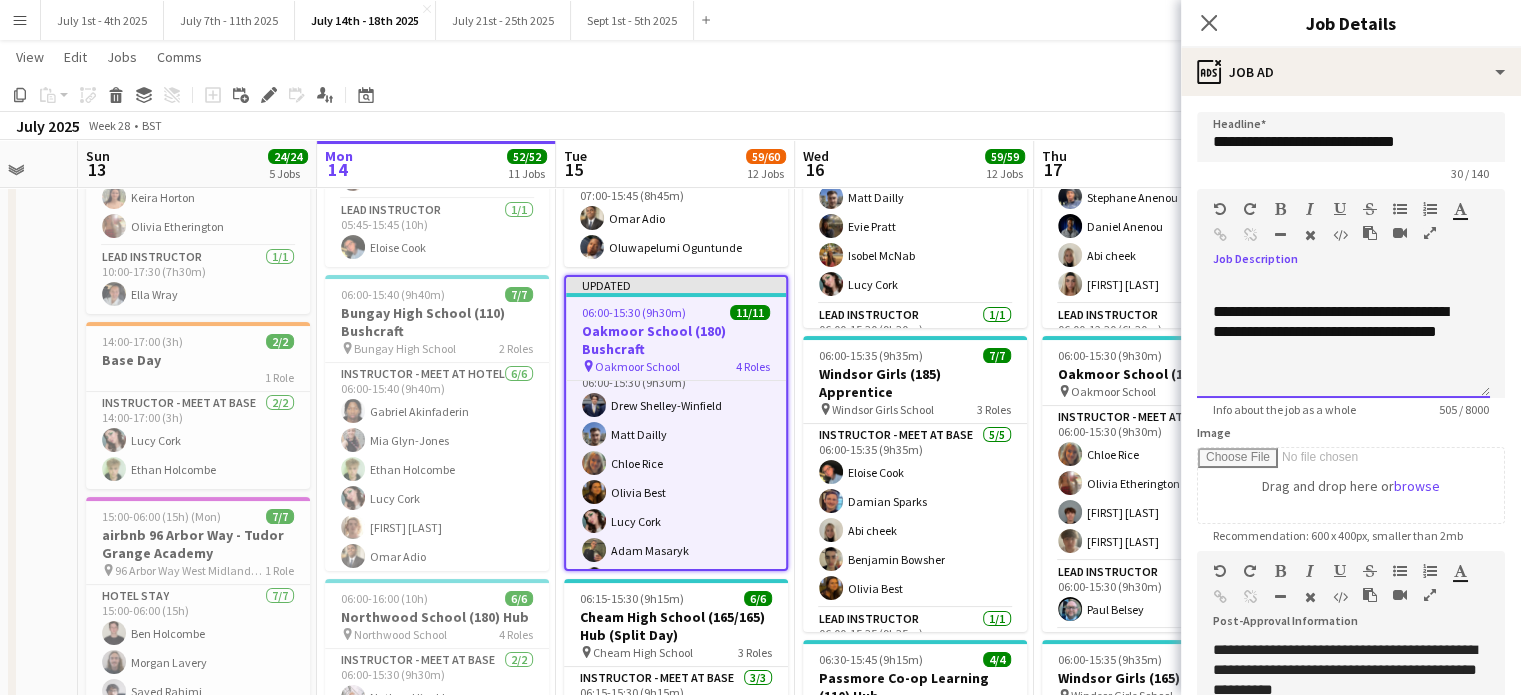 scroll, scrollTop: 516, scrollLeft: 0, axis: vertical 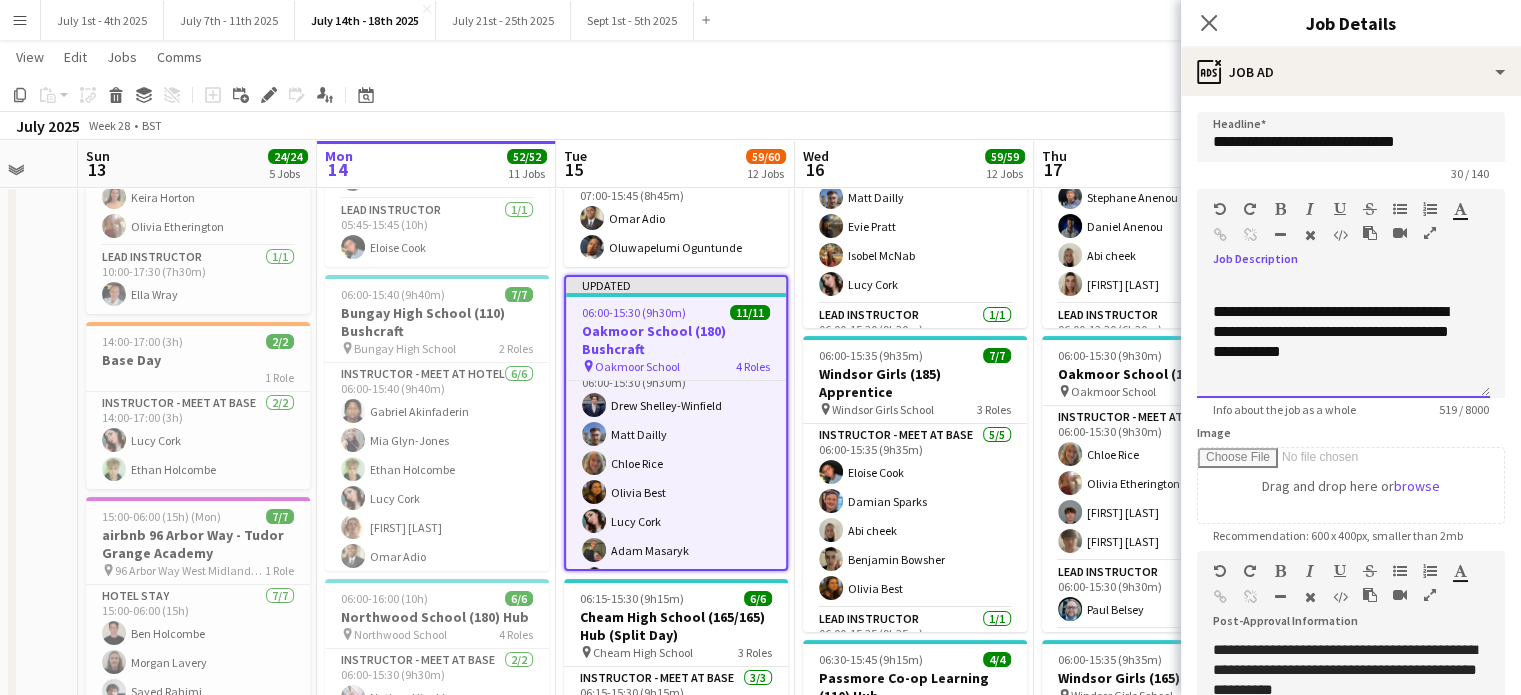 click on "**********" at bounding box center [1336, 332] 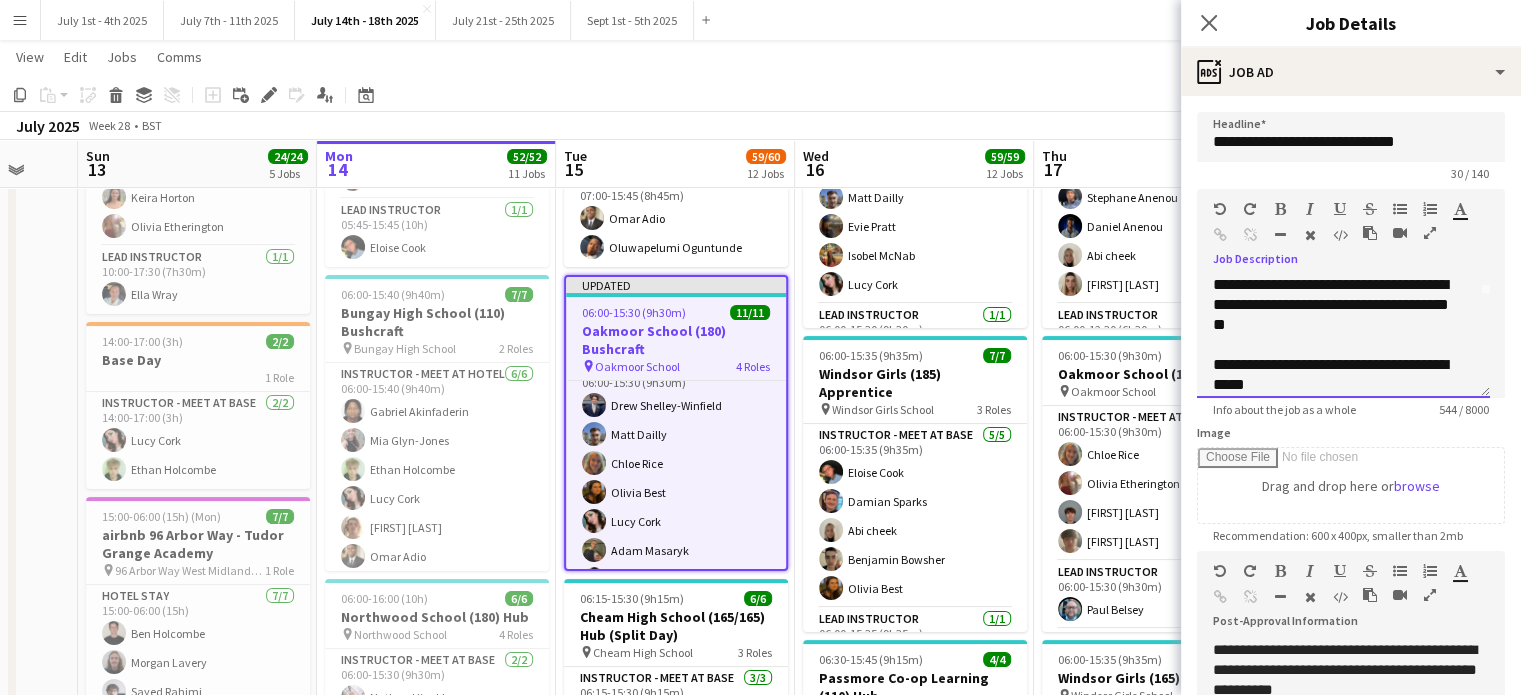 scroll, scrollTop: 16, scrollLeft: 0, axis: vertical 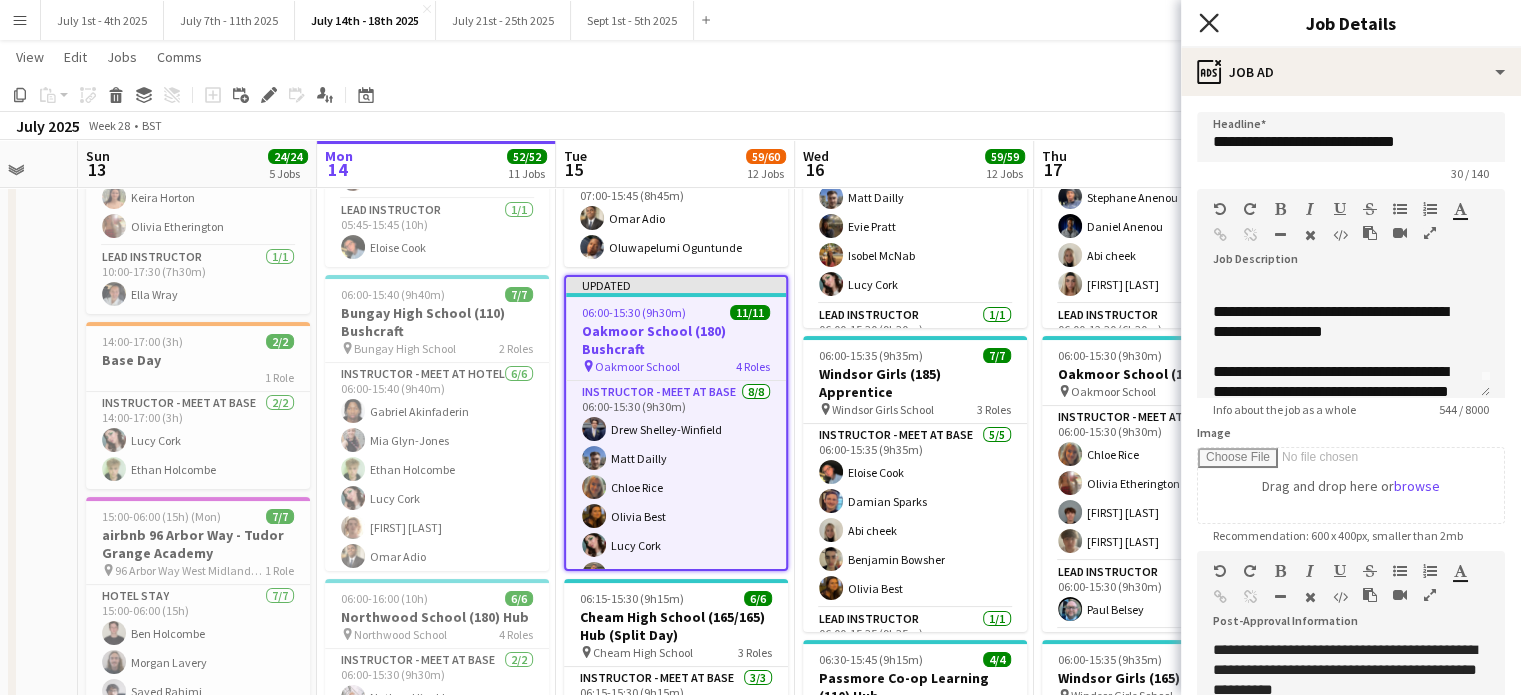 click on "Close pop-in" 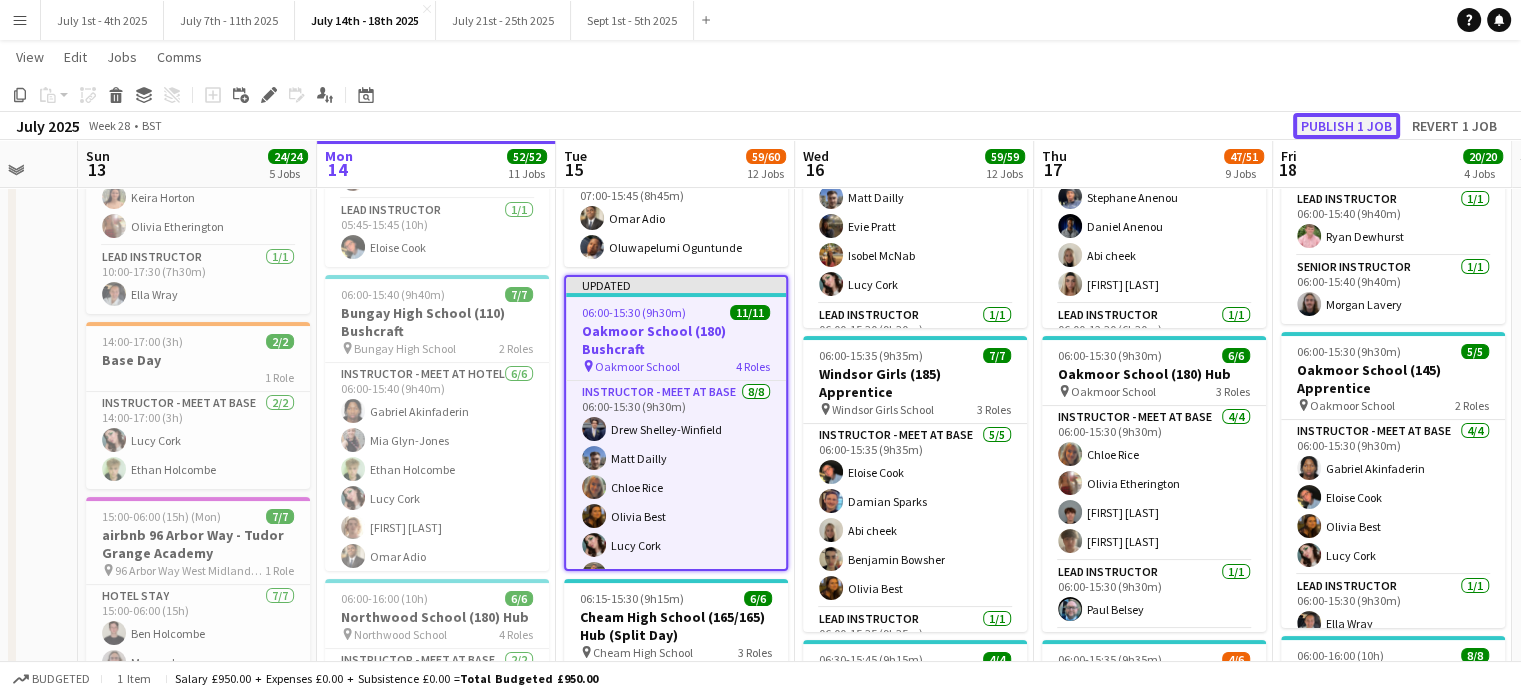 click on "Publish 1 job" 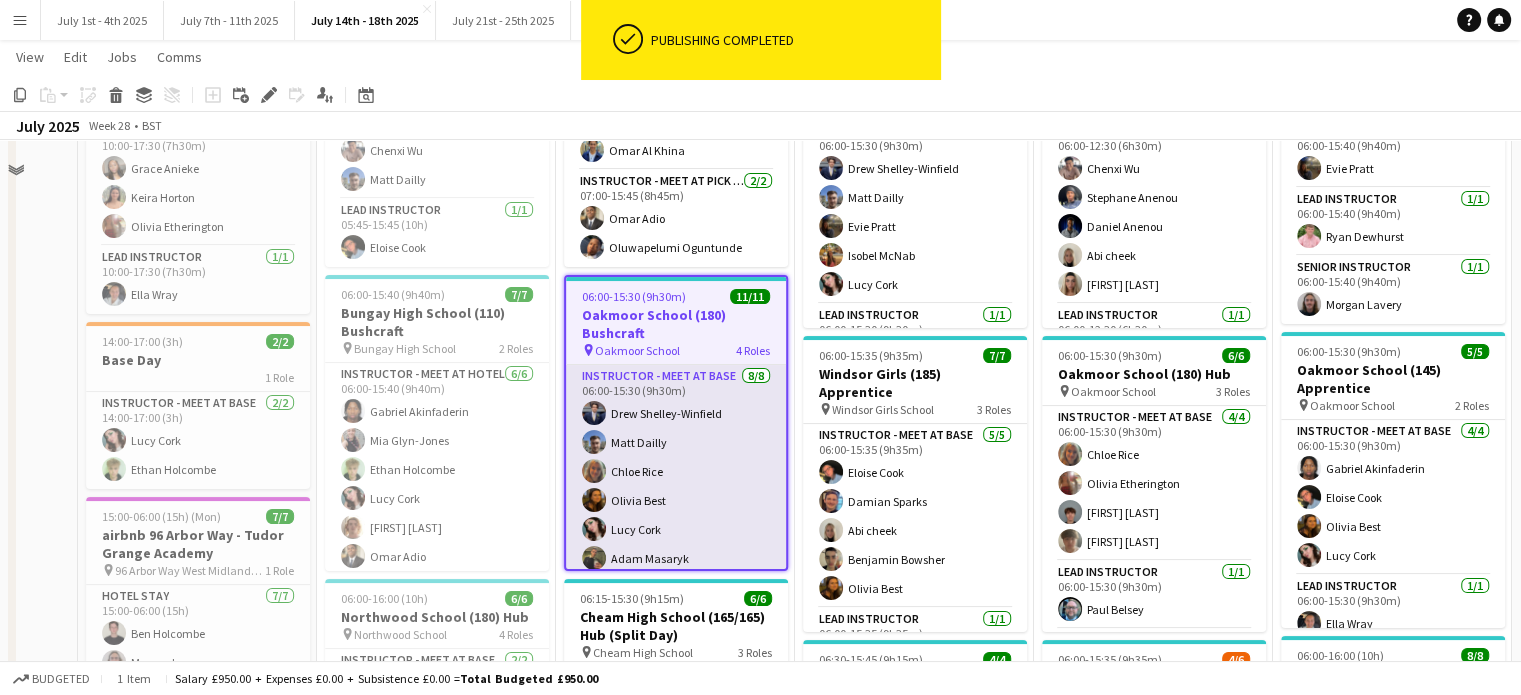 scroll, scrollTop: 100, scrollLeft: 0, axis: vertical 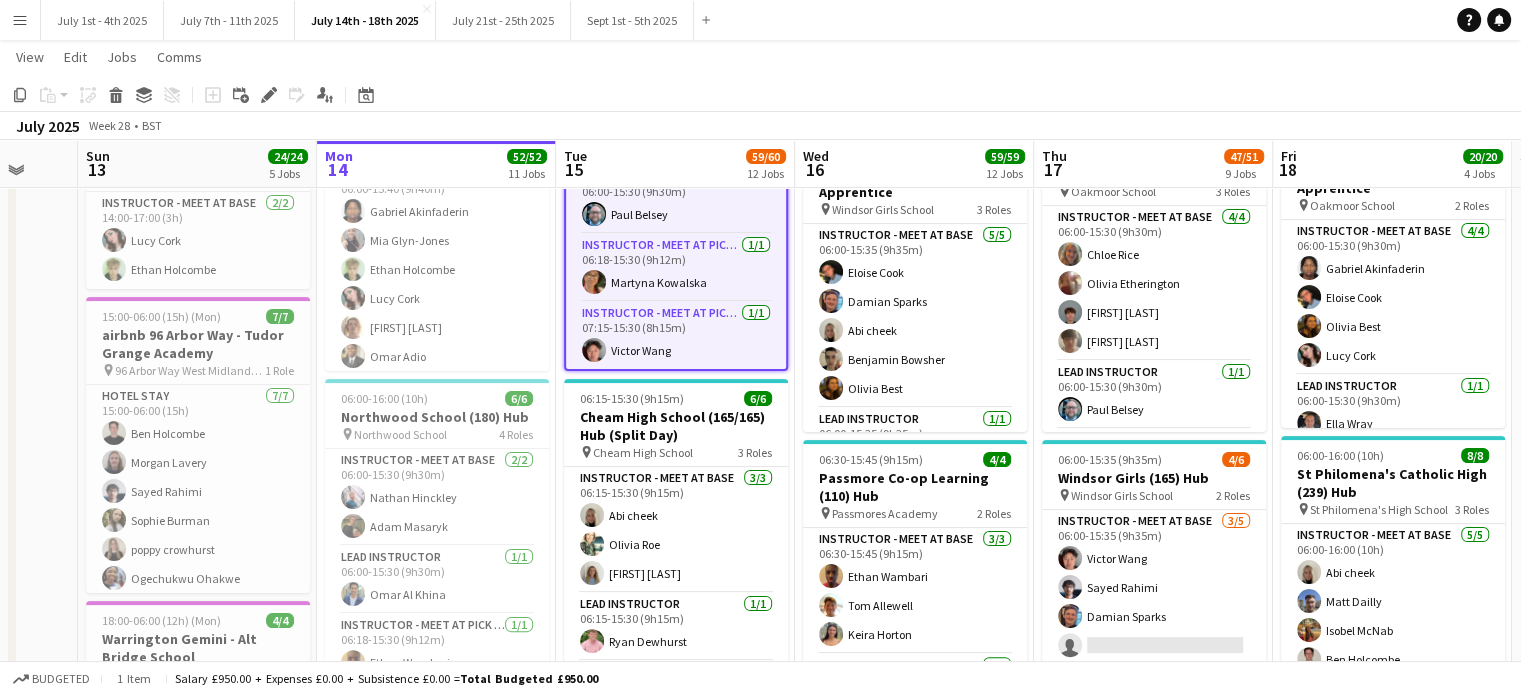 click on "Copy
Paste
Paste   Ctrl+V Paste with crew  Ctrl+Shift+V
Paste linked Job
Delete
Group
Ungroup
Add job
Add linked Job
Edit
Edit linked Job
Applicants
Date picker
JUL 2025 JUL 2025 Monday M Tuesday T Wednesday W Thursday T Friday F Saturday S Sunday S  JUL      1   2   3   4   5   6   7   8   9   10   11   12   13   14   15   16   17   18   19   20   21   22   23   24   25   26   27   28   29   30   31
Comparison range
Comparison range
Today" 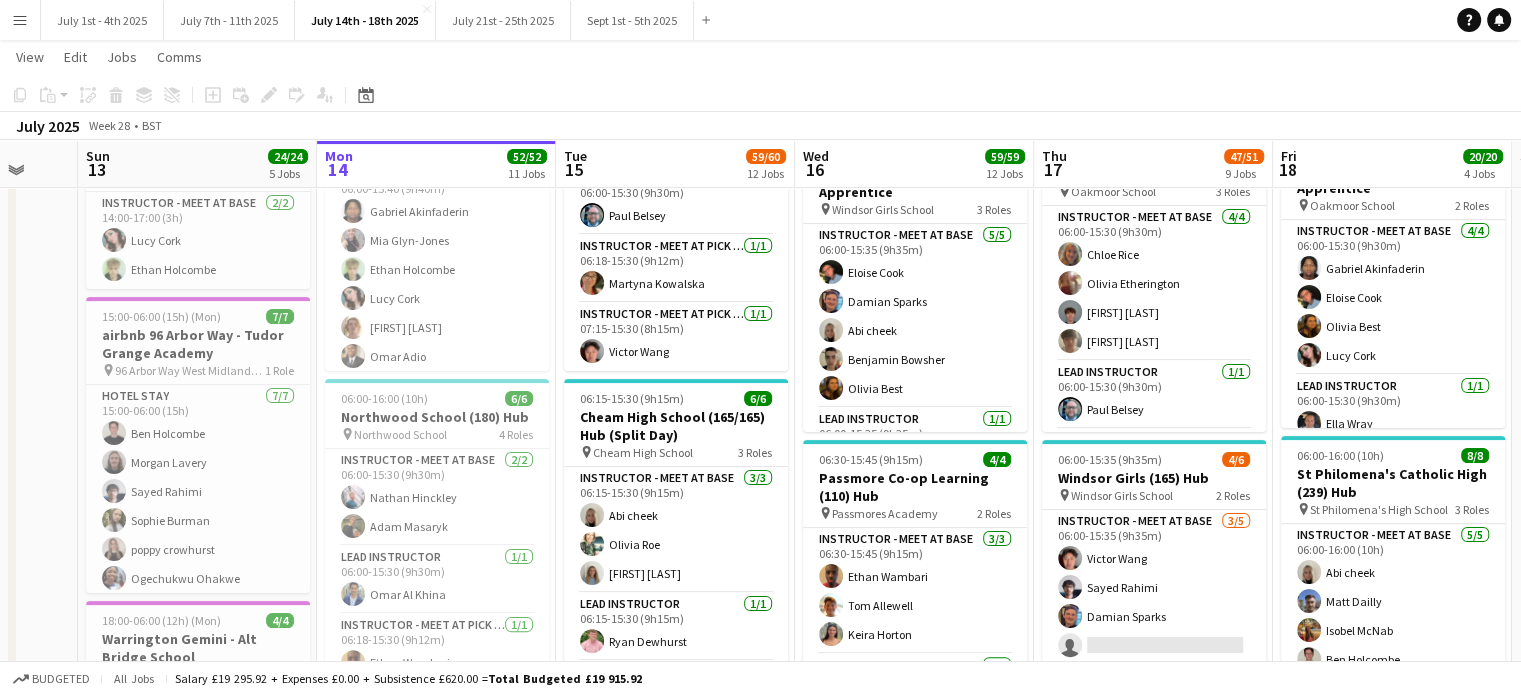 scroll, scrollTop: 267, scrollLeft: 0, axis: vertical 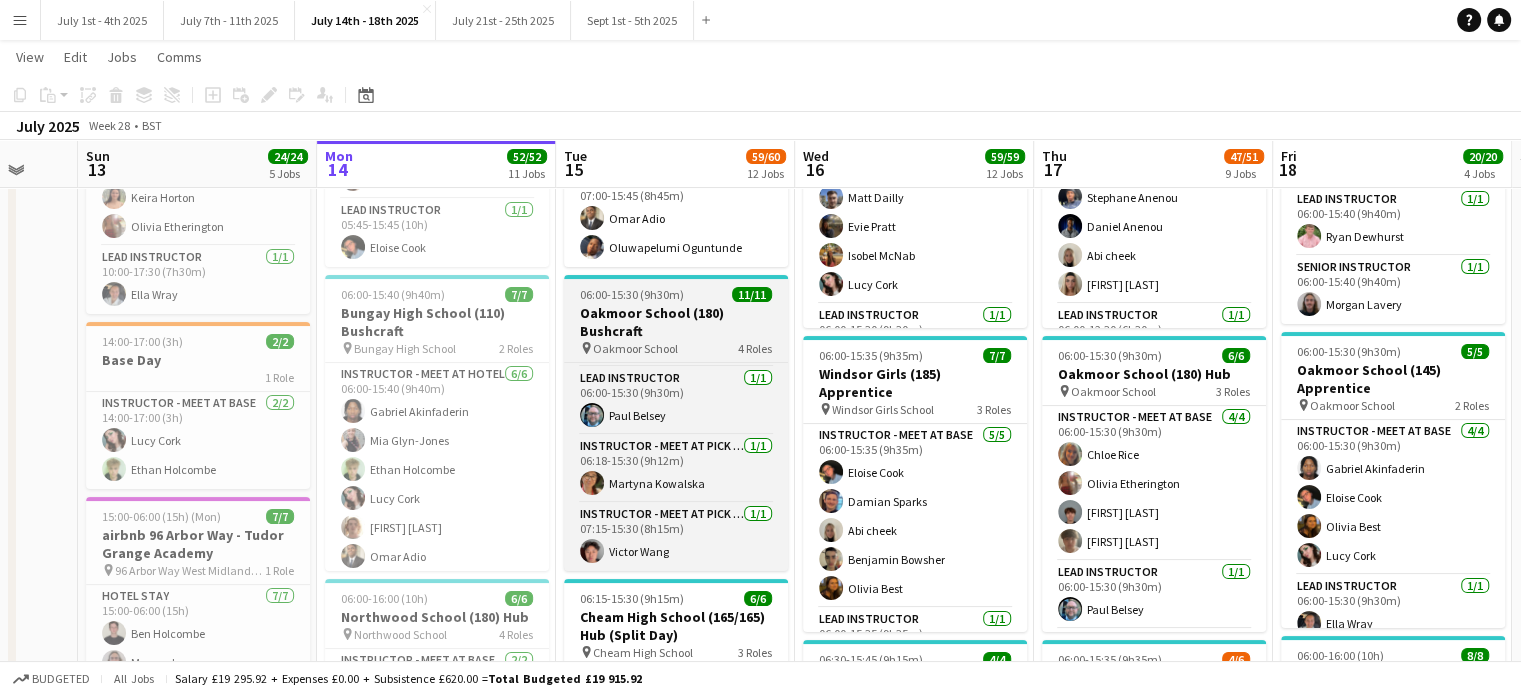 click on "Oakmoor School (180) Bushcraft" at bounding box center (676, 322) 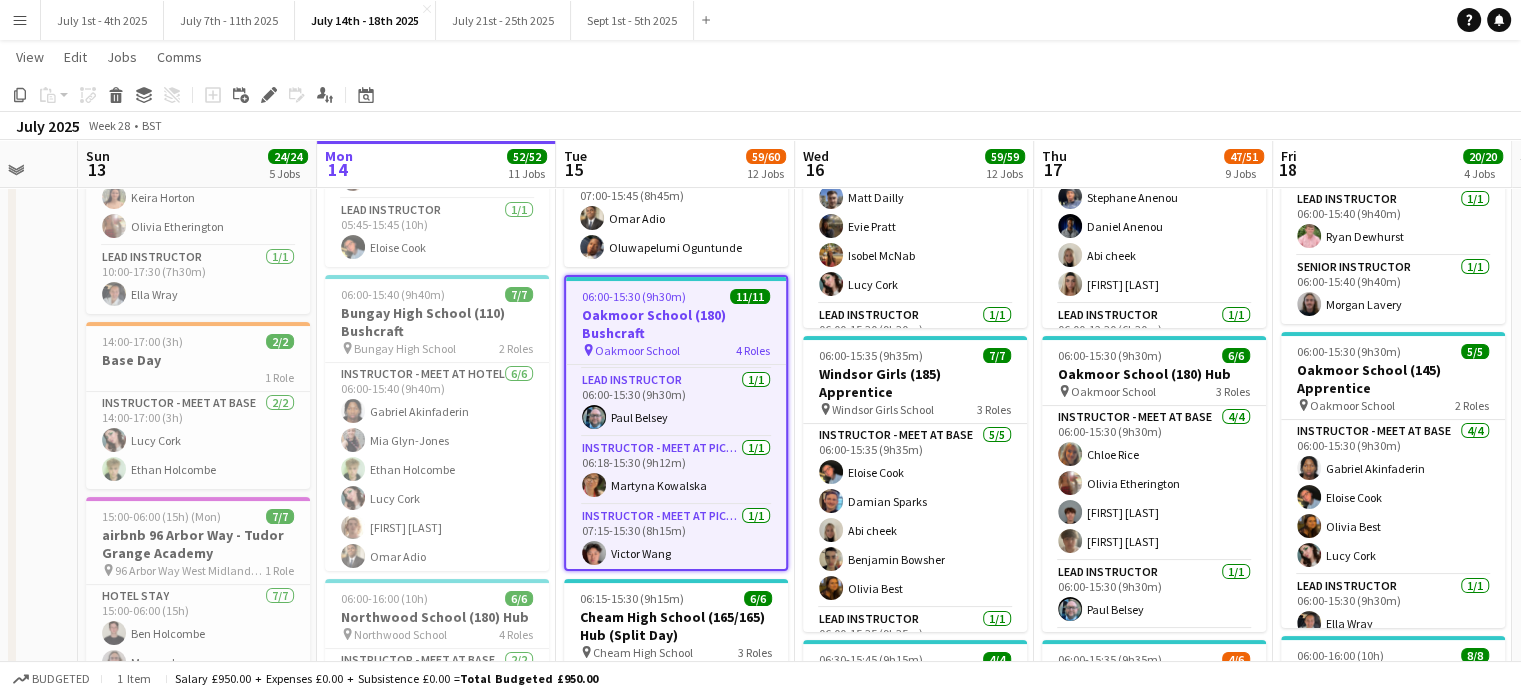 scroll, scrollTop: 270, scrollLeft: 0, axis: vertical 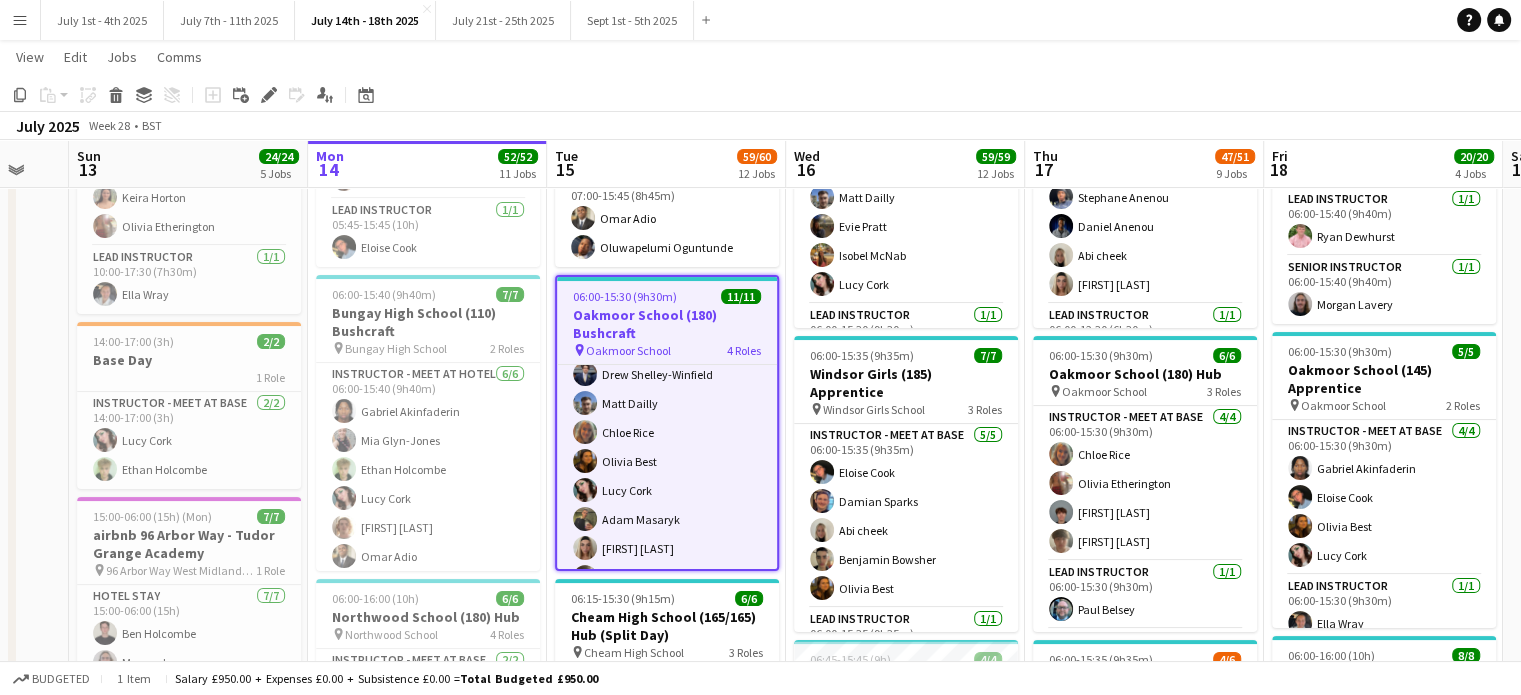 drag, startPoint x: 792, startPoint y: 388, endPoint x: 783, endPoint y: 428, distance: 41 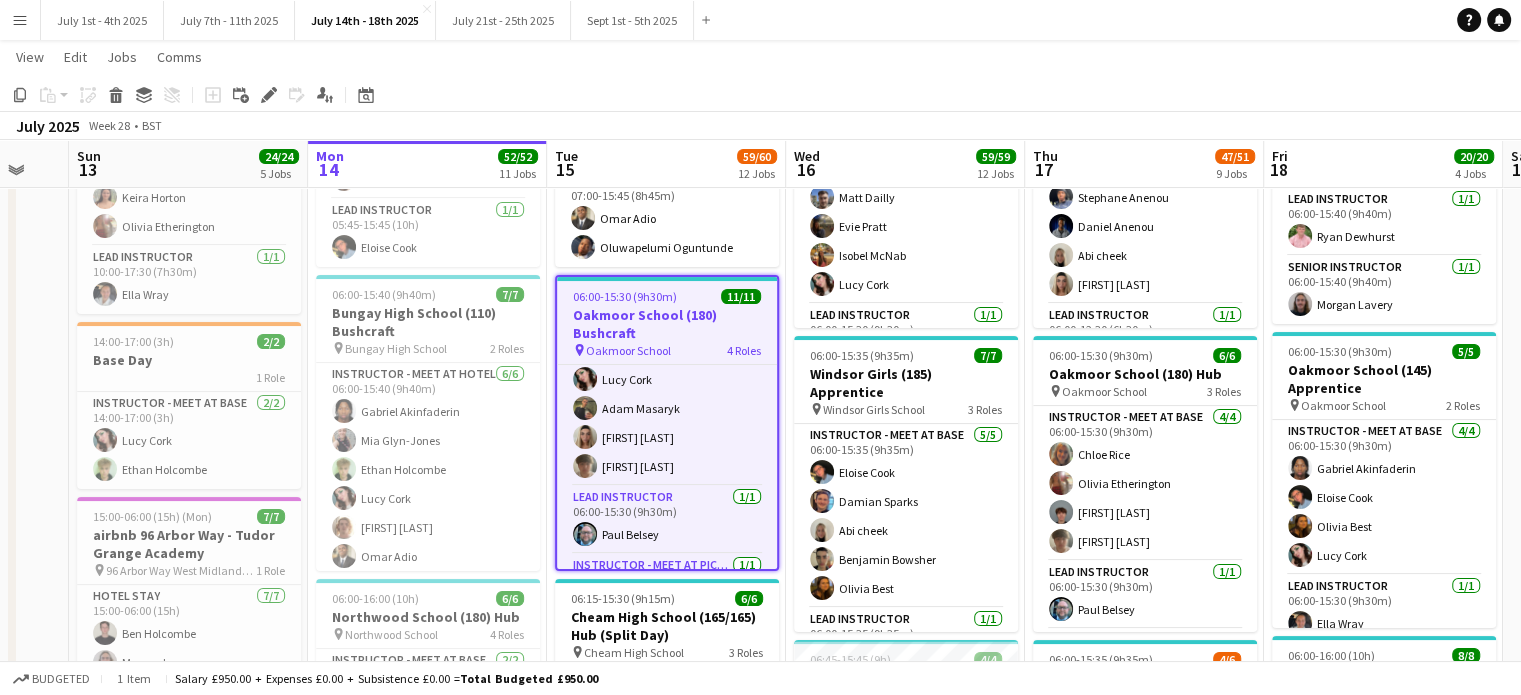 scroll, scrollTop: 154, scrollLeft: 0, axis: vertical 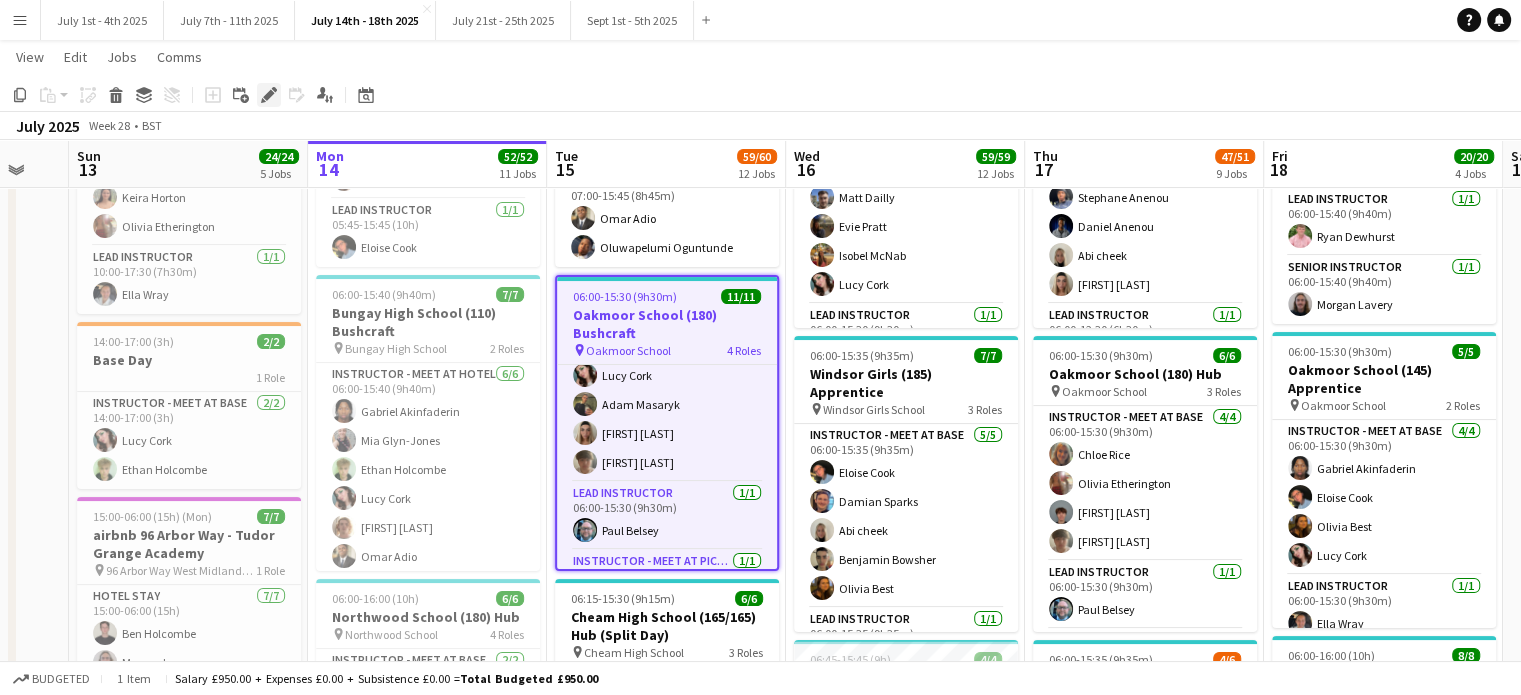 click 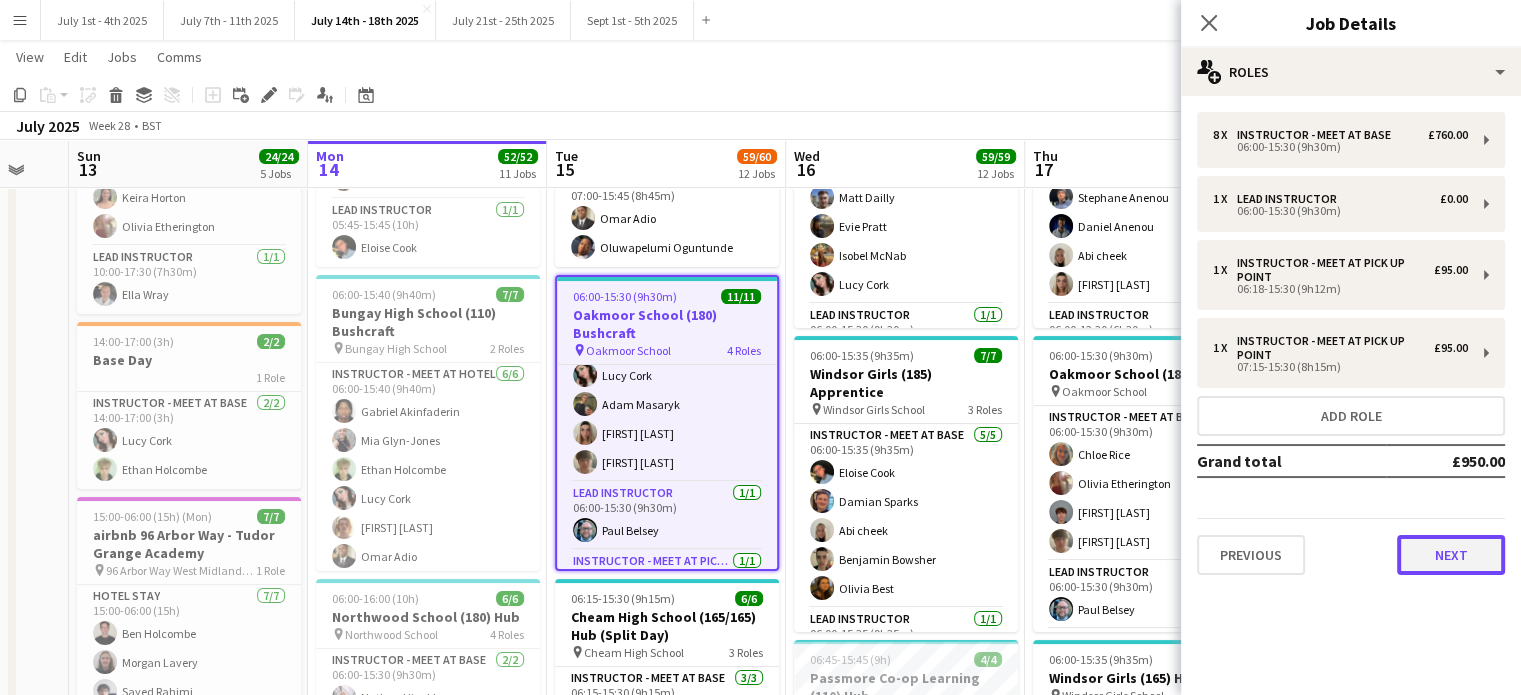 click on "Next" at bounding box center (1451, 555) 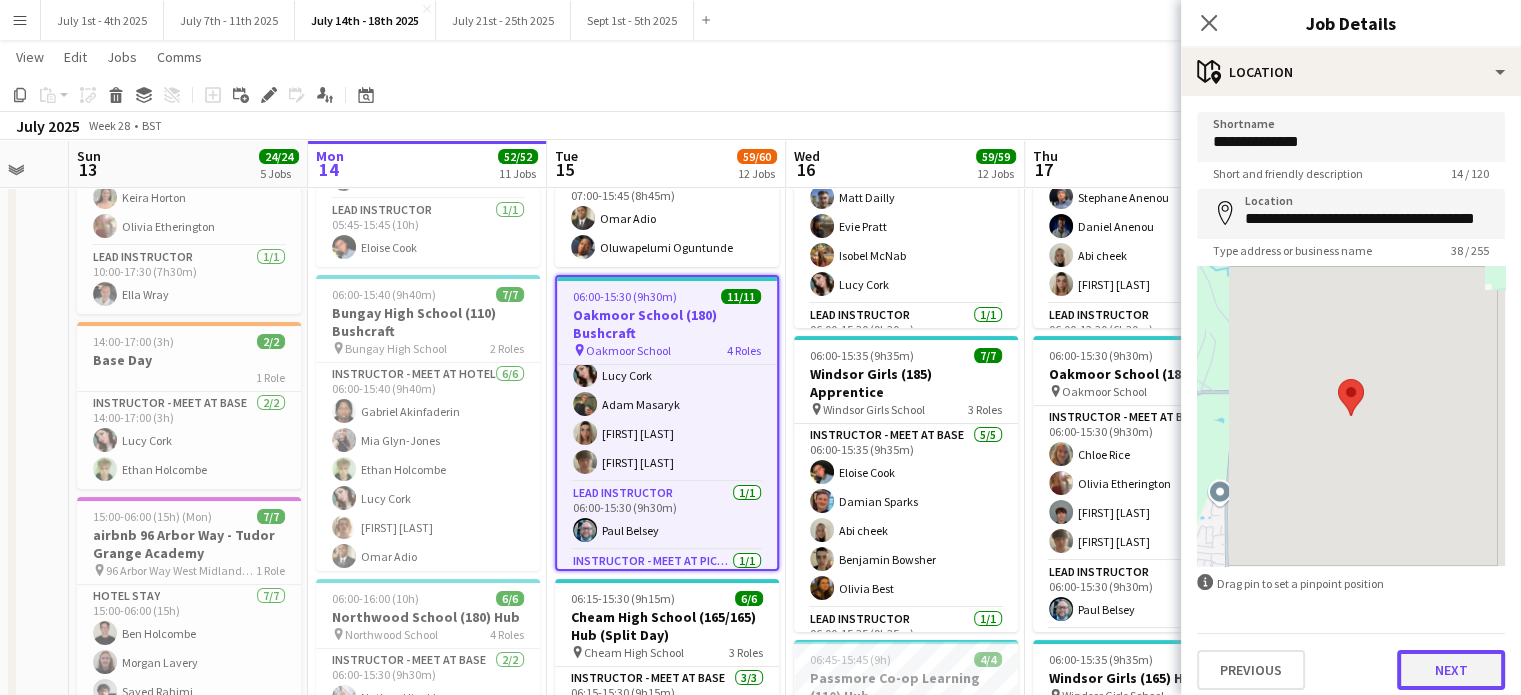 click on "Next" at bounding box center (1451, 670) 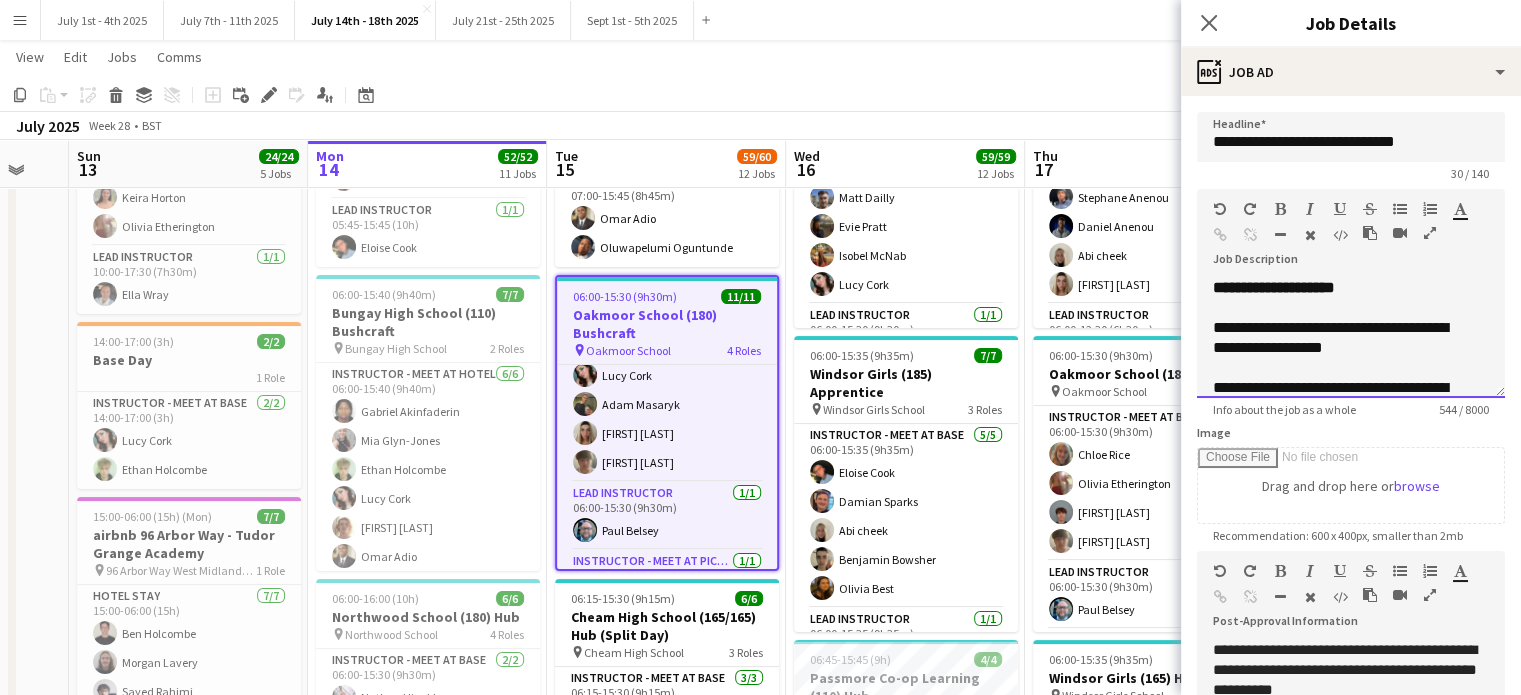click on "**********" at bounding box center [1351, 338] 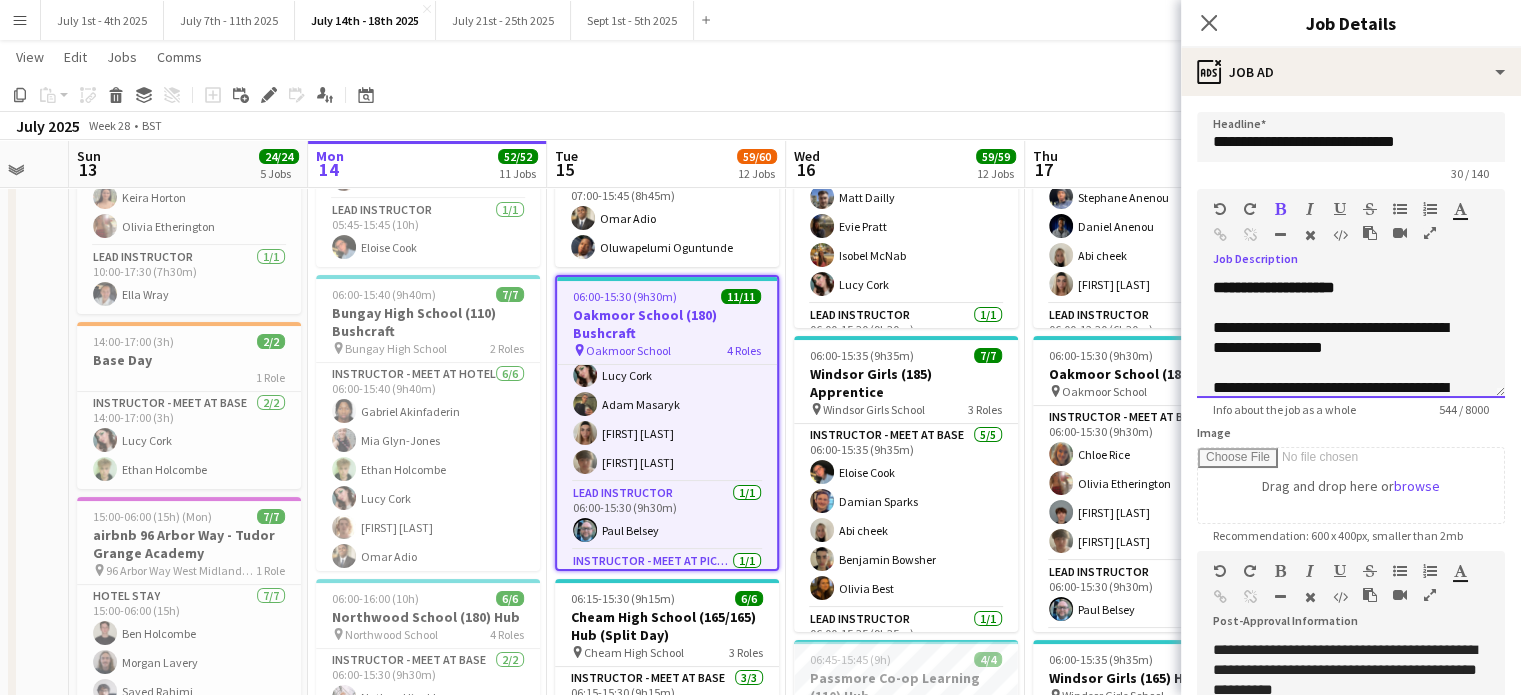 type 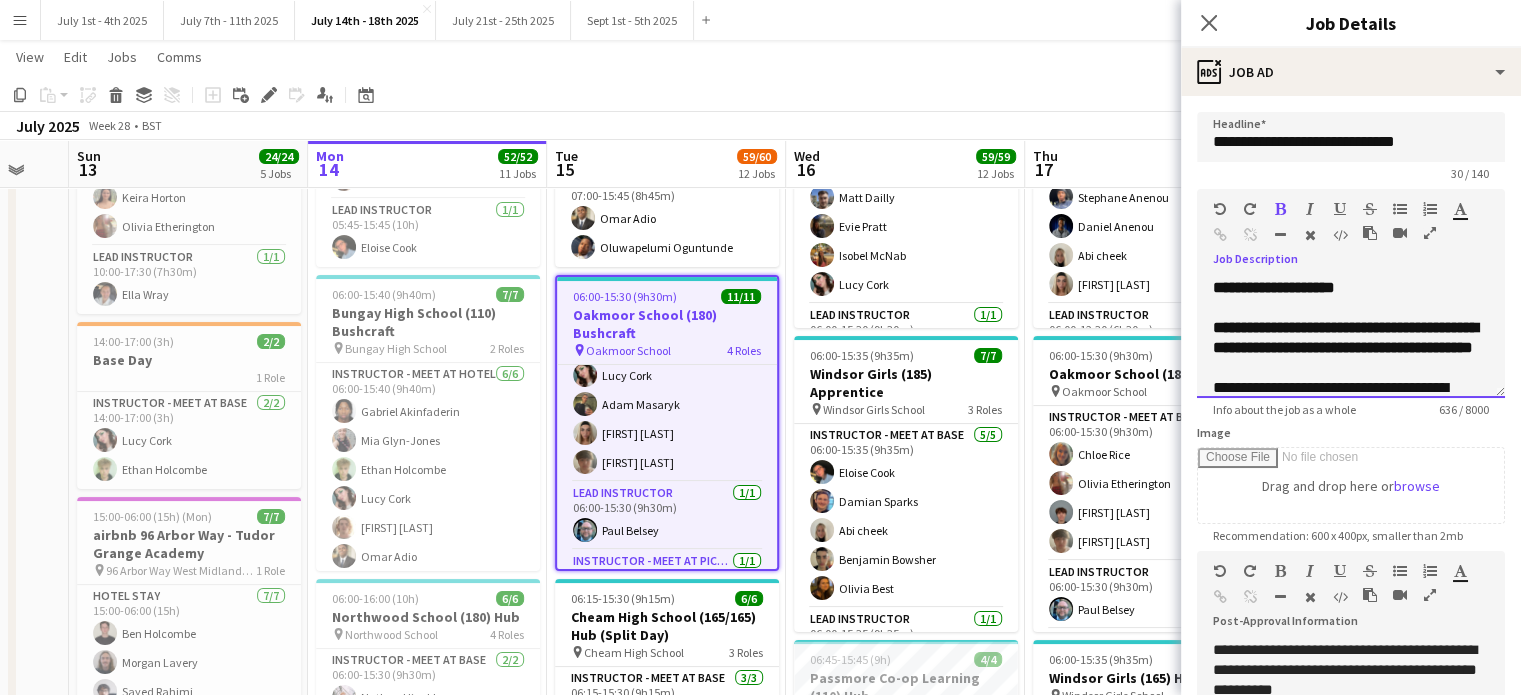 scroll, scrollTop: 100, scrollLeft: 0, axis: vertical 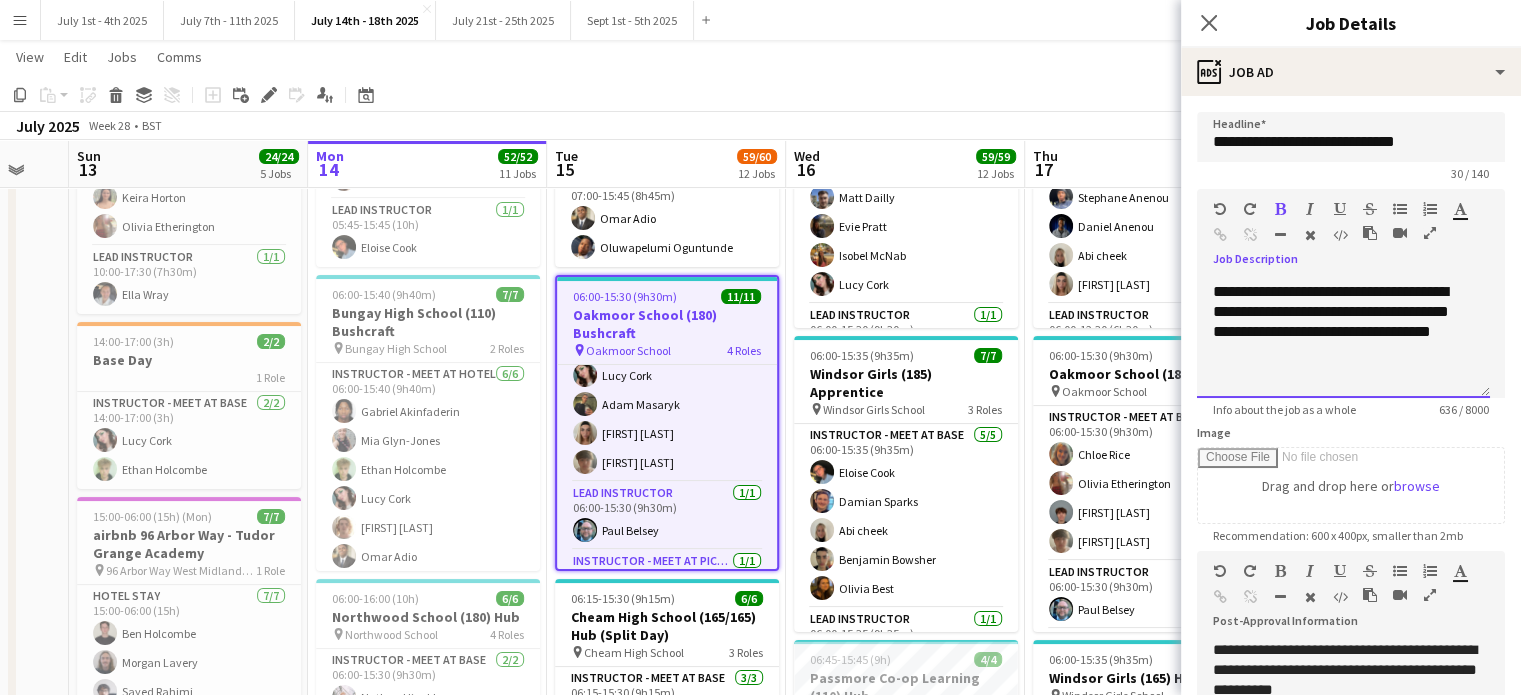 click on "**********" at bounding box center [1343, 338] 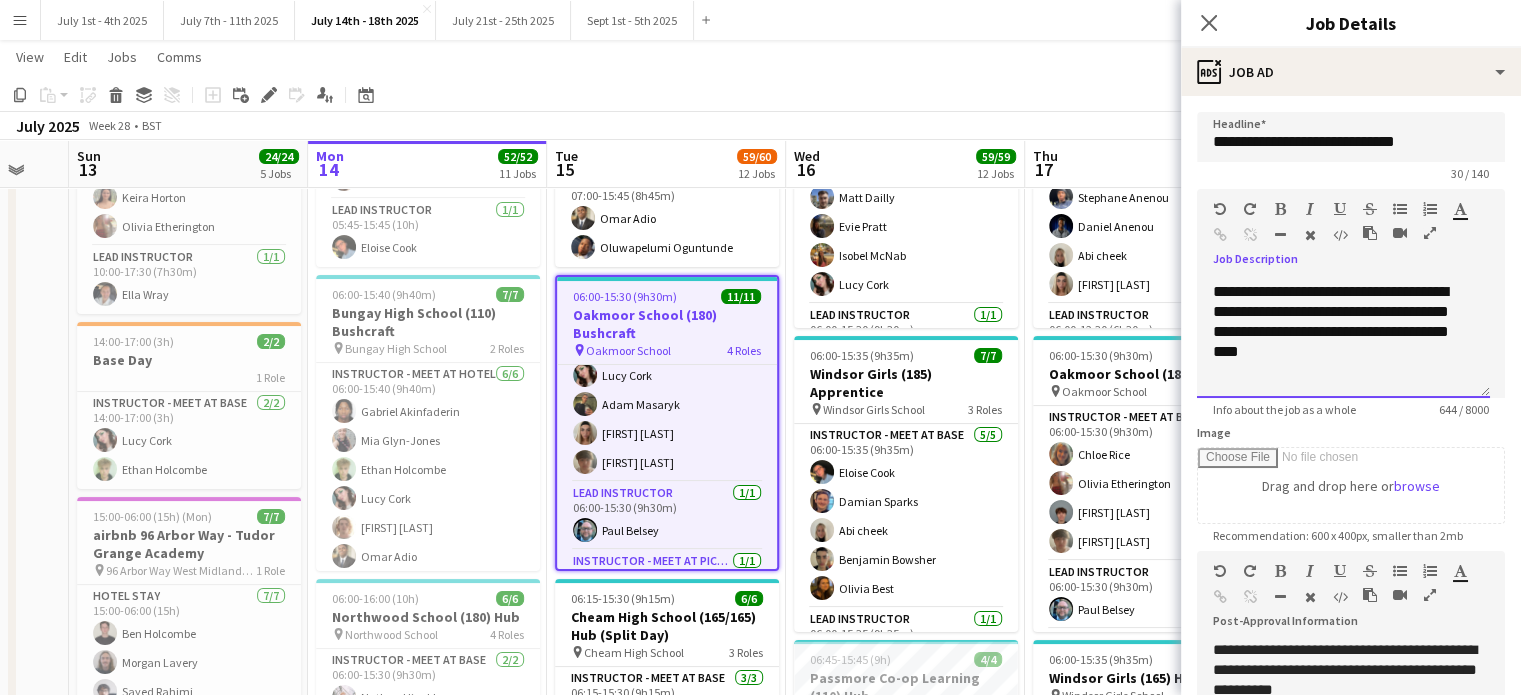 click on "**********" at bounding box center [1336, 322] 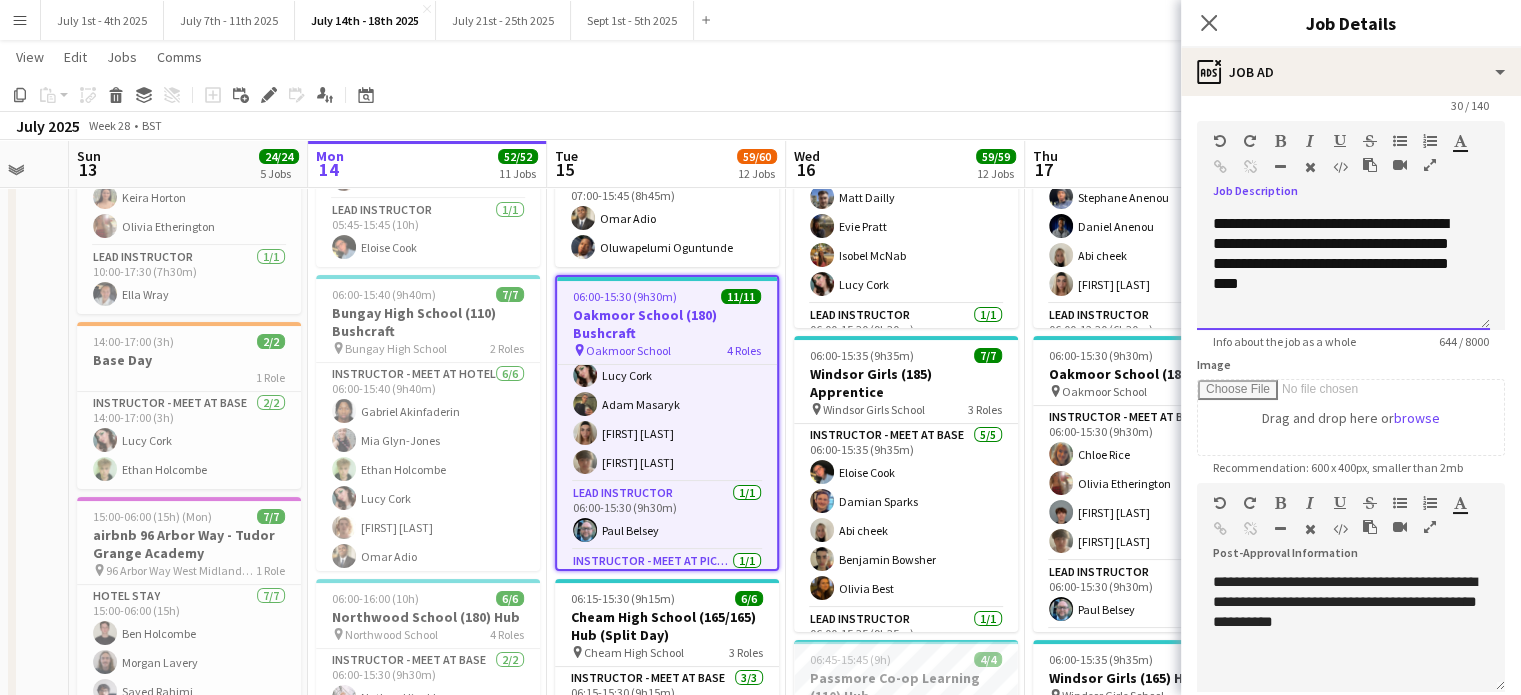 scroll, scrollTop: 100, scrollLeft: 0, axis: vertical 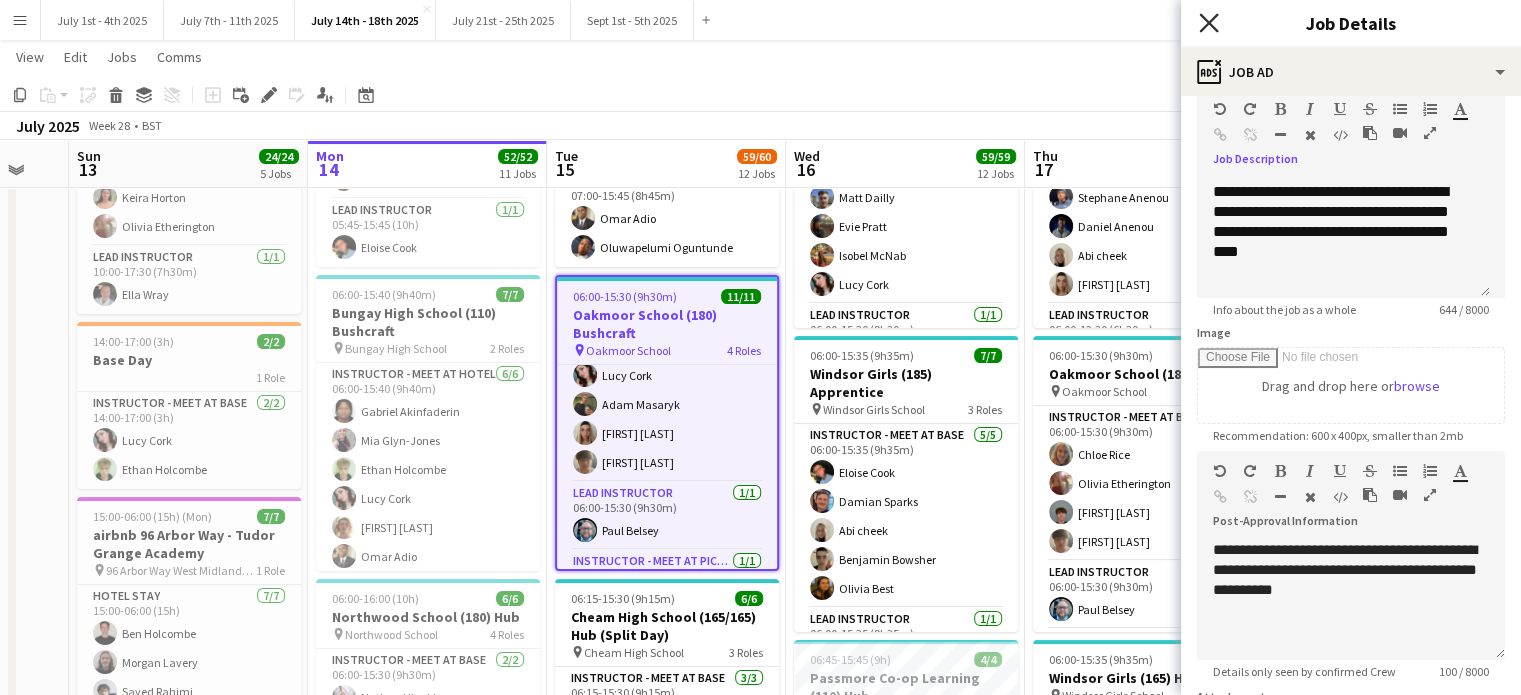 click on "Close pop-in" 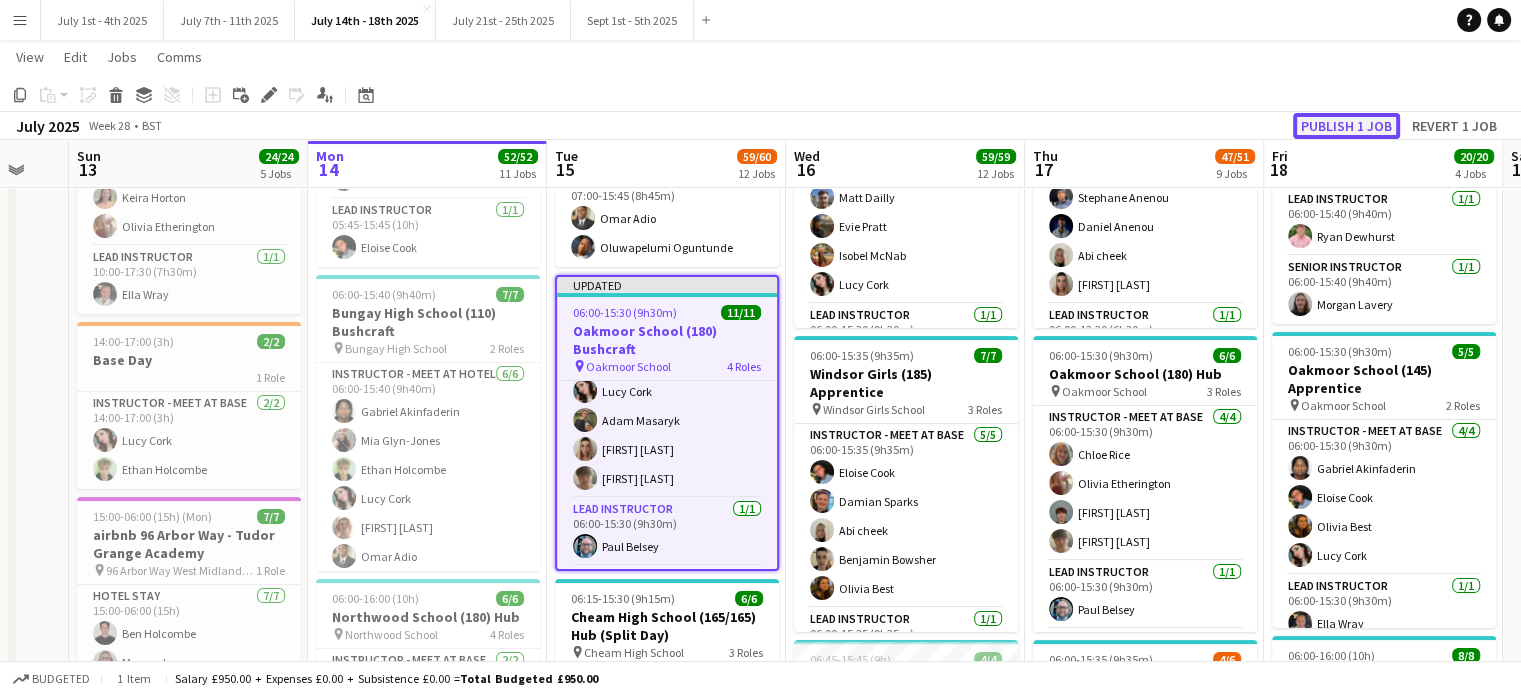click on "Publish 1 job" 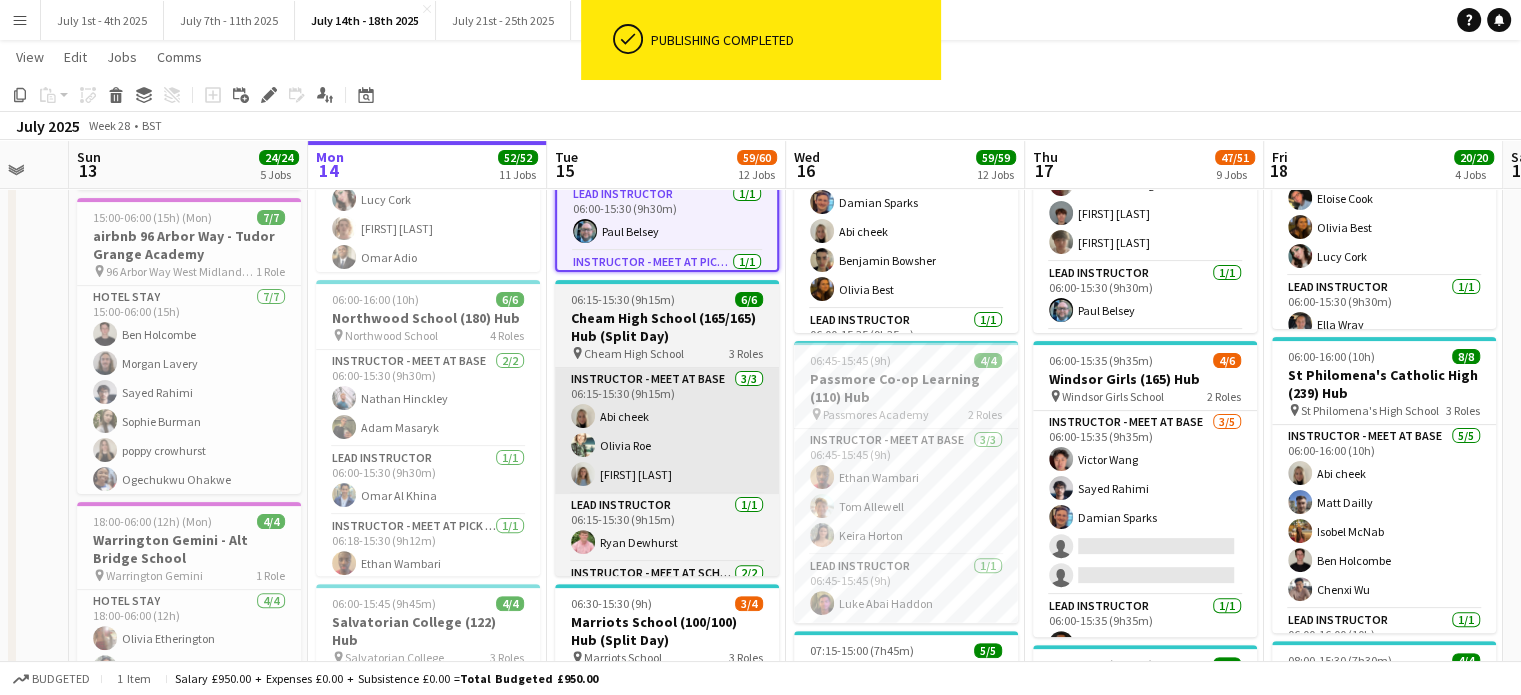 scroll, scrollTop: 500, scrollLeft: 0, axis: vertical 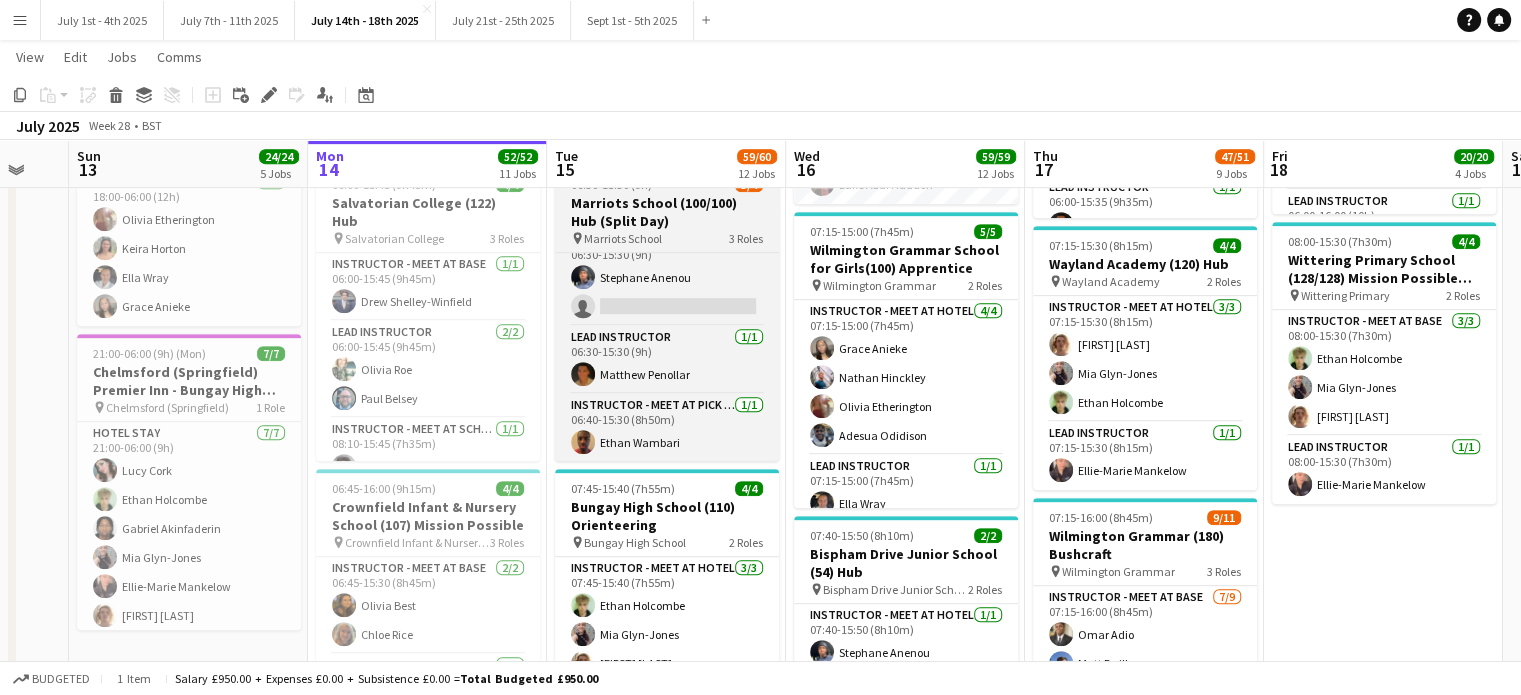 click on "Marriots School (100/100) Hub (Split Day)" at bounding box center [667, 212] 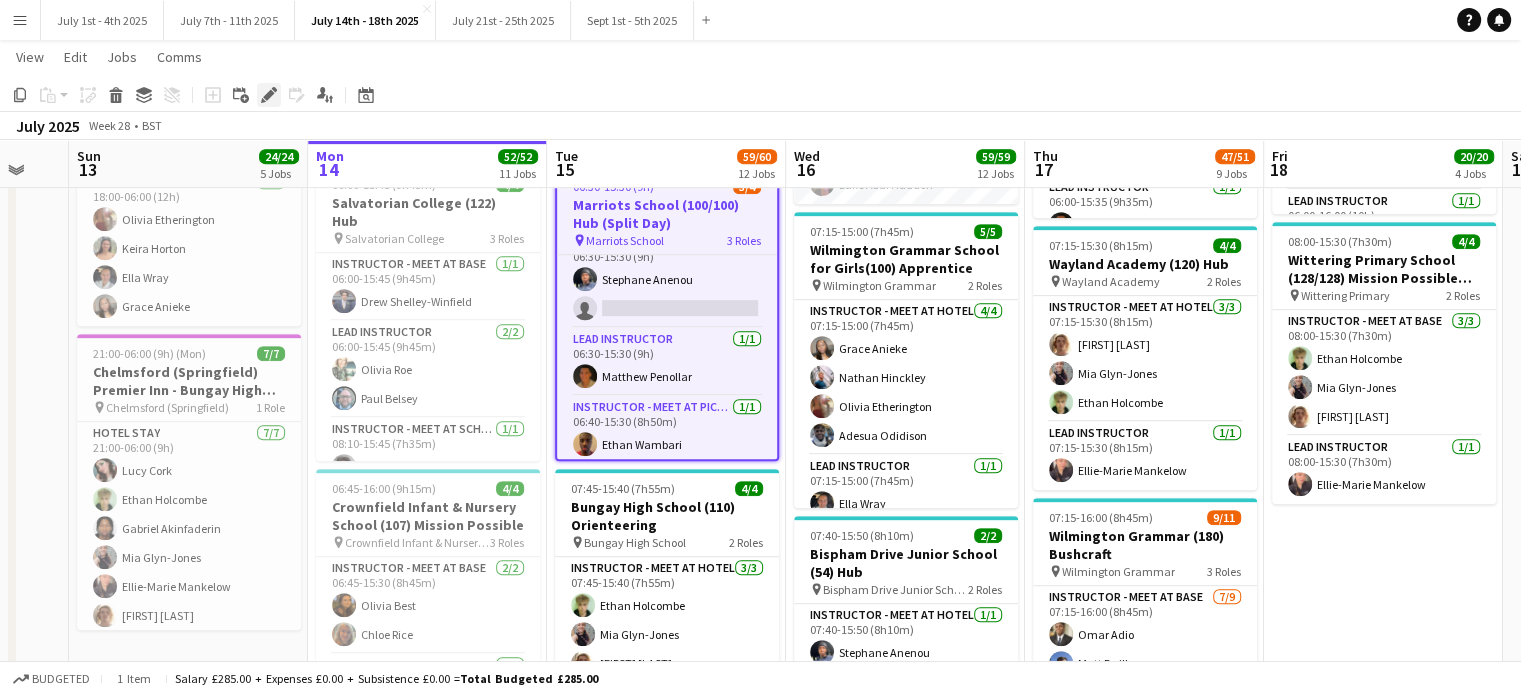 click on "Edit" 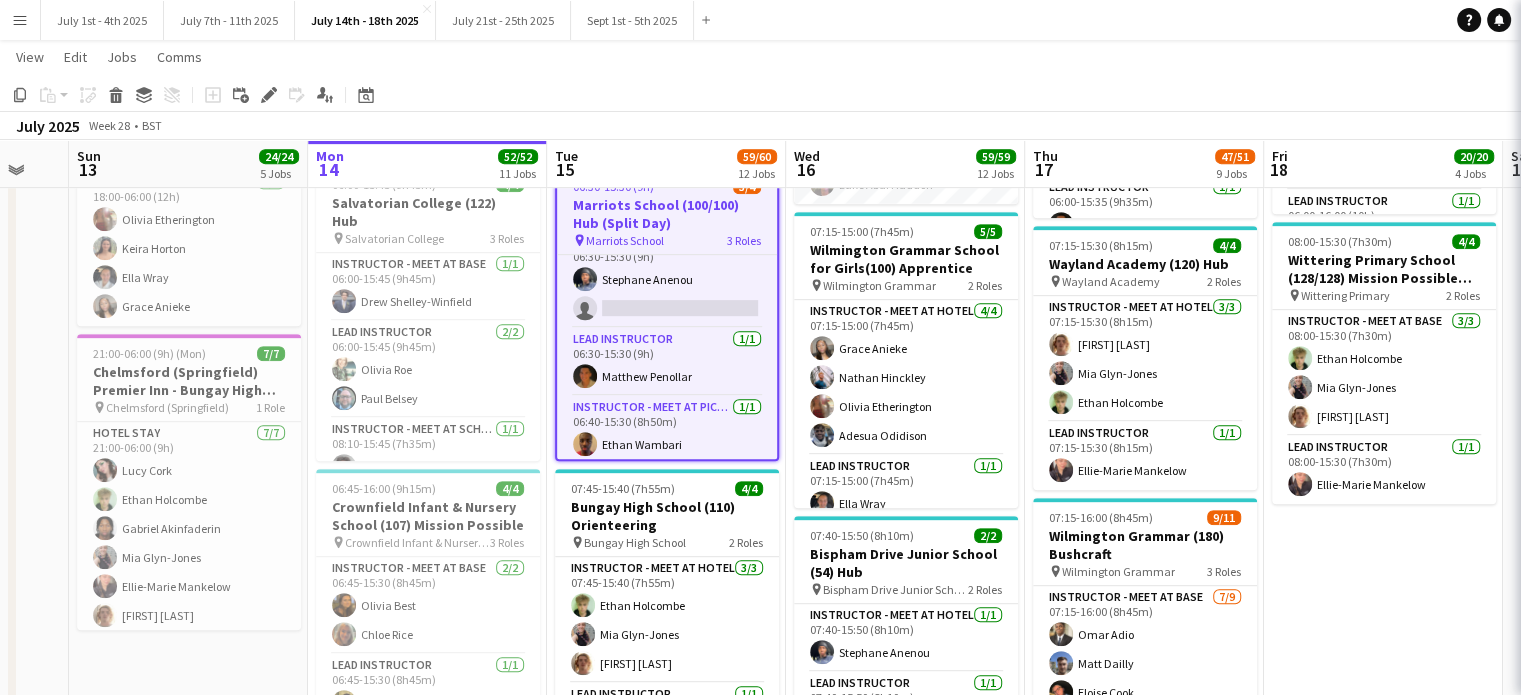 type on "**********" 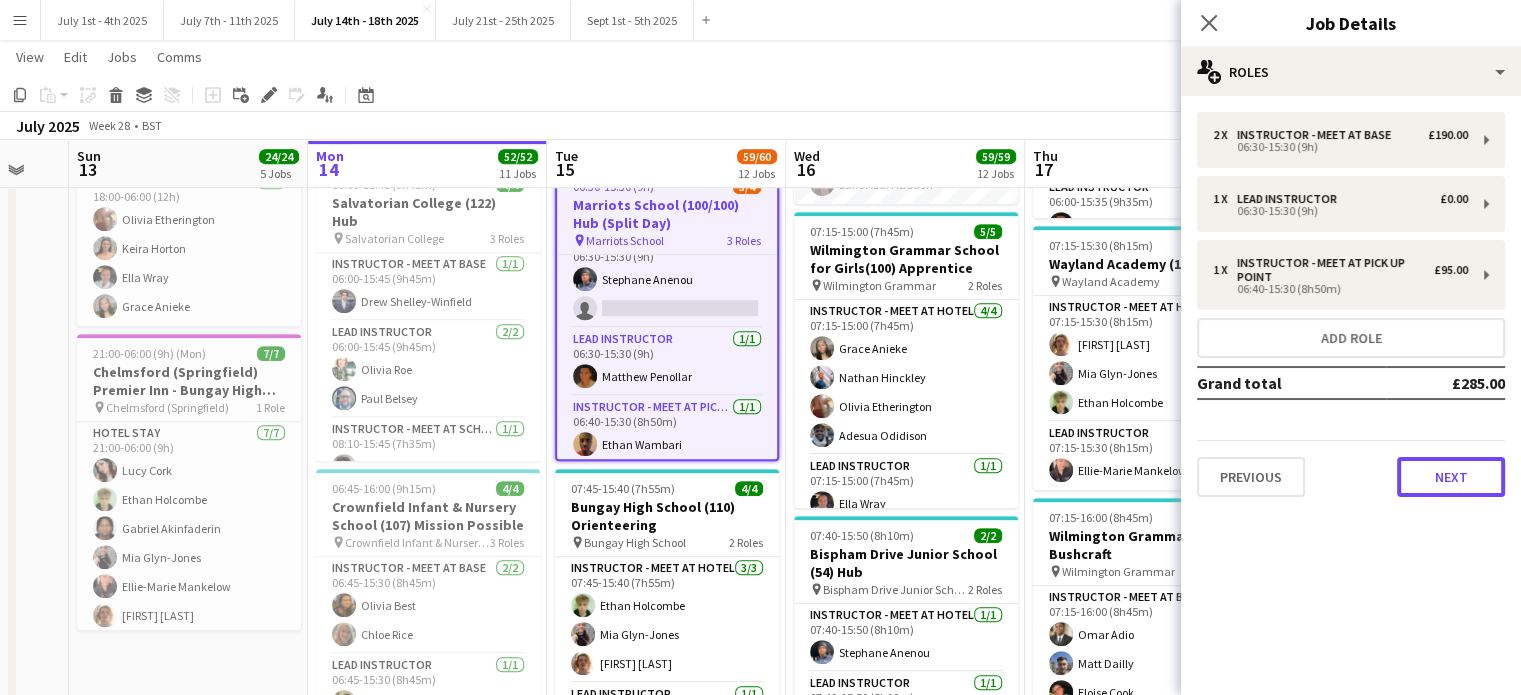 click on "Next" at bounding box center [1451, 477] 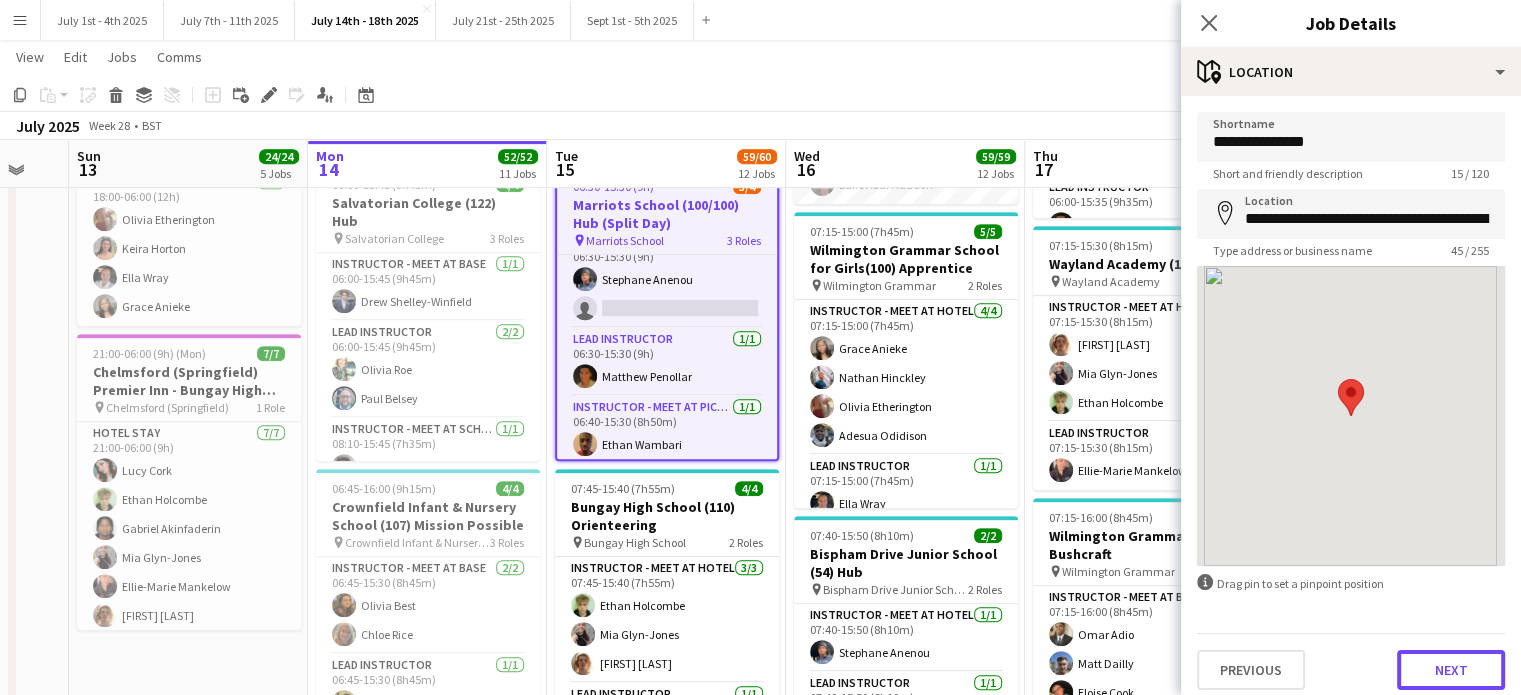 click on "Next" at bounding box center (1451, 670) 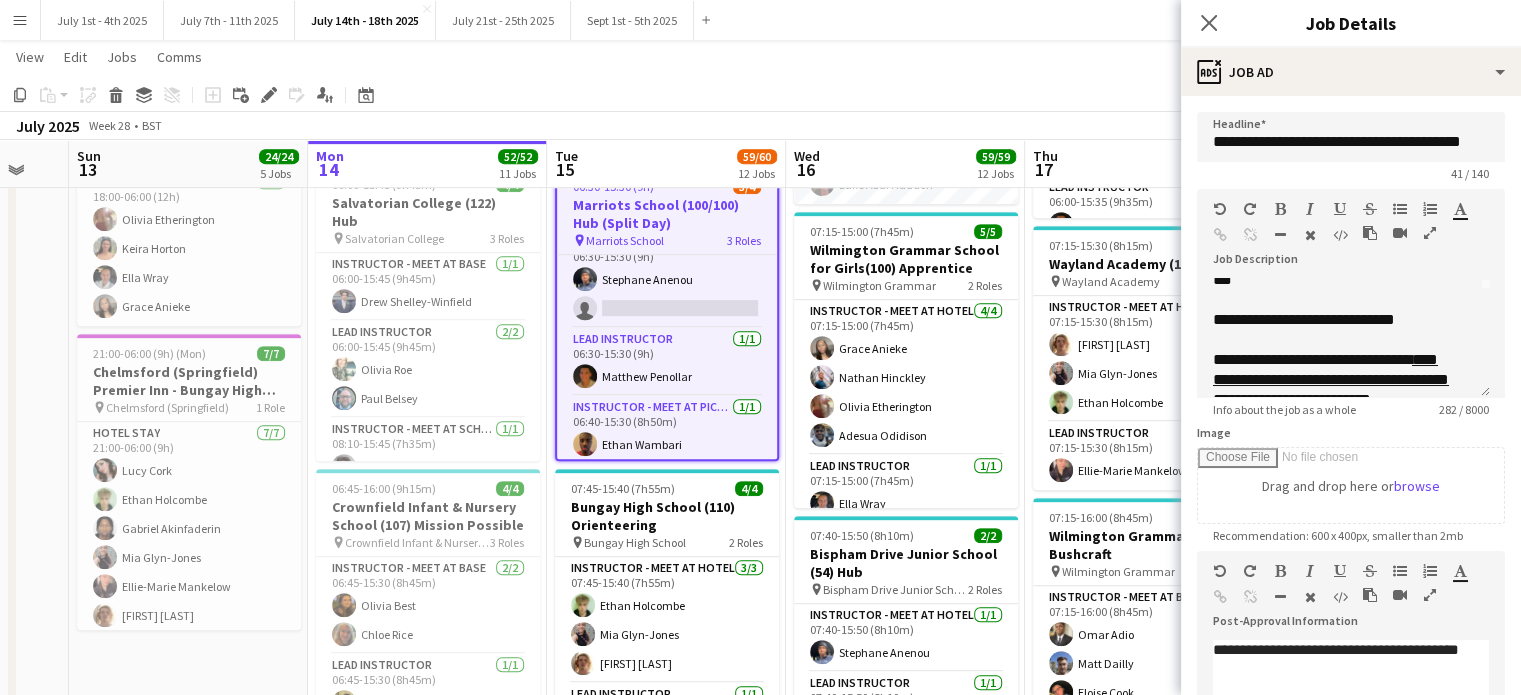 scroll, scrollTop: 136, scrollLeft: 0, axis: vertical 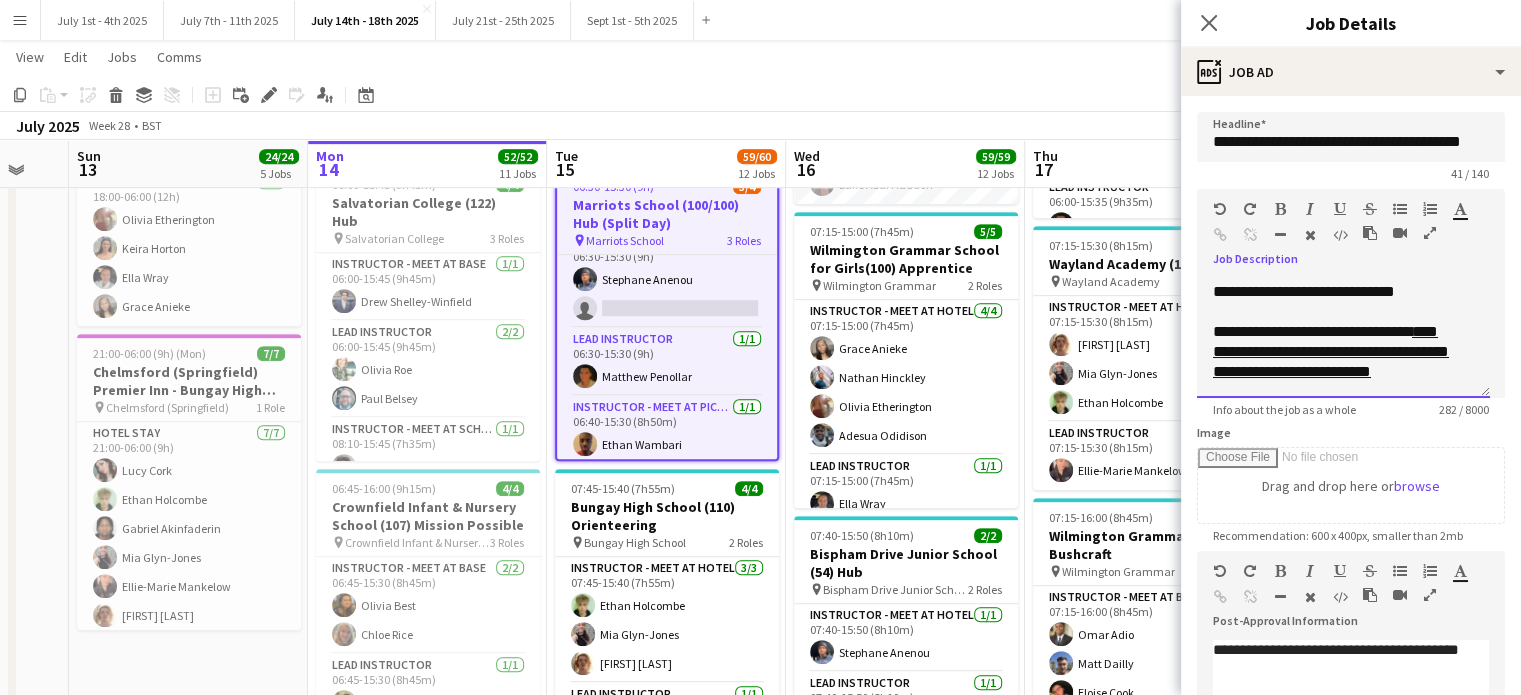 click on "**********" at bounding box center [1336, 292] 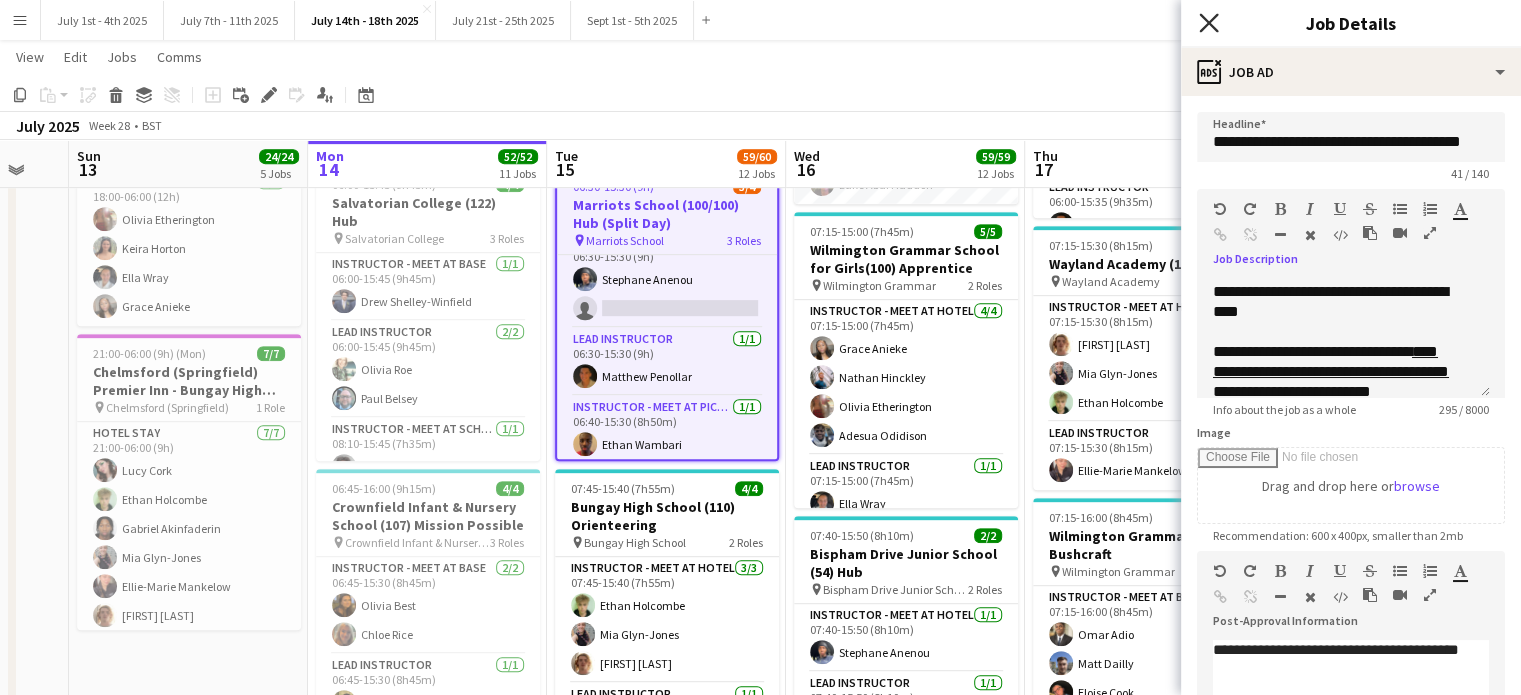 click on "Close pop-in" 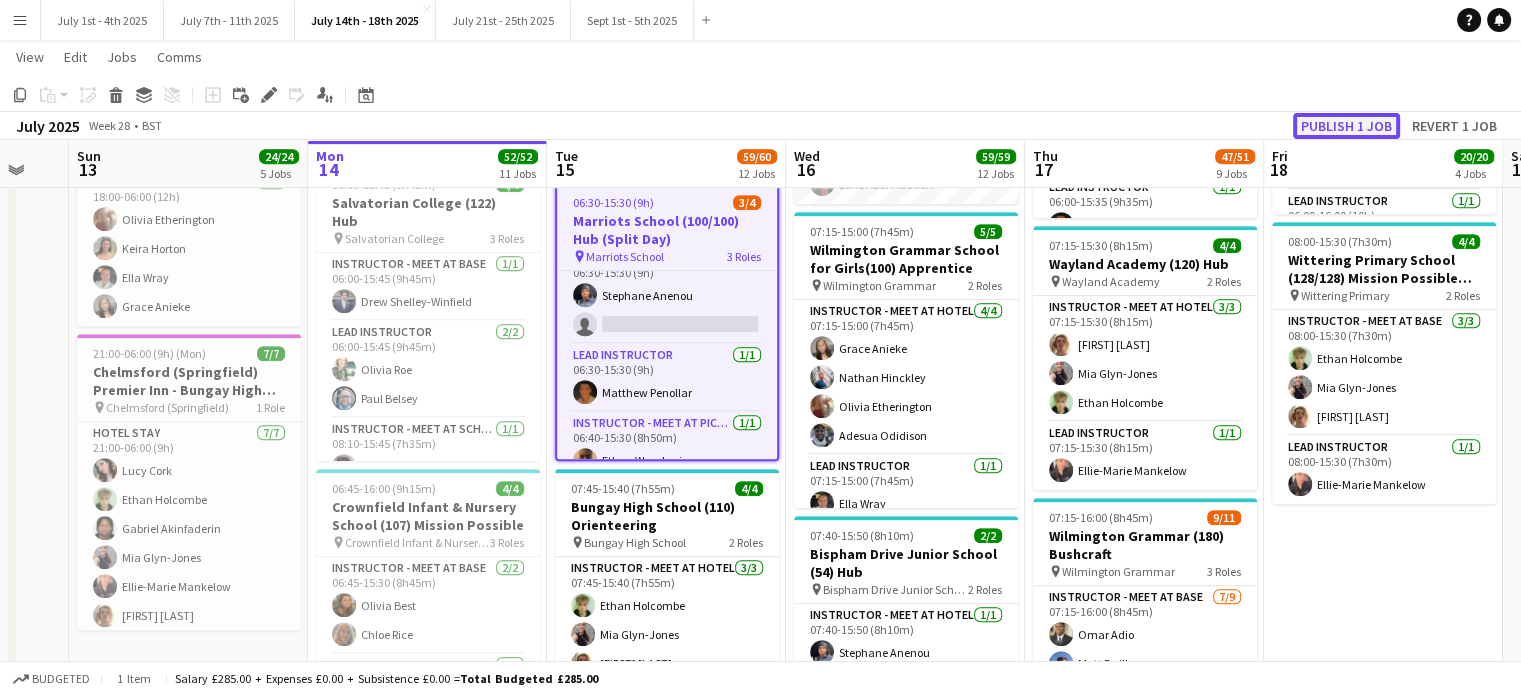 click on "Publish 1 job" 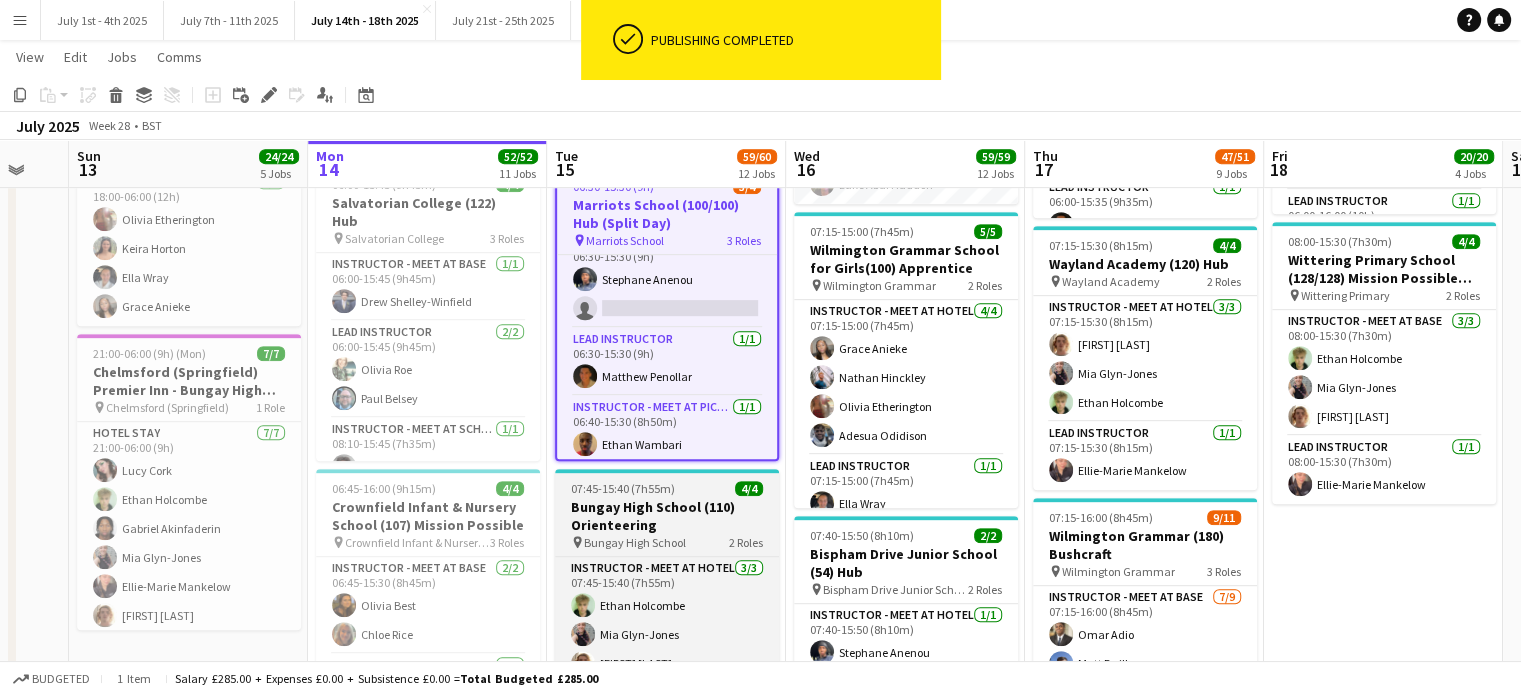 click on "Bungay High School (110) Orienteering" at bounding box center (667, 516) 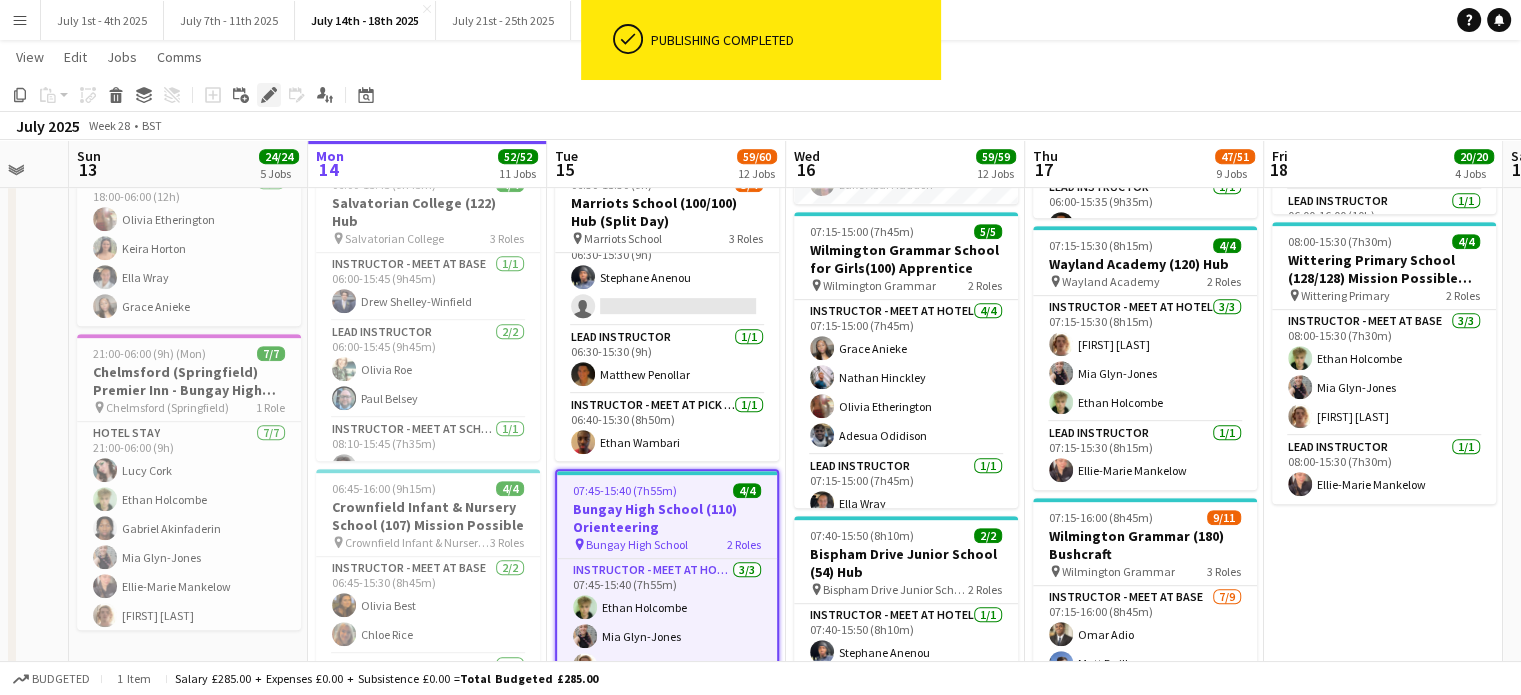 click 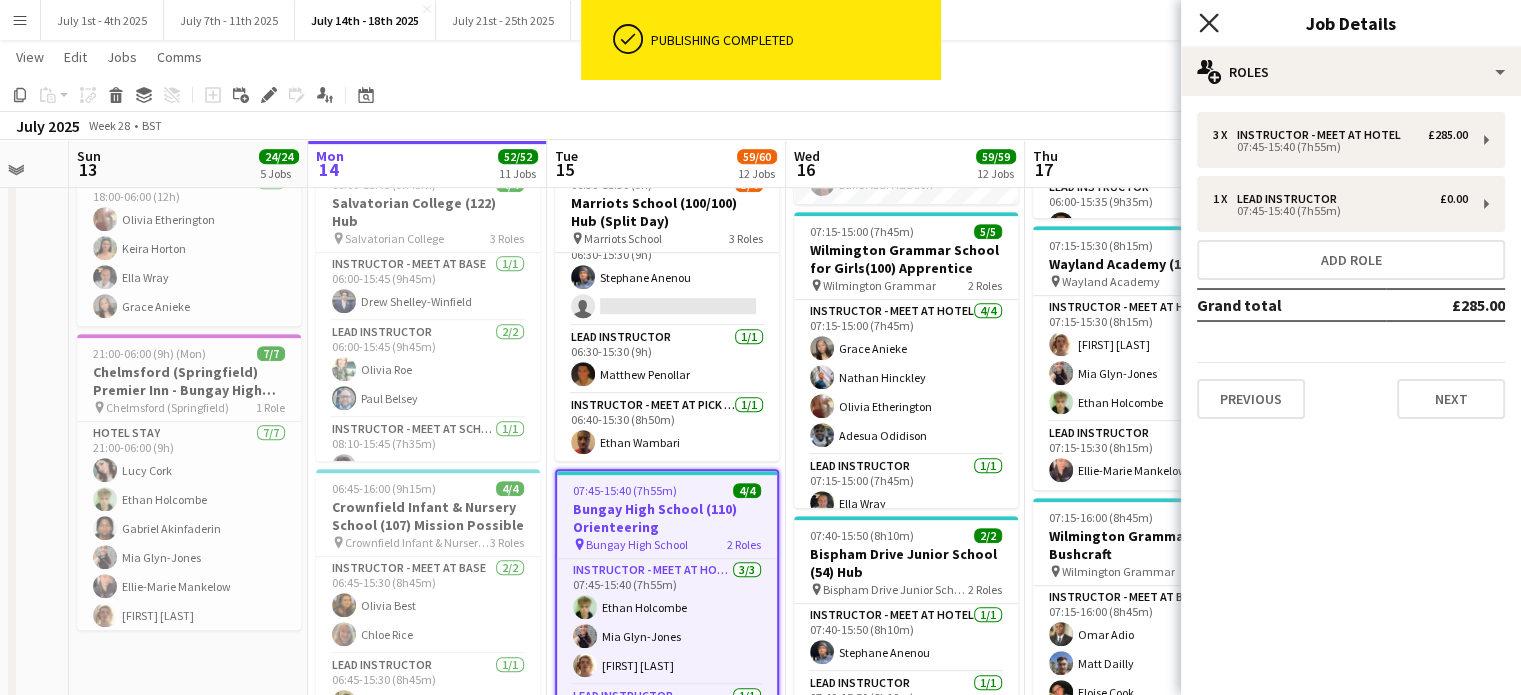 click 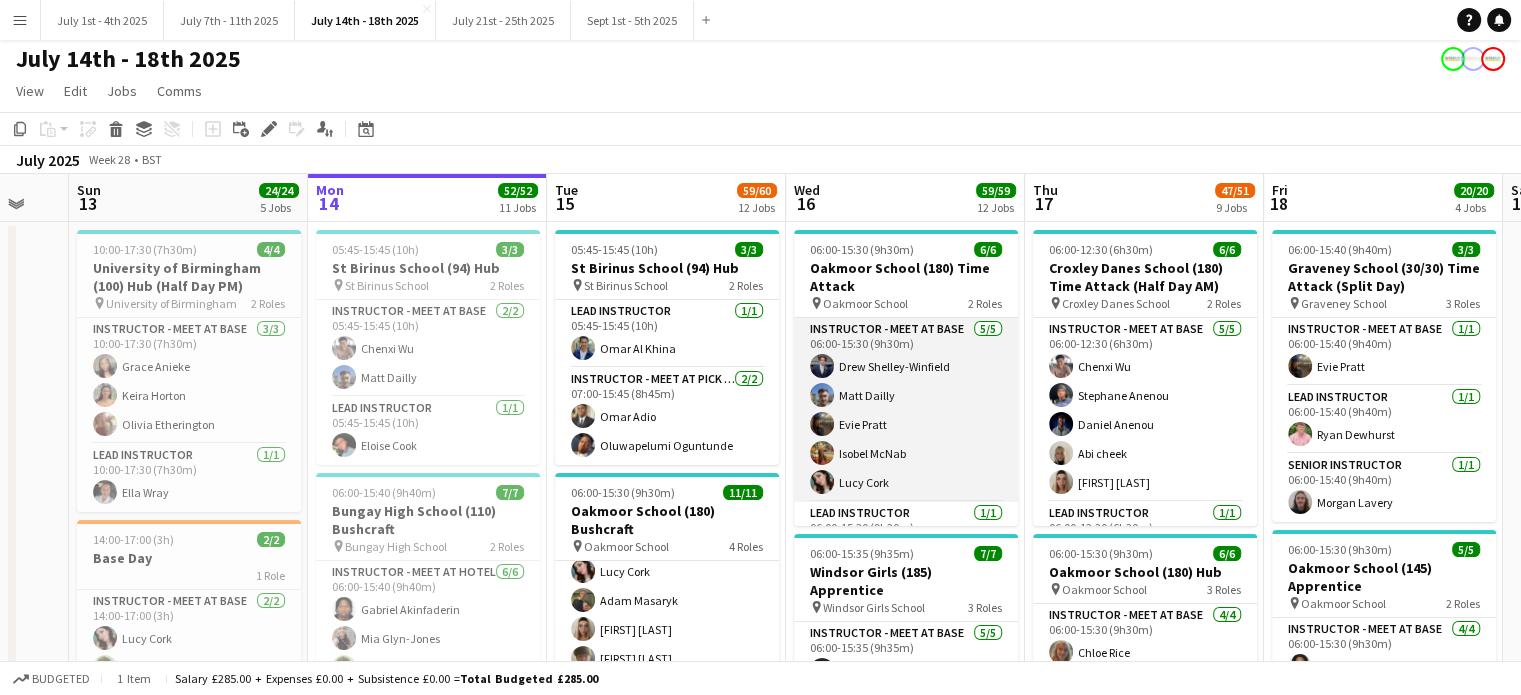 scroll, scrollTop: 0, scrollLeft: 0, axis: both 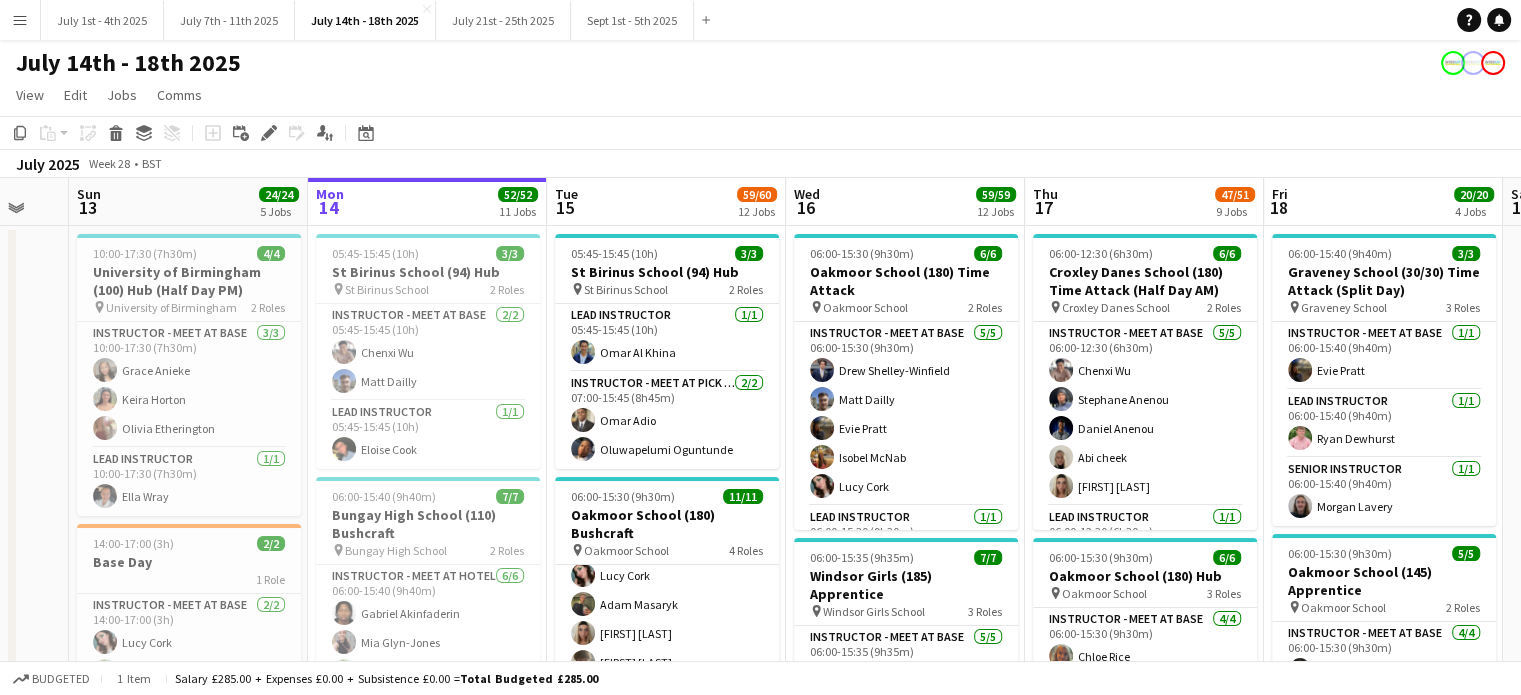 click on "Tue   15   59/60   12 Jobs" at bounding box center [666, 202] 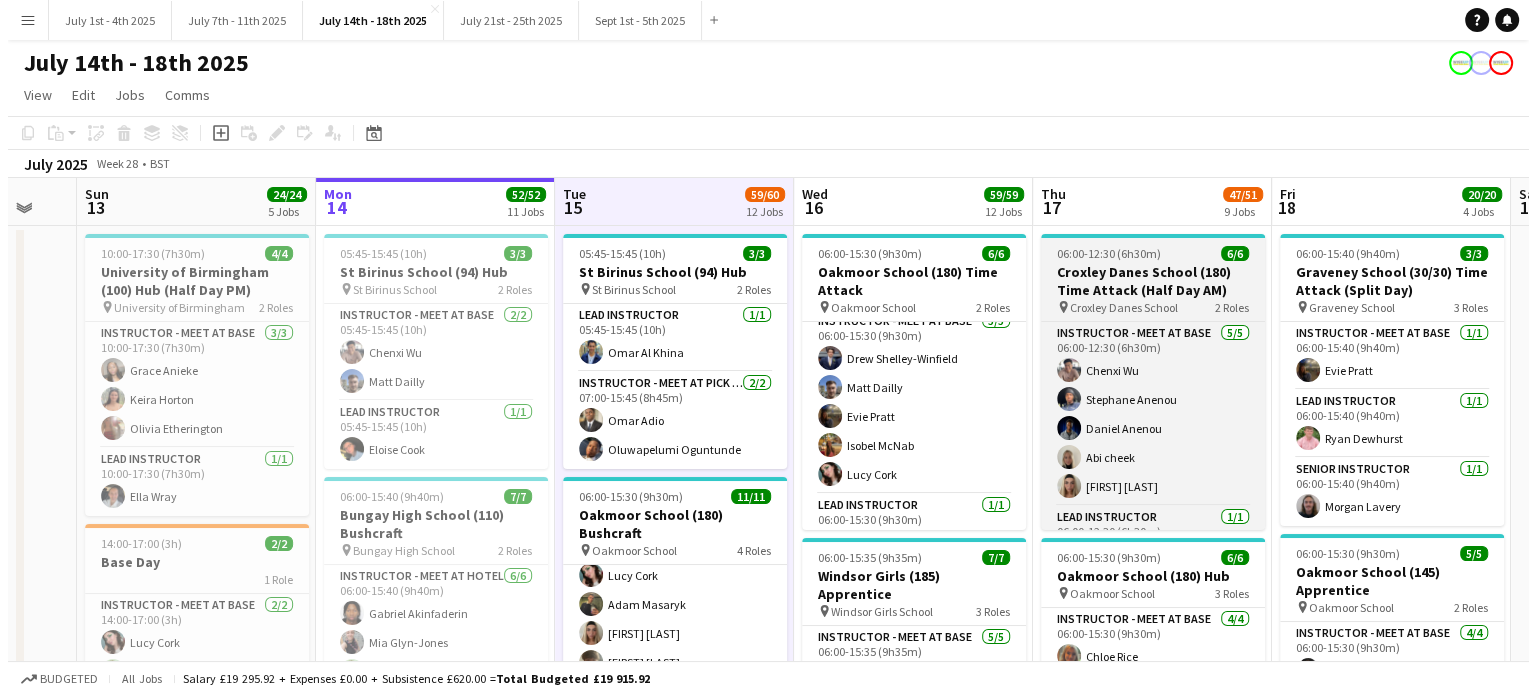scroll, scrollTop: 0, scrollLeft: 0, axis: both 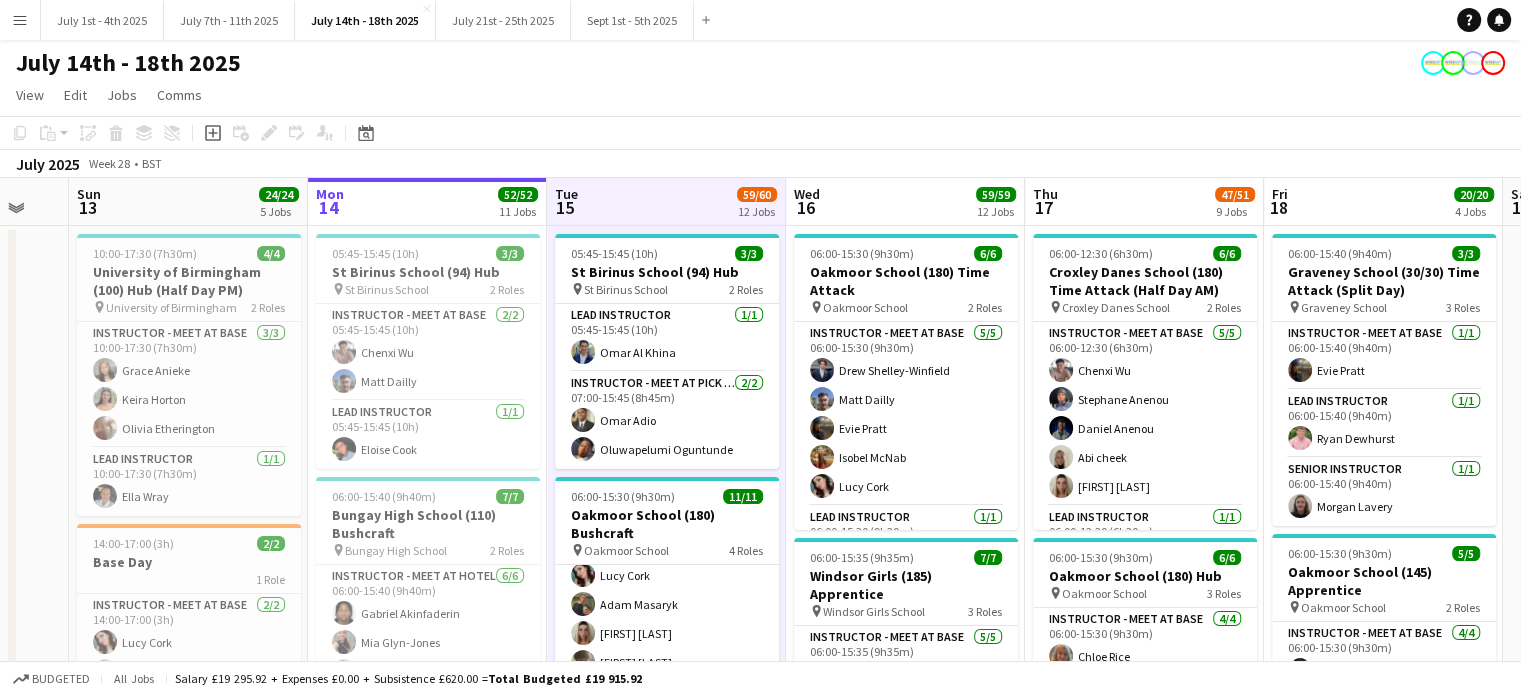 click on "Menu" at bounding box center (20, 20) 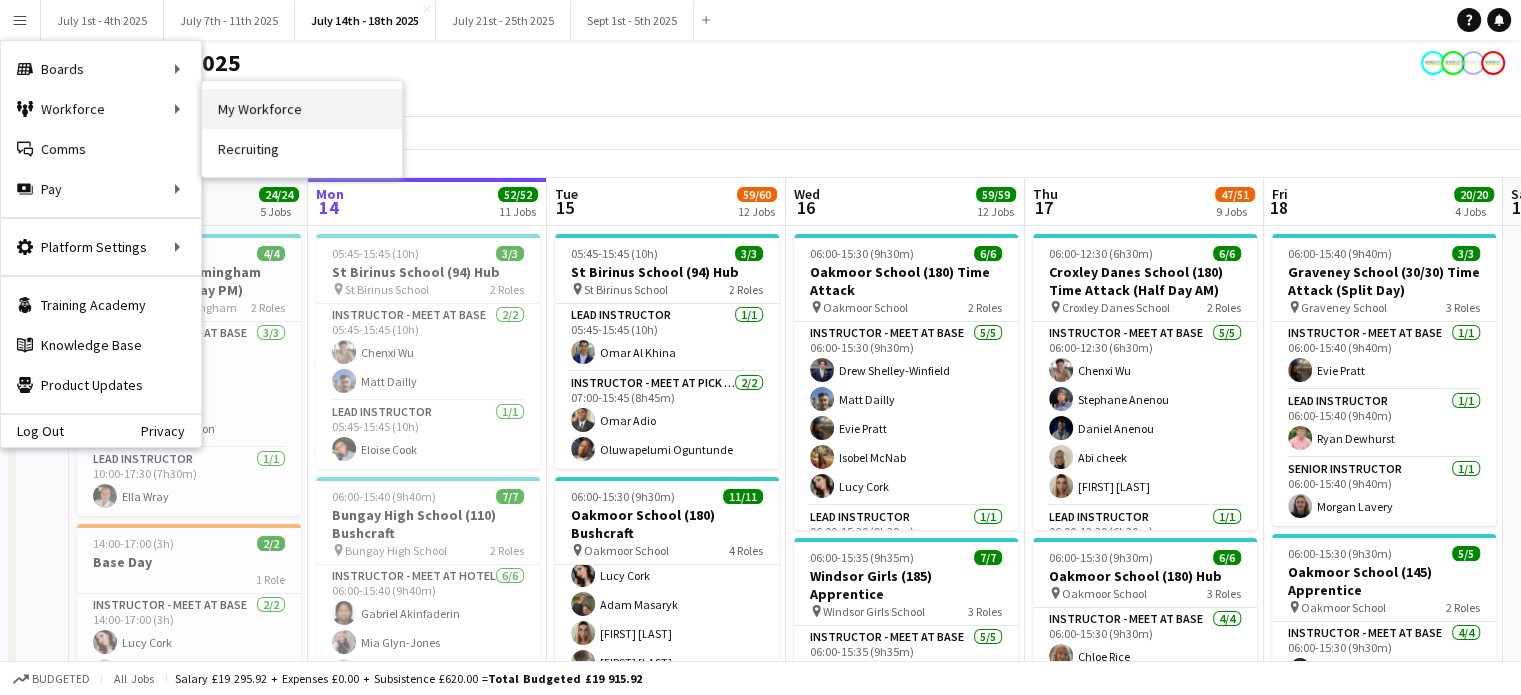 click on "My Workforce" at bounding box center (302, 109) 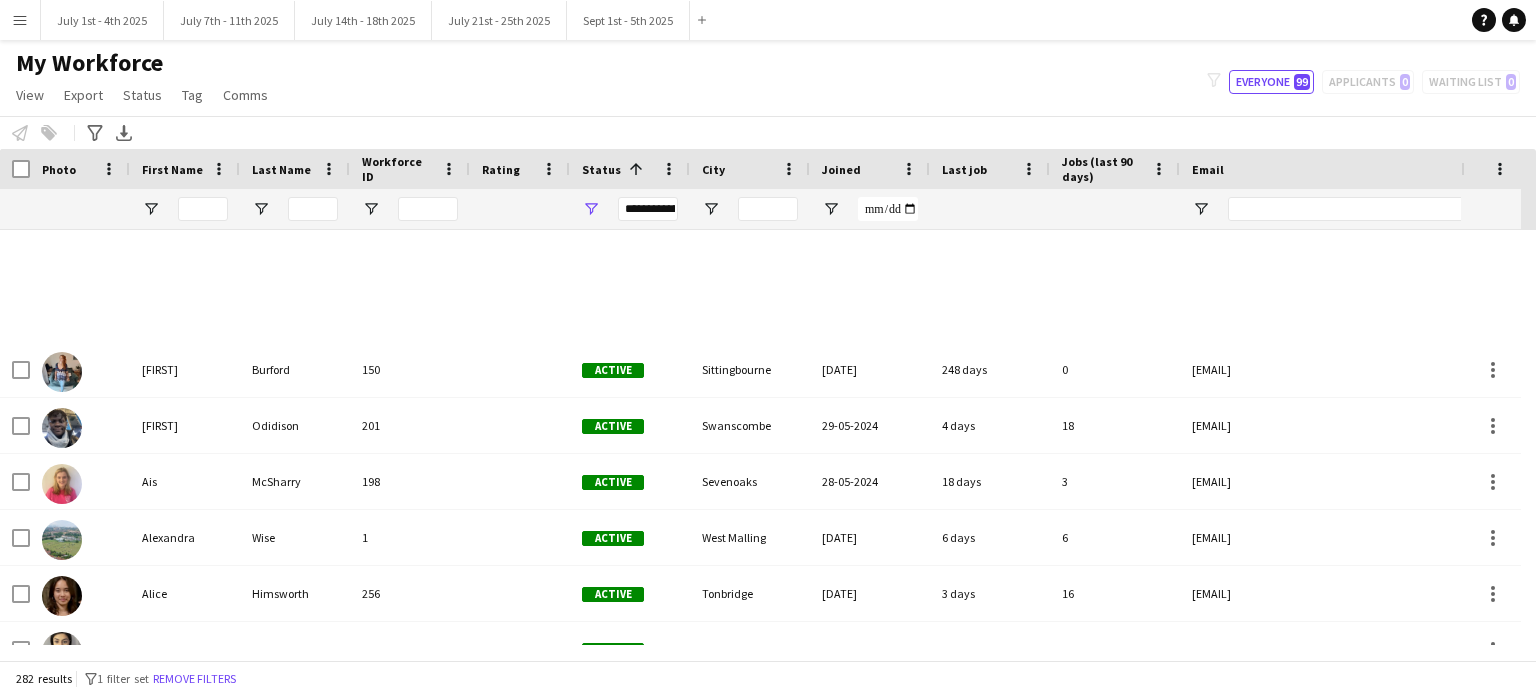 scroll, scrollTop: 700, scrollLeft: 0, axis: vertical 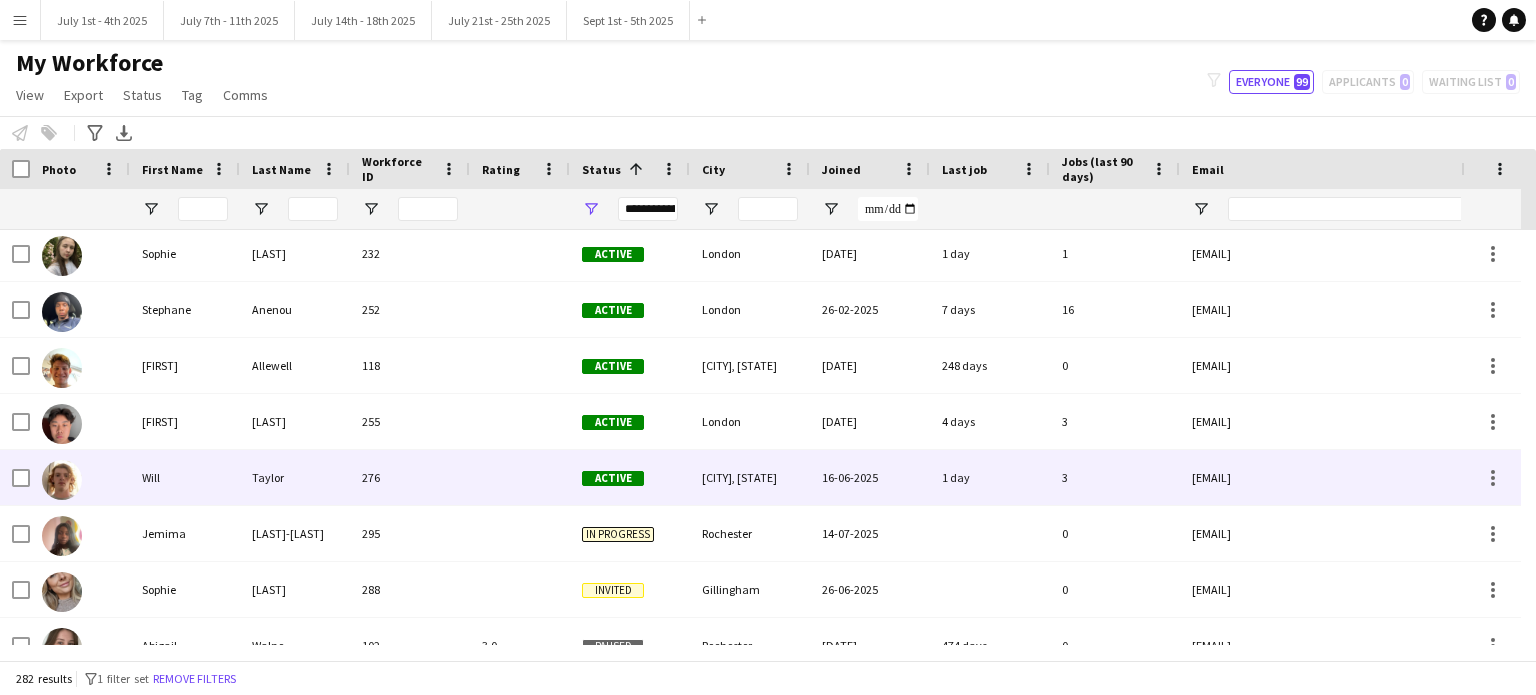 click on "276" at bounding box center [410, 477] 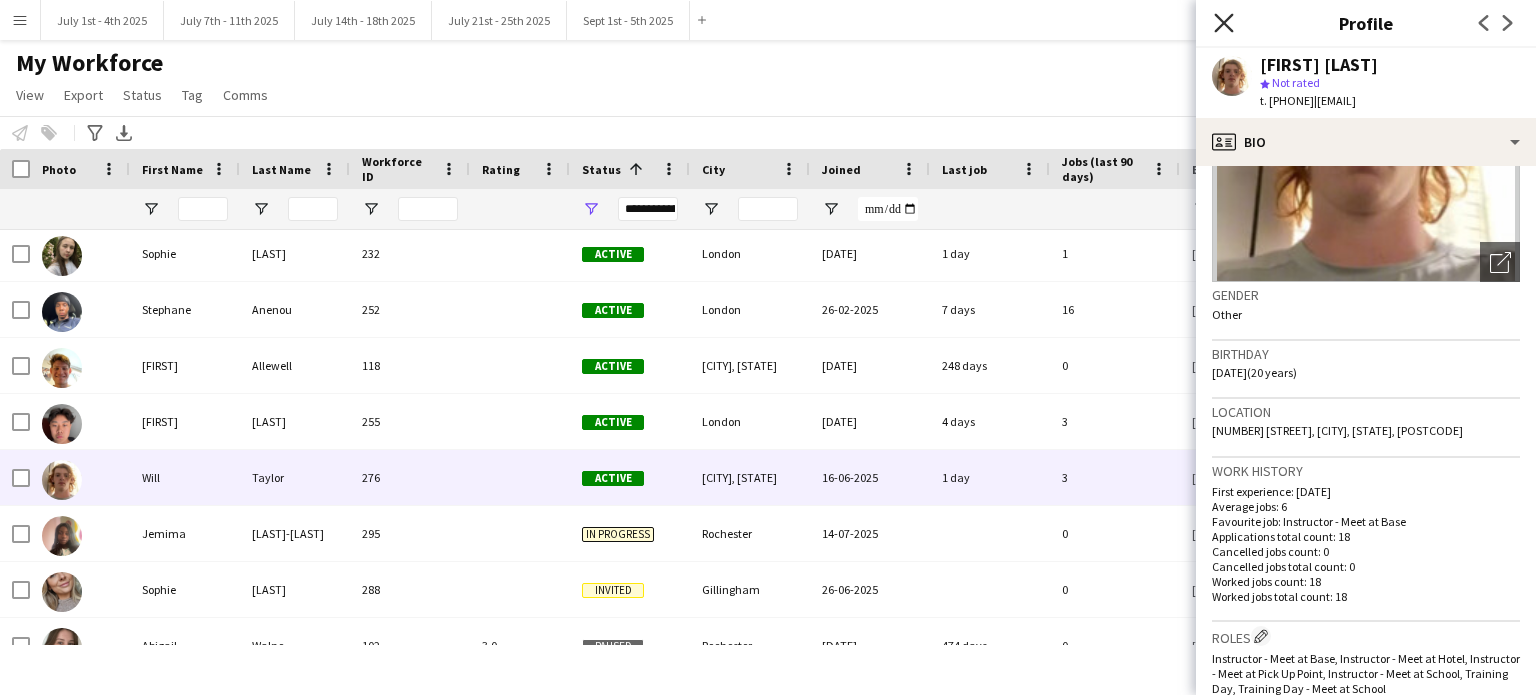 click 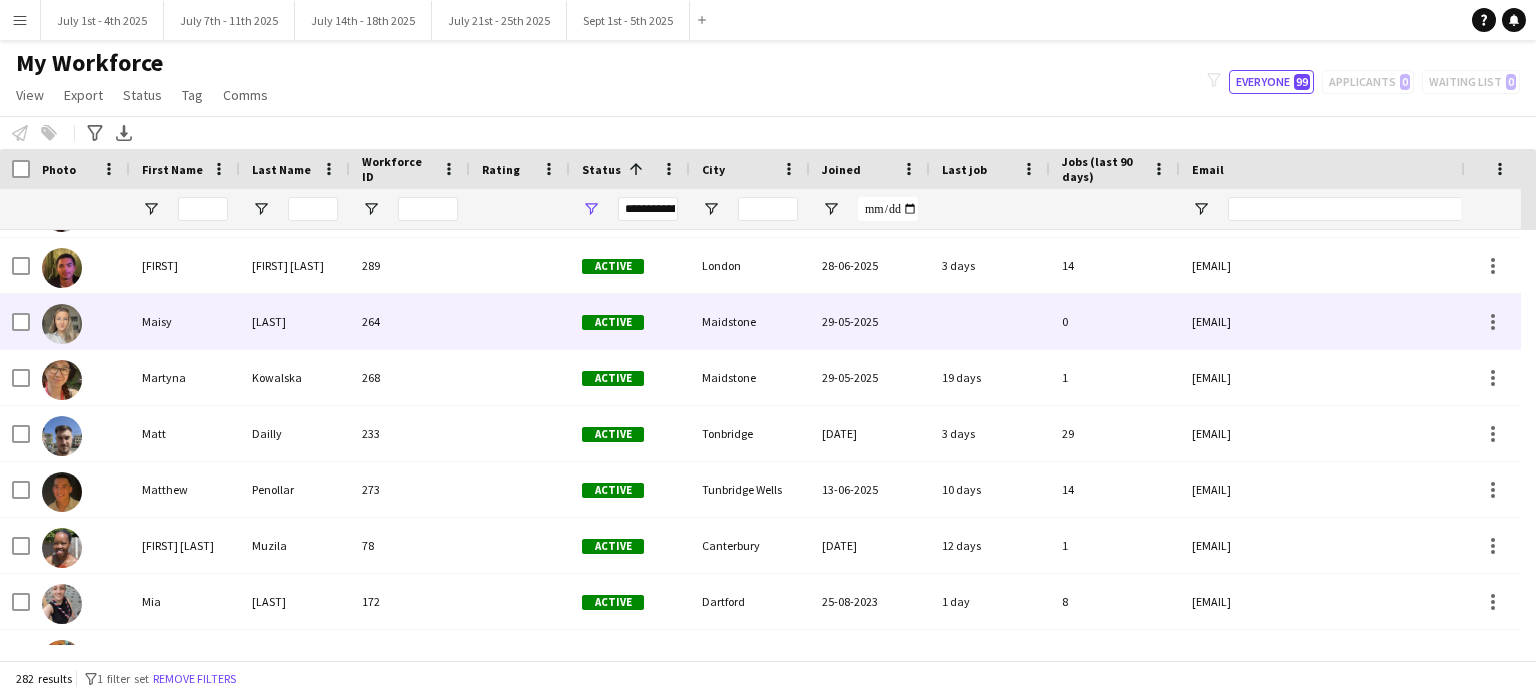 click at bounding box center [520, 321] 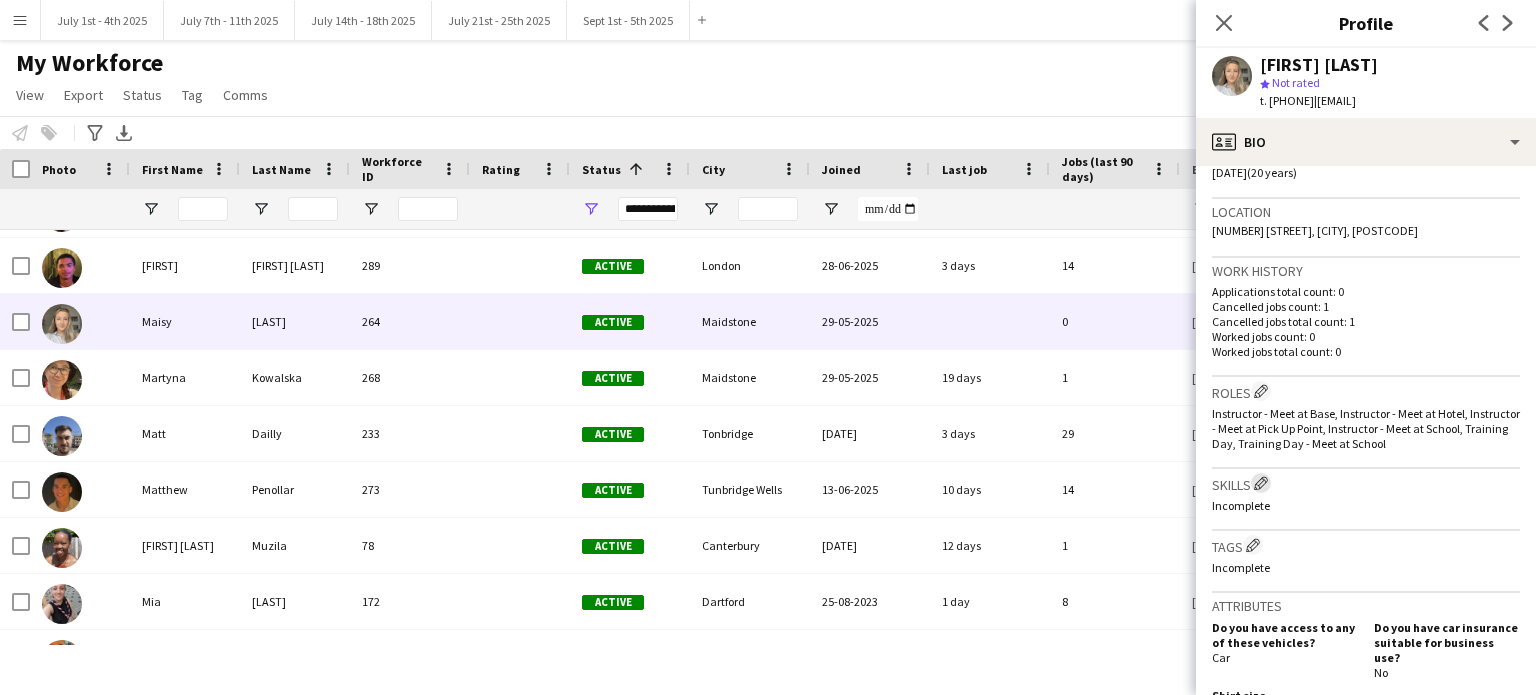 click on "Edit crew company skills" 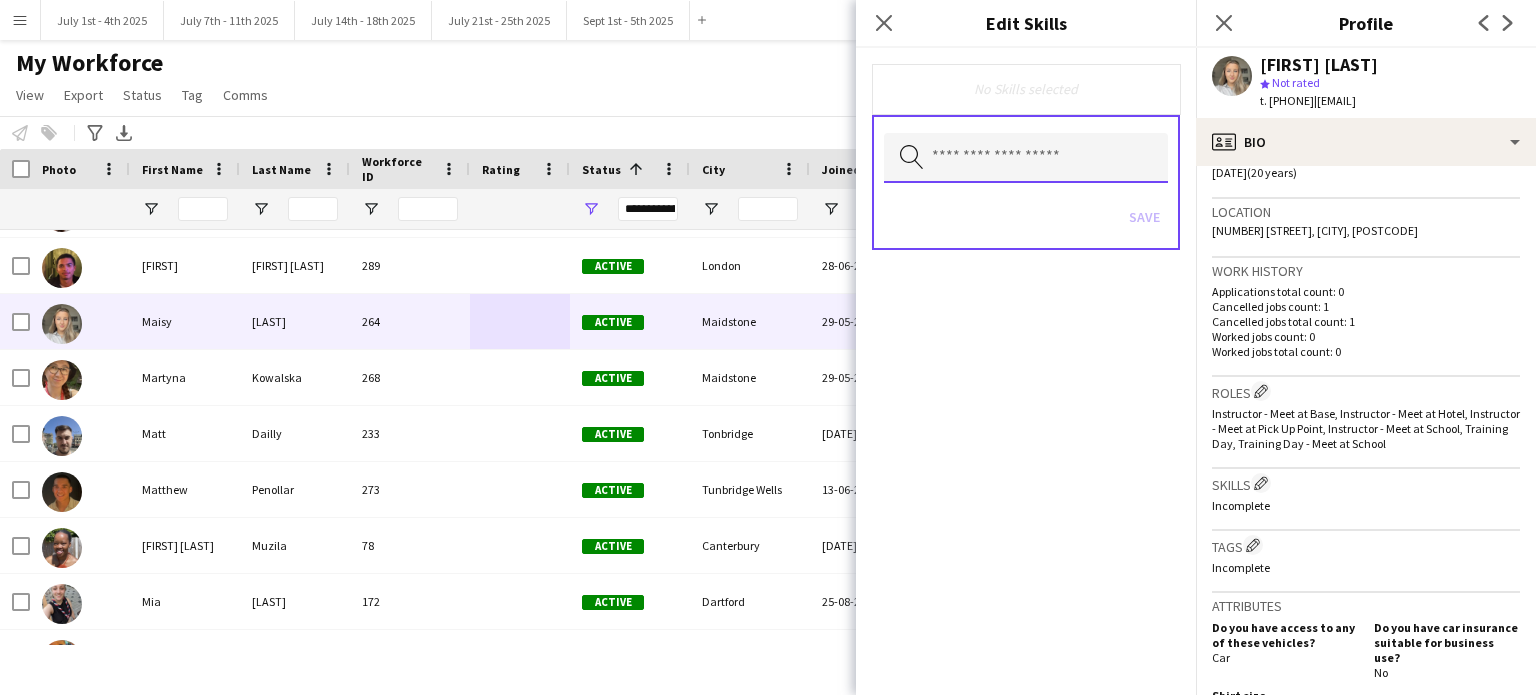 click at bounding box center (1026, 158) 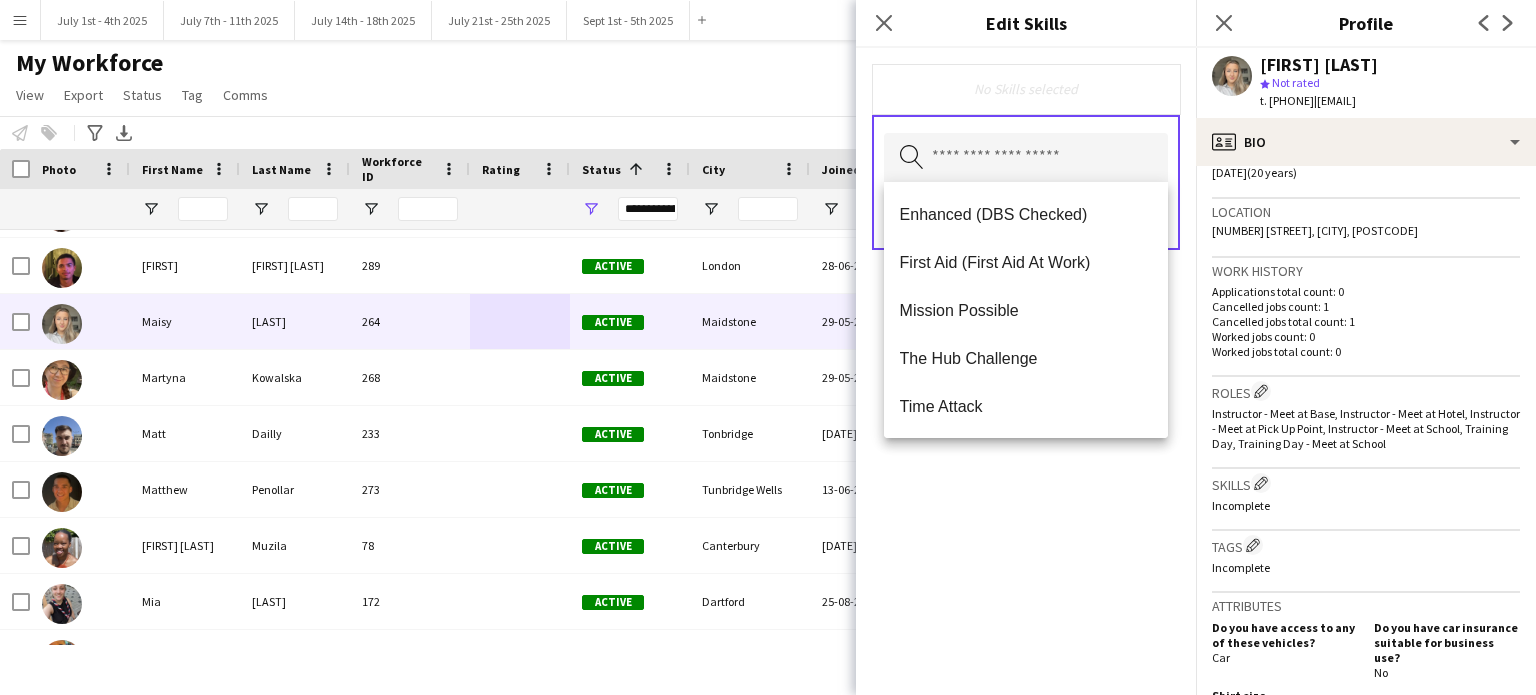 click on "Skills
Edit crew company skills" 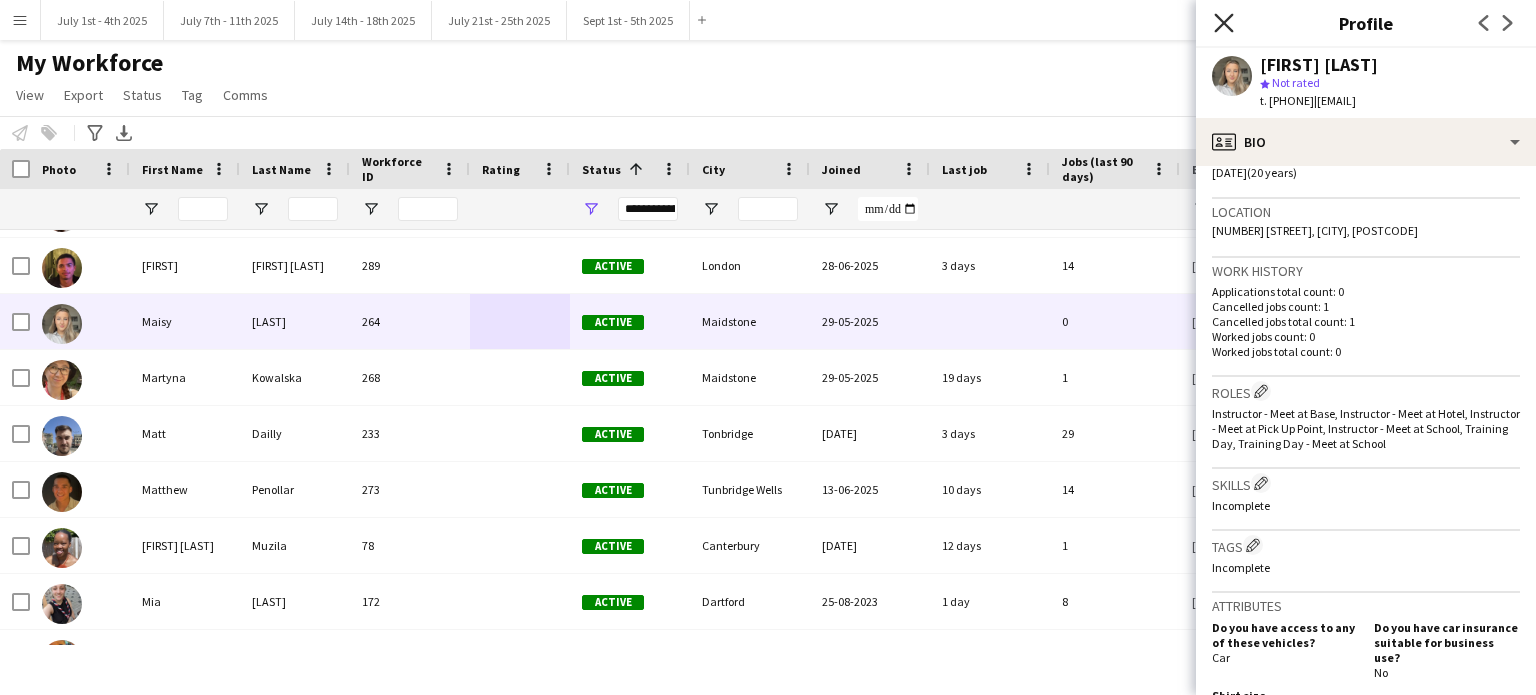 click 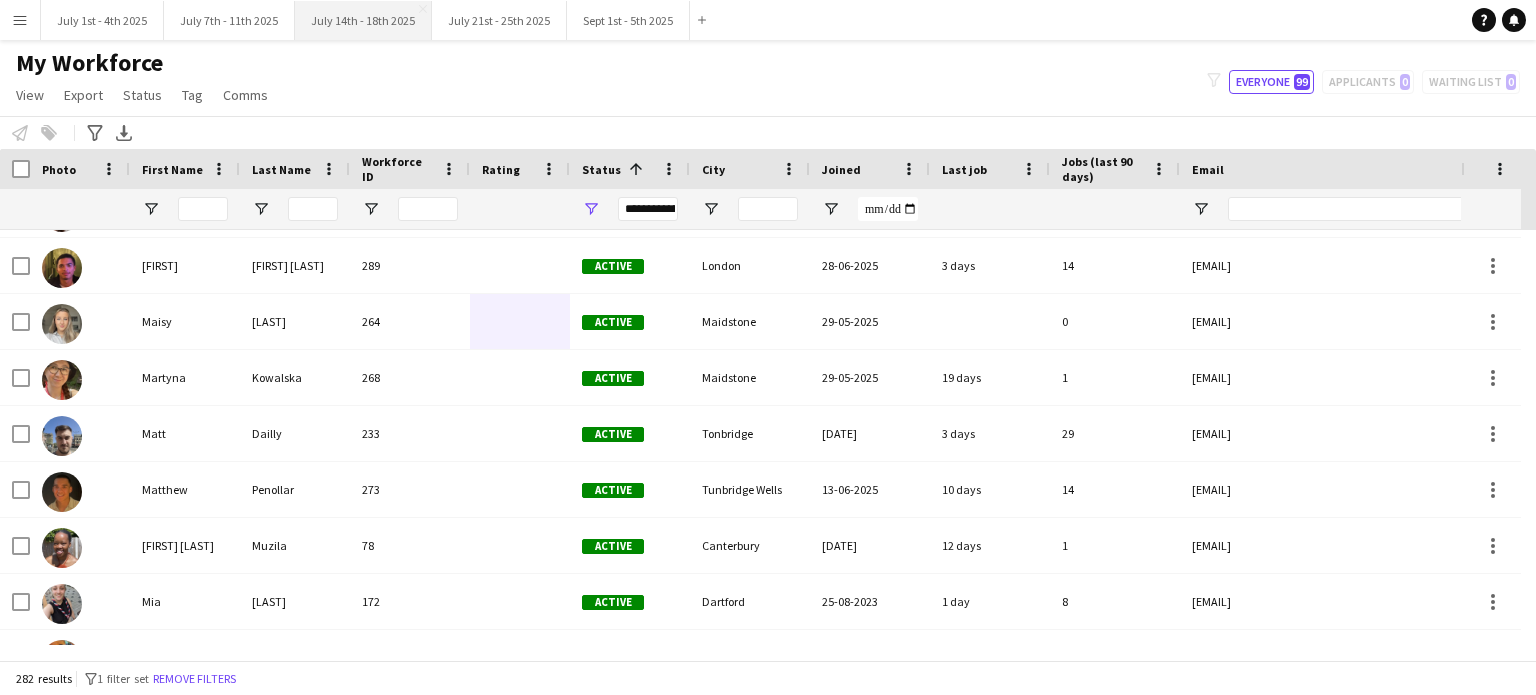 click on "July 14th - 18th 2025
Close" at bounding box center [363, 20] 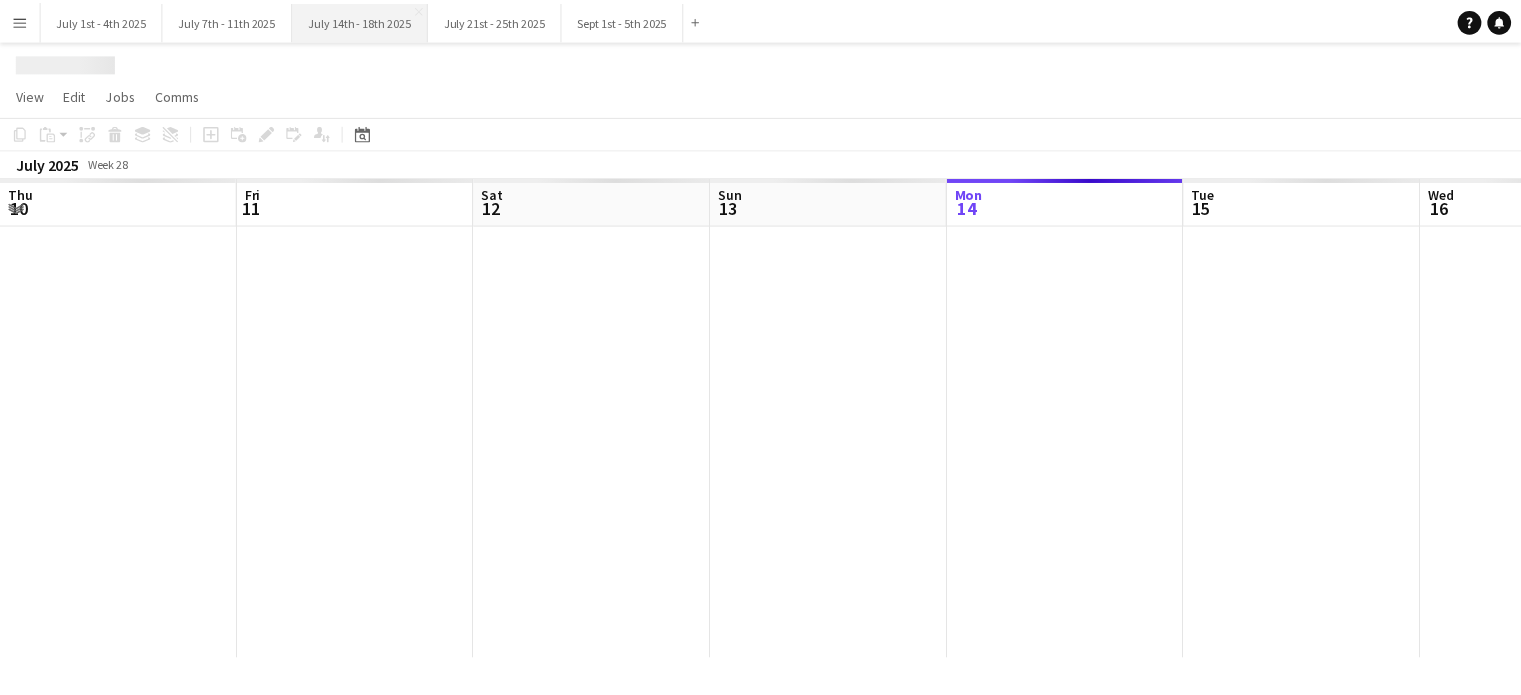 scroll, scrollTop: 0, scrollLeft: 648, axis: horizontal 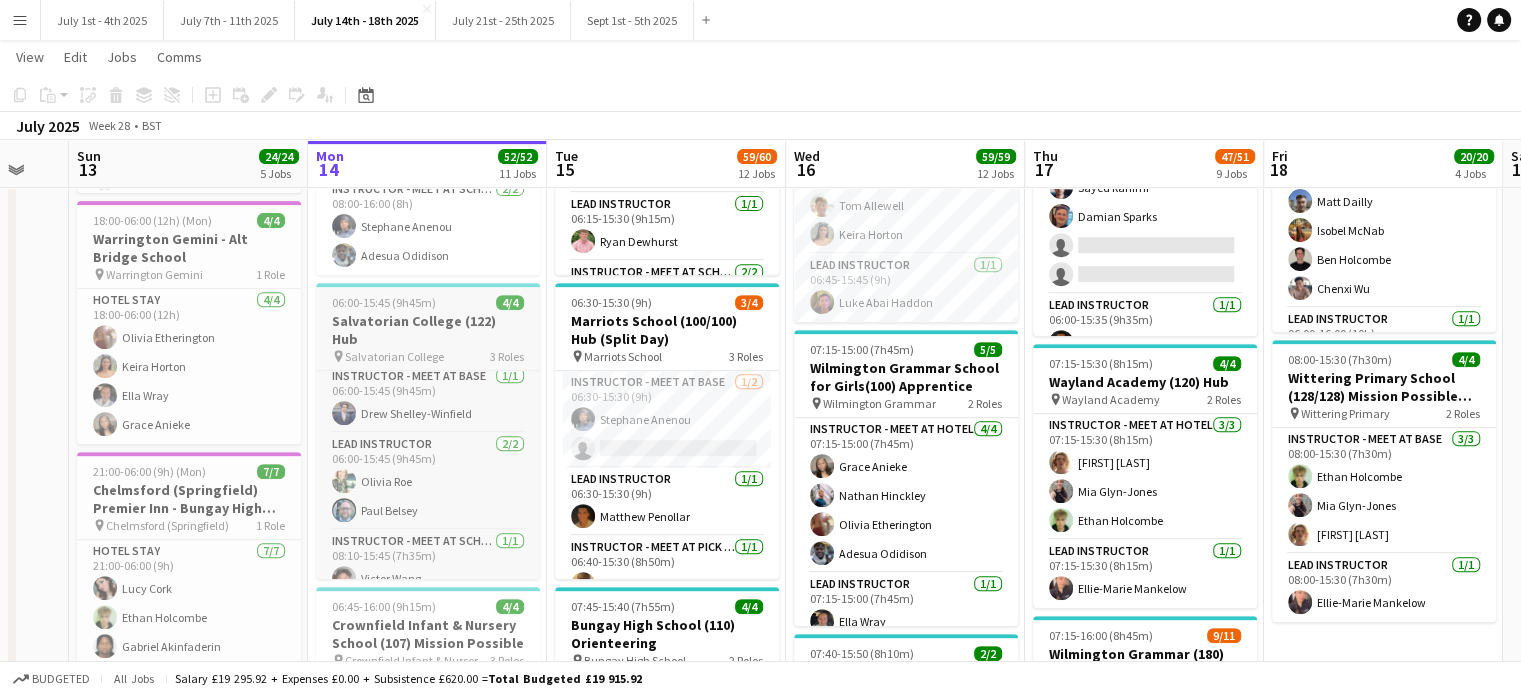 click on "Salvatorian College" at bounding box center [394, 356] 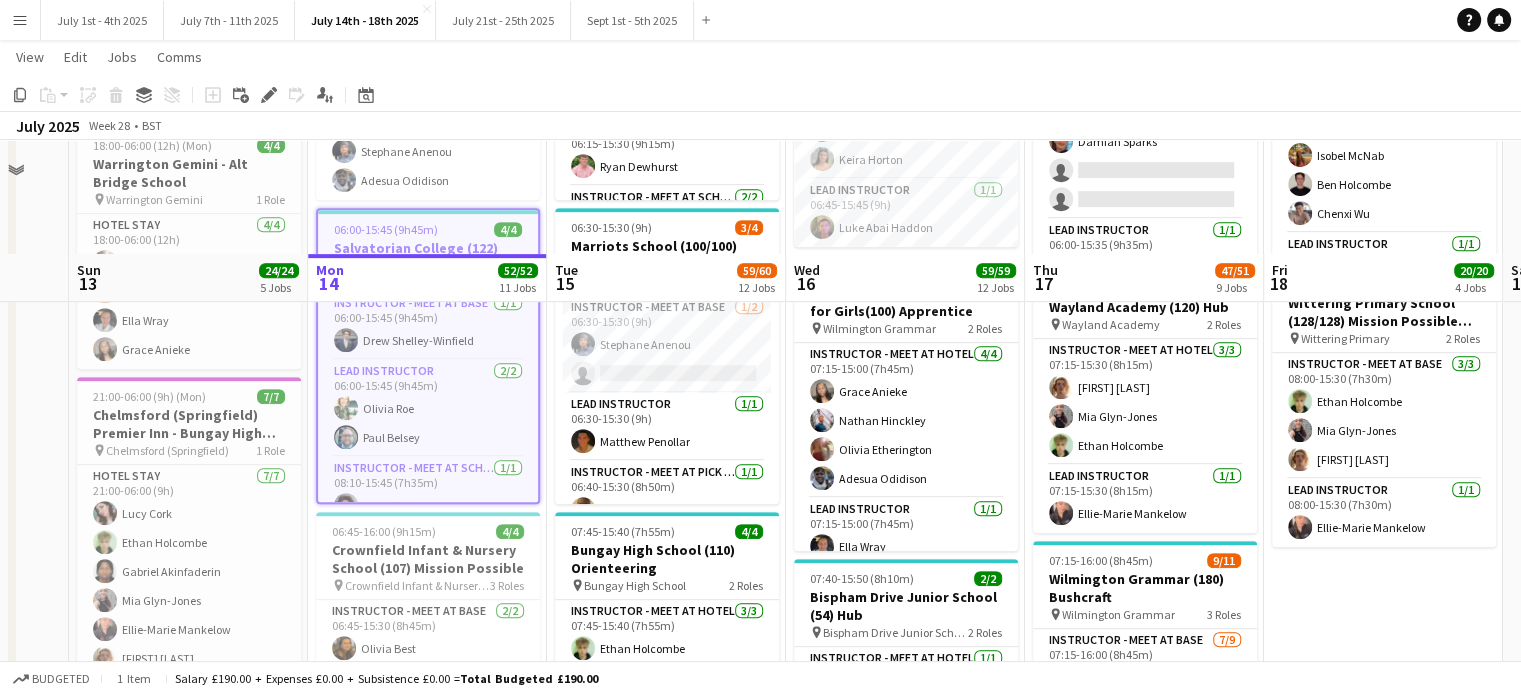 scroll, scrollTop: 1100, scrollLeft: 0, axis: vertical 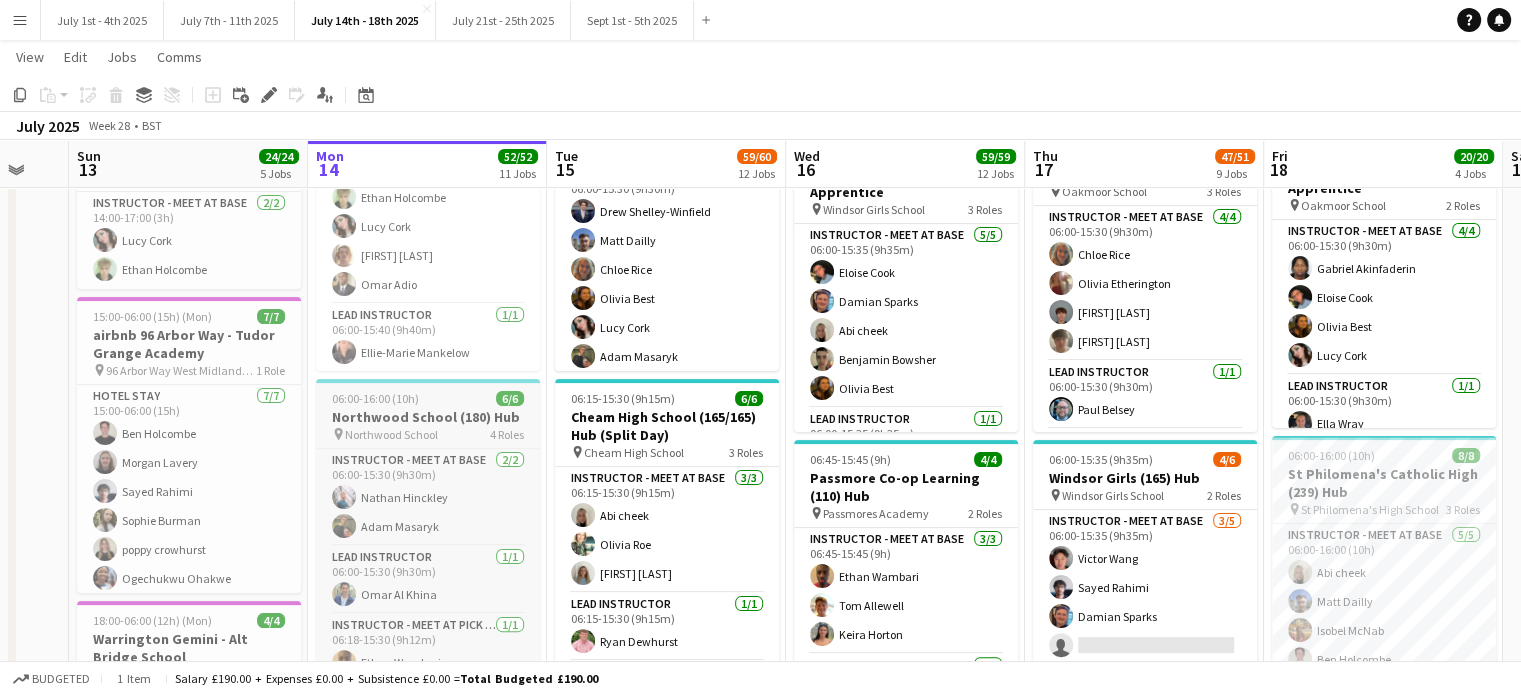 click on "Northwood School (180) Hub" at bounding box center (428, 417) 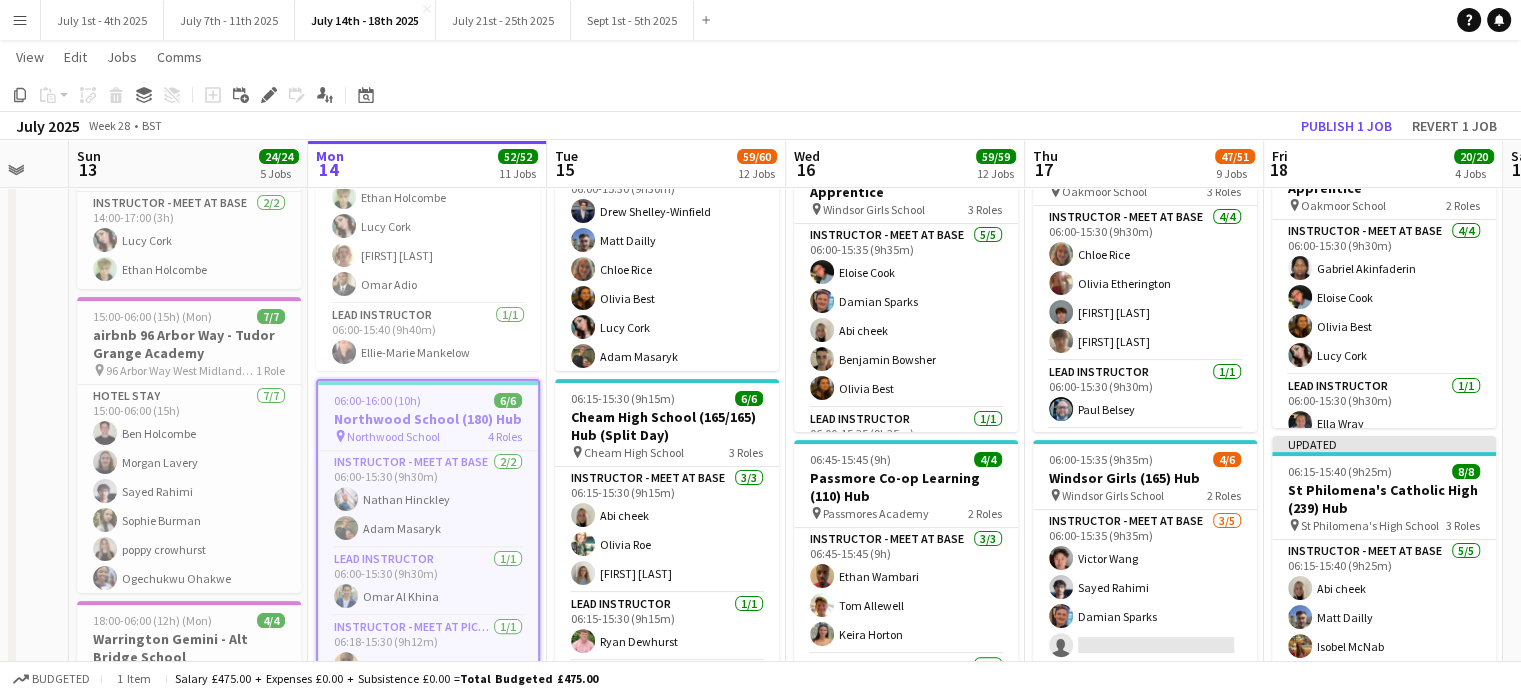 click on "July 2025   Week 28
•   BST   Publish 1 job   Revert 1 job" 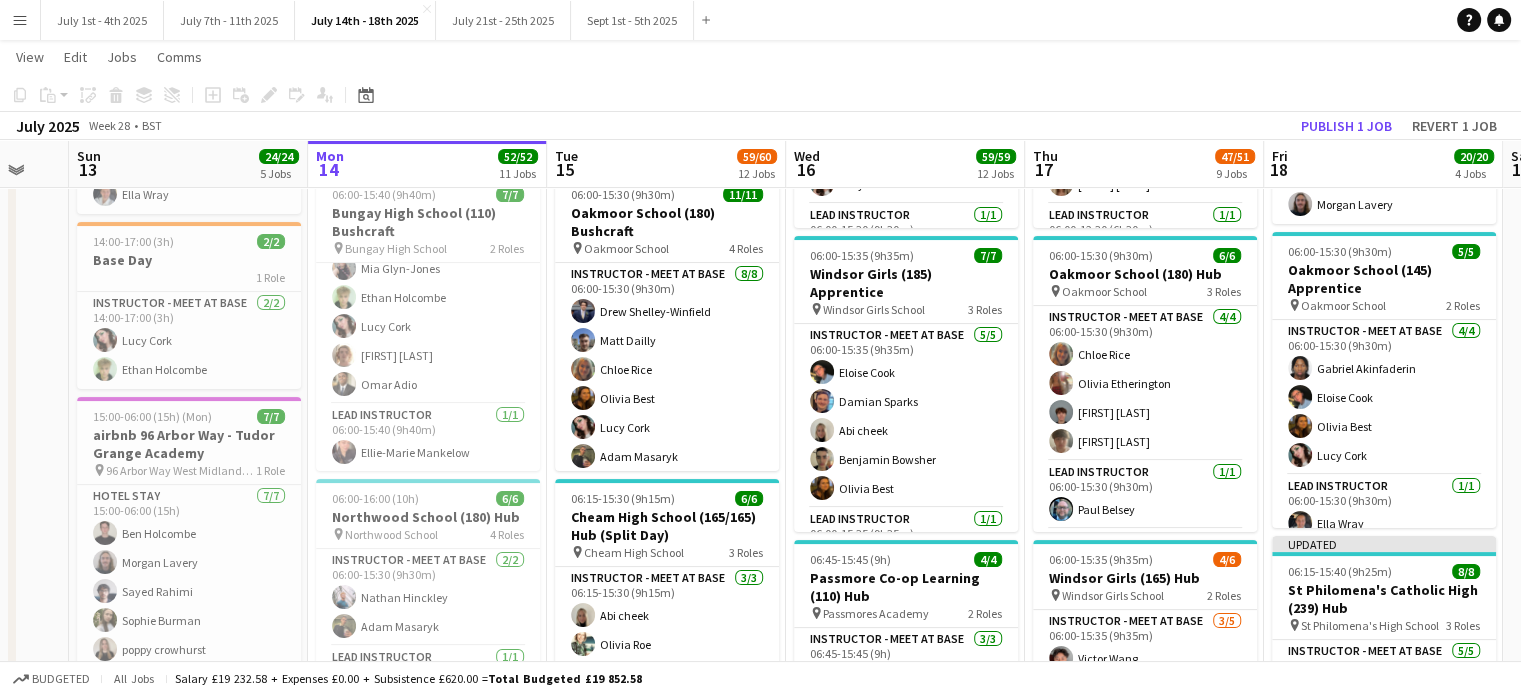 scroll, scrollTop: 600, scrollLeft: 0, axis: vertical 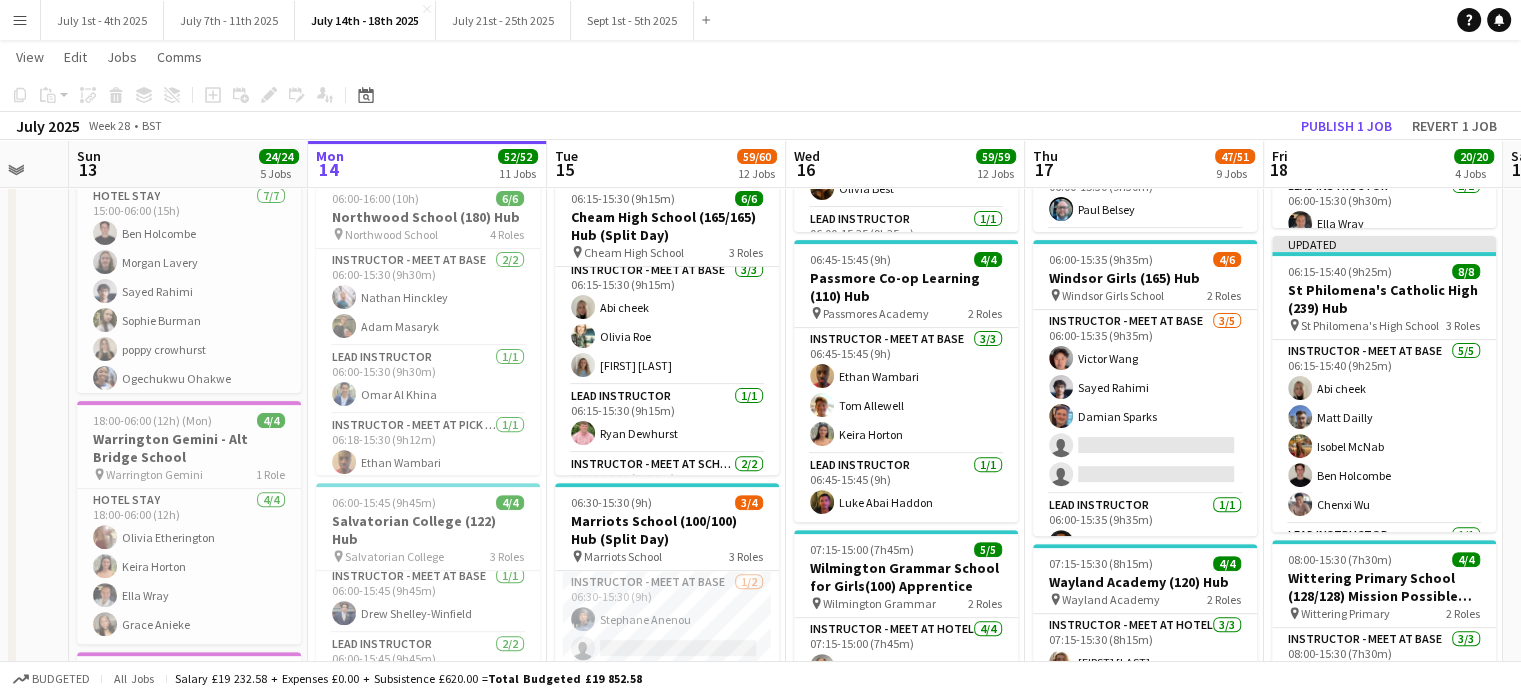 click on "Thu   10   Fri   11   Sat   12   Sun   13   24/24   5 Jobs   Mon   14   52/52   11 Jobs   Tue   15   59/60   12 Jobs   Wed   16   59/59   12 Jobs   Thu   17   47/51   9 Jobs   Fri   18   20/20   4 Jobs   Sat   19   Sun   20   Mon   21      10:00-17:30 (7h30m)    4/4   University of Birmingham (100) Hub (Half Day PM)
pin
University of Birmingham   2 Roles   Instructor - Meet at Base   3/3   10:00-17:30 (7h30m)
[FIRST] [LAST] [FIRST] [LAST] [FIRST] [LAST]  Lead Instructor   1/1   10:00-17:30 (7h30m)
[FIRST] [LAST]     14:00-17:00 (3h)    2/2   Base Day   1 Role   Instructor - Meet at Base   2/2   14:00-17:00 (3h)
[FIRST] [LAST] [FIRST] [LAST]     15:00-06:00 (15h) (Mon)   7/7   airbnb 96 Arbor Way  - Tudor Grange Academy
pin
96 Arbor Way West Midlands, England B37 7LD   1 Role   Hotel Stay   7/7   15:00-06:00 (15h)
[FIRST] [LAST] [FIRST] [LAST] [FIRST] [LAST] [FIRST] [LAST] [FIRST] [LAST] [FIRST] [LAST] [FIRST] [LAST]     4/4" at bounding box center (760, 1319) 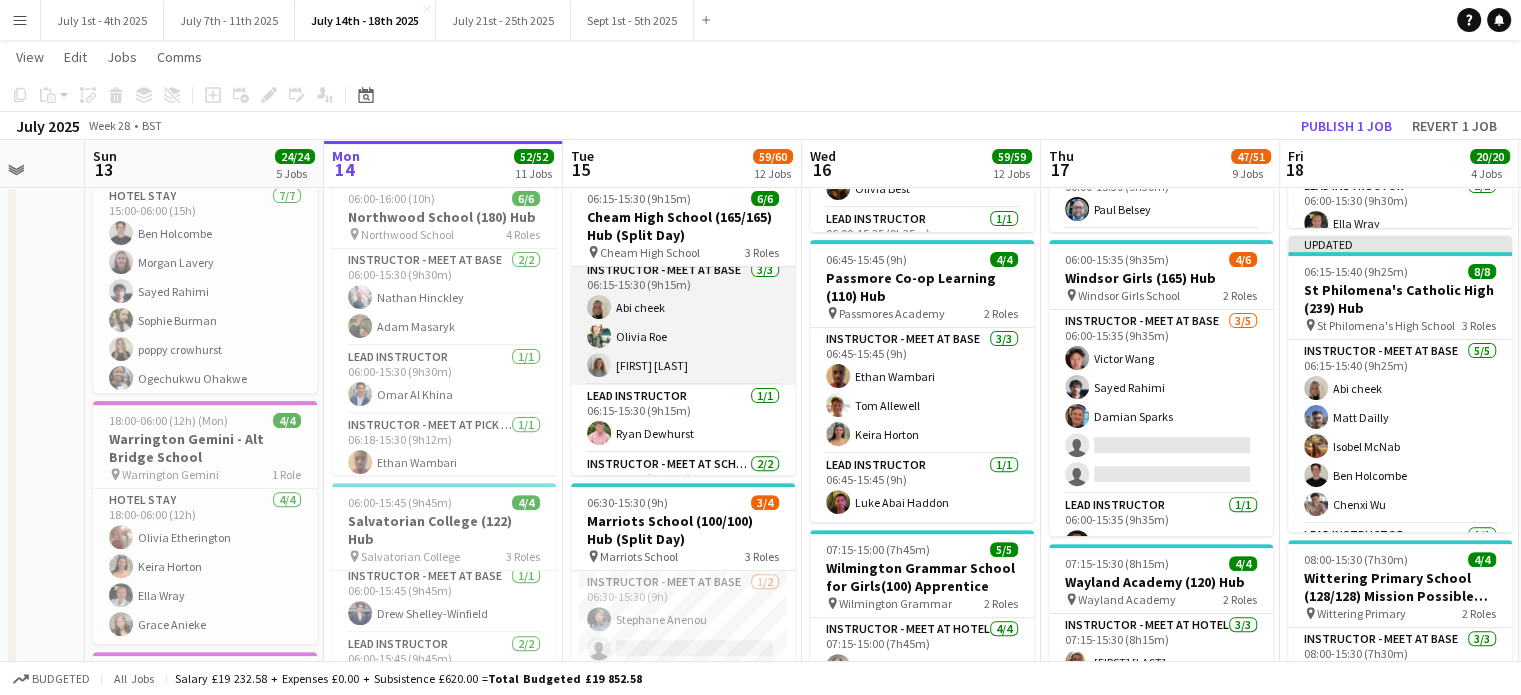 scroll, scrollTop: 83, scrollLeft: 0, axis: vertical 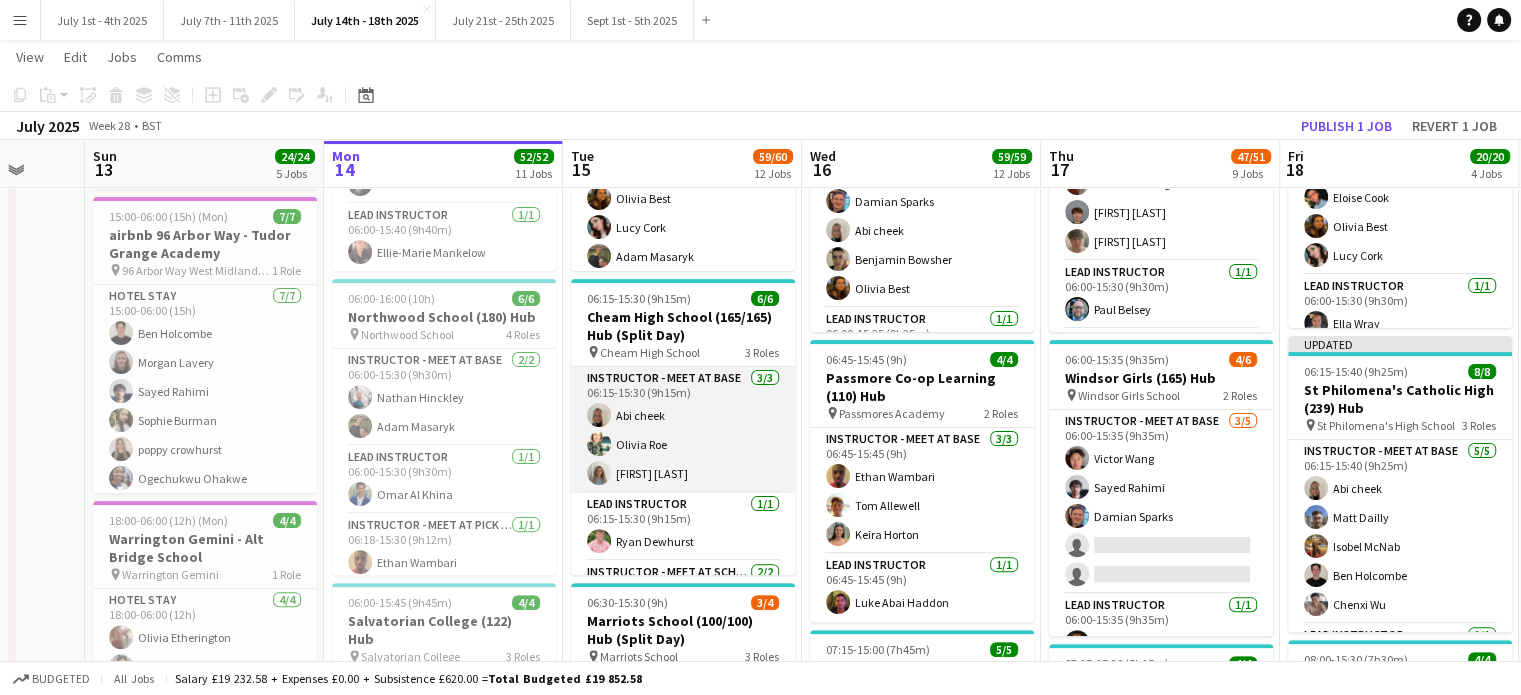 click on "[FIRST] [LAST] [FIRST] [LAST]" at bounding box center [683, 430] 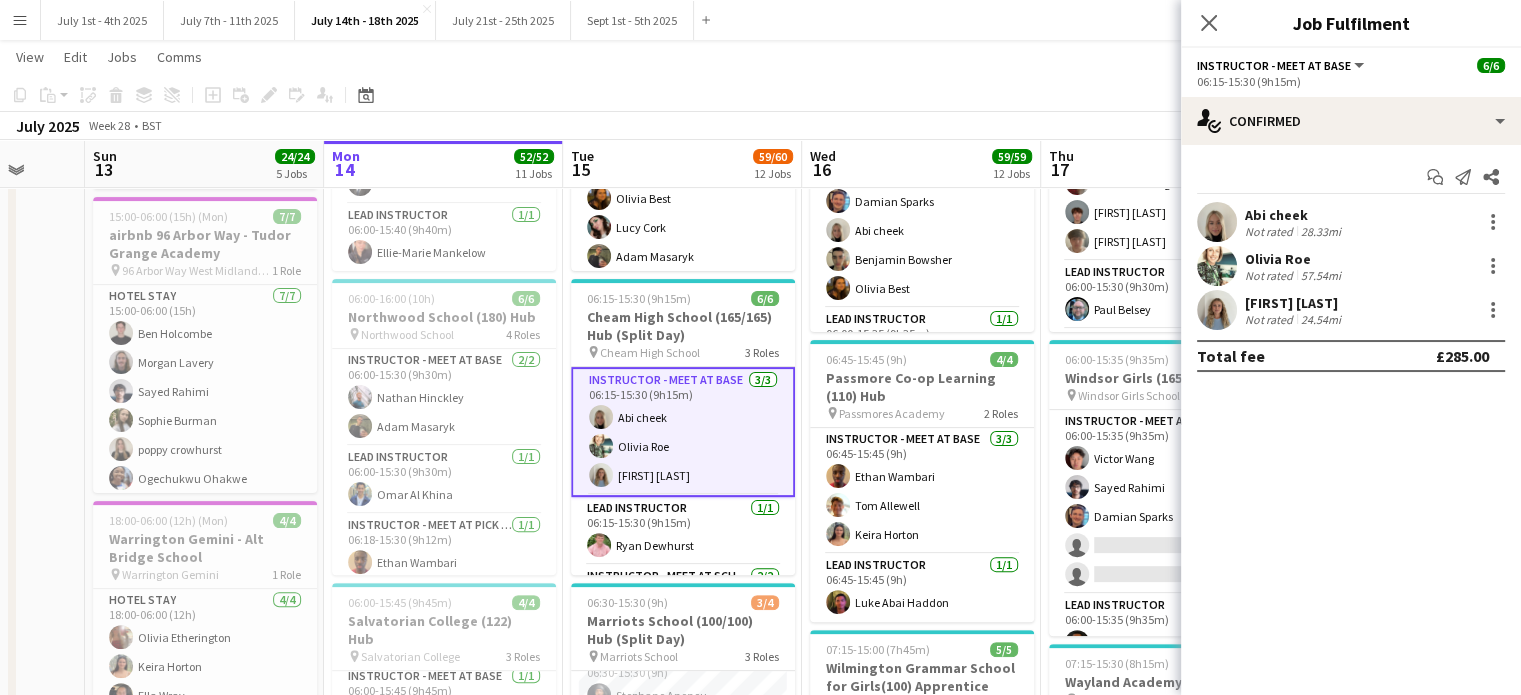 click on "Not rated" at bounding box center [1271, 319] 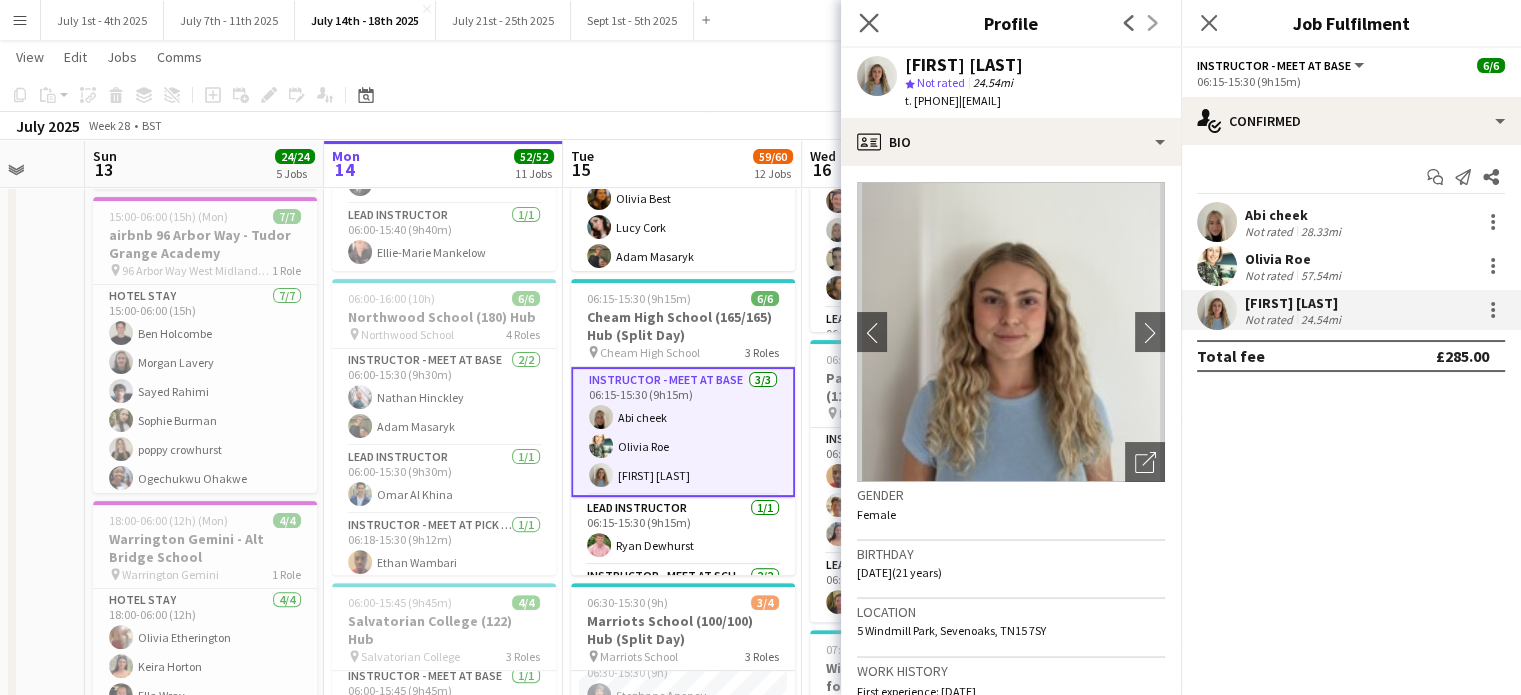 click on "Close pop-in" 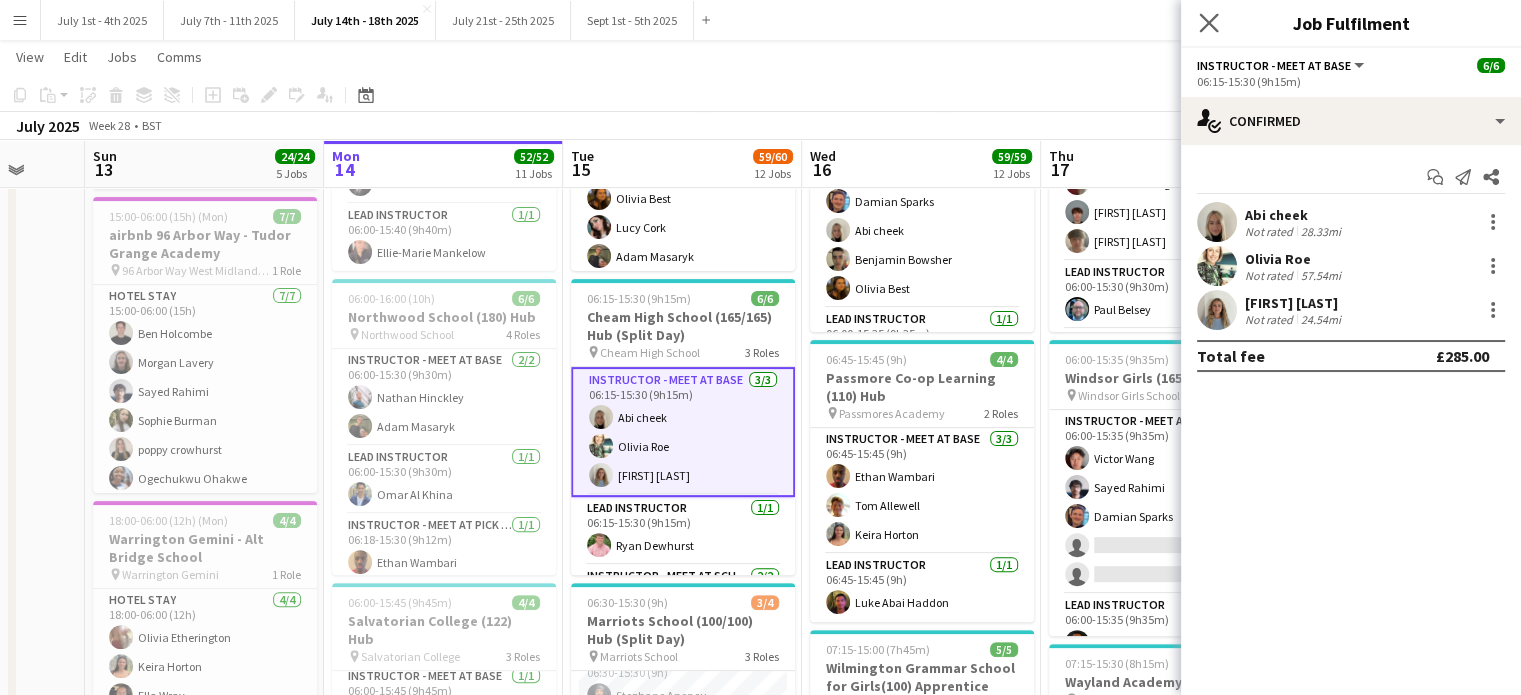 click 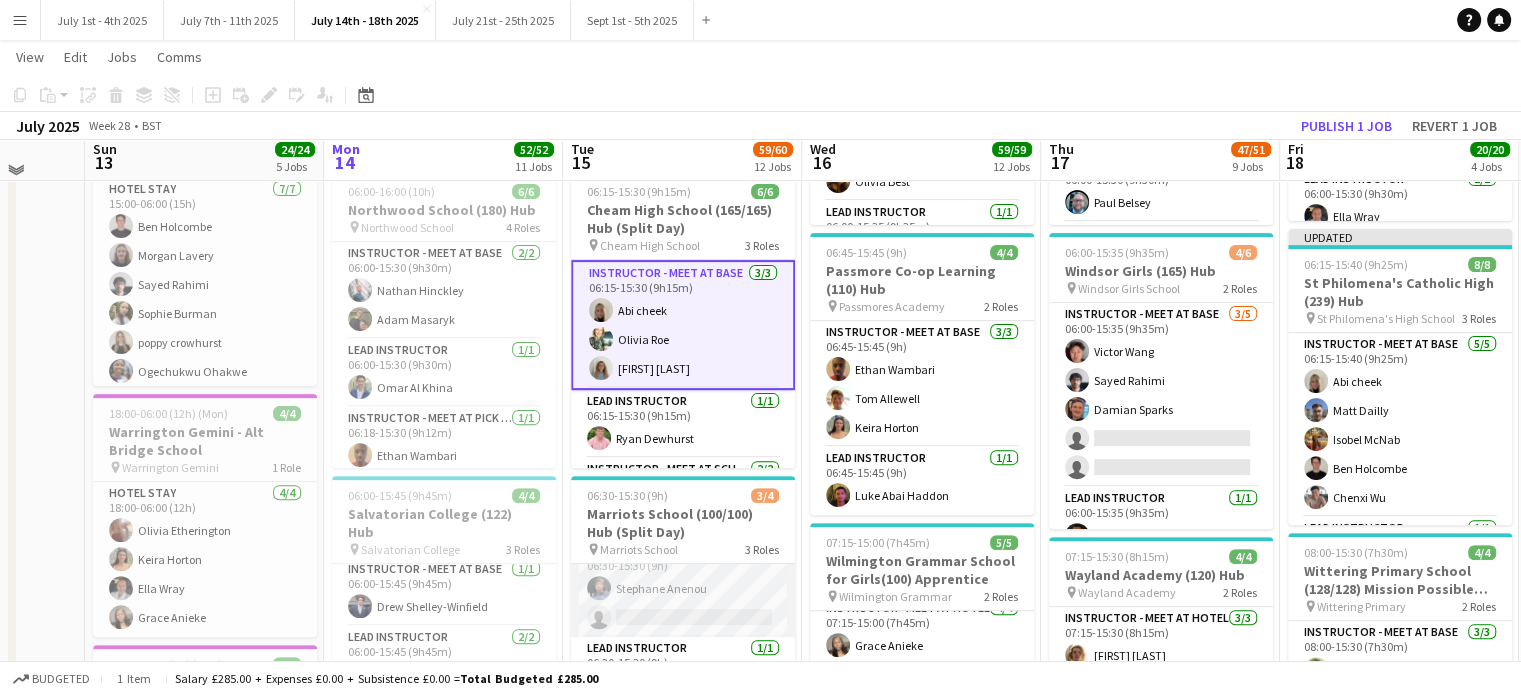 scroll, scrollTop: 700, scrollLeft: 0, axis: vertical 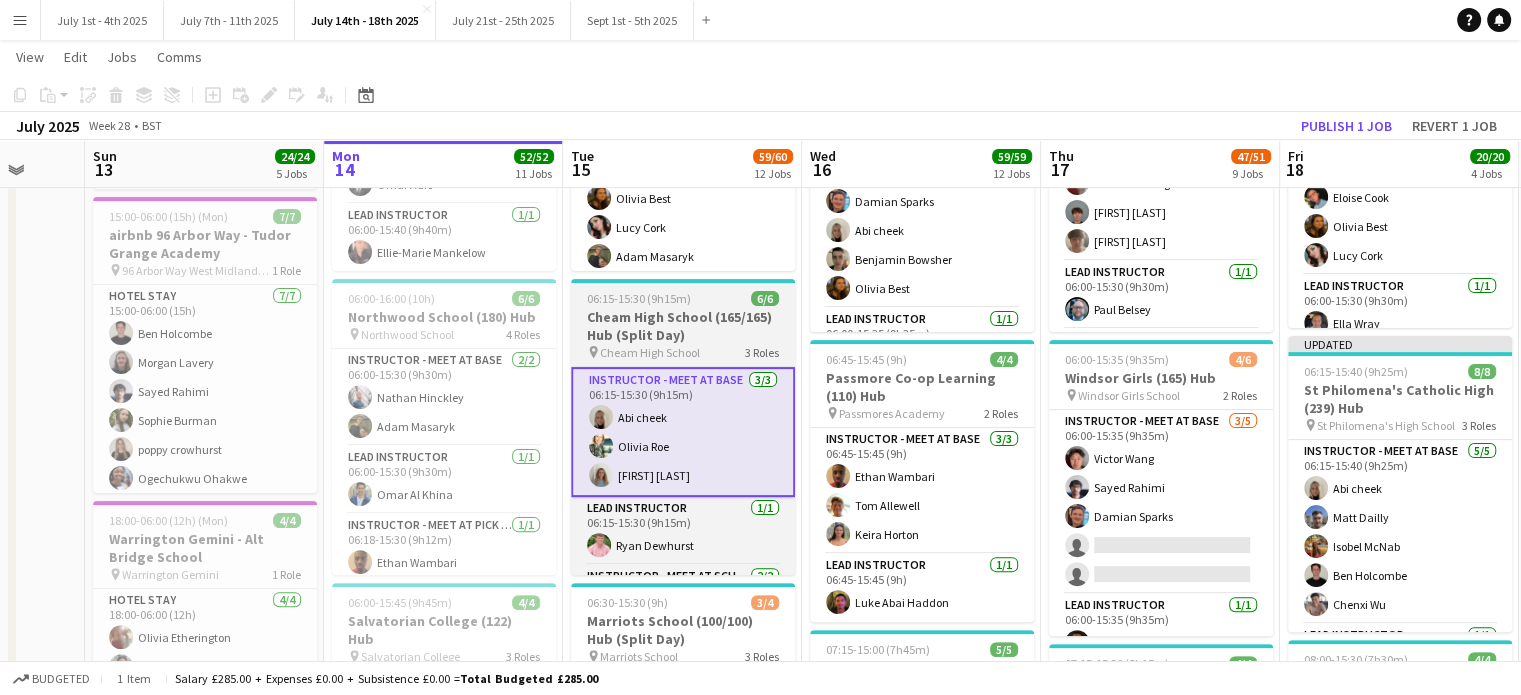 click on "Cheam High School (165/165) Hub (Split Day)" at bounding box center (683, 326) 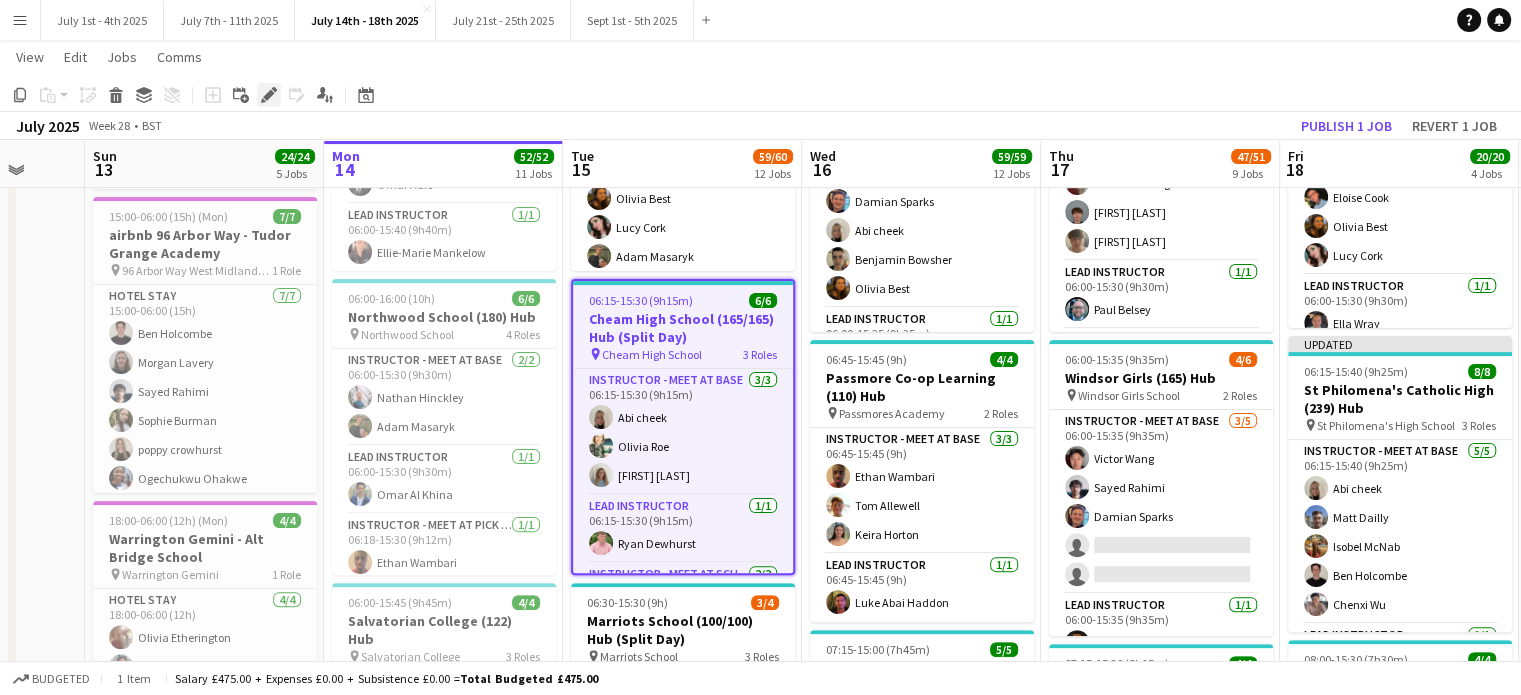 click on "Edit" 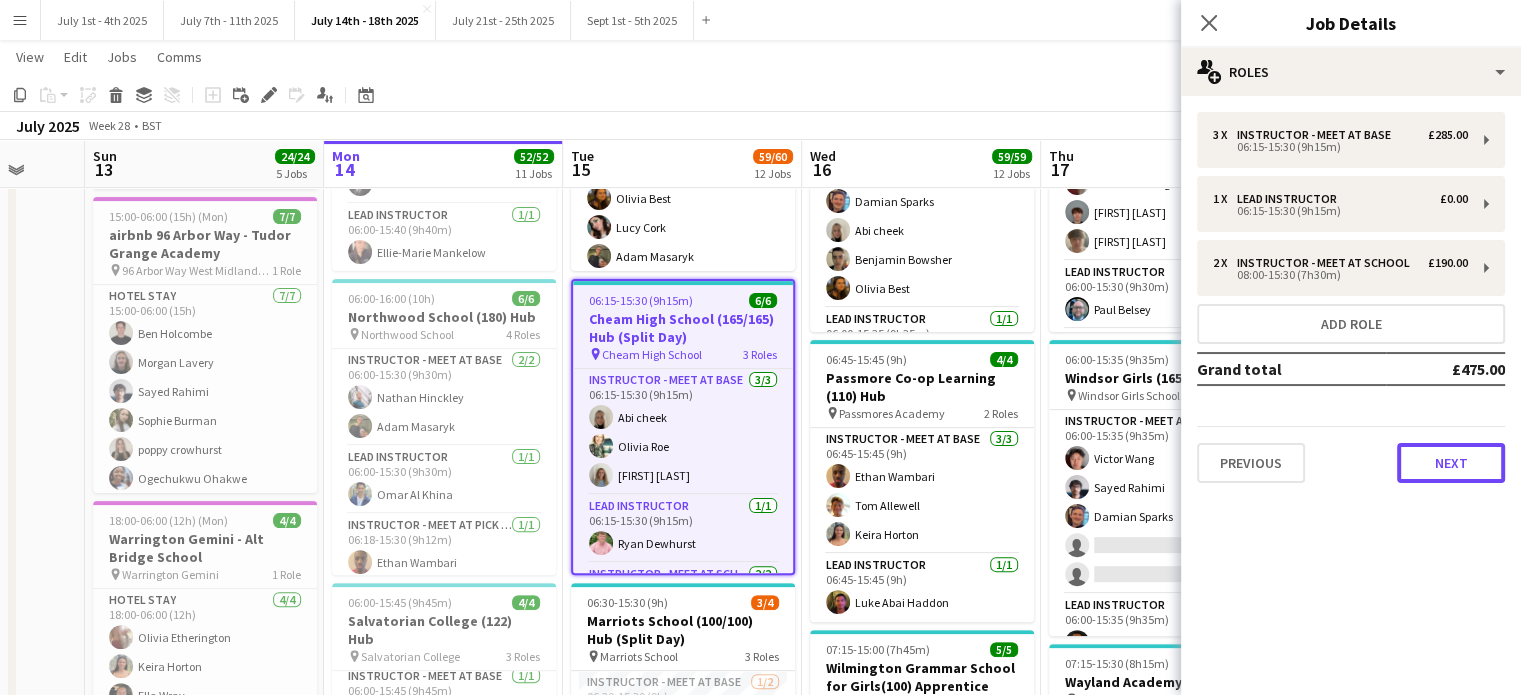 click on "Next" at bounding box center [1451, 463] 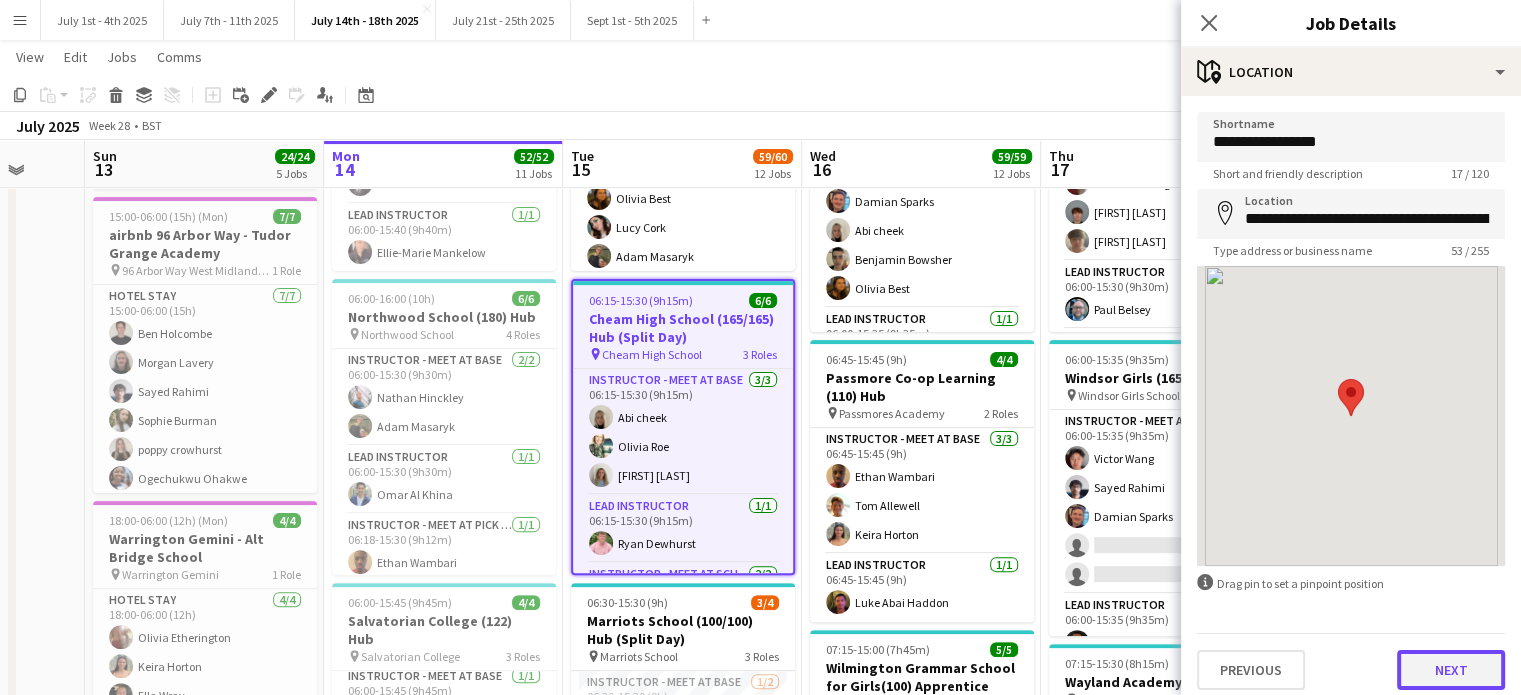 click on "Next" at bounding box center (1451, 670) 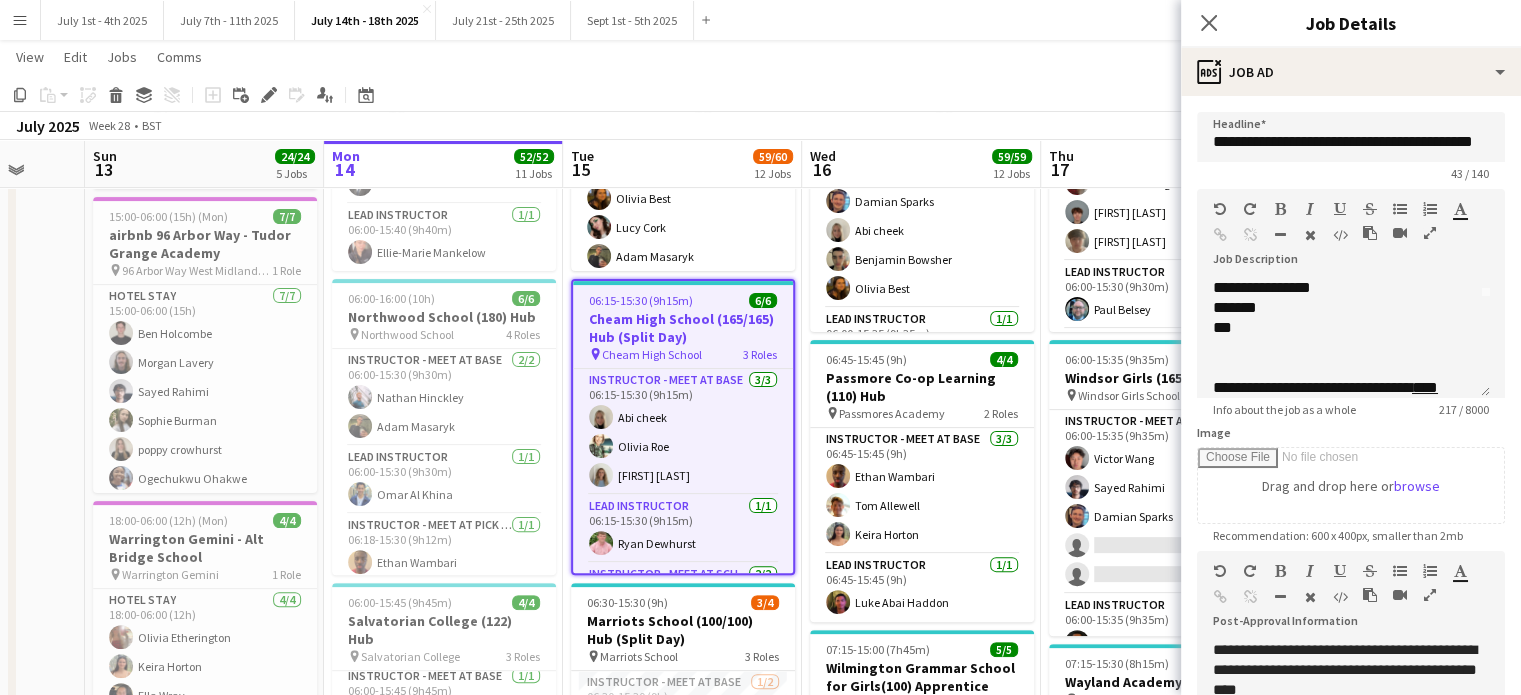 scroll, scrollTop: 0, scrollLeft: 0, axis: both 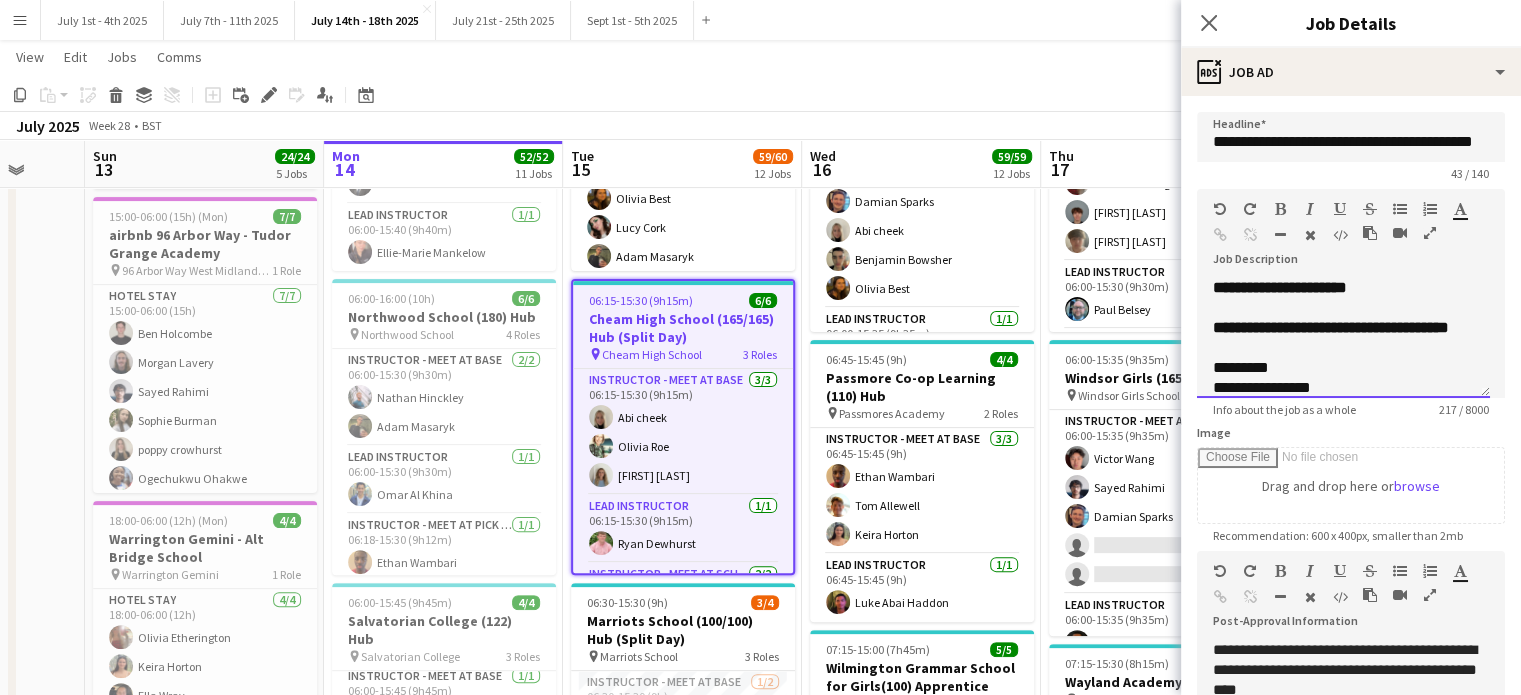 click on "**********" at bounding box center [1331, 327] 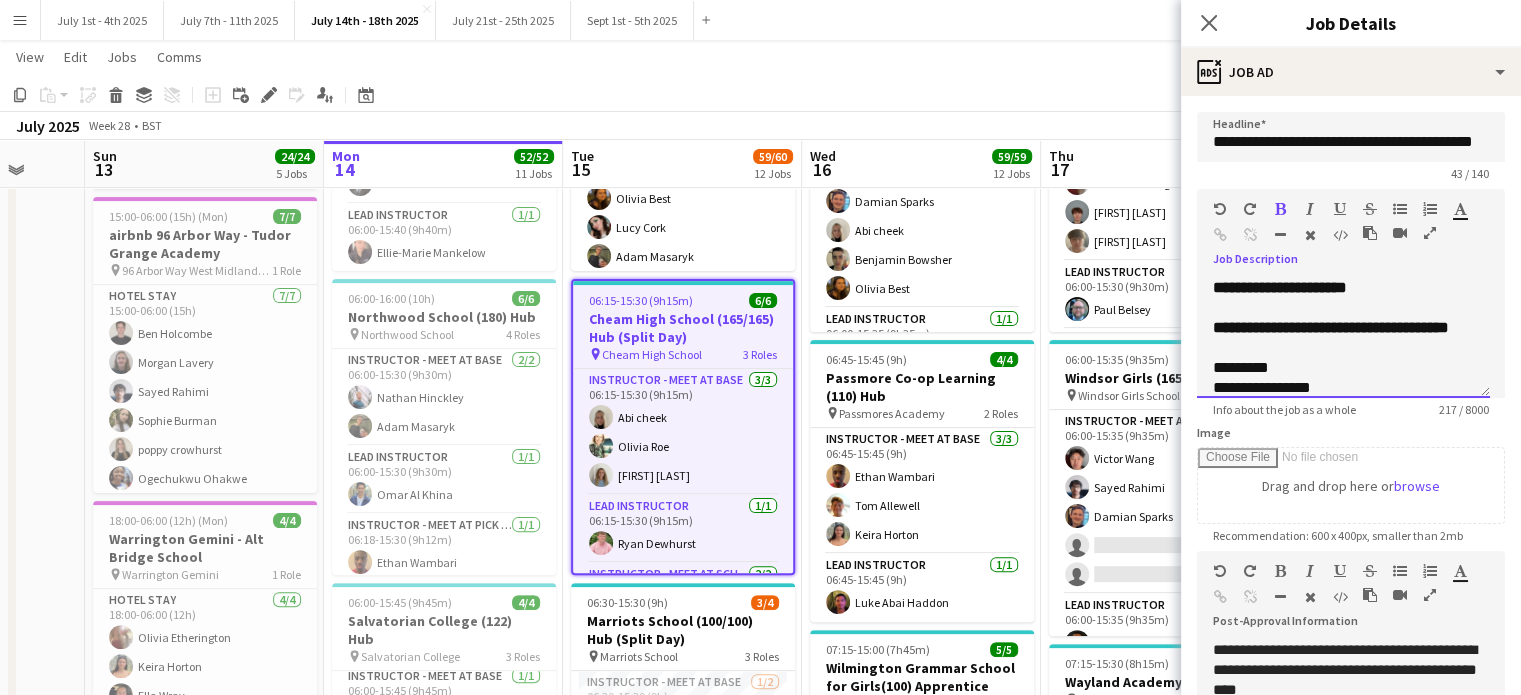 type 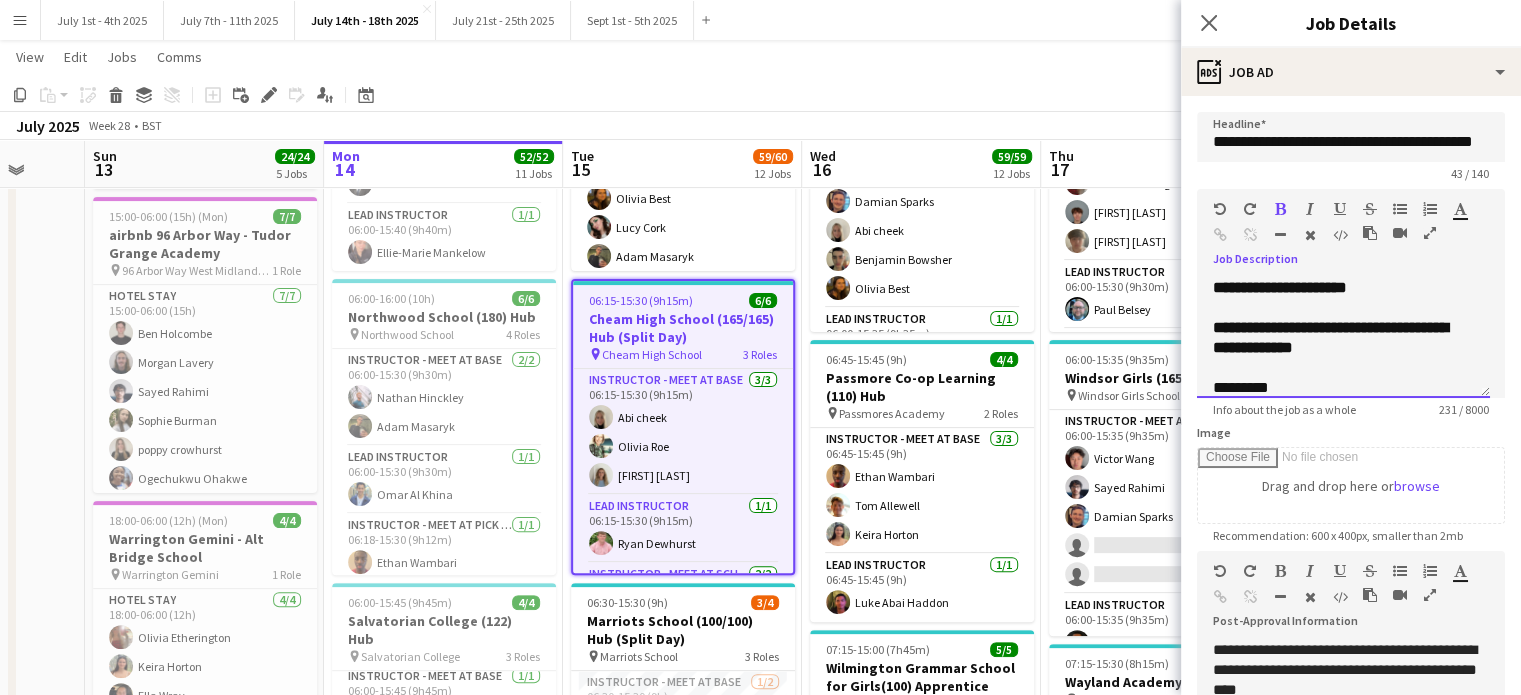 click on "**********" at bounding box center (1343, 458) 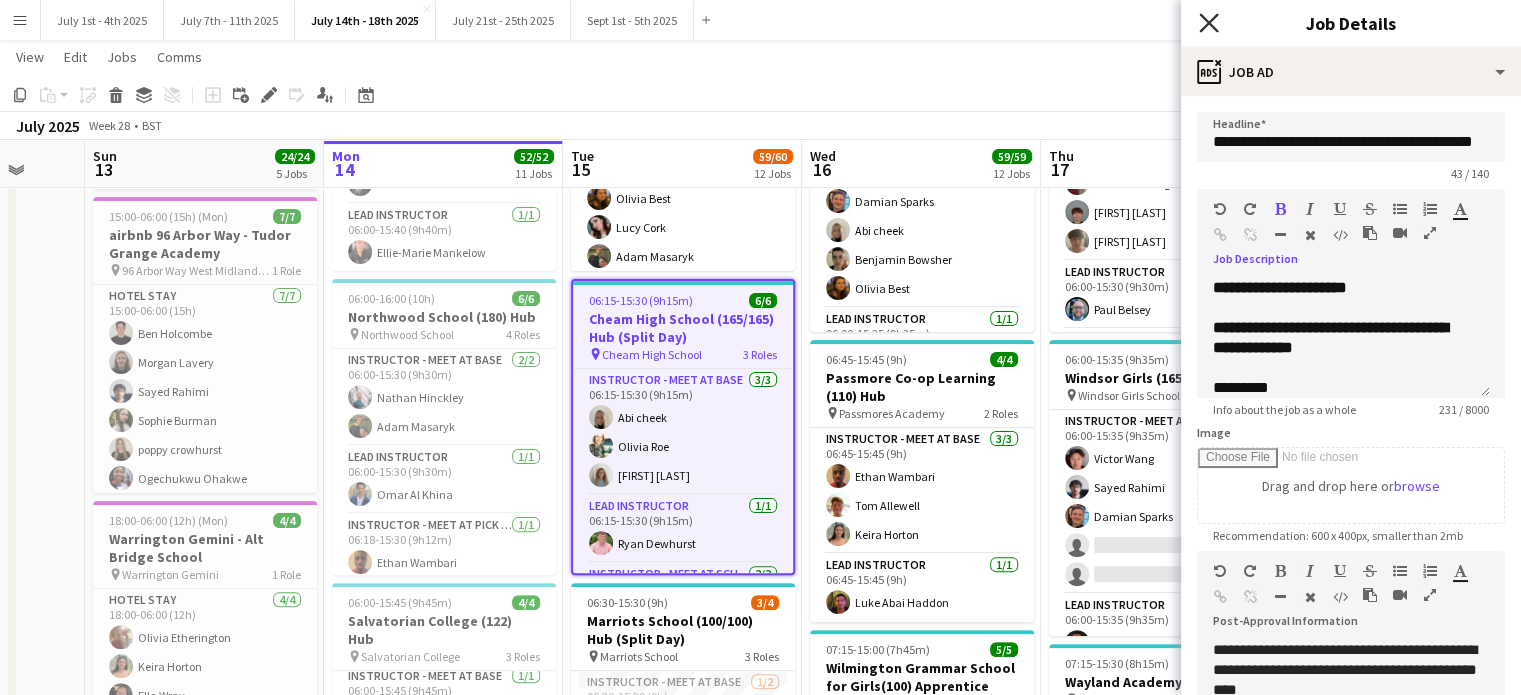 click 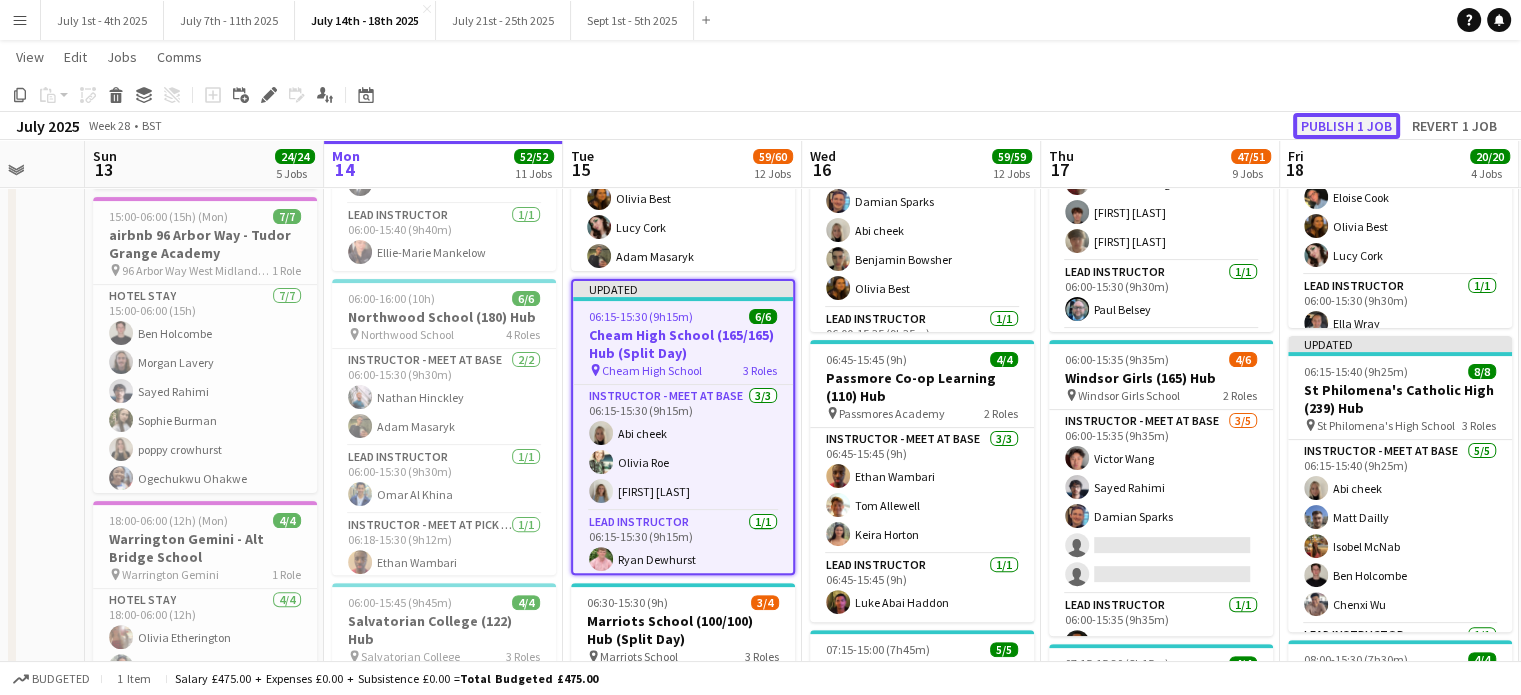 click on "Publish 1 job" 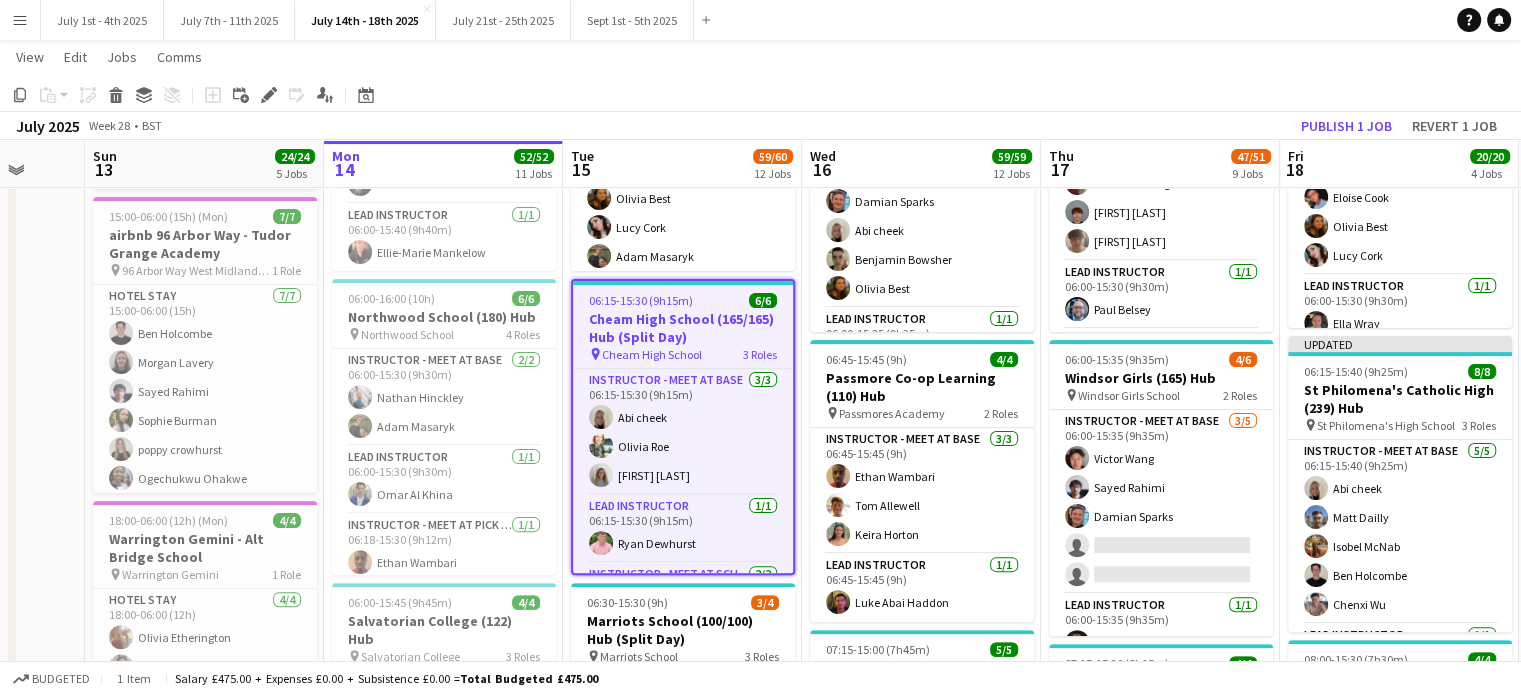 scroll, scrollTop: 86, scrollLeft: 0, axis: vertical 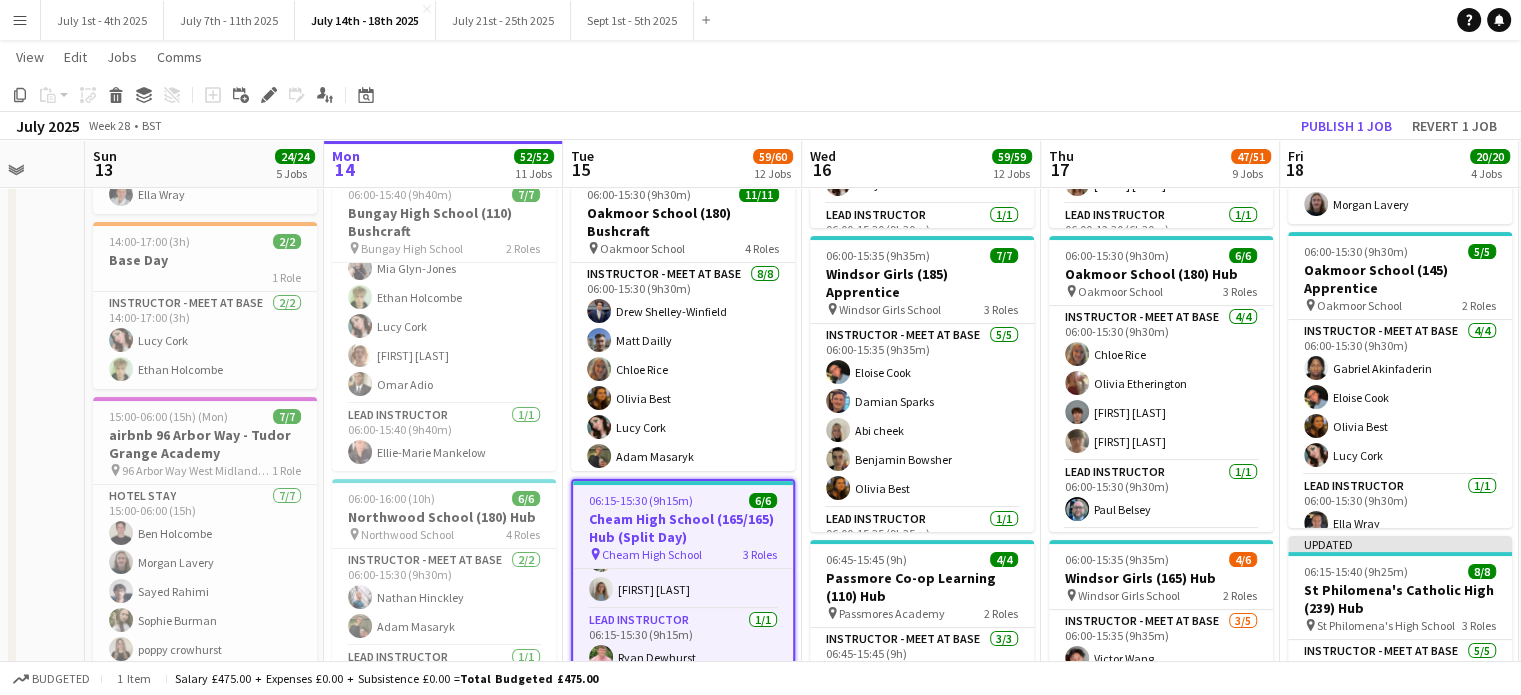 drag, startPoint x: 1133, startPoint y: 112, endPoint x: 1016, endPoint y: 103, distance: 117.34564 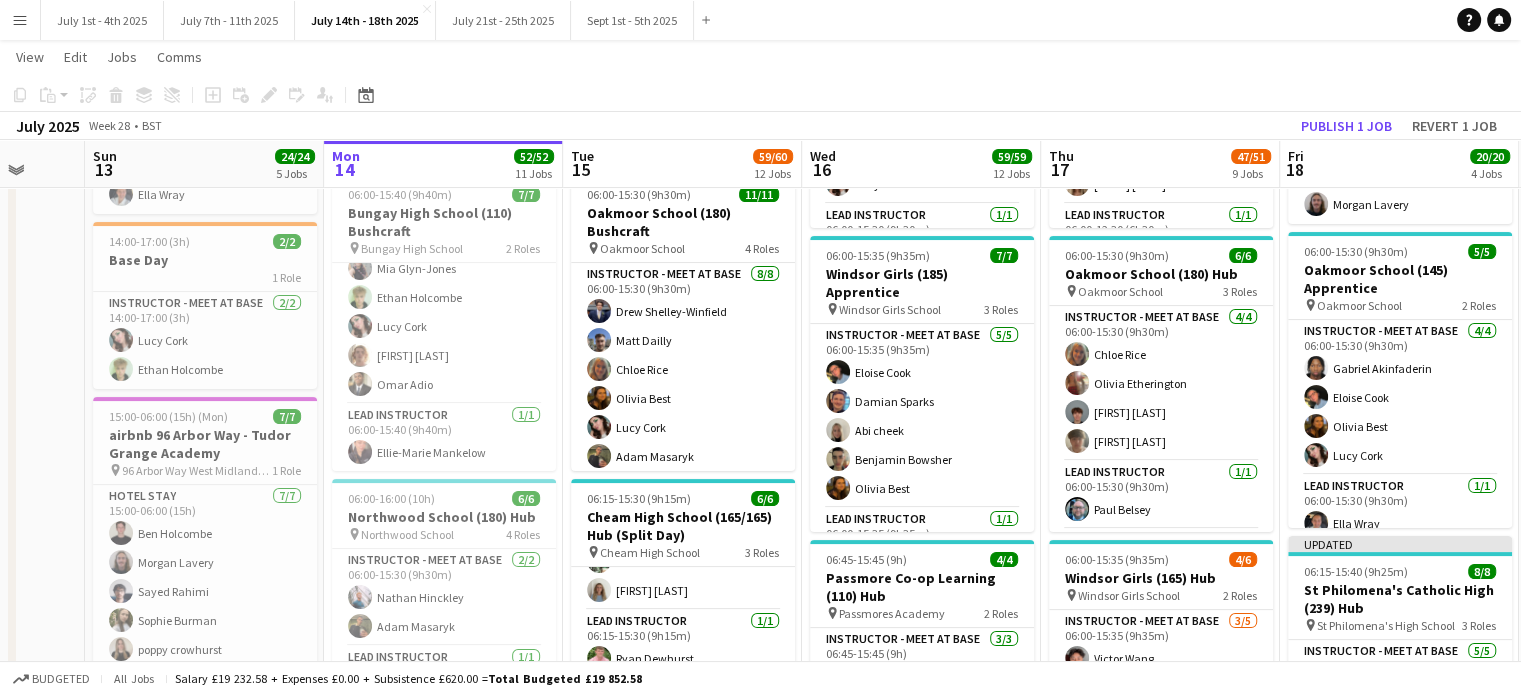 scroll, scrollTop: 83, scrollLeft: 0, axis: vertical 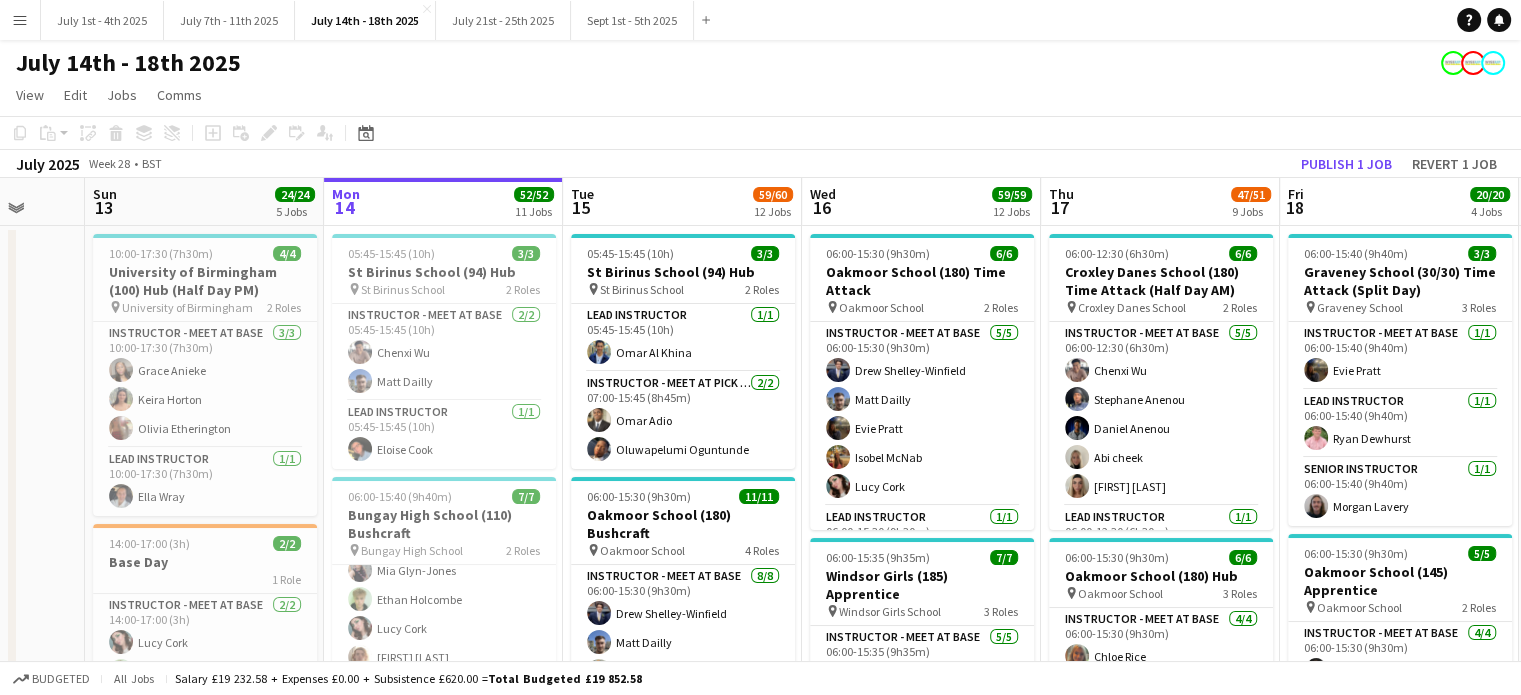 click on "Thu   10   Fri   11   Sat   12   Sun   13   24/24   5 Jobs   Mon   14   52/52   11 Jobs   Tue   15   59/60   12 Jobs   Wed   16   59/59   12 Jobs   Thu   17   47/51   9 Jobs   Fri   18   20/20   4 Jobs   Sat   19   Sun   20   Mon   21      10:00-17:30 (7h30m)    4/4   University of Birmingham (100) Hub (Half Day PM)
pin
University of Birmingham   2 Roles   Instructor - Meet at Base   3/3   10:00-17:30 (7h30m)
[FIRST] [LAST] [FIRST] [LAST] [FIRST] [LAST]  Lead Instructor   1/1   10:00-17:30 (7h30m)
[FIRST] [LAST]     14:00-17:00 (3h)    2/2   Base Day   1 Role   Instructor - Meet at Base   2/2   14:00-17:00 (3h)
[FIRST] [LAST] [FIRST] [LAST]     15:00-06:00 (15h) (Mon)   7/7   airbnb 96 Arbor Way  - Tudor Grange Academy
pin
96 Arbor Way West Midlands, England B37 7LD   1 Role   Hotel Stay   7/7   15:00-06:00 (15h)
[FIRST] [LAST] [FIRST] [LAST] [FIRST] [LAST] [FIRST] [LAST] [FIRST] [LAST] [FIRST] [LAST] [FIRST] [LAST]     4/4" at bounding box center (760, 1970) 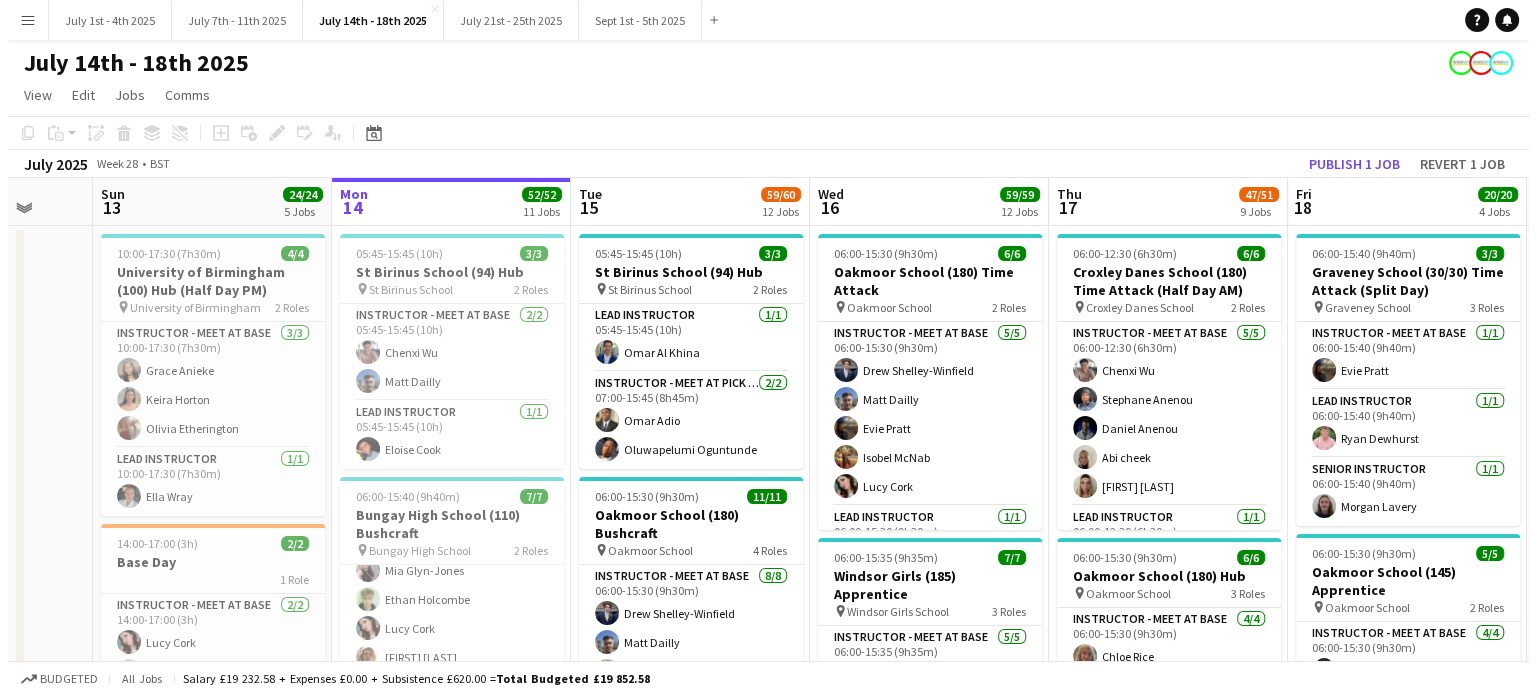 scroll, scrollTop: 0, scrollLeft: 771, axis: horizontal 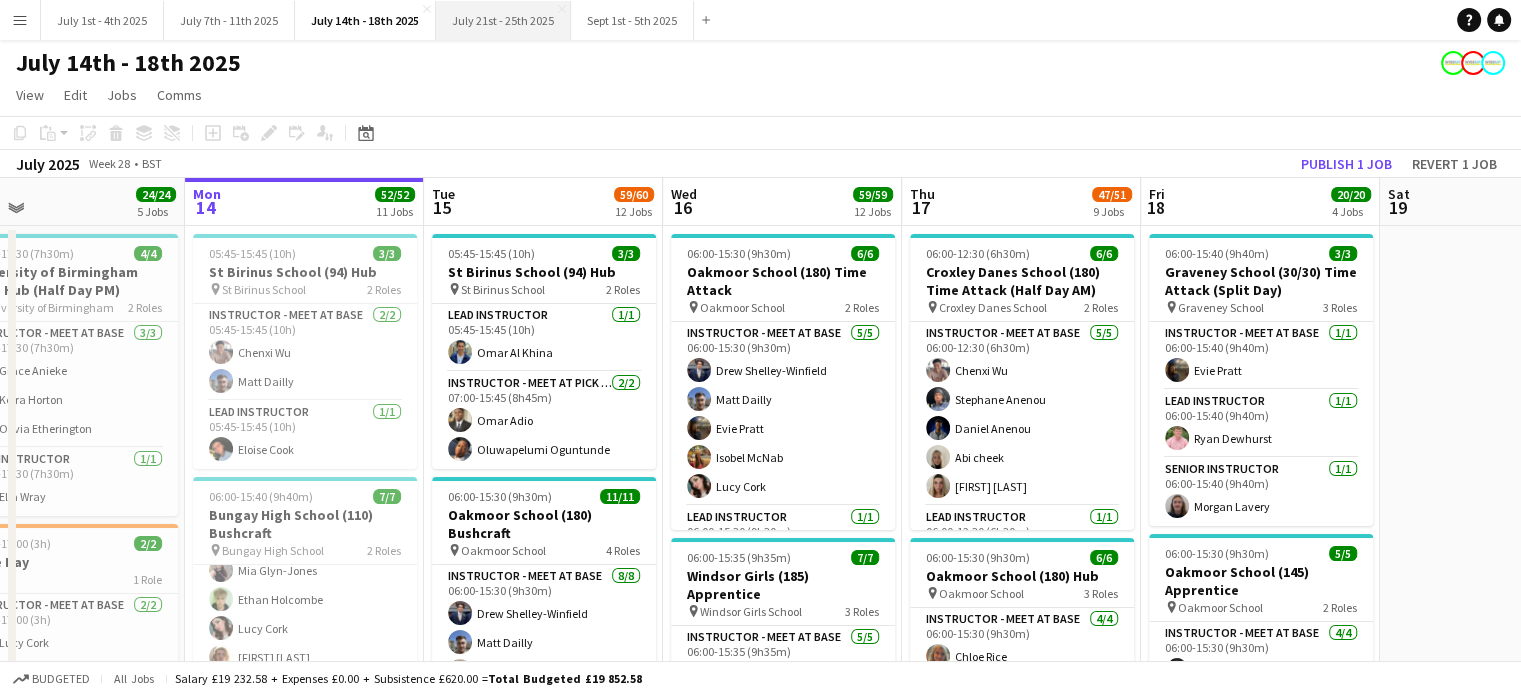 click on "July 21st - 25th 2025
Close" at bounding box center (503, 20) 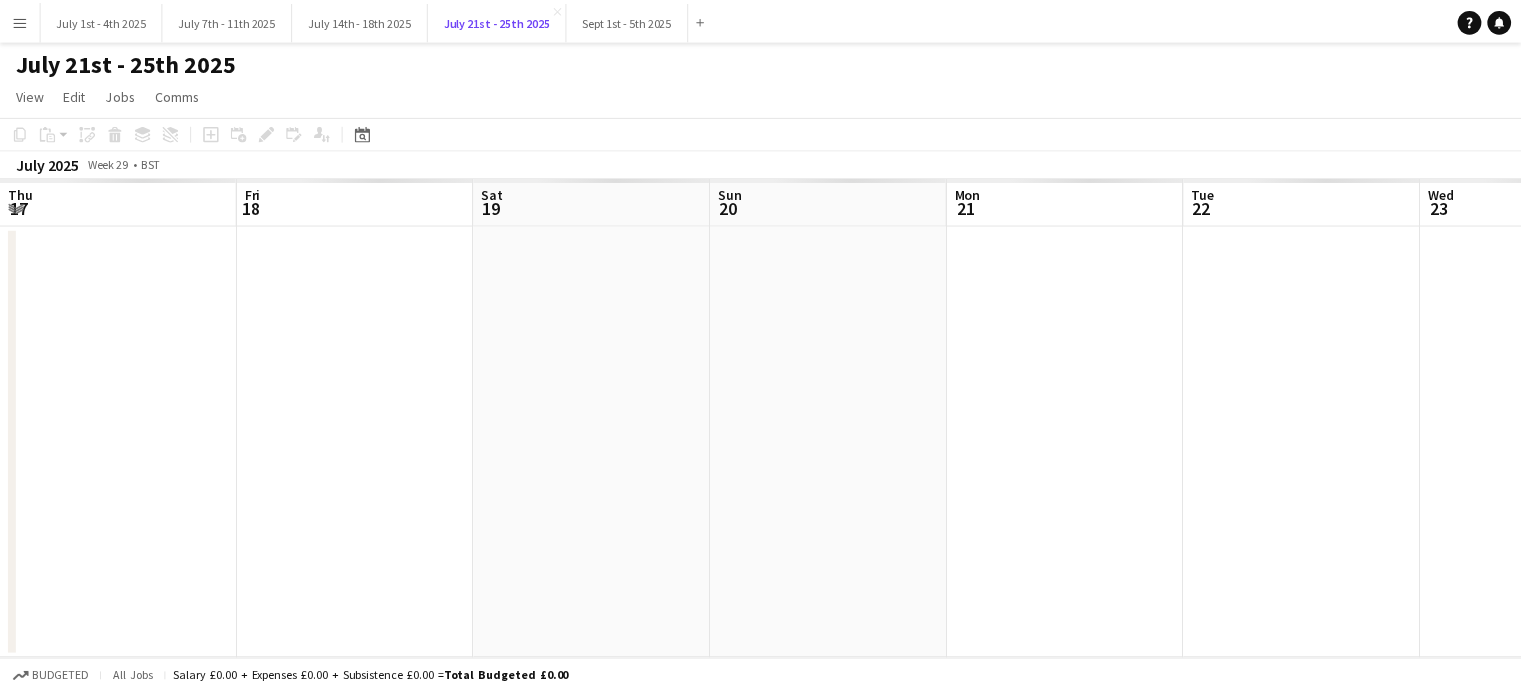 scroll, scrollTop: 0, scrollLeft: 705, axis: horizontal 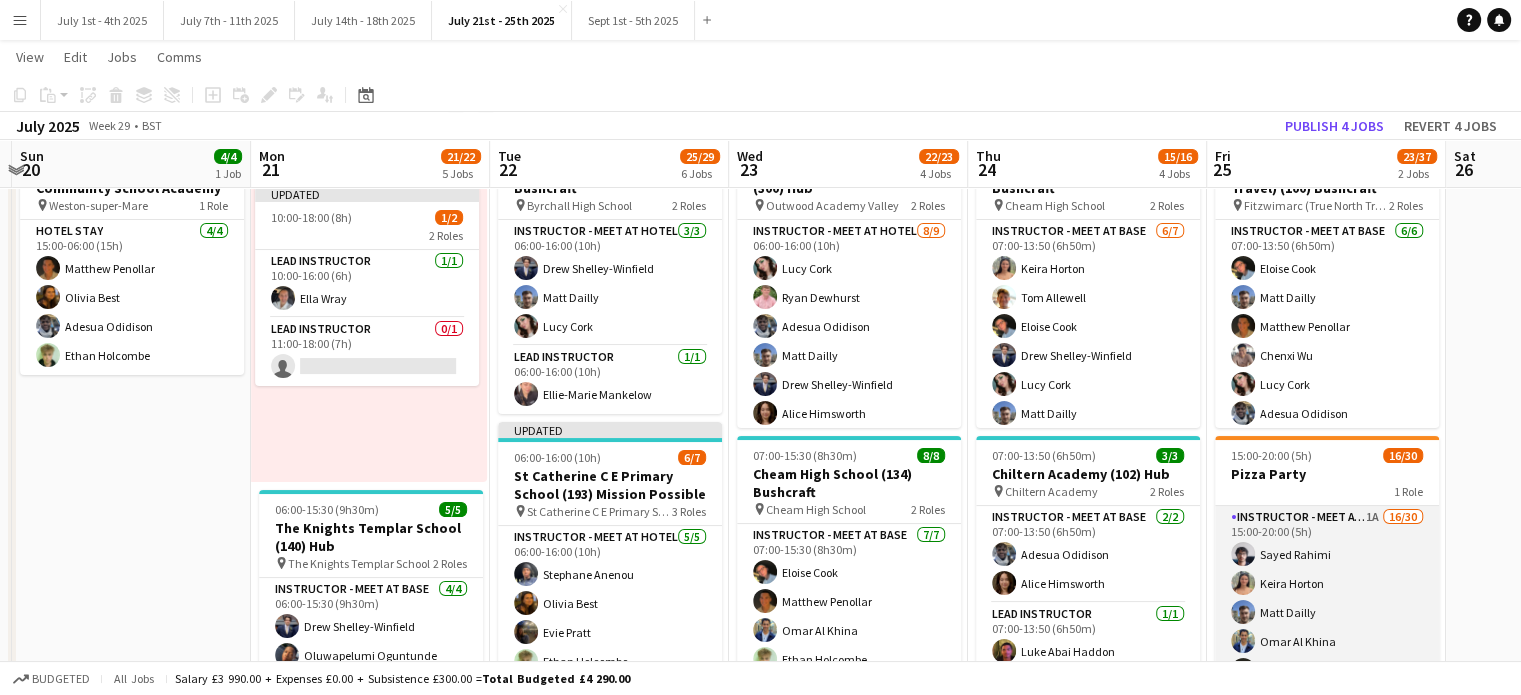 click on "Instructor - Meet at Base   1A   16/30   15:00-20:00 (5h)
[FIRST] [LAST] [FIRST] [LAST] [FIRST] [LAST] [FIRST] [LAST] [FIRST] [LAST] [FIRST] [LAST] [FIRST] [LAST] [FIRST] [LAST] [FIRST] [LAST] [FIRST] [LAST] [FIRST] [LAST] [FIRST] [LAST] [FIRST] [LAST] [FIRST] [LAST] [FIRST] [LAST]
single-neutral-actions
single-neutral-actions
single-neutral-actions
single-neutral-actions
single-neutral-actions
single-neutral-actions
single-neutral-actions
single-neutral-actions
single-neutral-actions" at bounding box center (1327, 960) 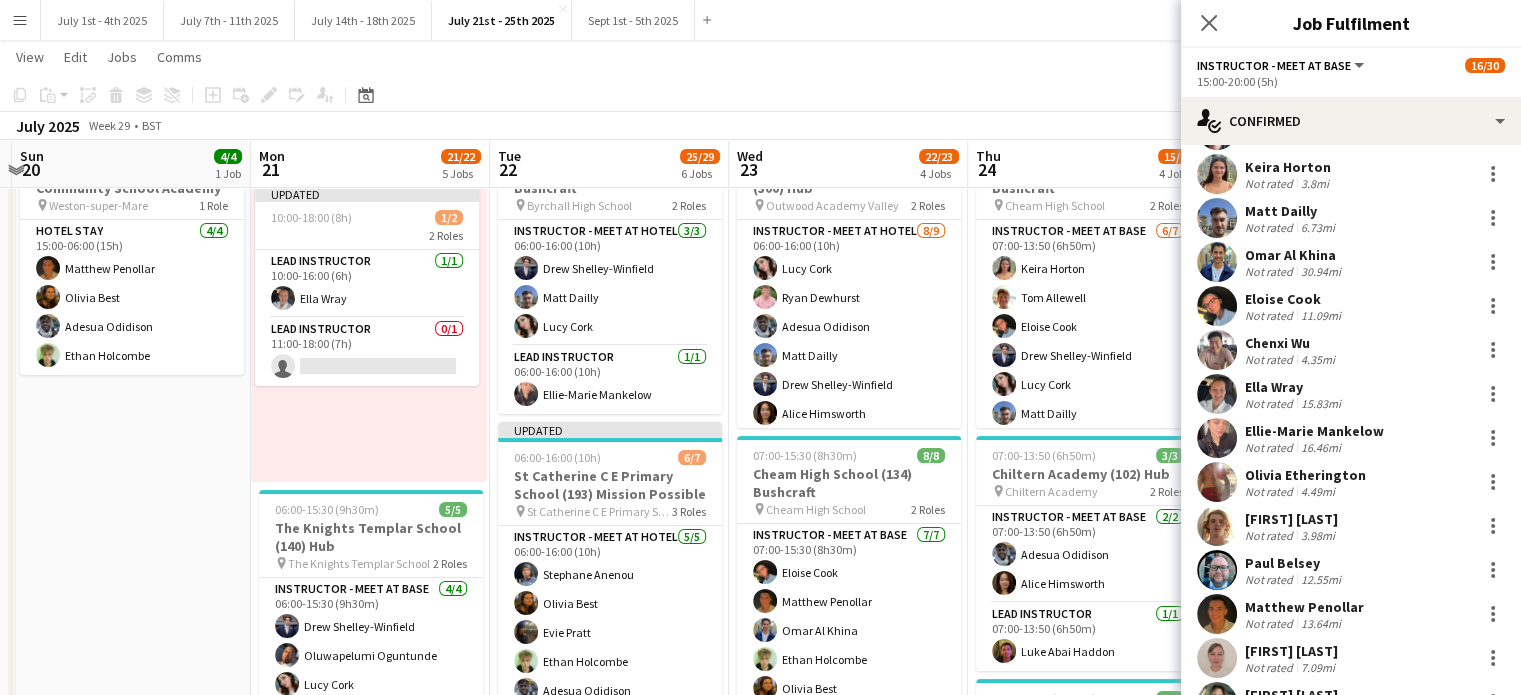 scroll, scrollTop: 0, scrollLeft: 0, axis: both 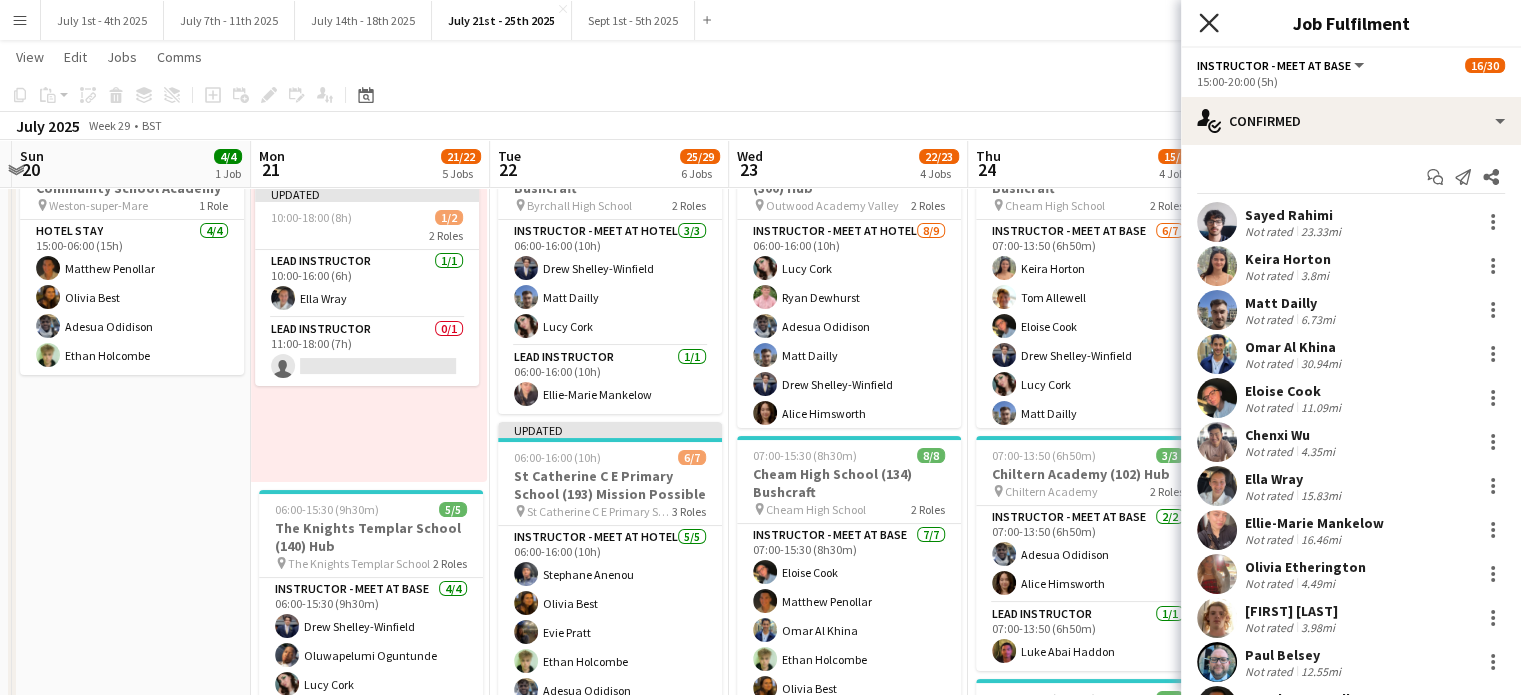 click on "Close pop-in" 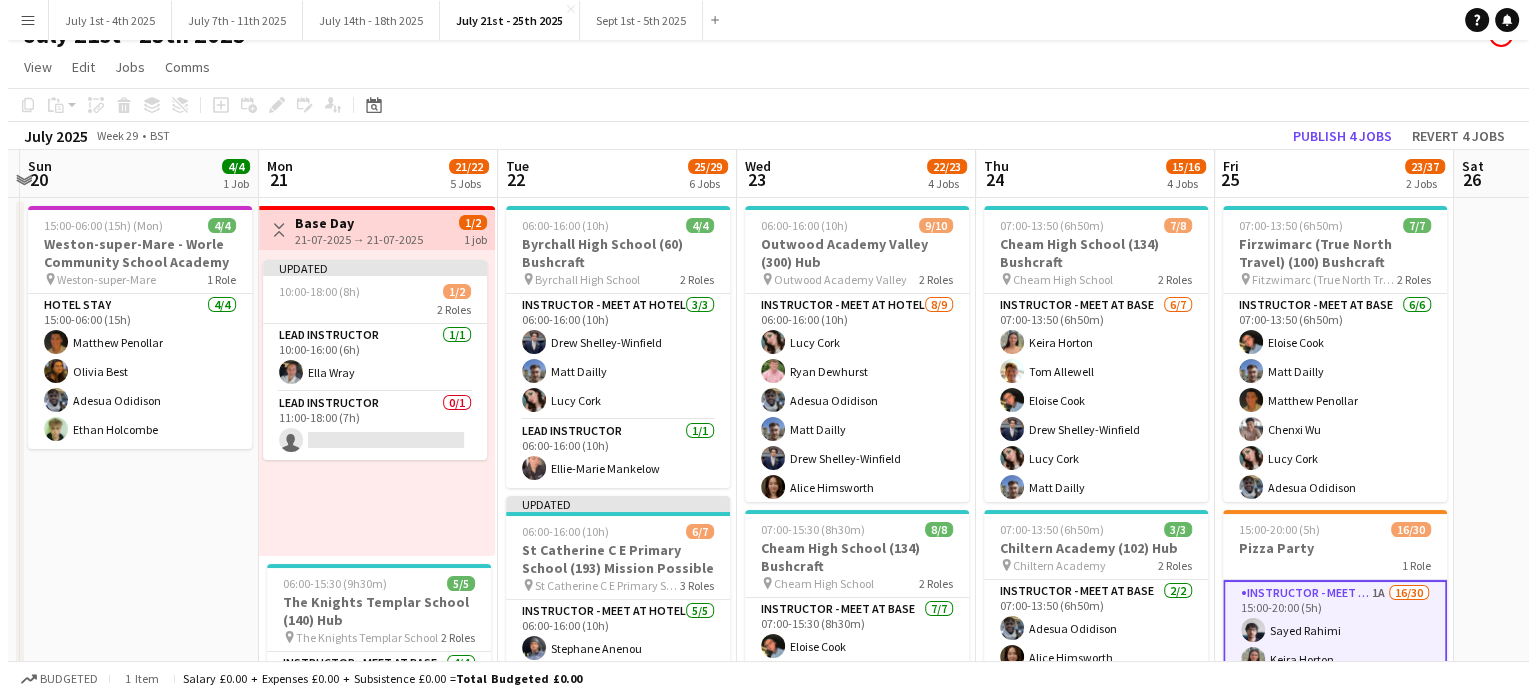 scroll, scrollTop: 0, scrollLeft: 0, axis: both 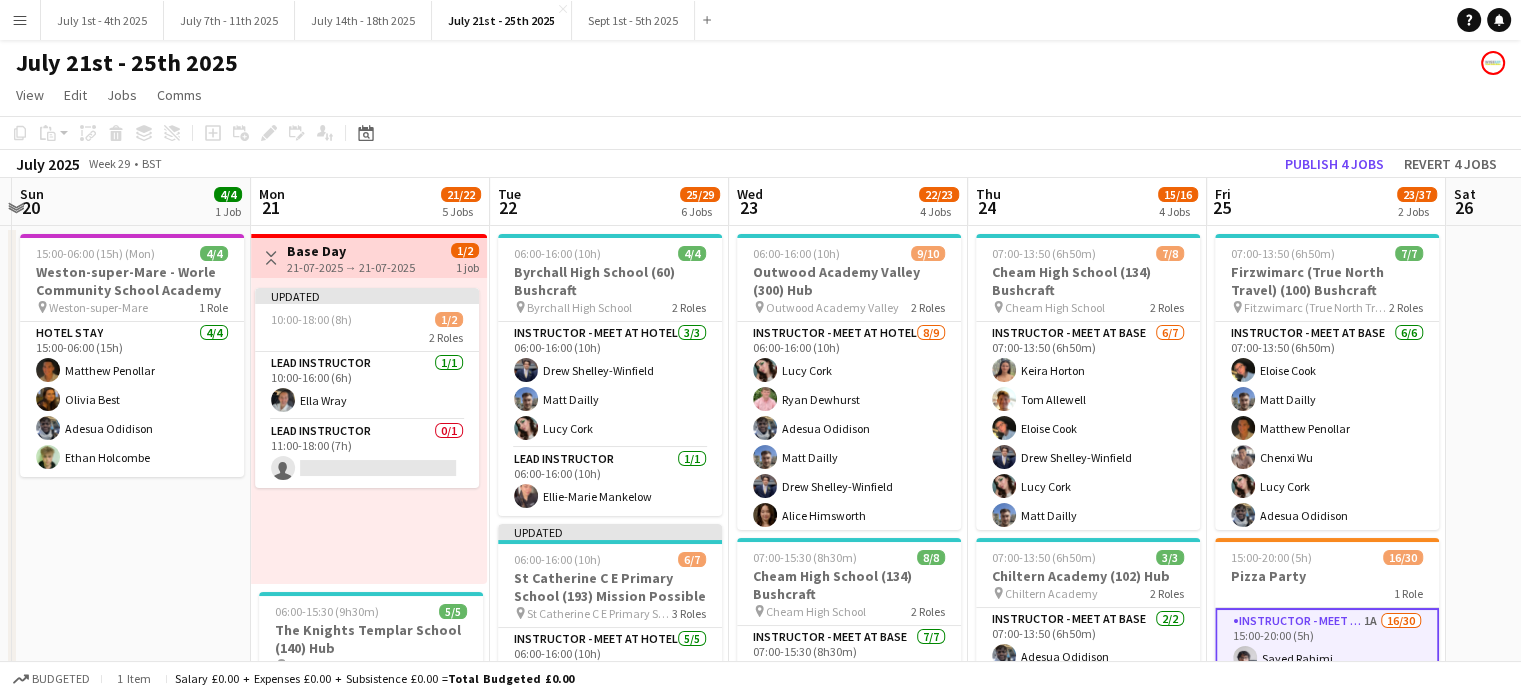 click on "Menu" at bounding box center (20, 20) 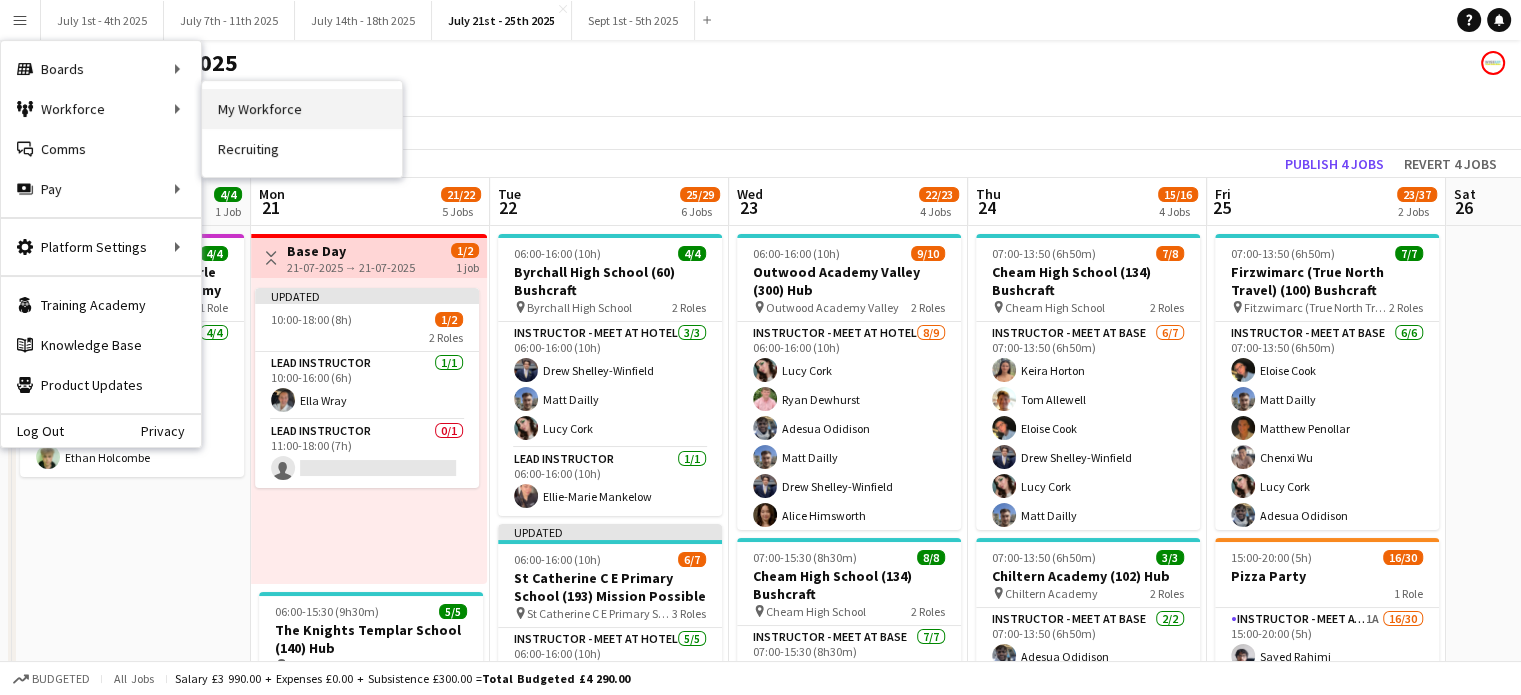 click on "My Workforce" at bounding box center (302, 109) 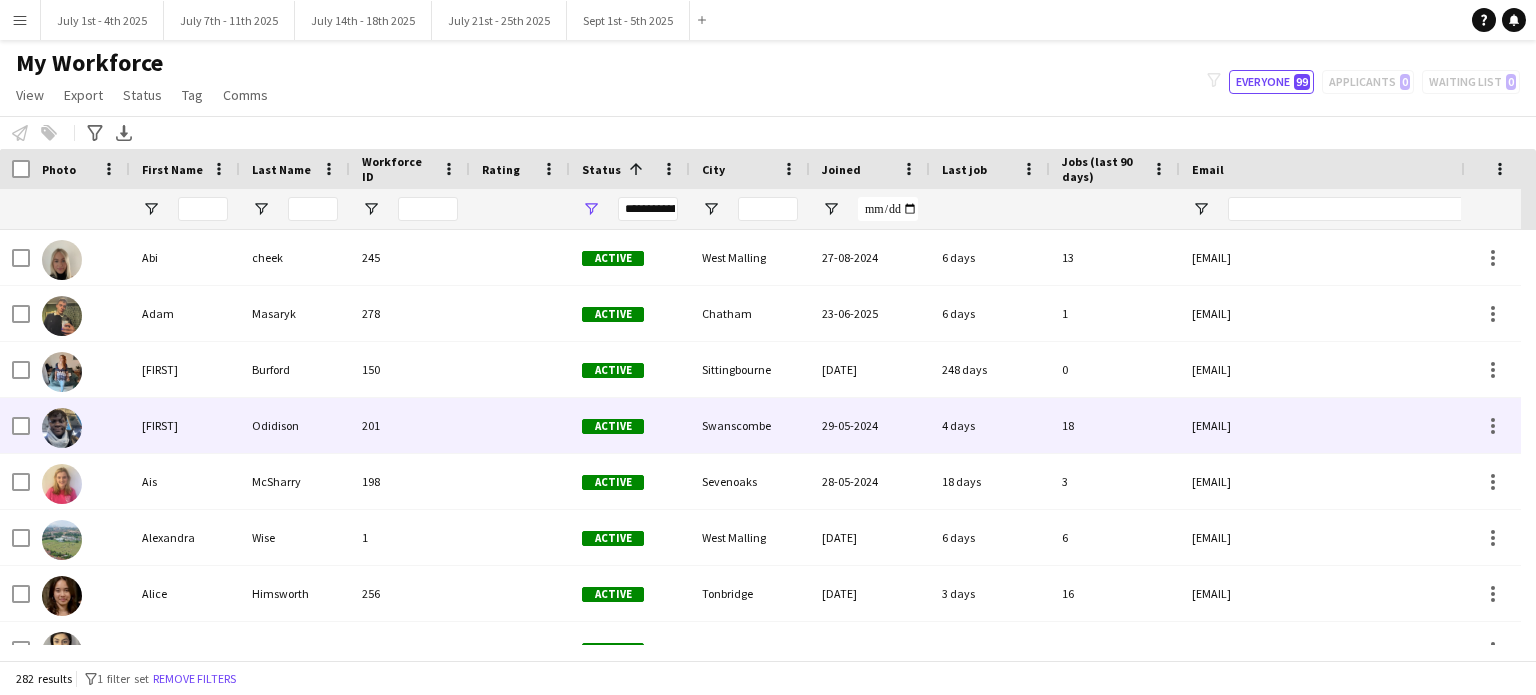 scroll, scrollTop: 300, scrollLeft: 0, axis: vertical 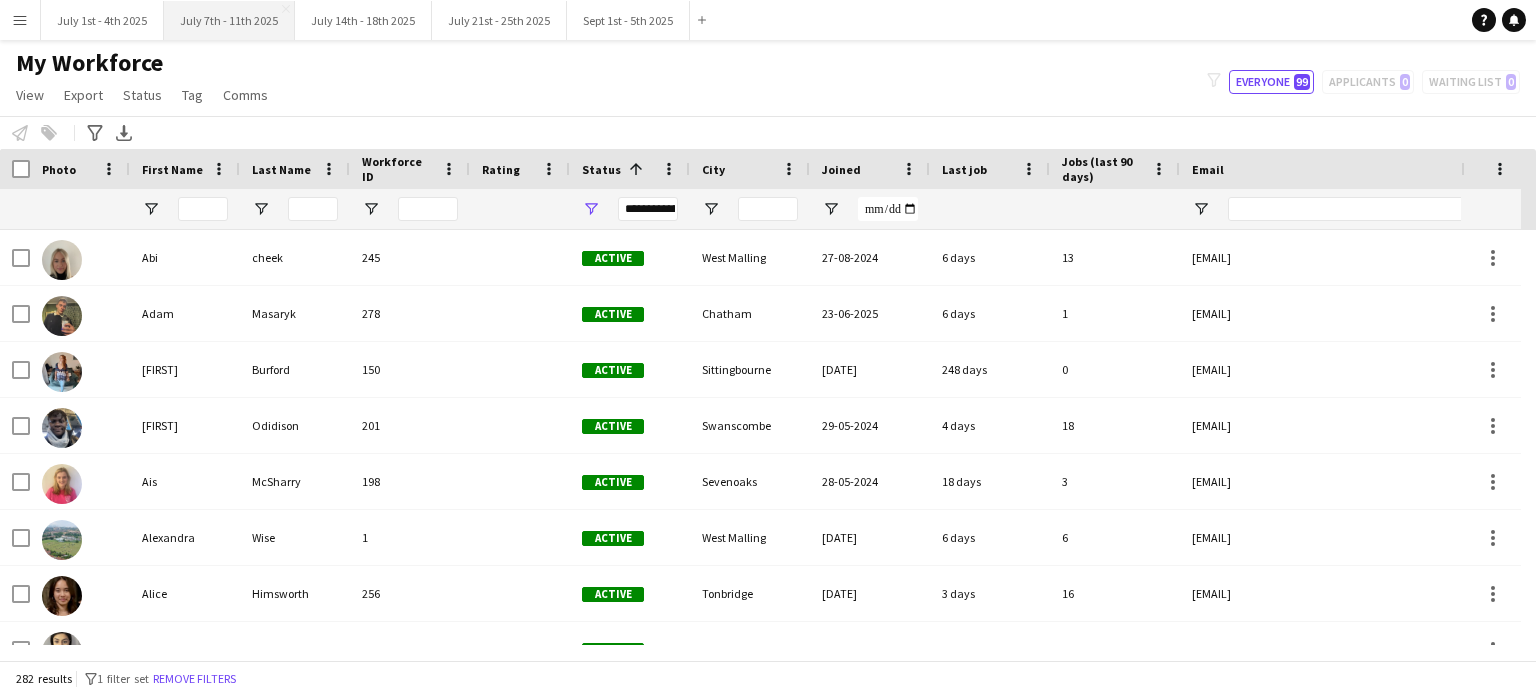 click on "July 7th - 11th 2025
Close" at bounding box center (229, 20) 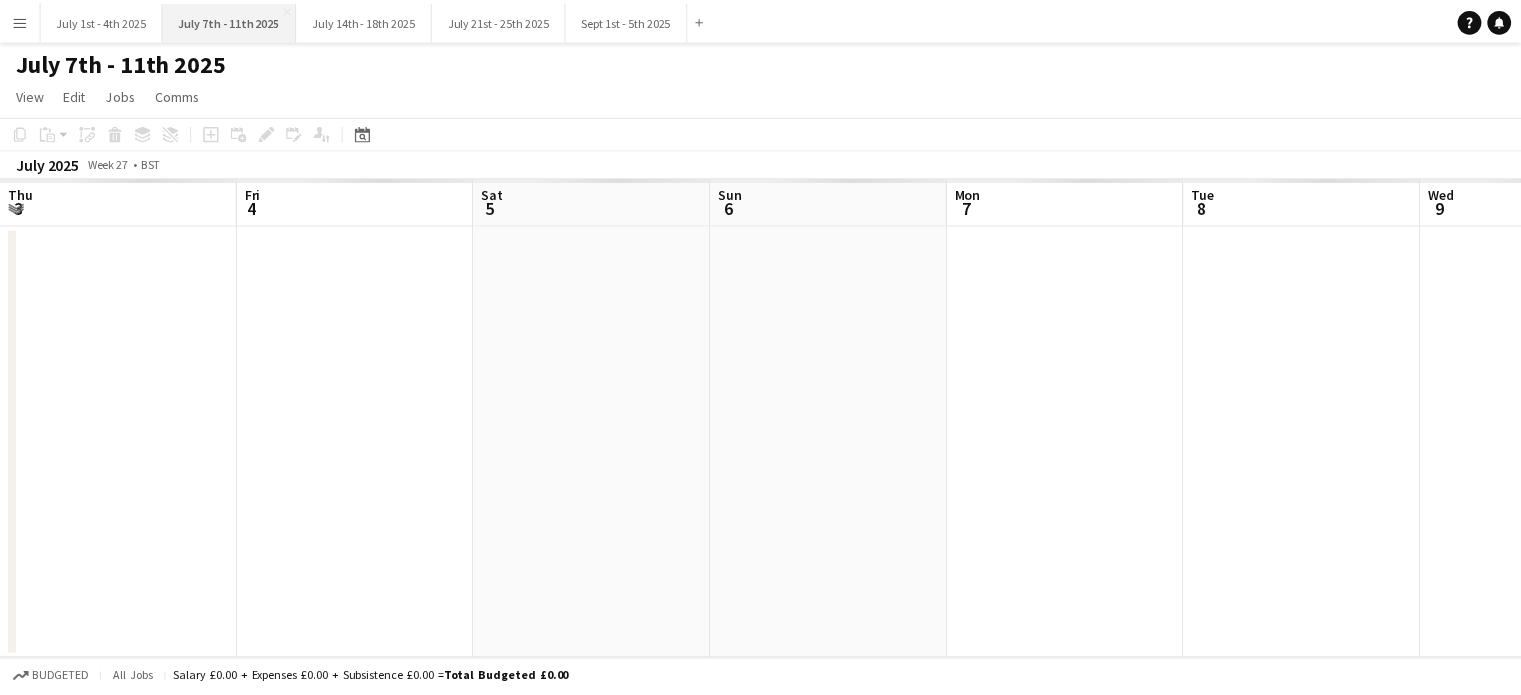 scroll, scrollTop: 0, scrollLeft: 613, axis: horizontal 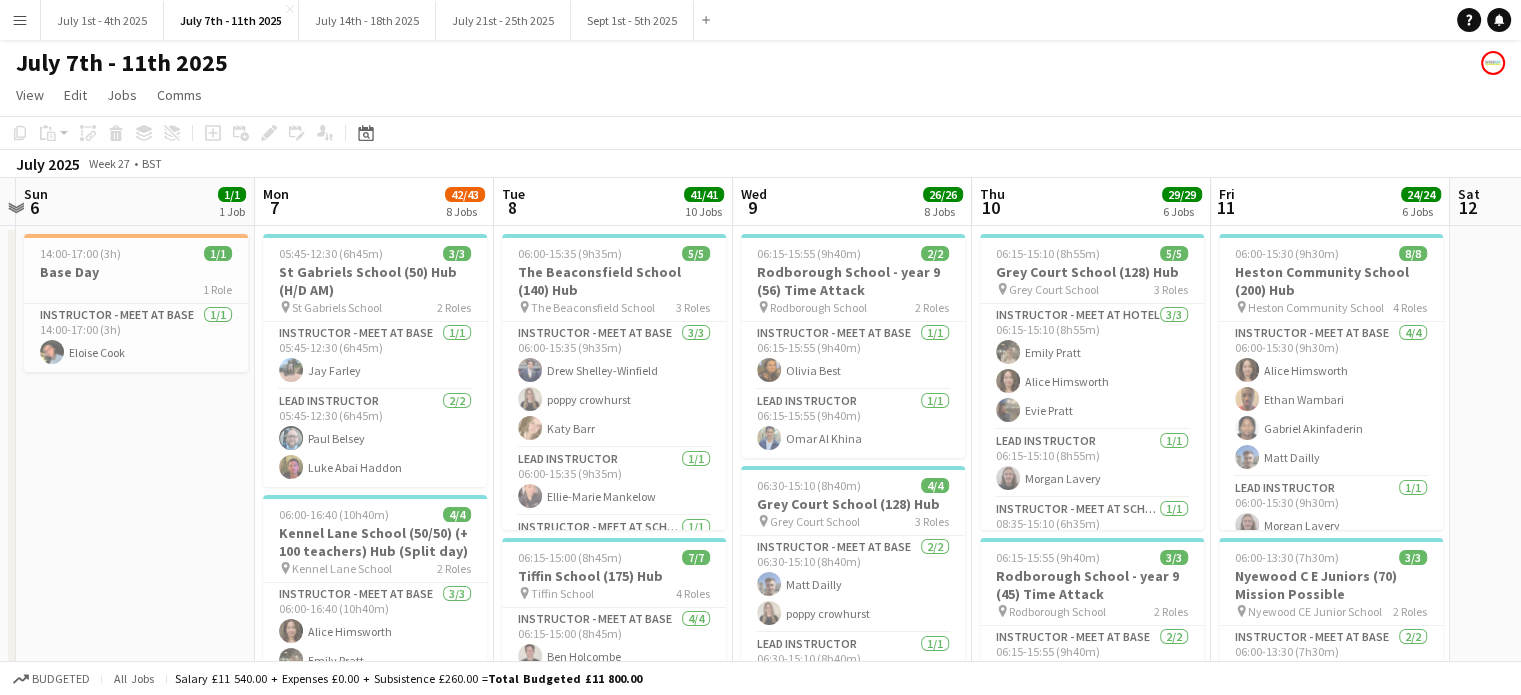 drag, startPoint x: 222, startPoint y: 477, endPoint x: 134, endPoint y: 476, distance: 88.005684 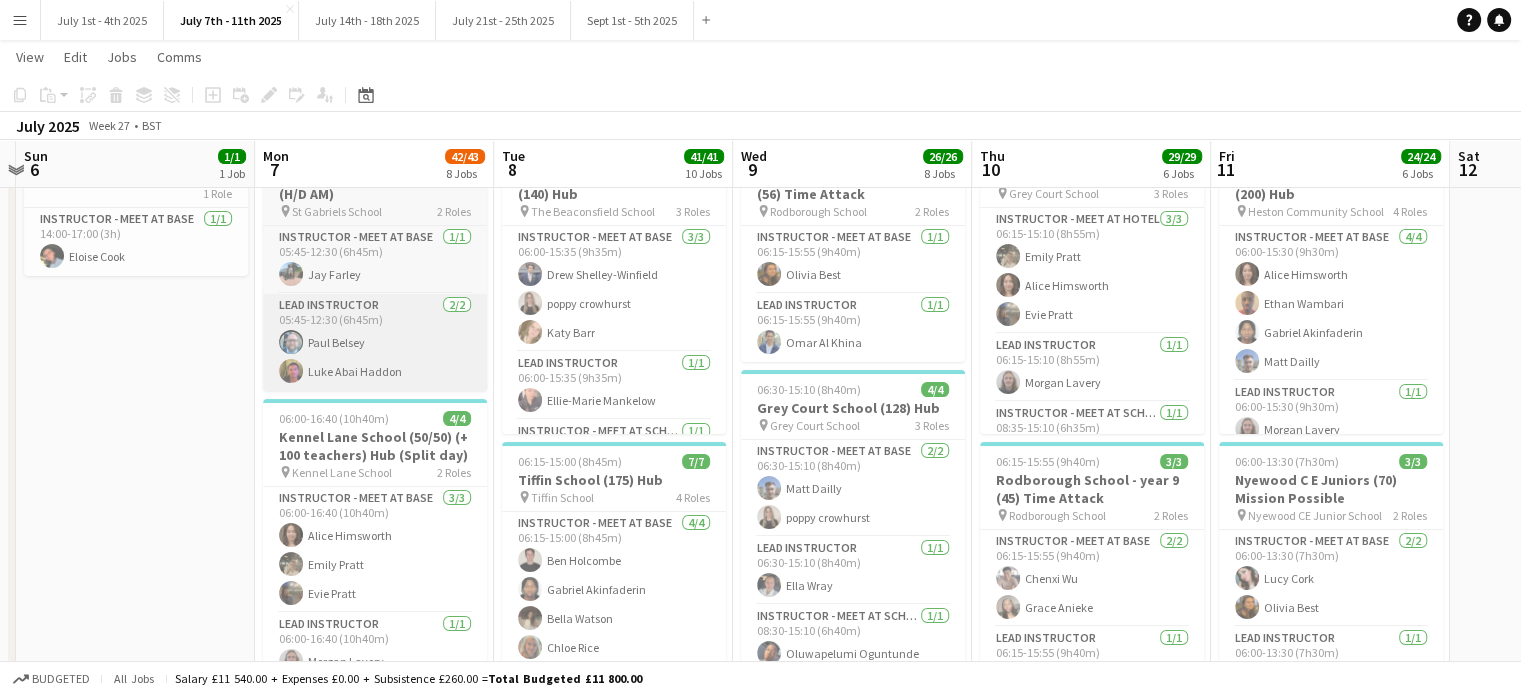 scroll, scrollTop: 200, scrollLeft: 0, axis: vertical 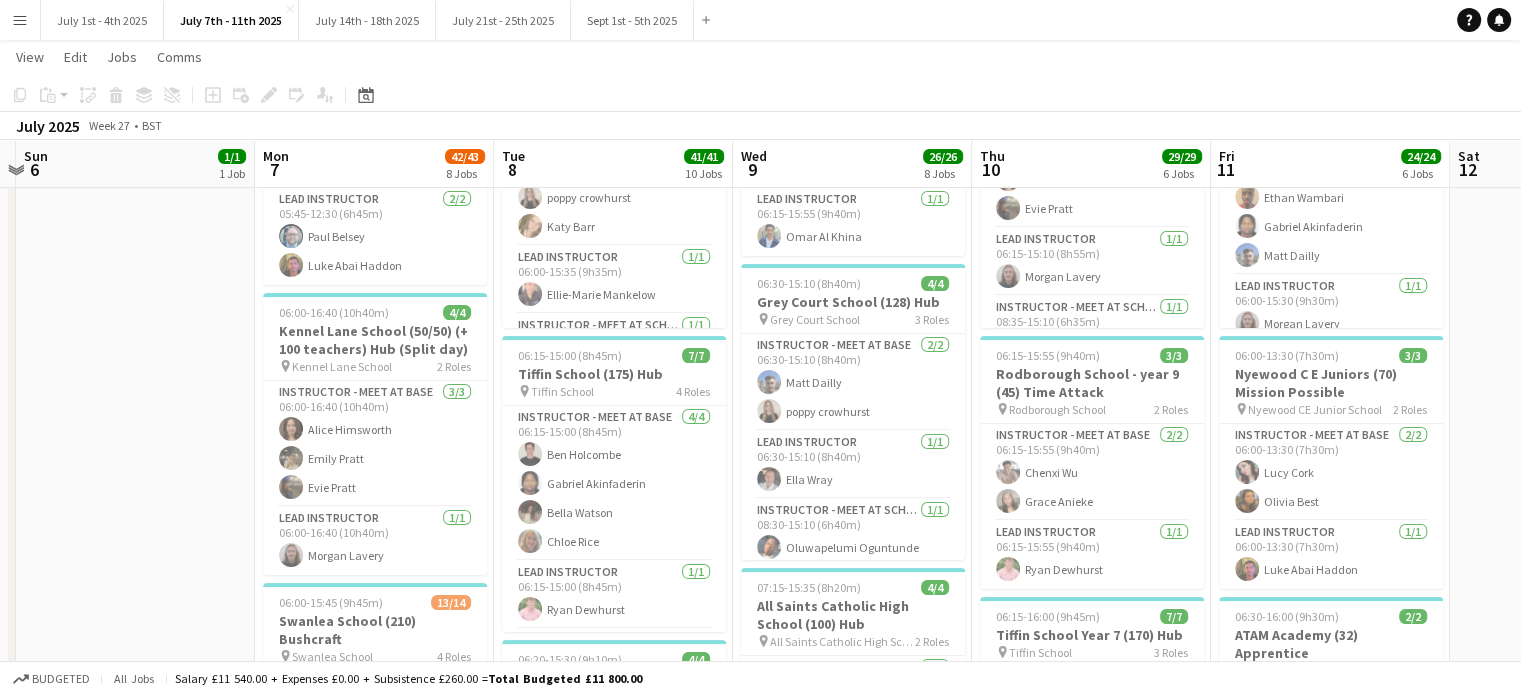 click on "Menu" at bounding box center [20, 20] 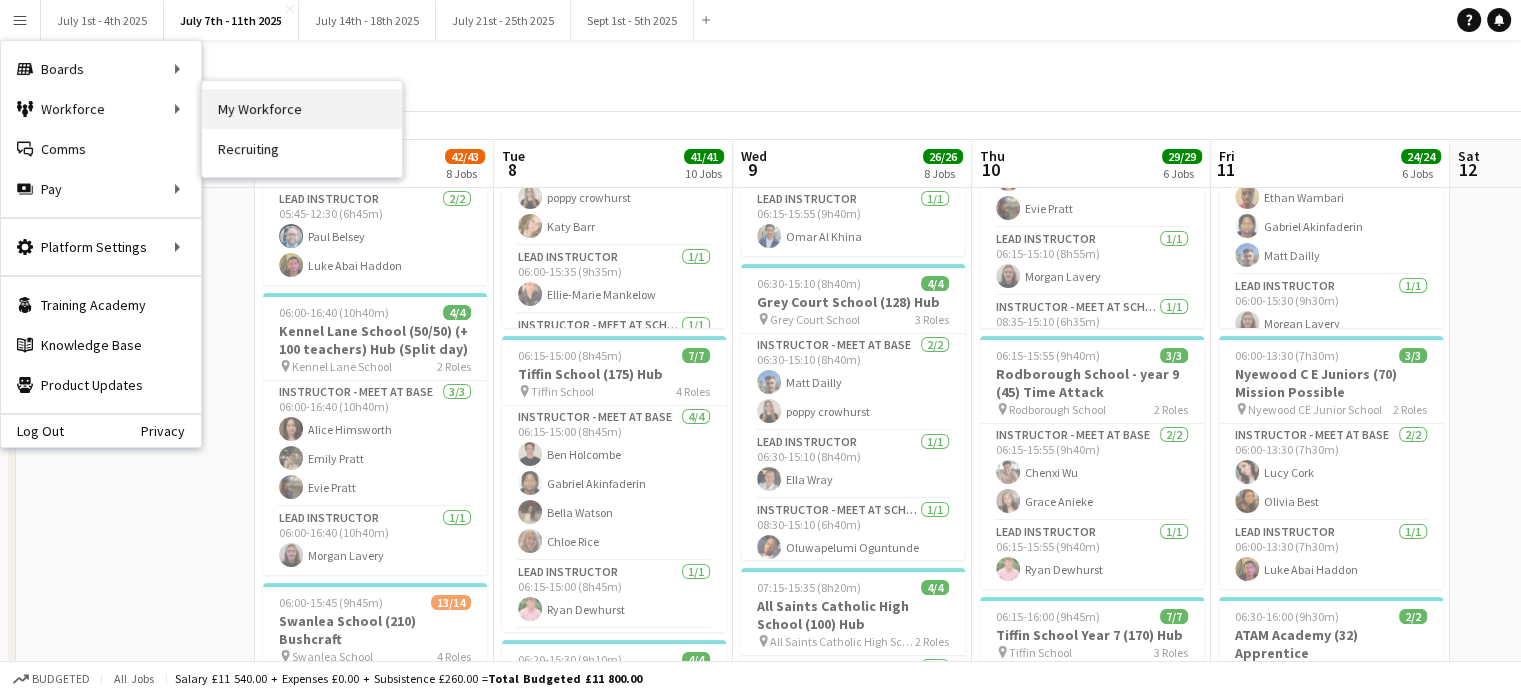 click on "My Workforce" at bounding box center (302, 109) 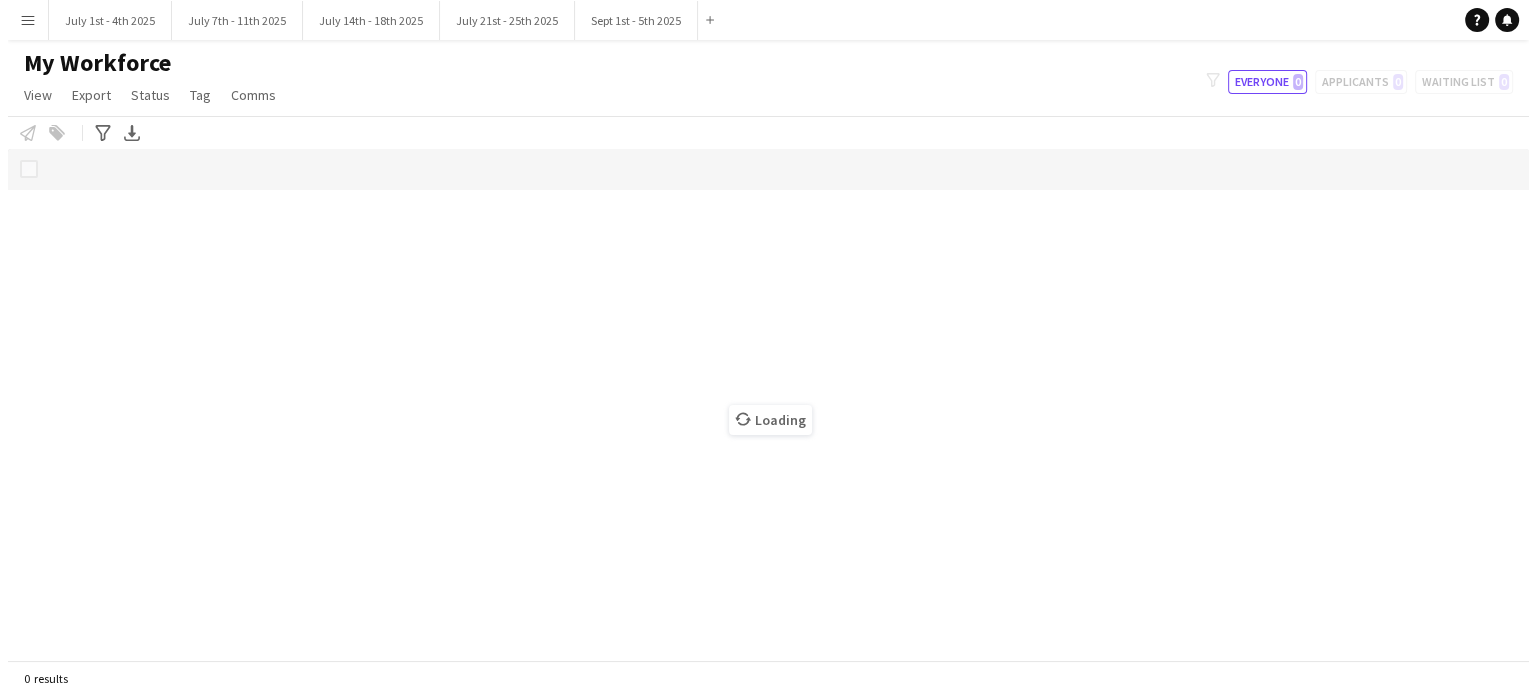 scroll, scrollTop: 0, scrollLeft: 0, axis: both 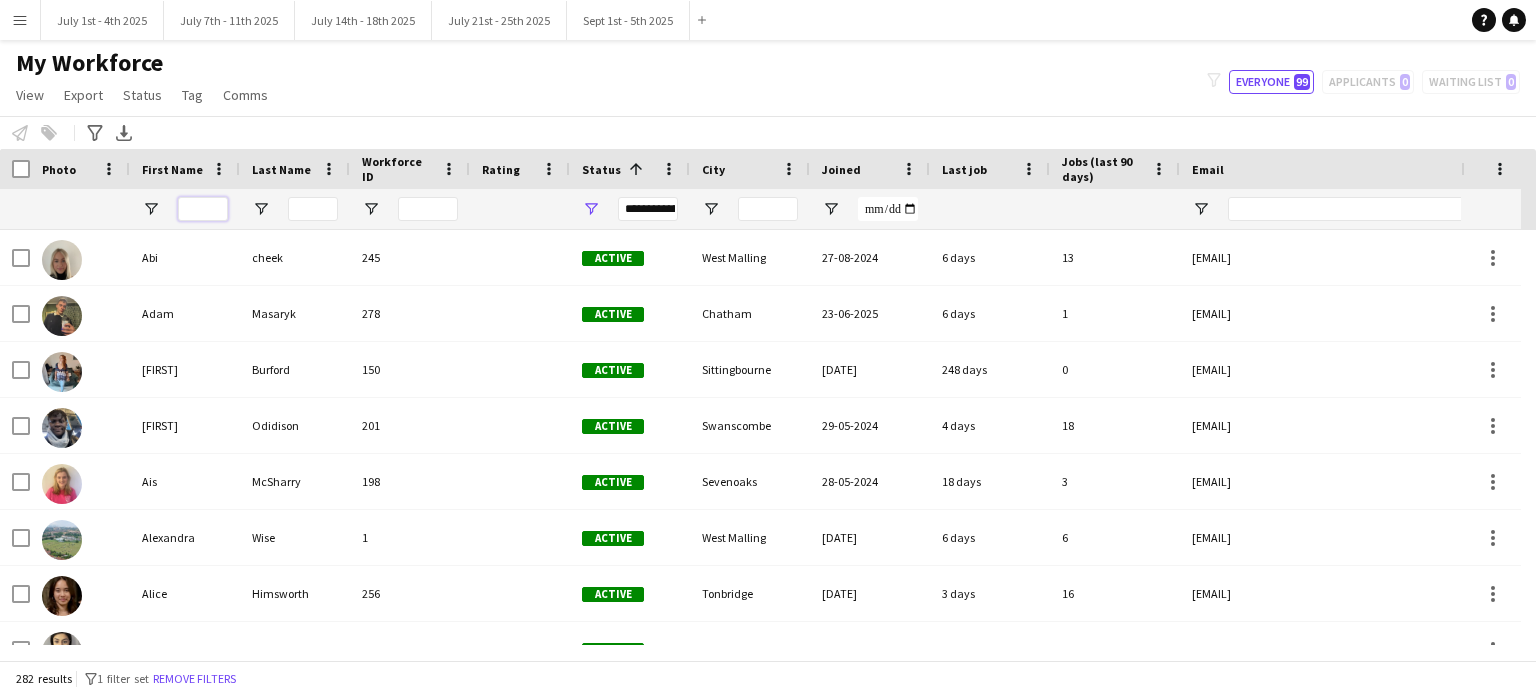 click at bounding box center (203, 209) 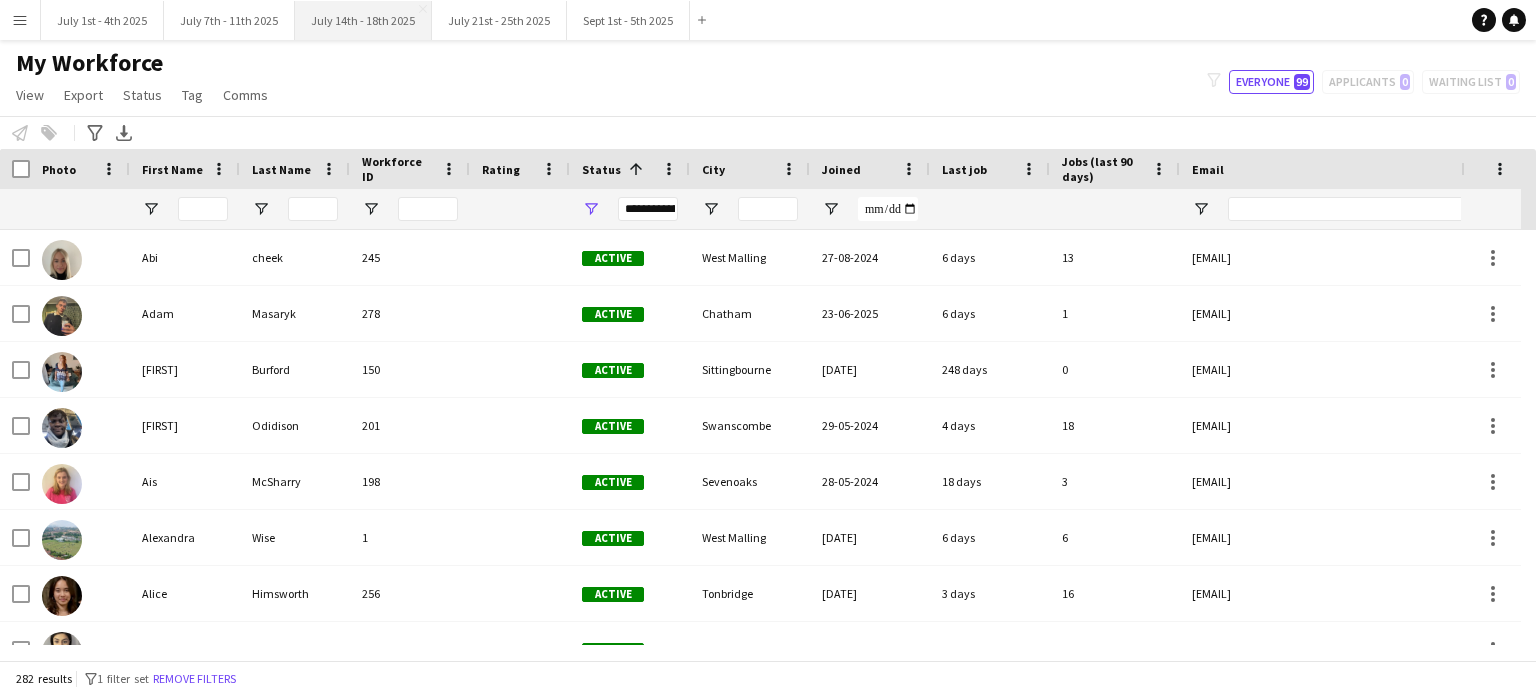 click on "July 14th - 18th 2025
Close" at bounding box center (363, 20) 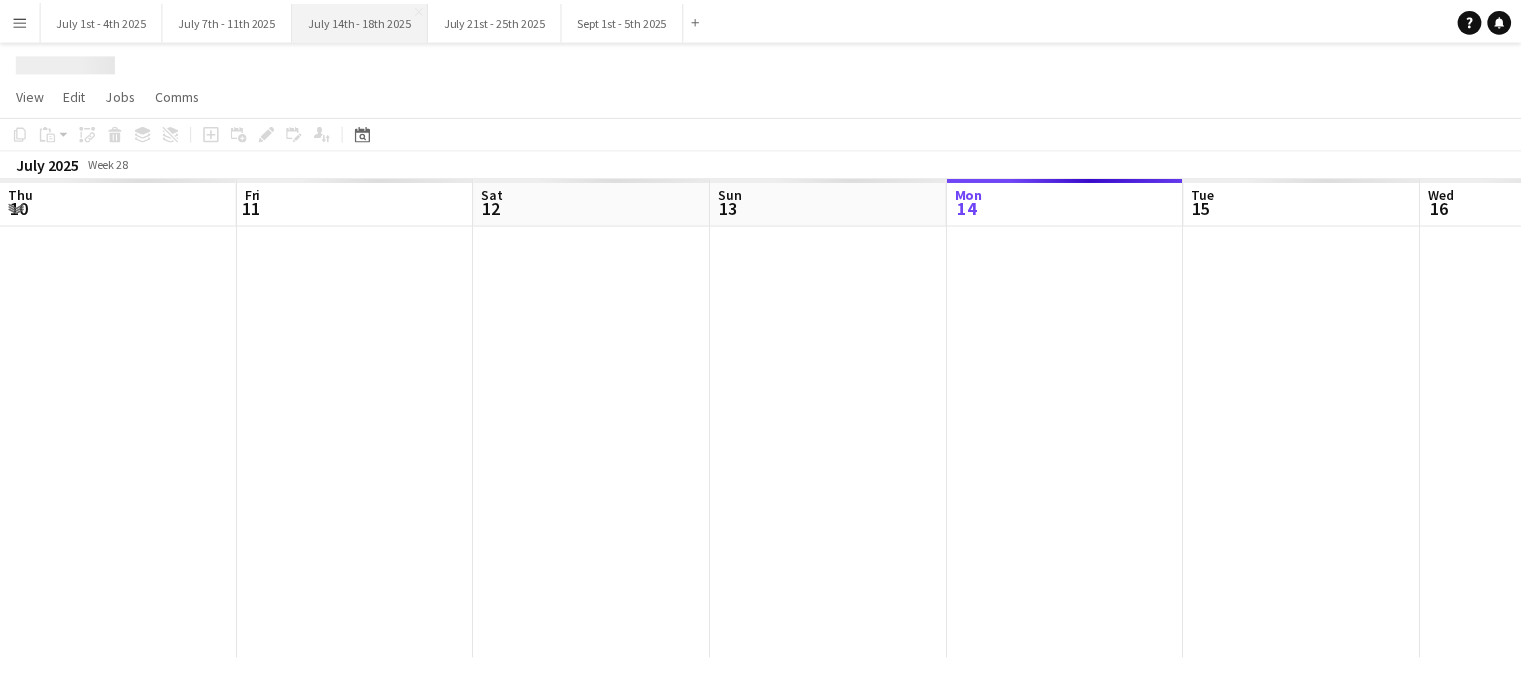 scroll, scrollTop: 0, scrollLeft: 771, axis: horizontal 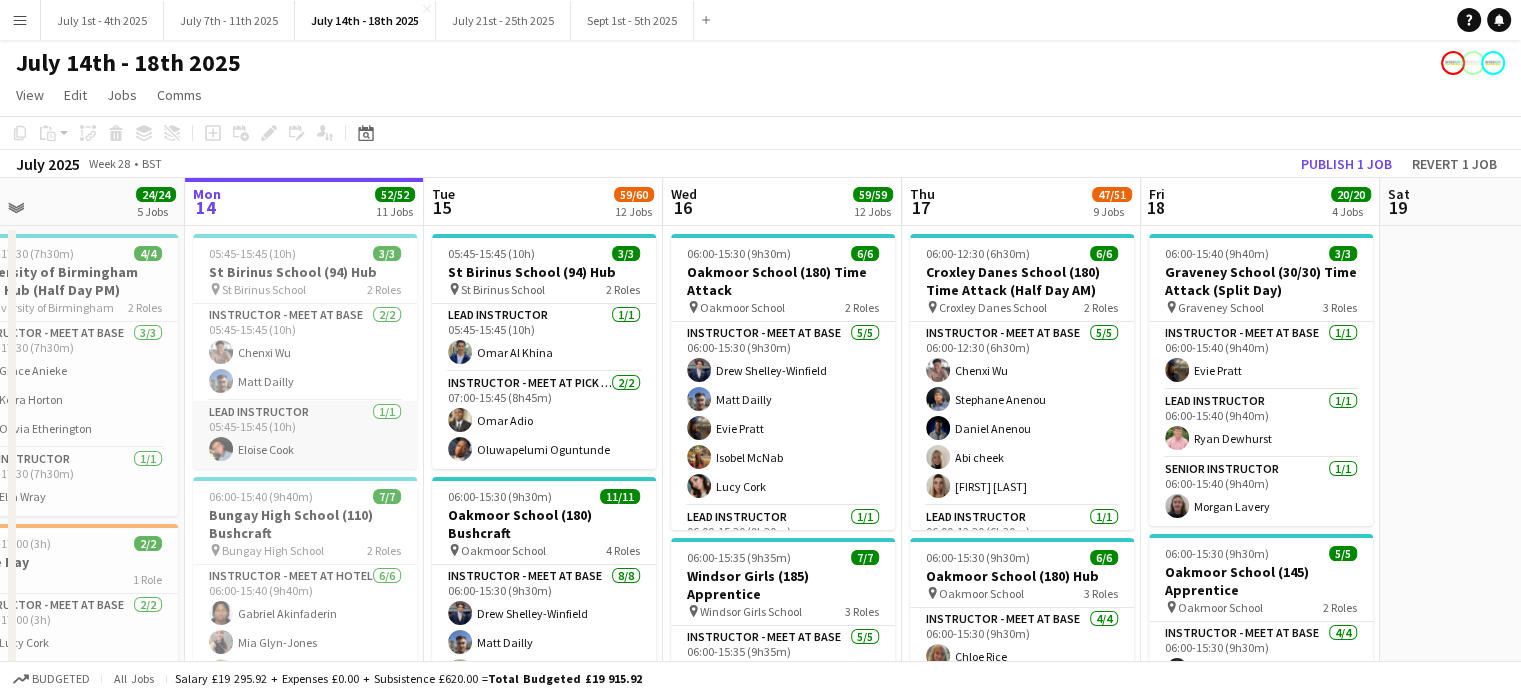 click on "Lead Instructor   1/1   05:45-15:45 (10h)
Eloise Cook" at bounding box center [305, 435] 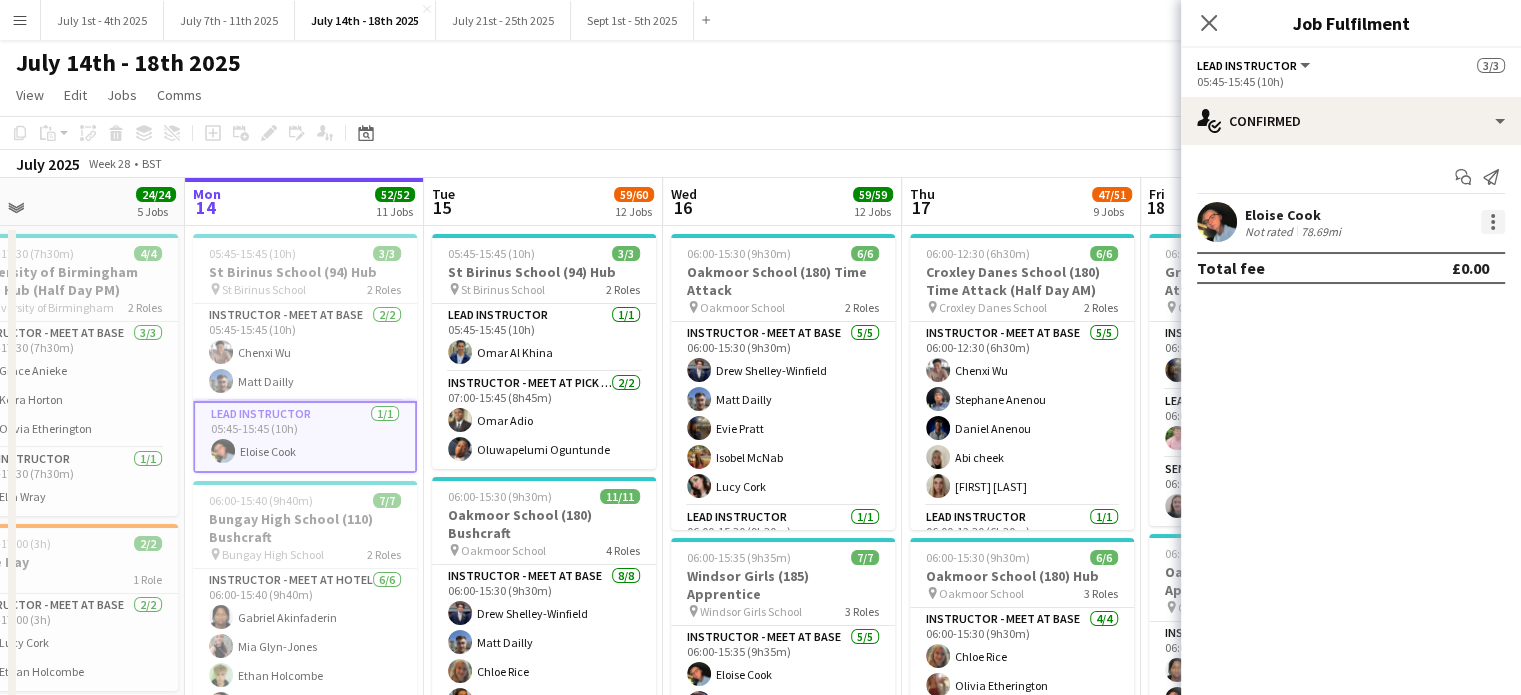 click at bounding box center [1493, 222] 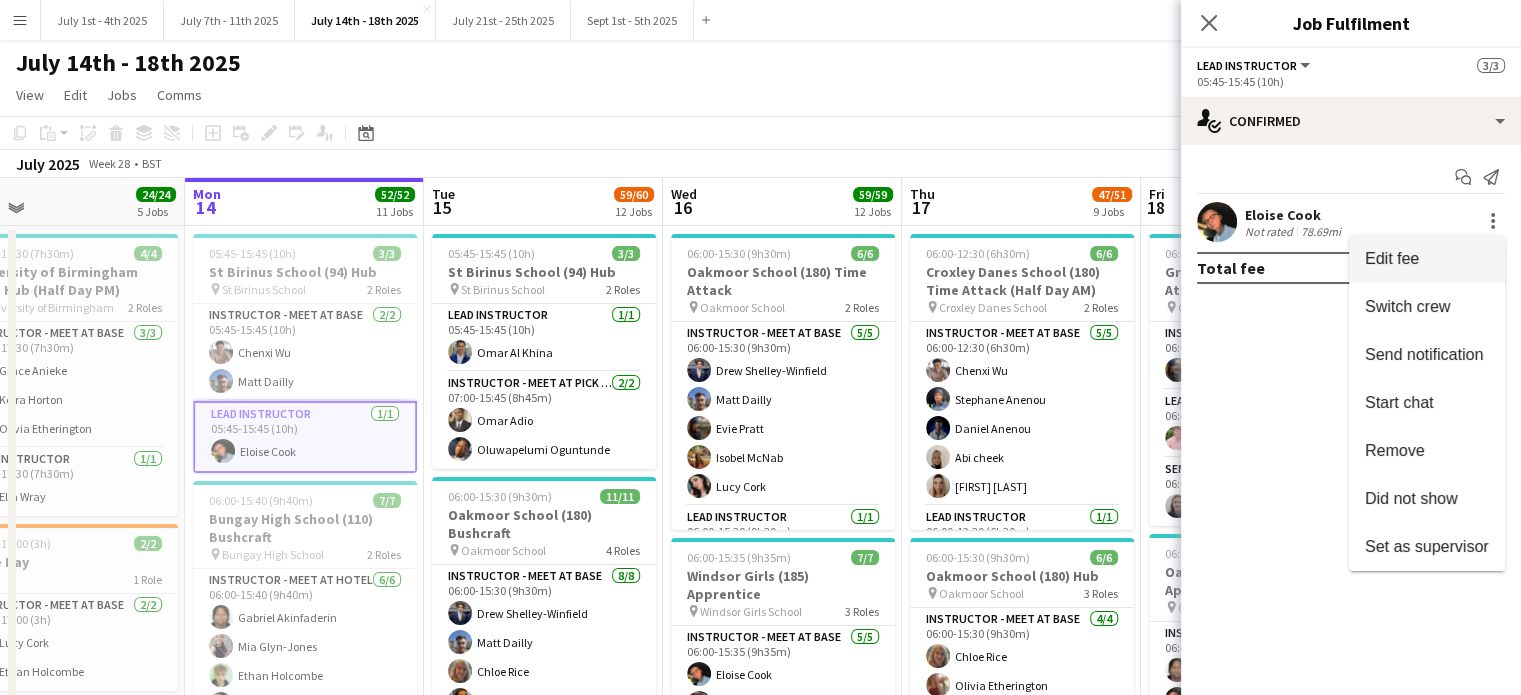 click on "Edit fee" at bounding box center [1427, 259] 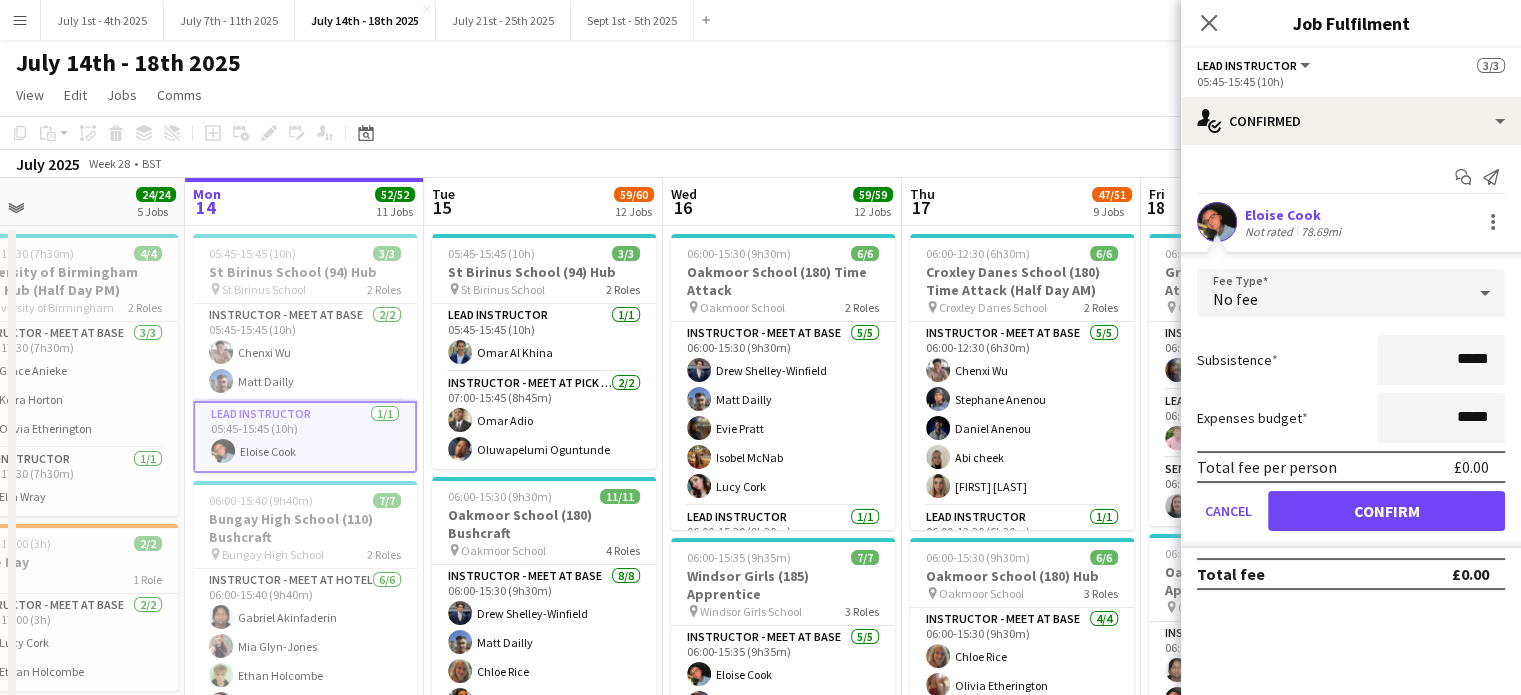 click on "No fee" at bounding box center [1331, 293] 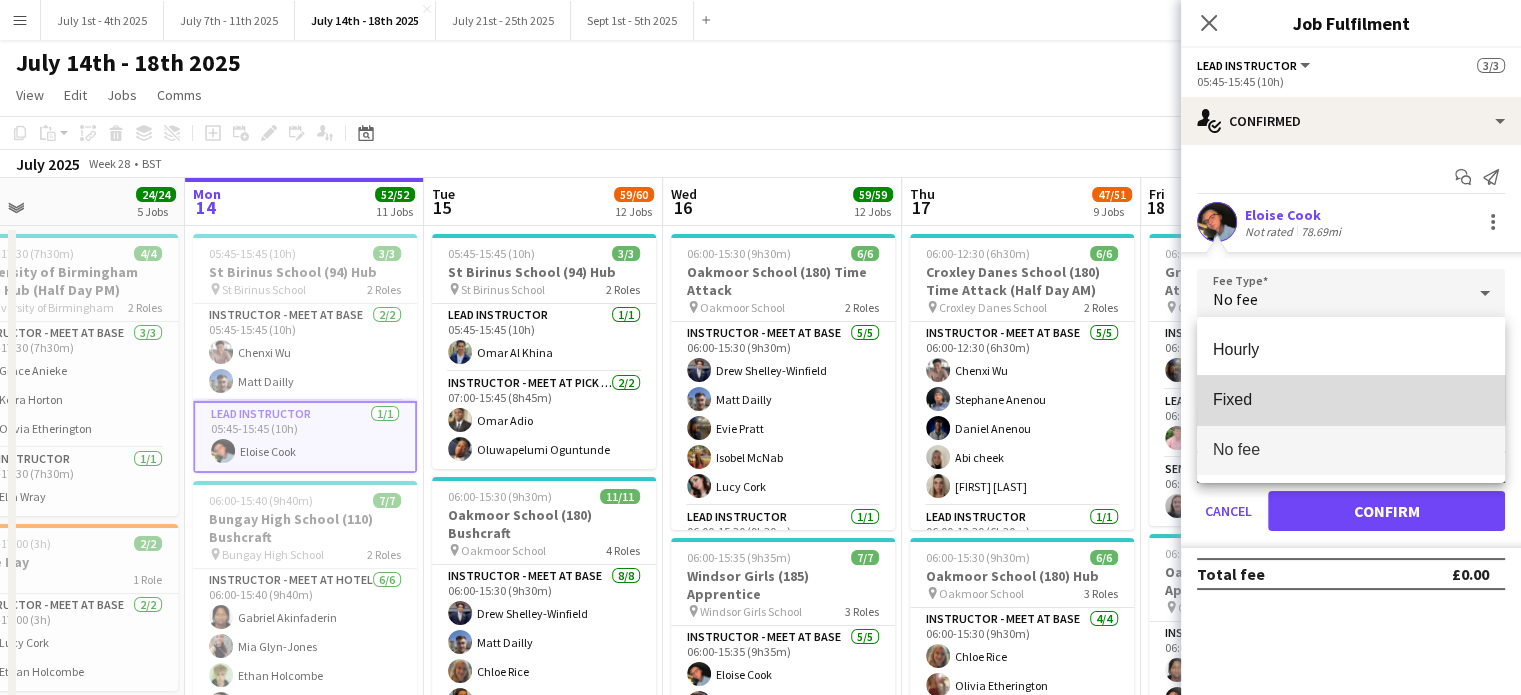 click on "Fixed" at bounding box center [1351, 399] 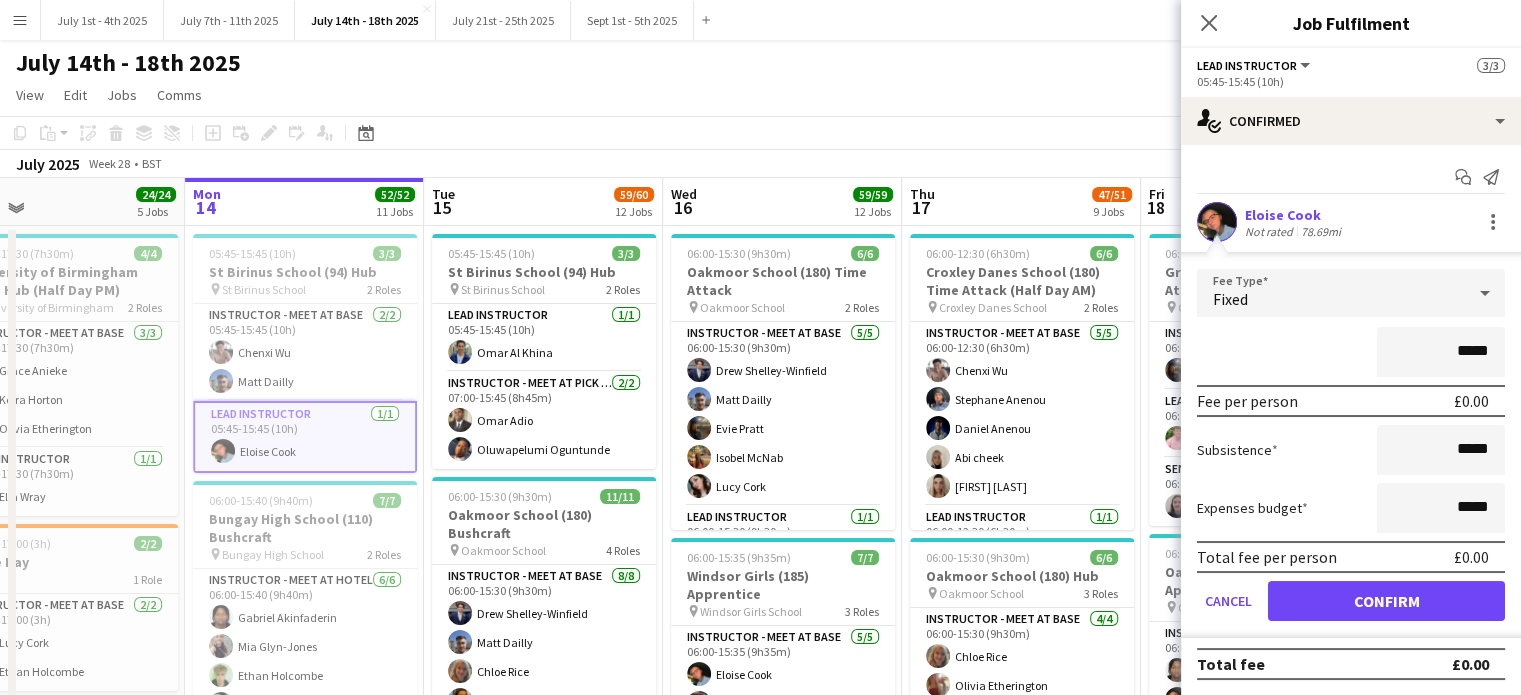 click on "*****" at bounding box center (1441, 352) 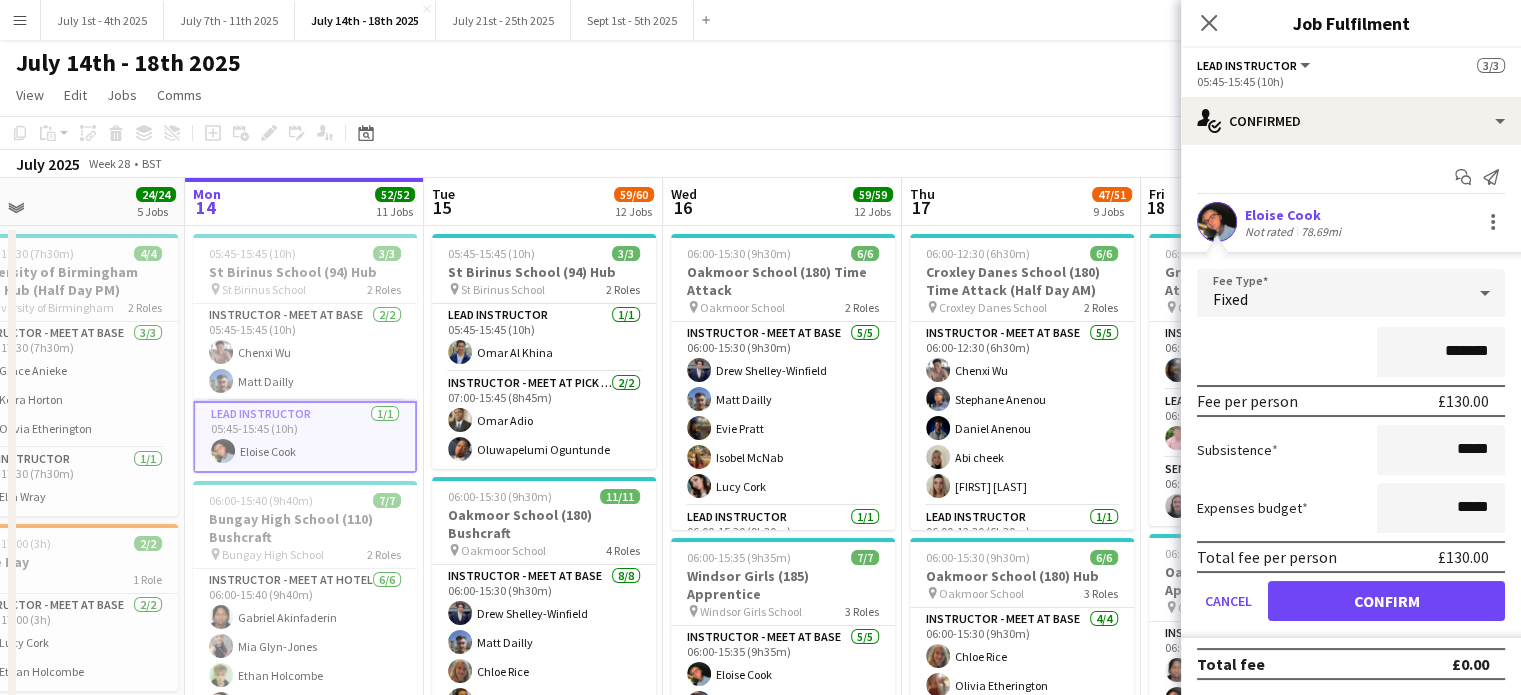 type on "*******" 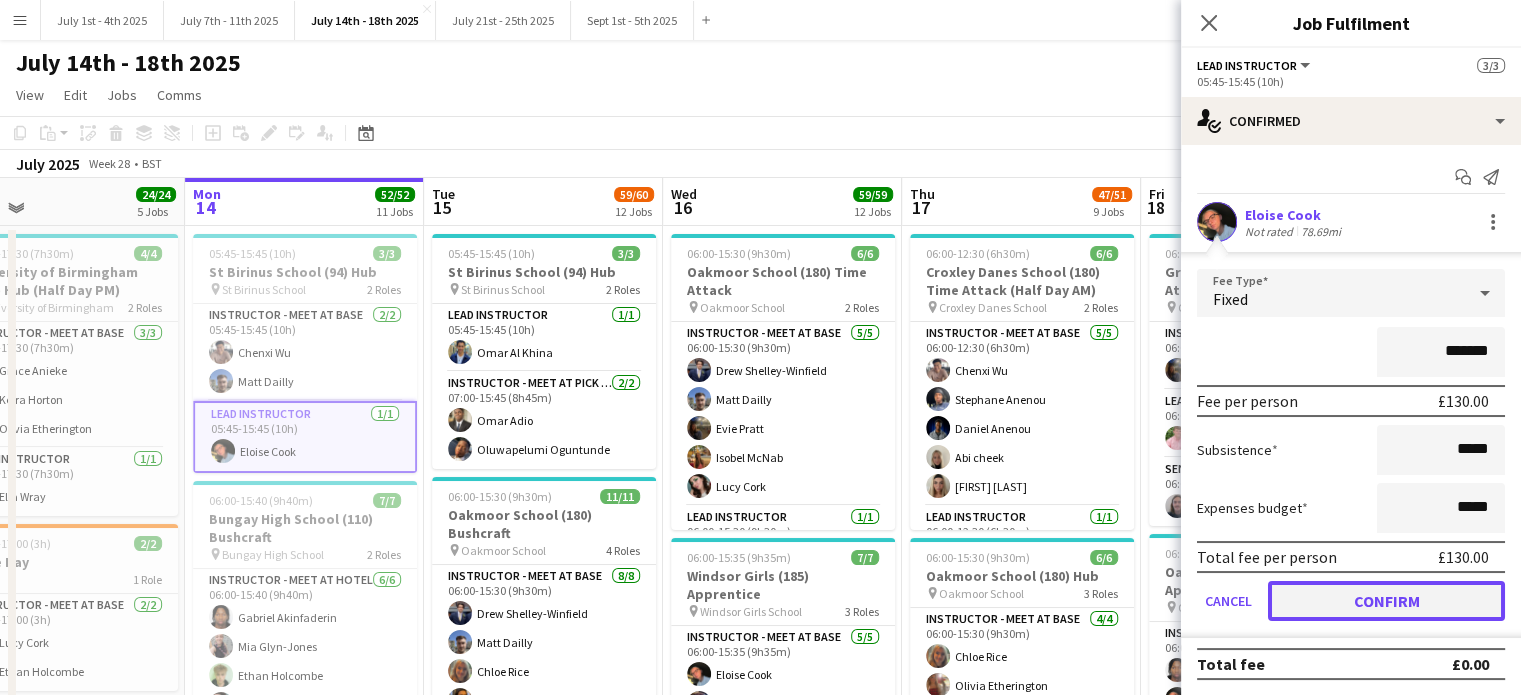 click on "Confirm" at bounding box center (1386, 601) 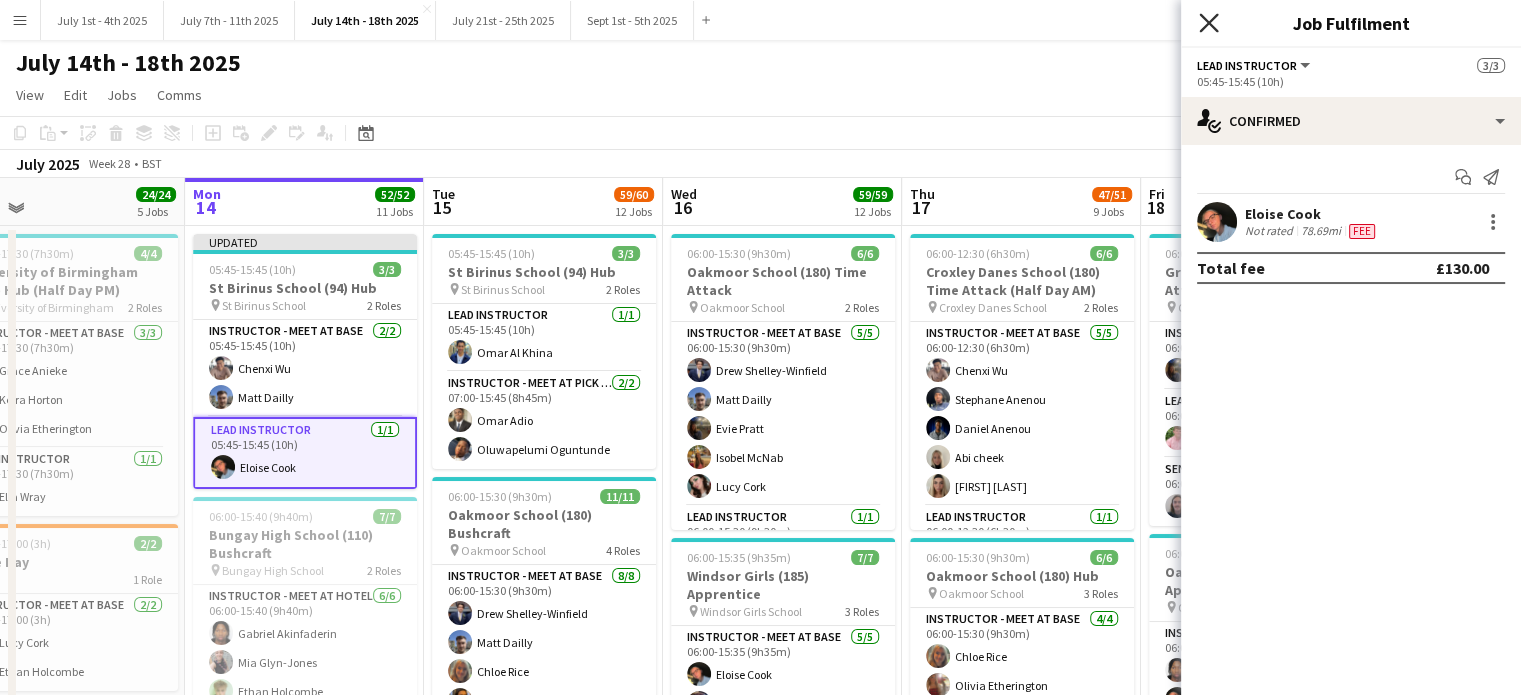 click on "Close pop-in" 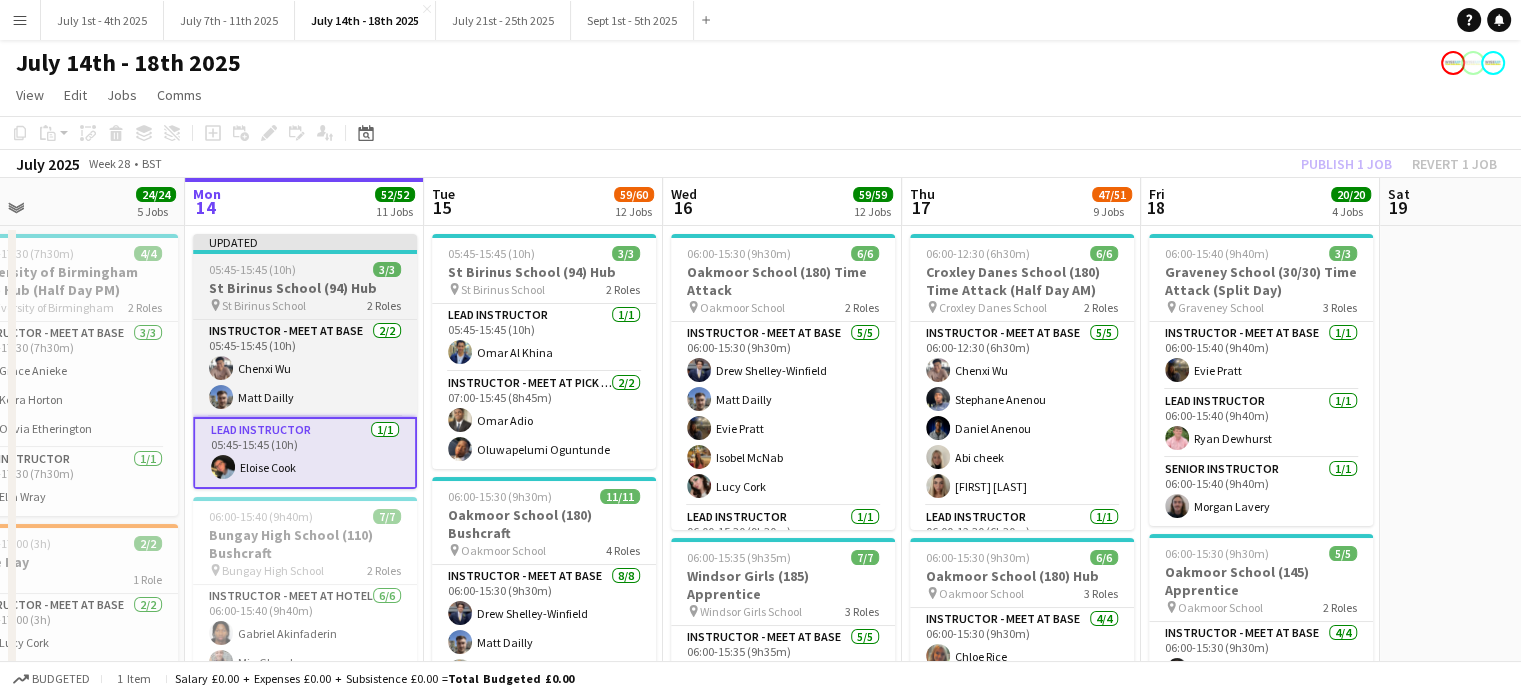 click on "St Birinus School" at bounding box center [264, 305] 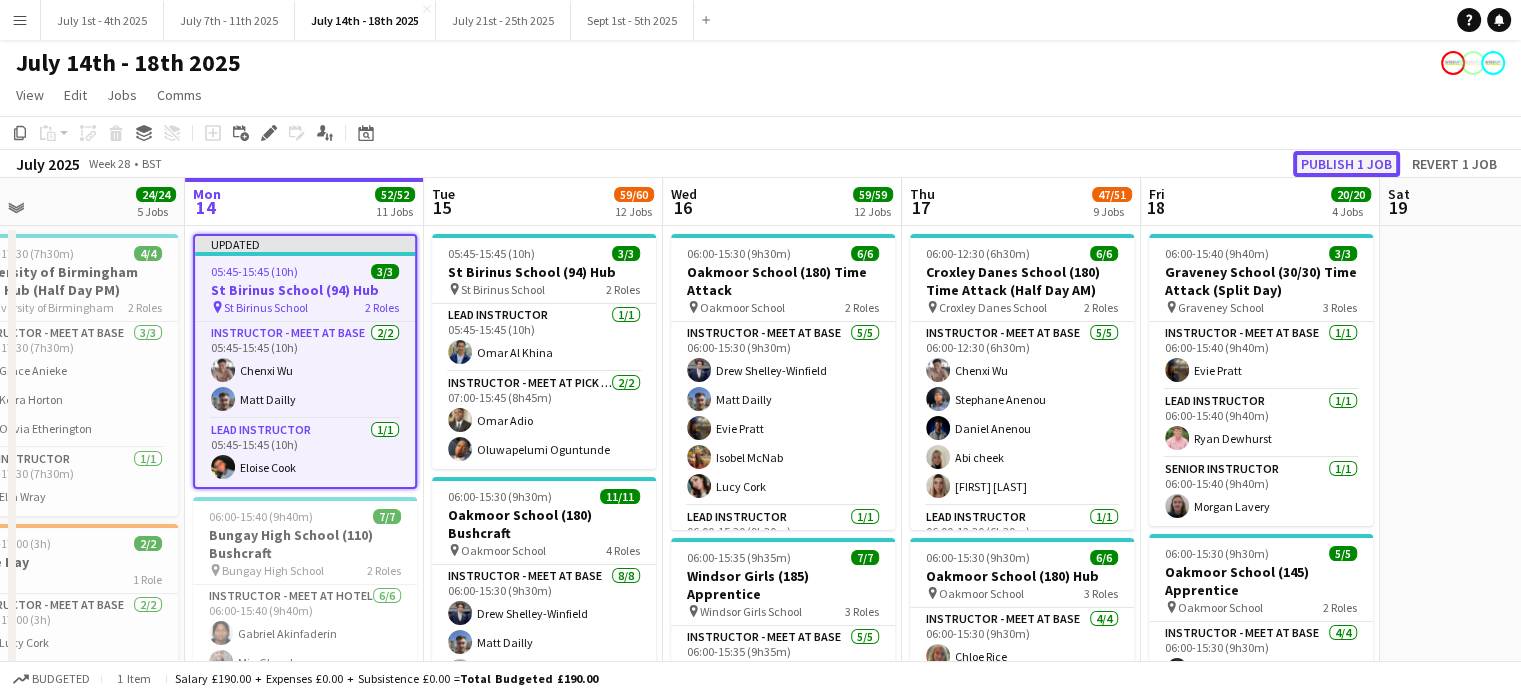 click on "Publish 1 job" 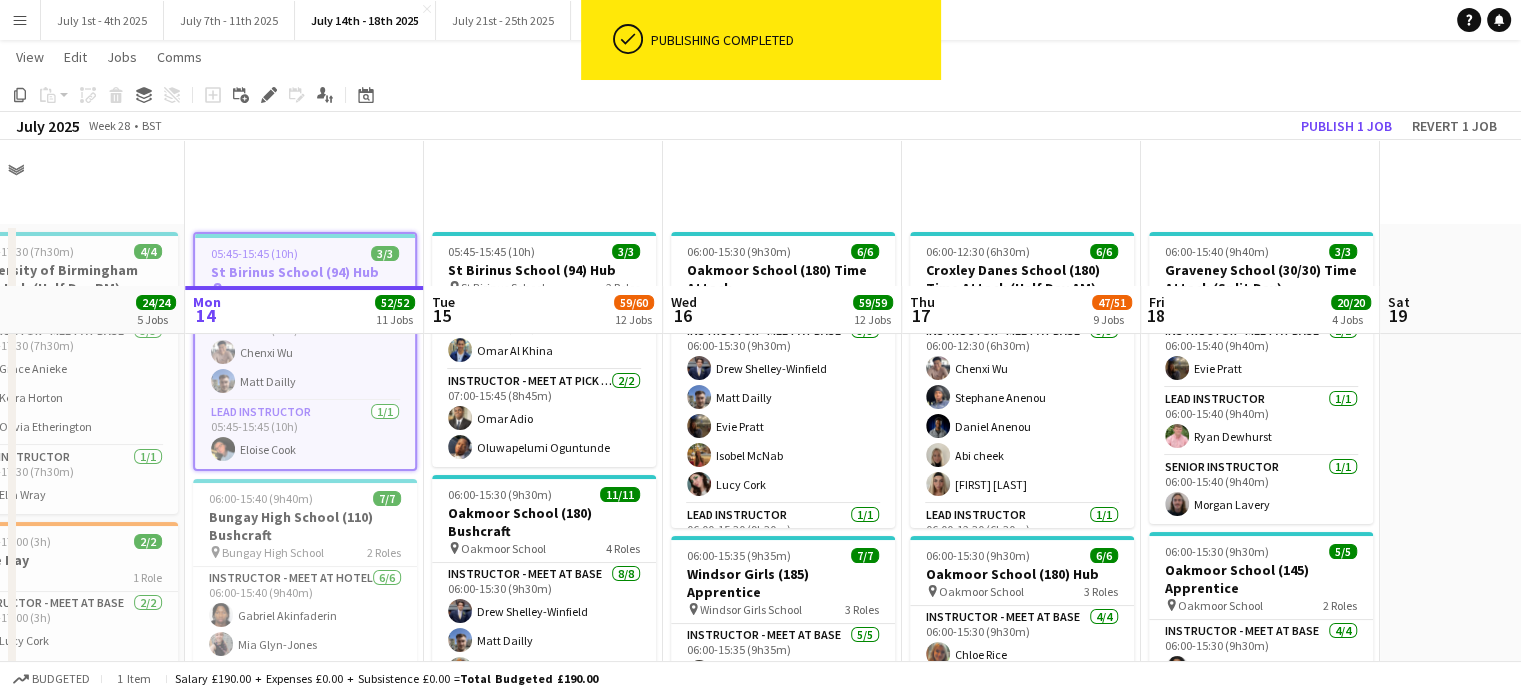scroll, scrollTop: 200, scrollLeft: 0, axis: vertical 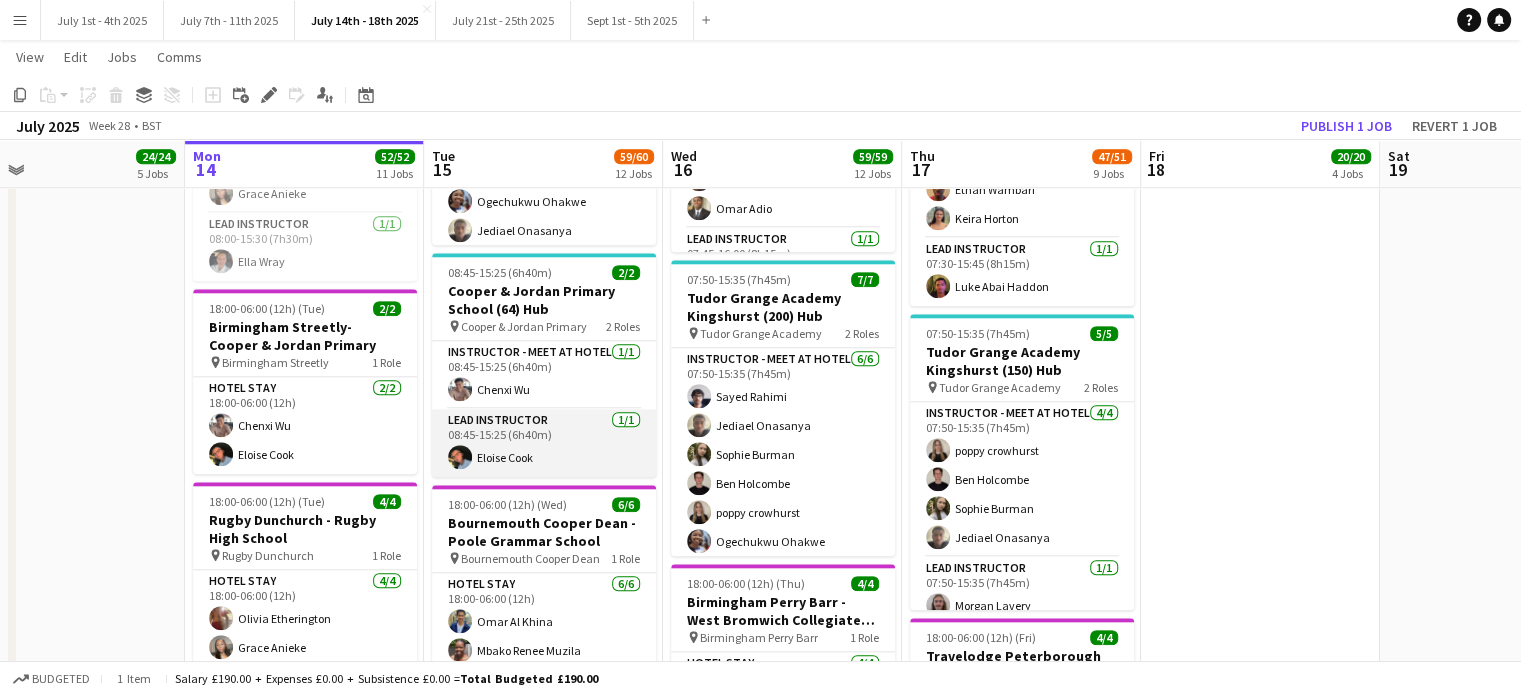 click on "[FIRST] [LAST]" at bounding box center (544, 443) 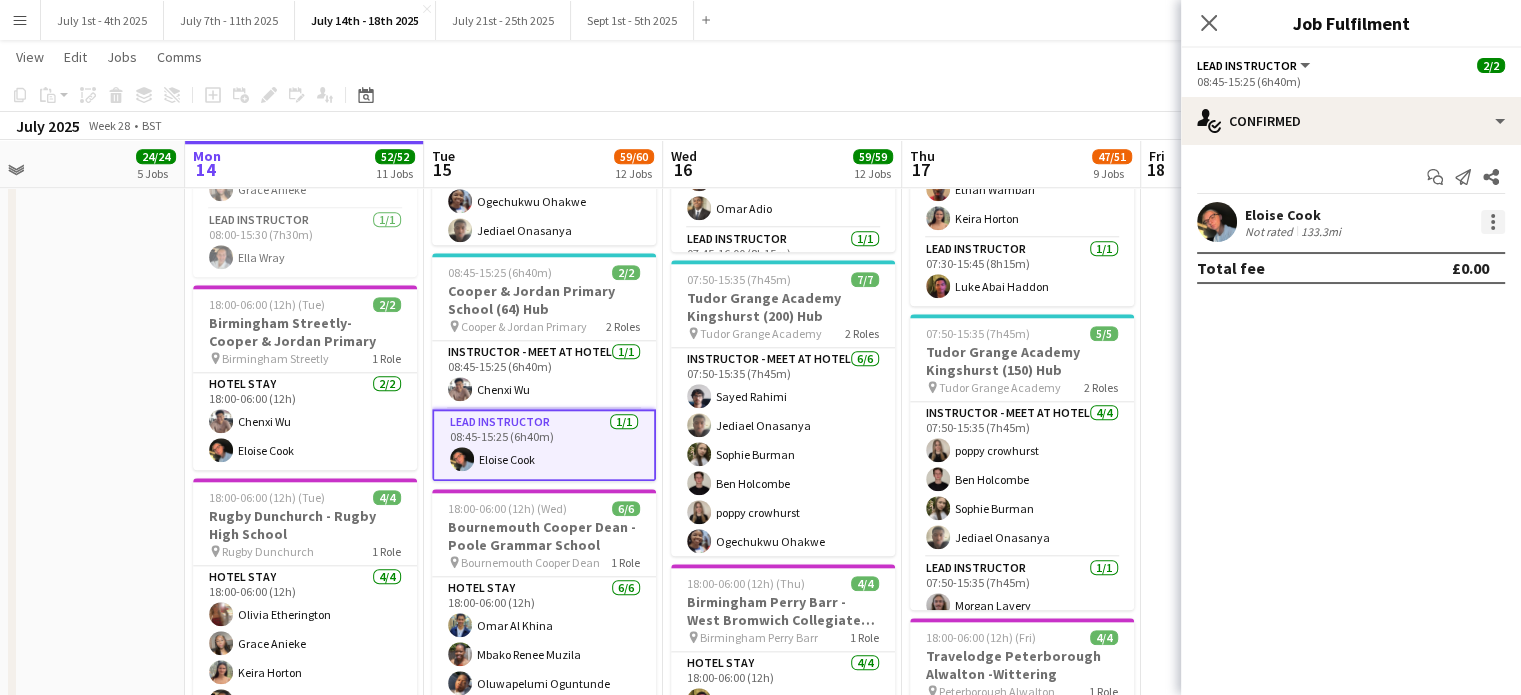 click at bounding box center [1493, 228] 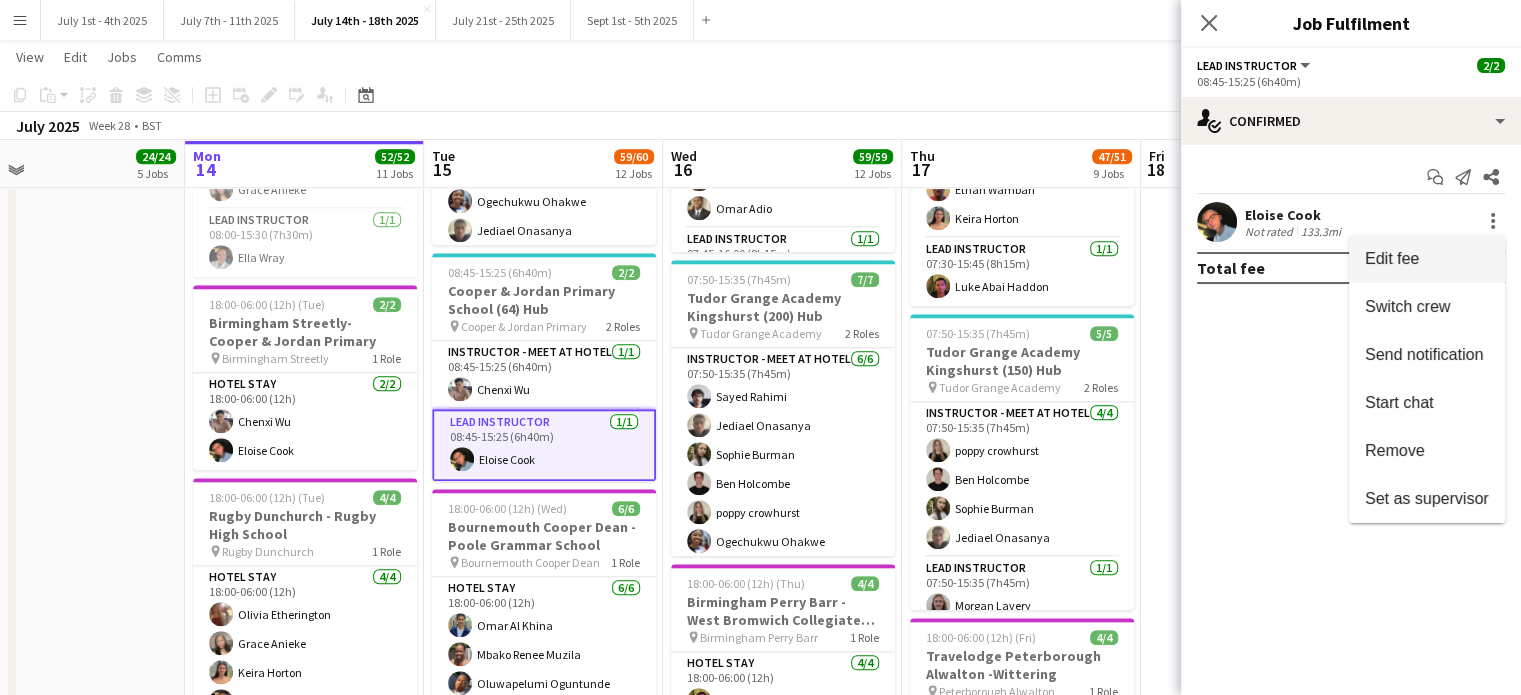 click on "Edit fee" at bounding box center (1427, 259) 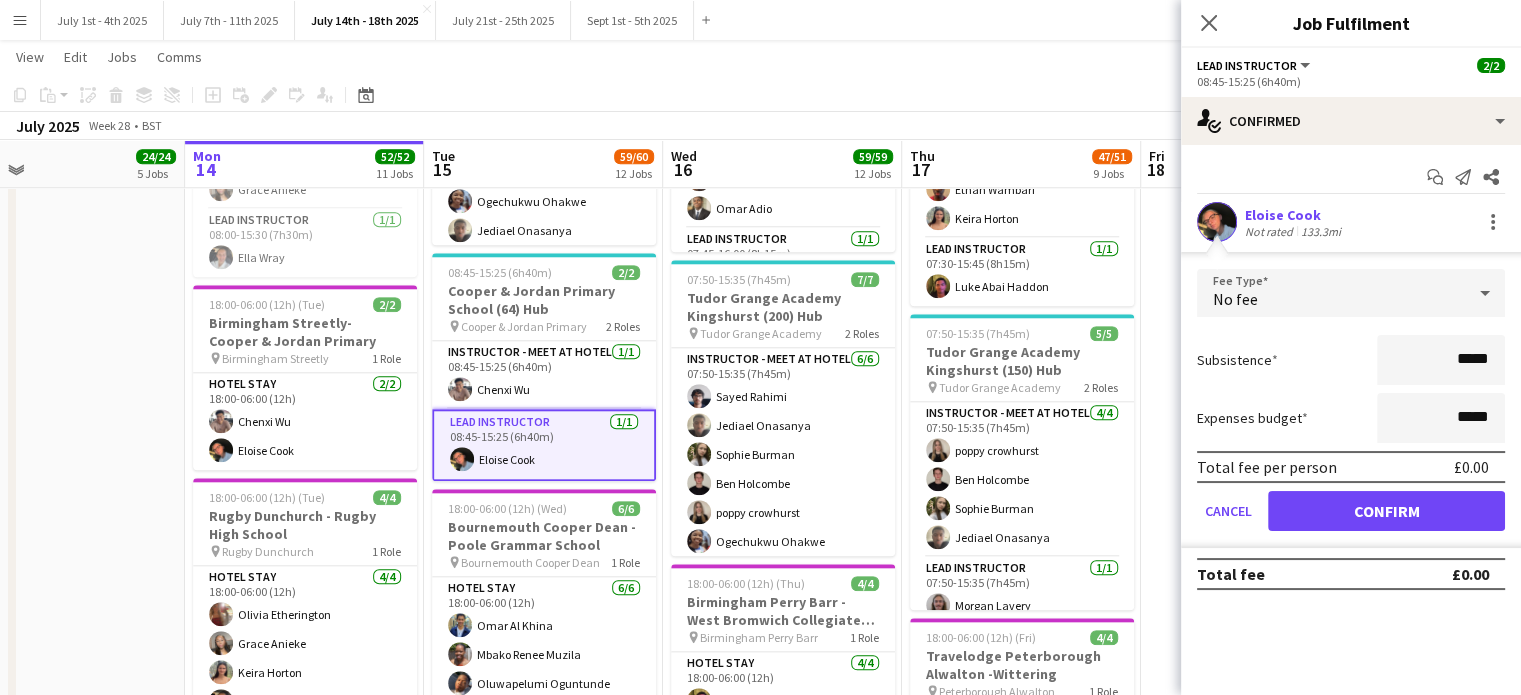 click on "No fee" at bounding box center (1331, 293) 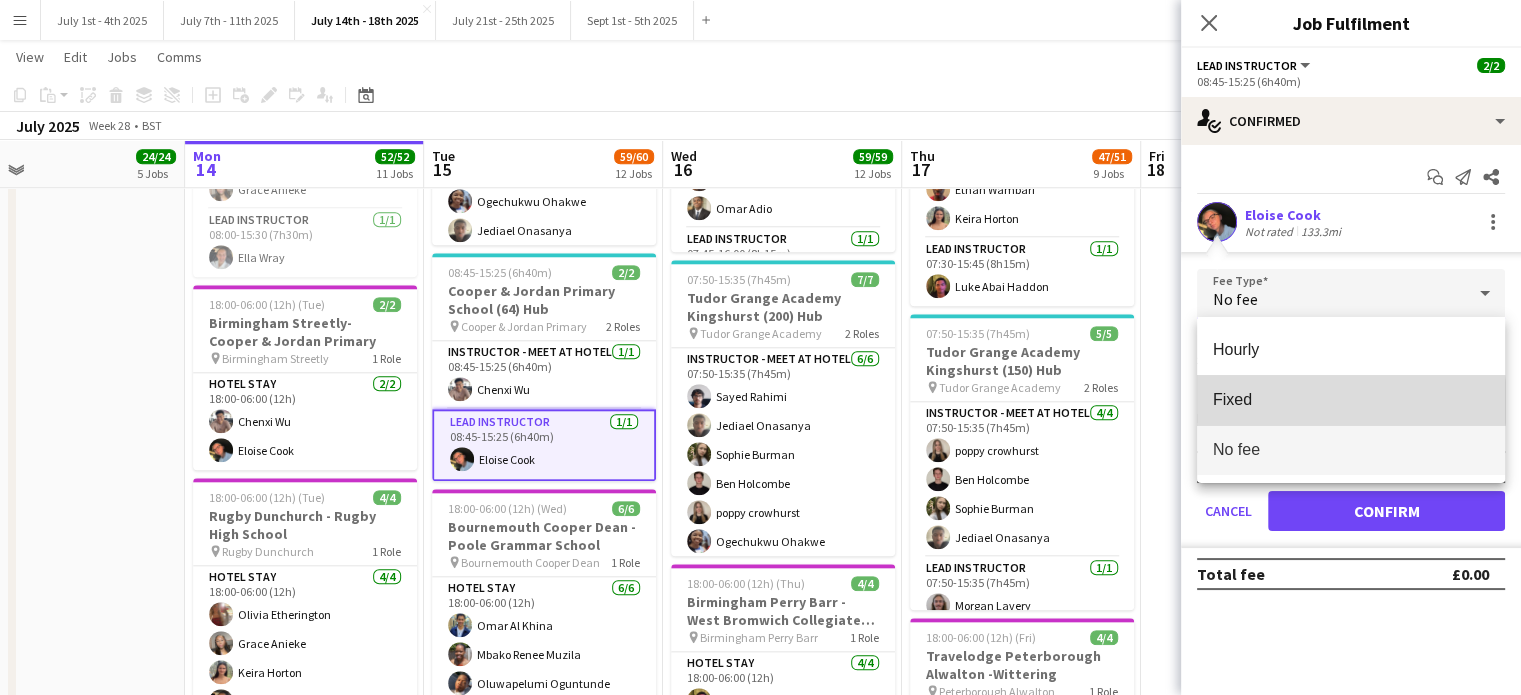 click on "Fixed" at bounding box center [1351, 399] 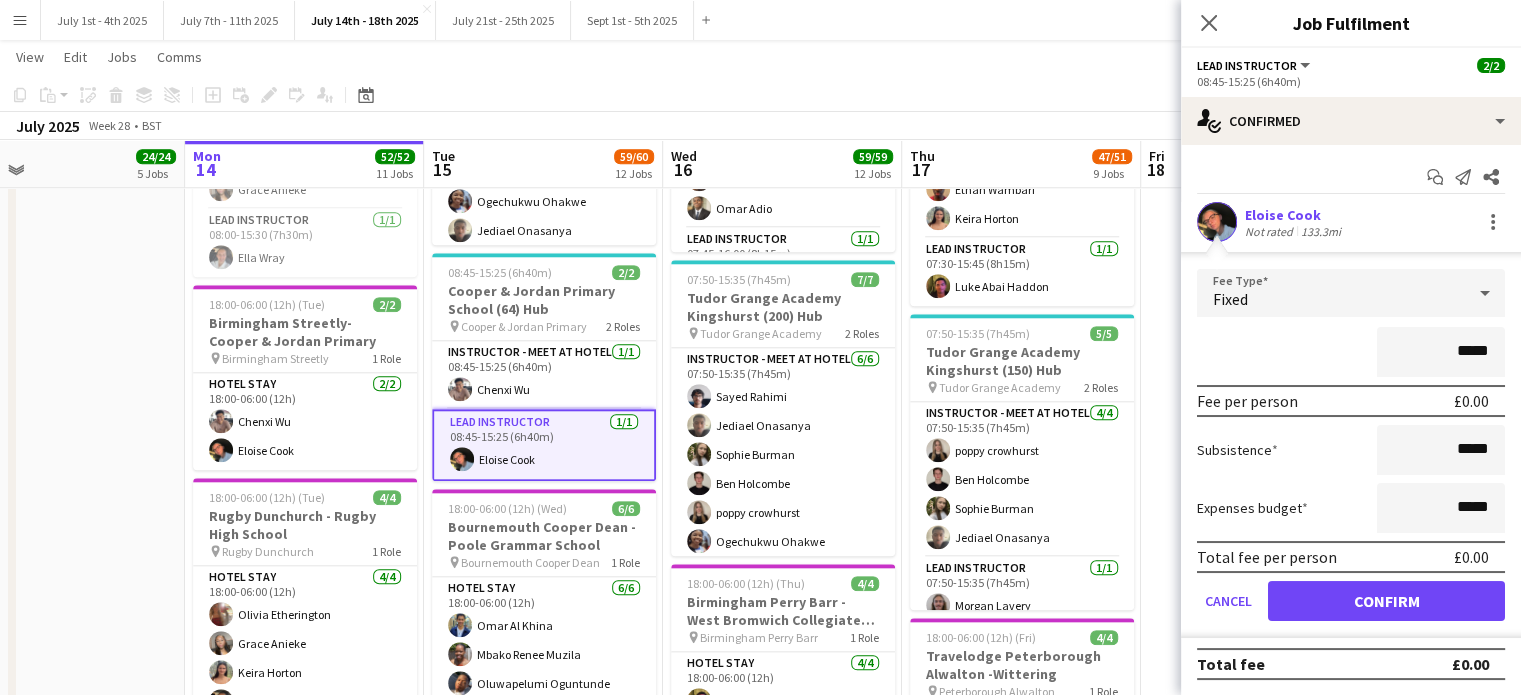 click on "*****" at bounding box center (1441, 352) 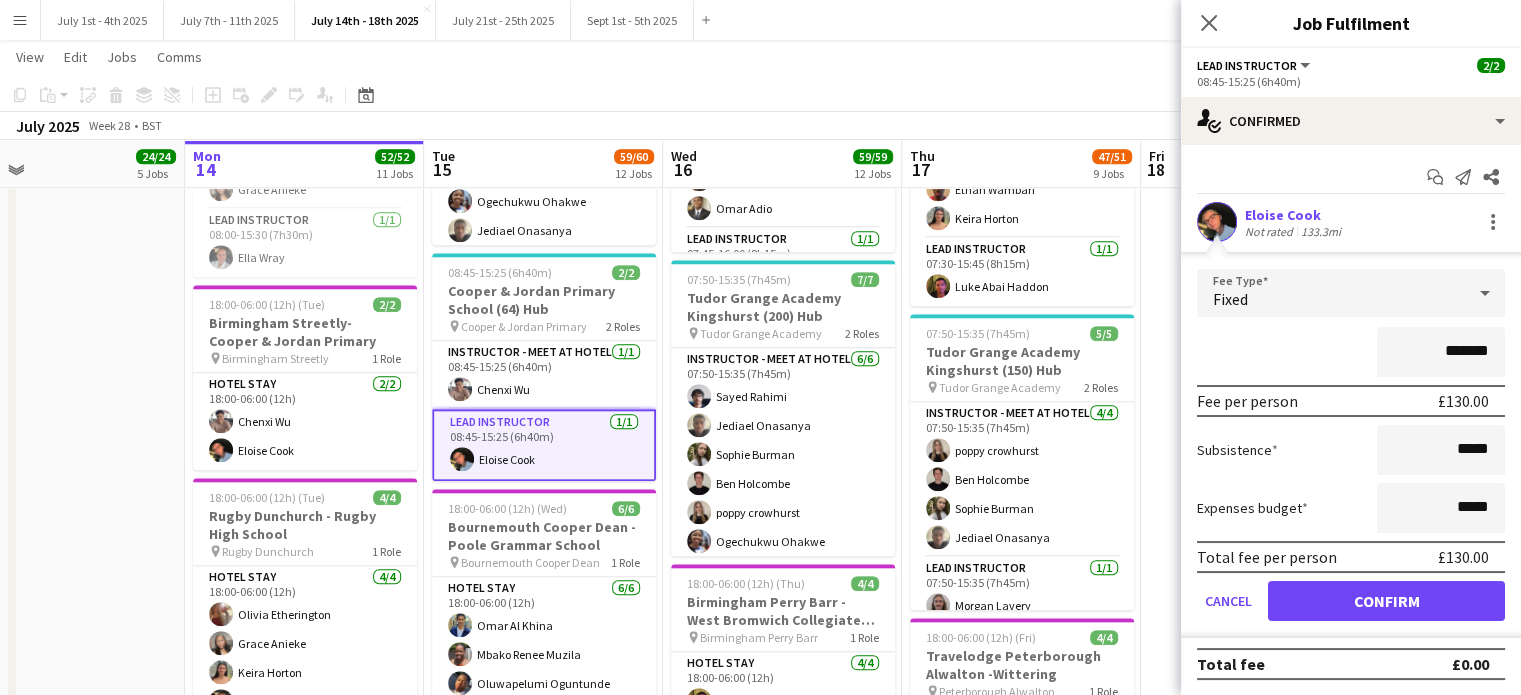 type on "*******" 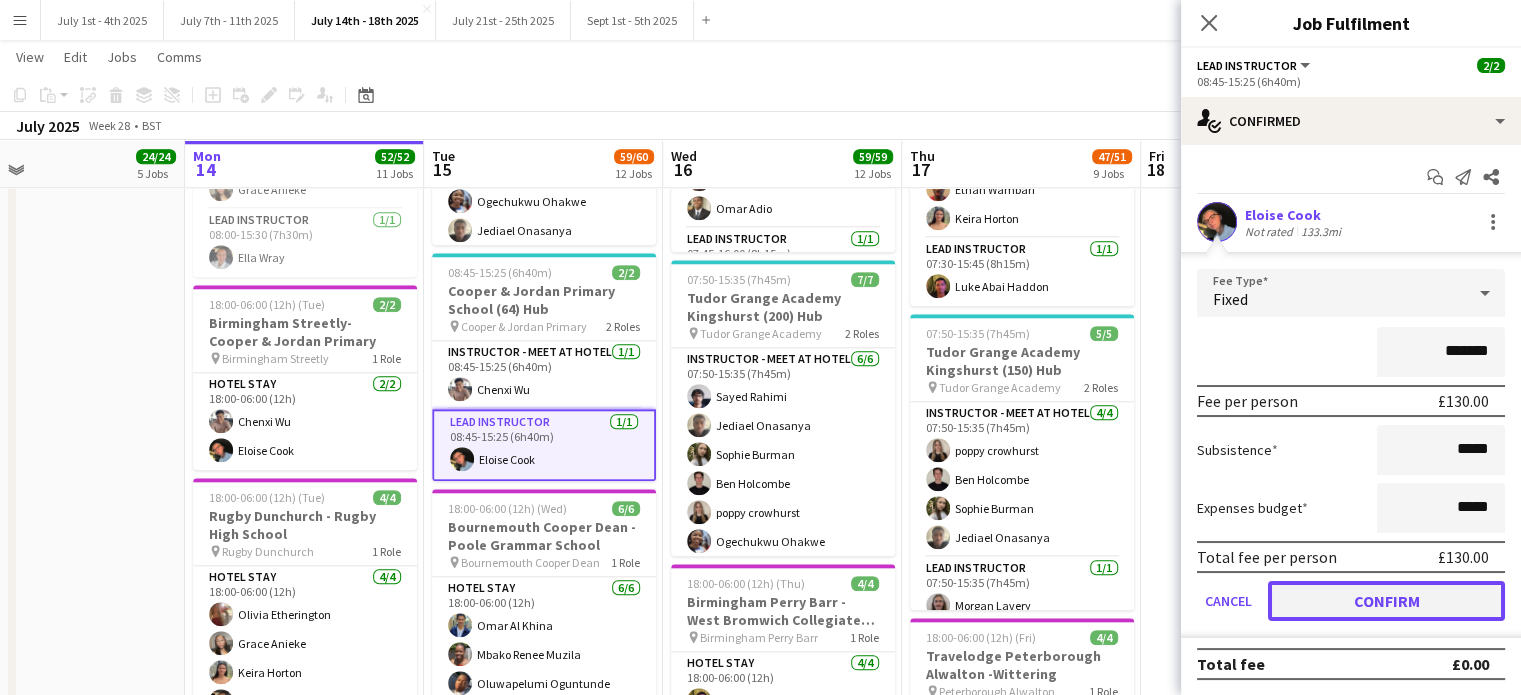 click on "Confirm" at bounding box center (1386, 601) 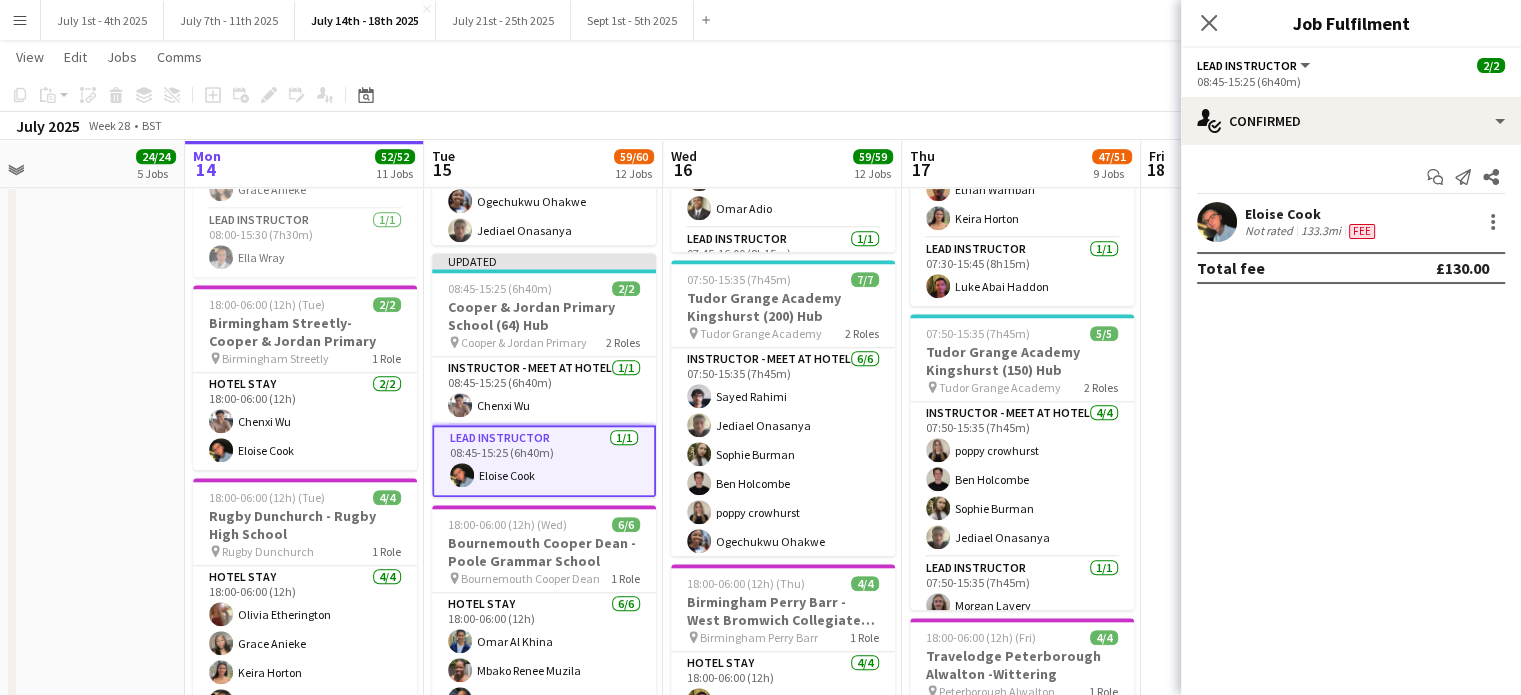 click 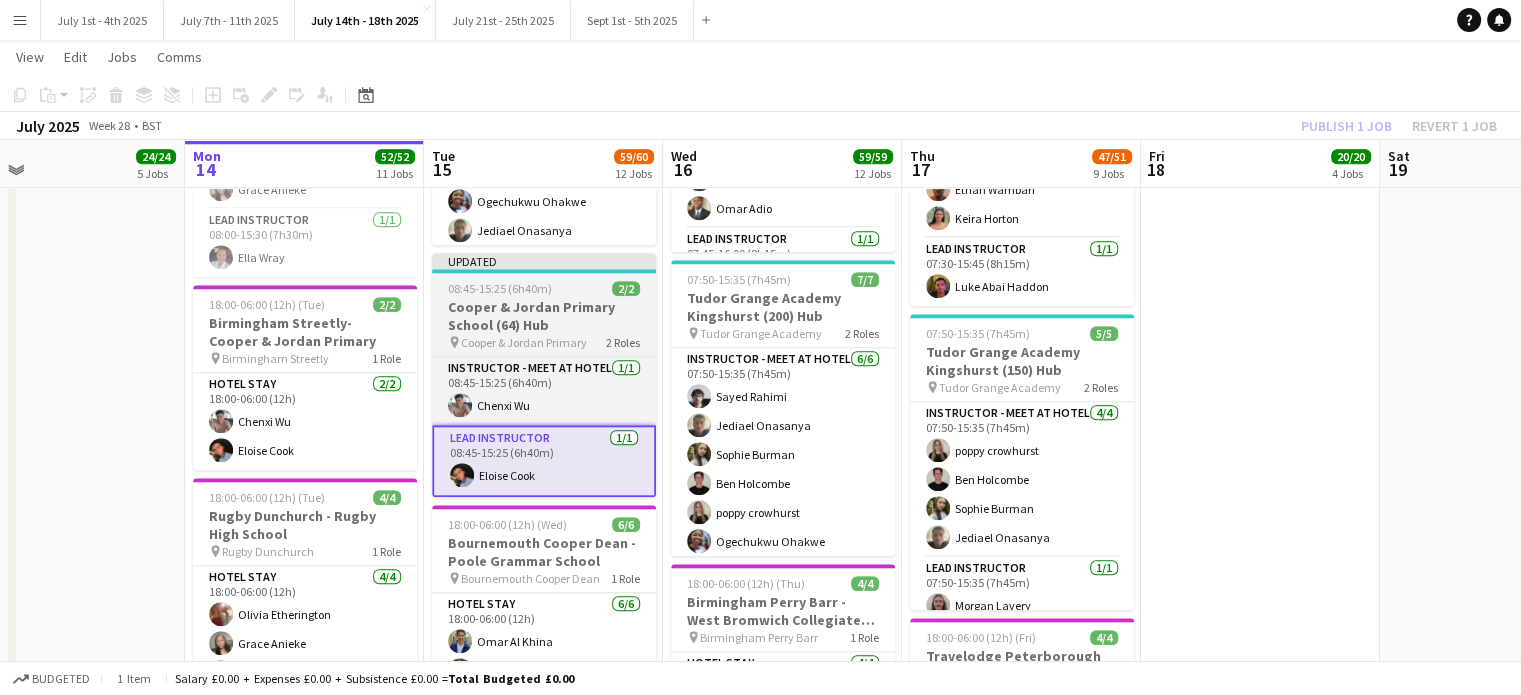 click on "Cooper & Jordan Primary School (64) Hub" at bounding box center [544, 316] 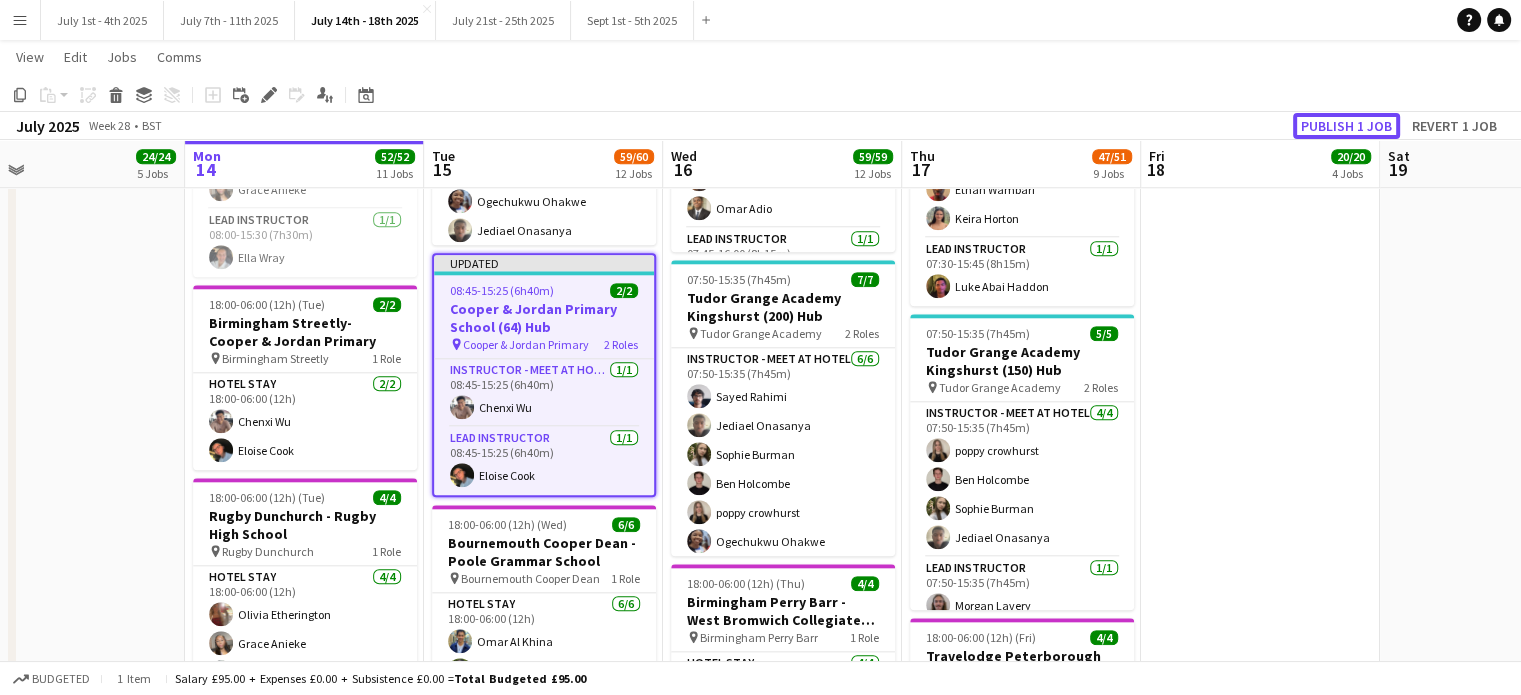 click on "Publish 1 job" 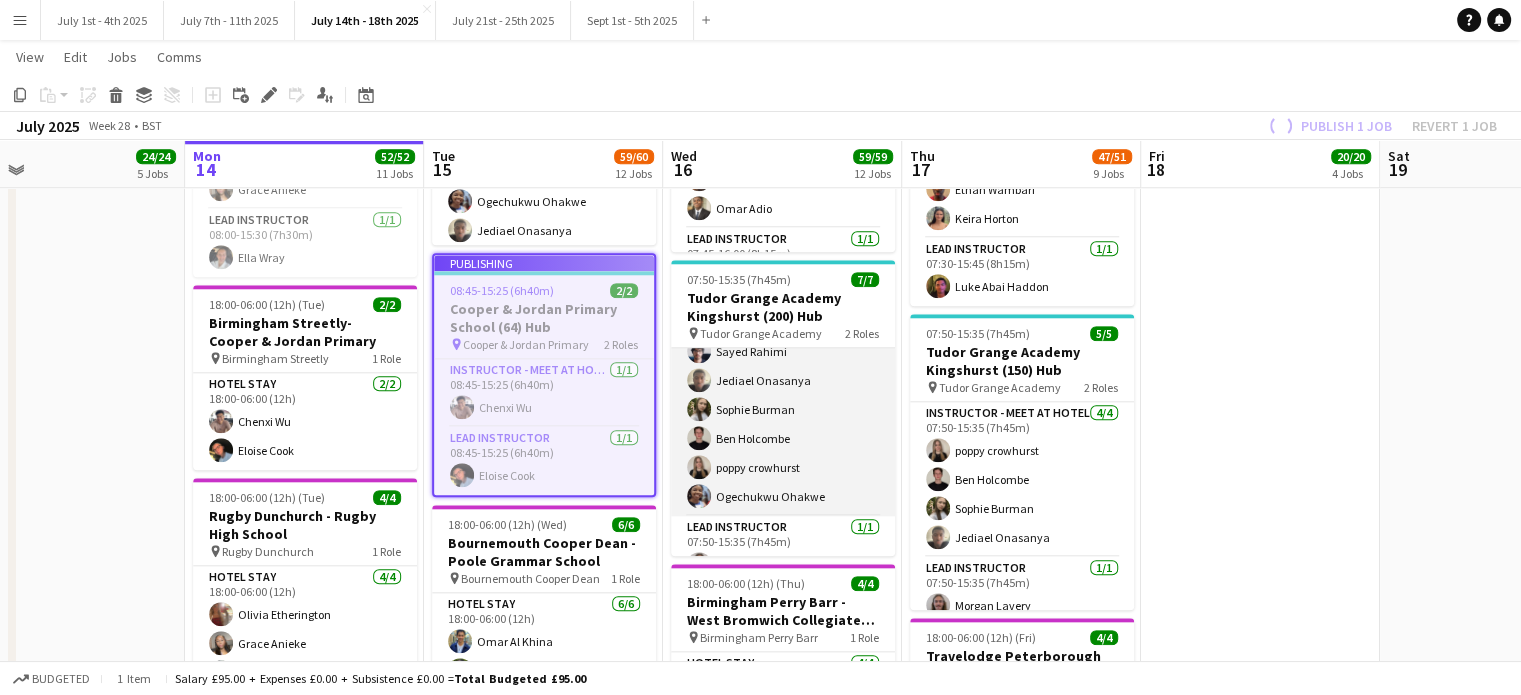 scroll, scrollTop: 72, scrollLeft: 0, axis: vertical 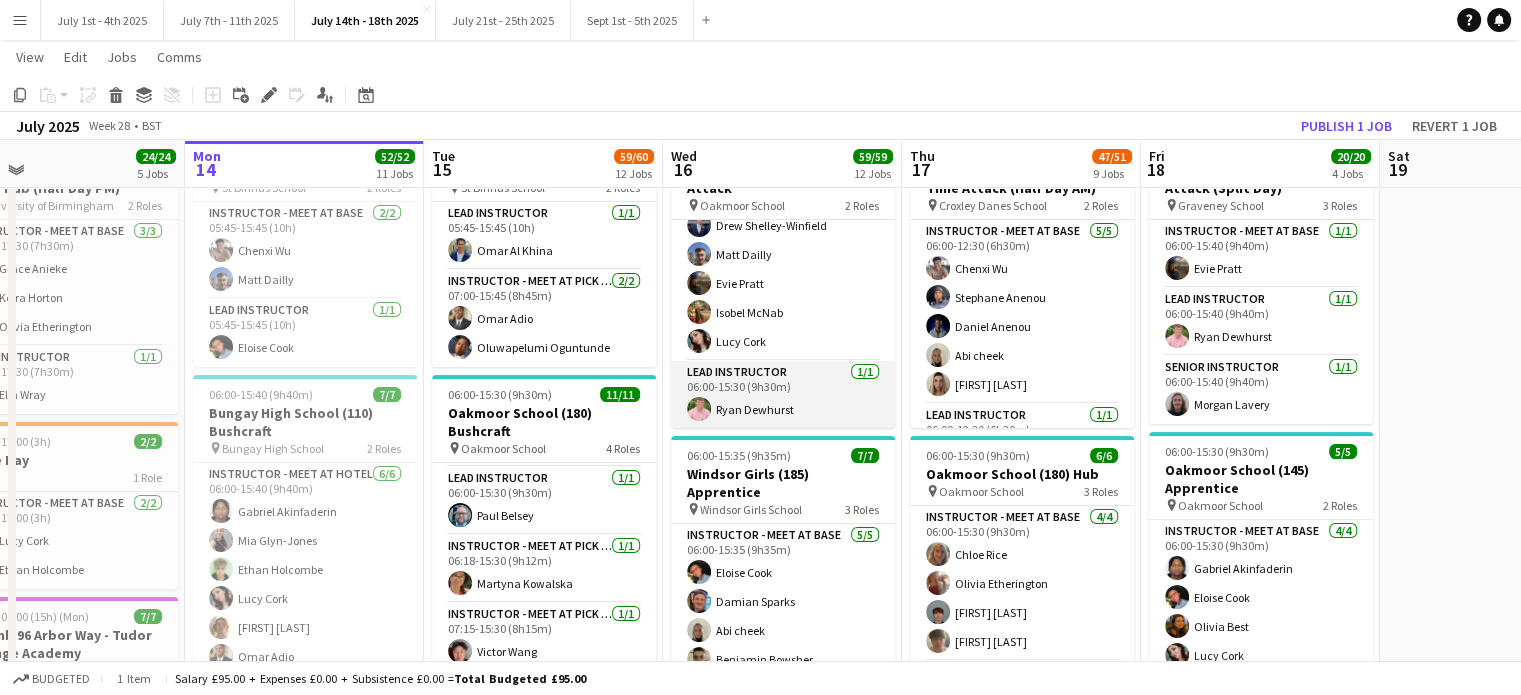click on "Lead Instructor   1/1   06:00-15:30 (9h30m)
[FIRST] [LAST]" at bounding box center [783, 395] 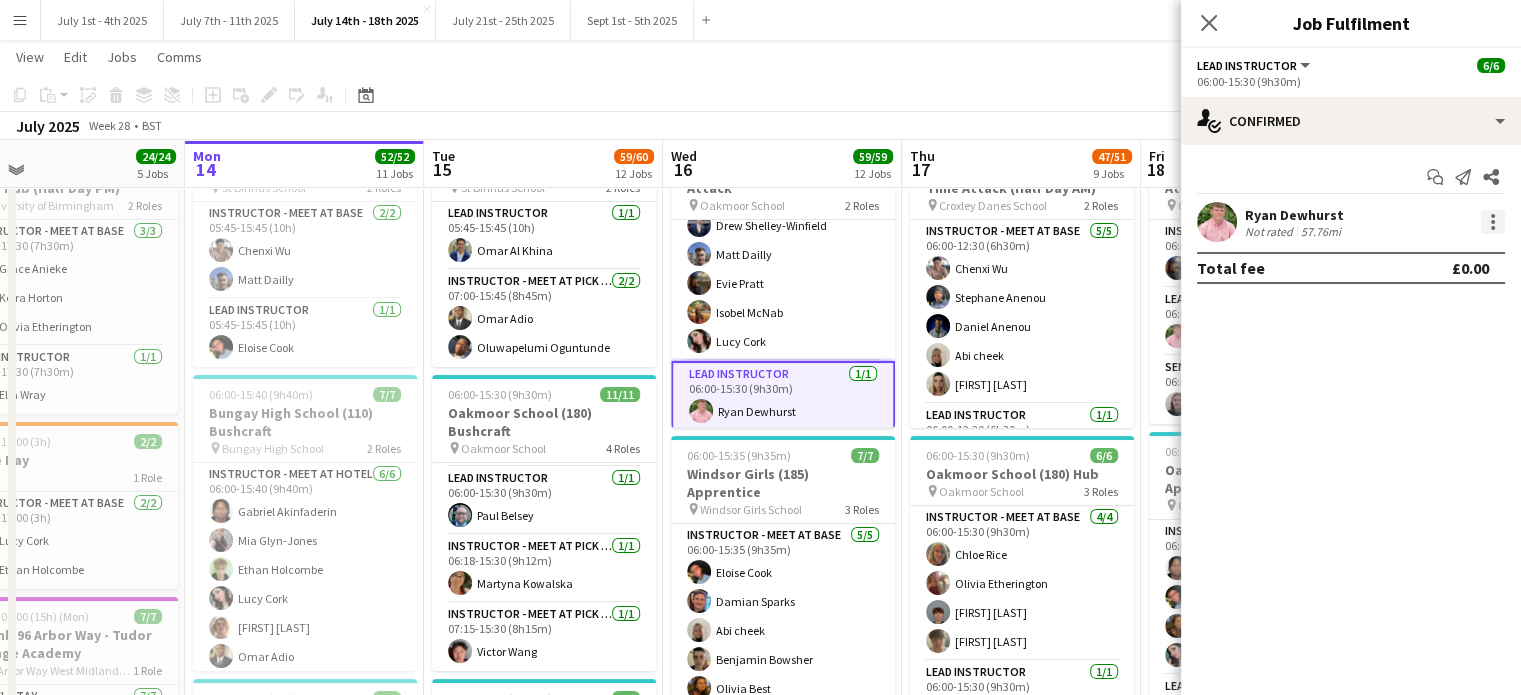 click at bounding box center (1493, 222) 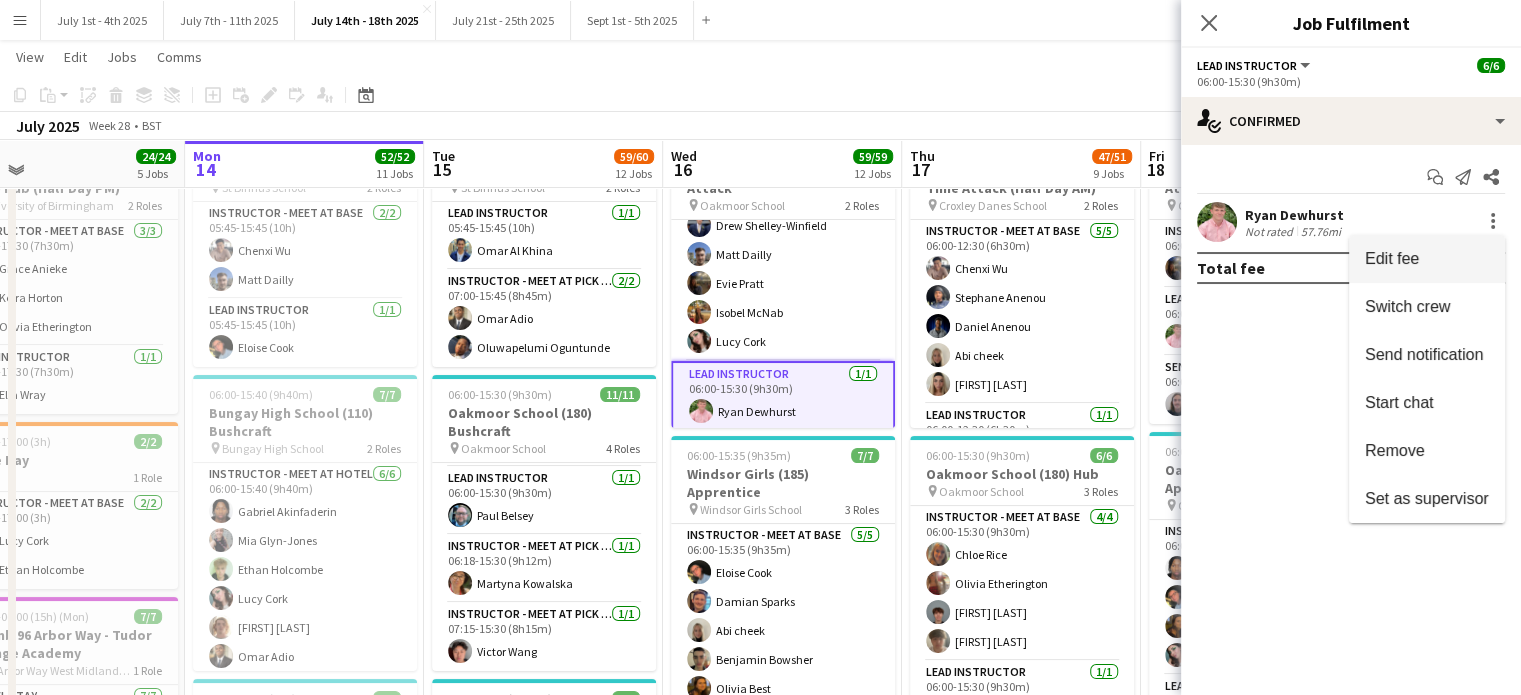 click on "Edit fee" at bounding box center [1427, 259] 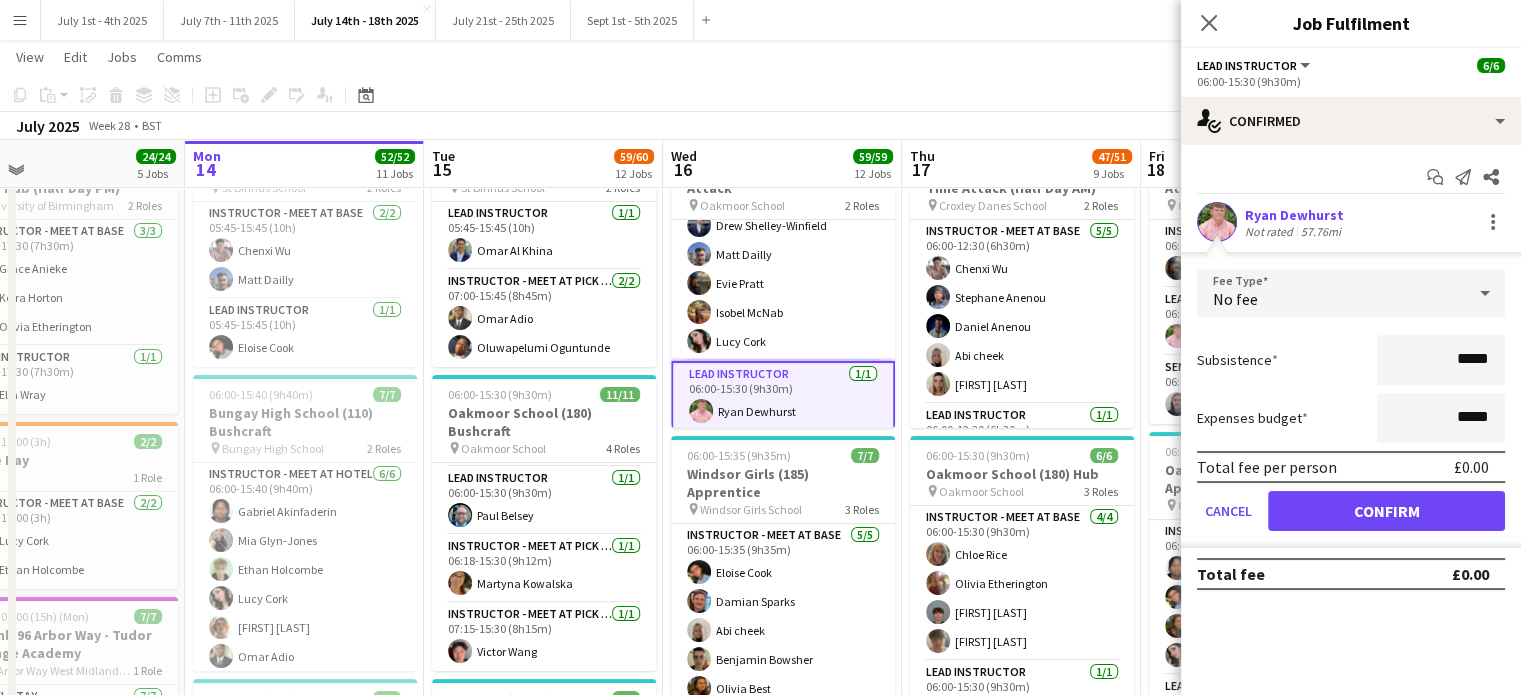 click on "*****" at bounding box center (1441, 360) 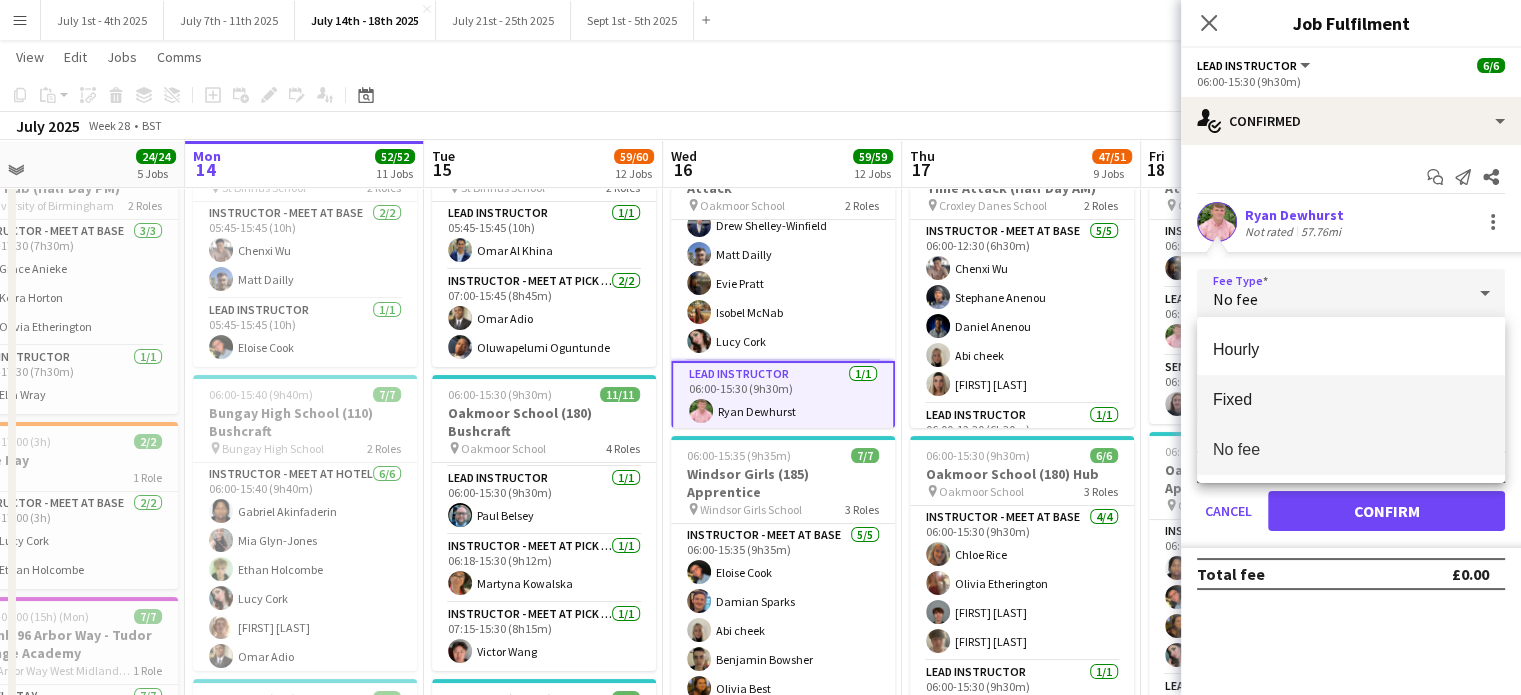 click on "Fixed" at bounding box center (1351, 399) 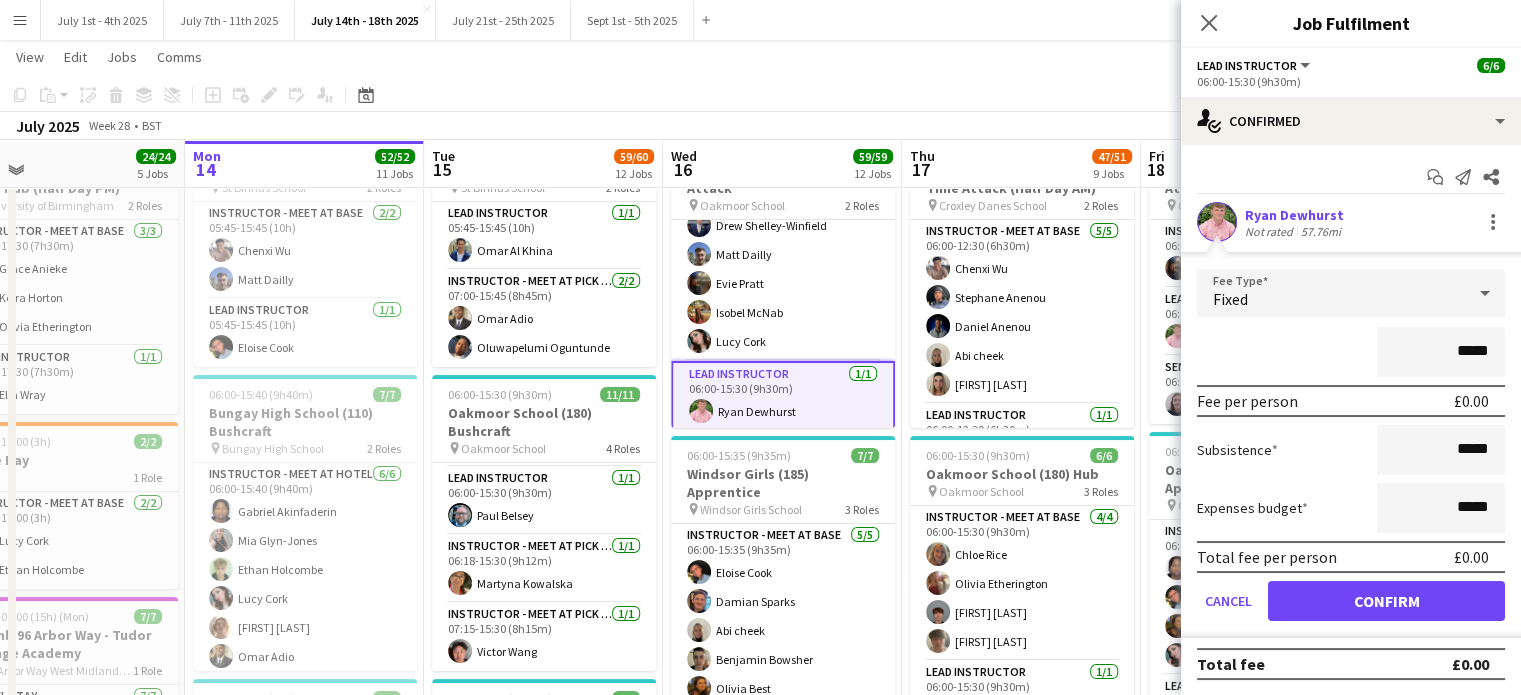 click on "*****" at bounding box center [1441, 352] 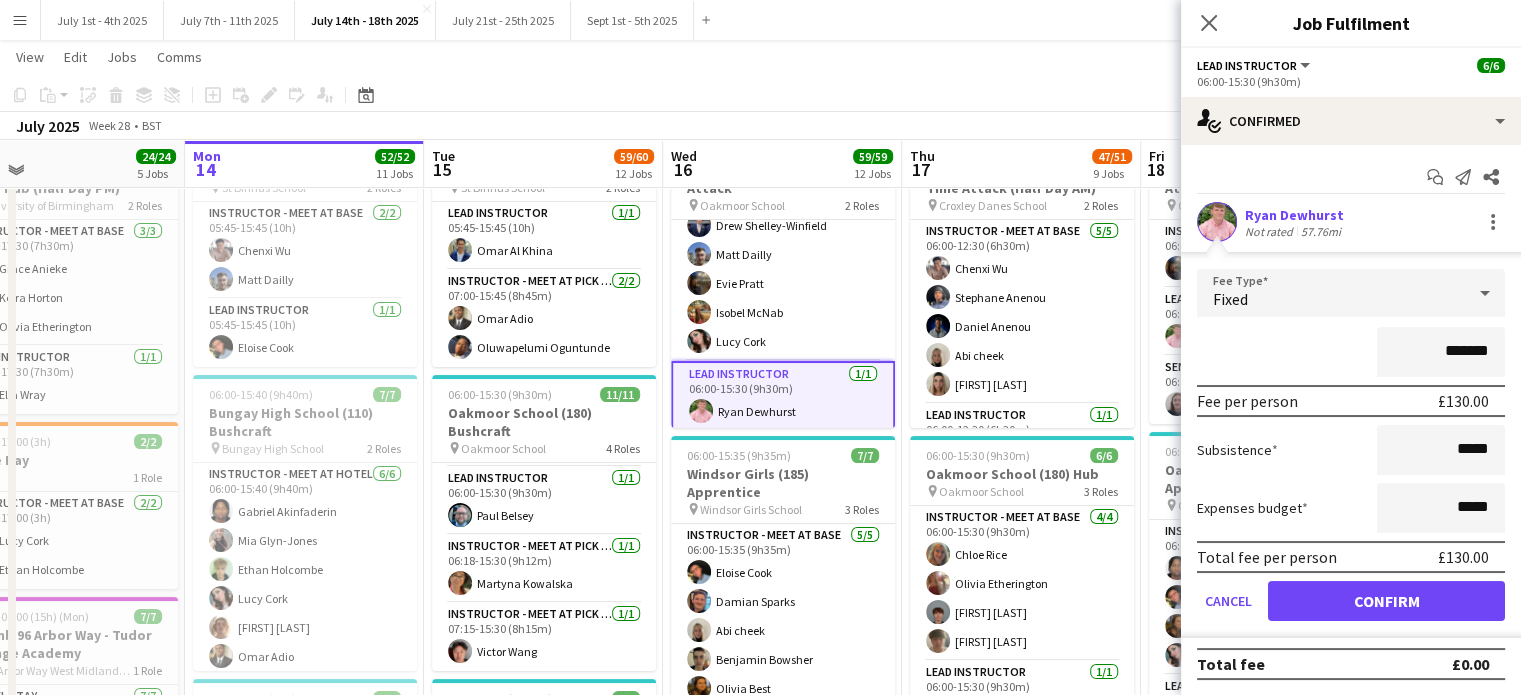 type on "*******" 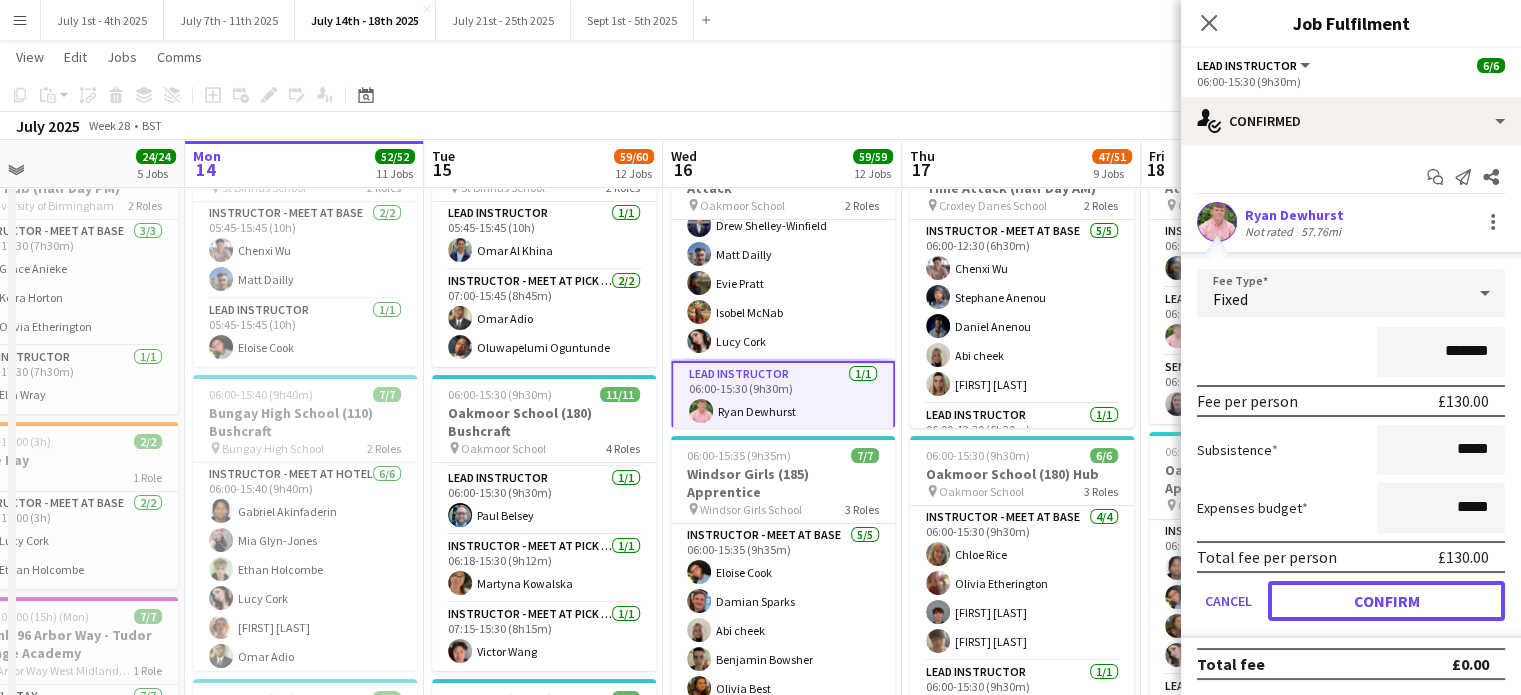 click on "Confirm" at bounding box center [1386, 601] 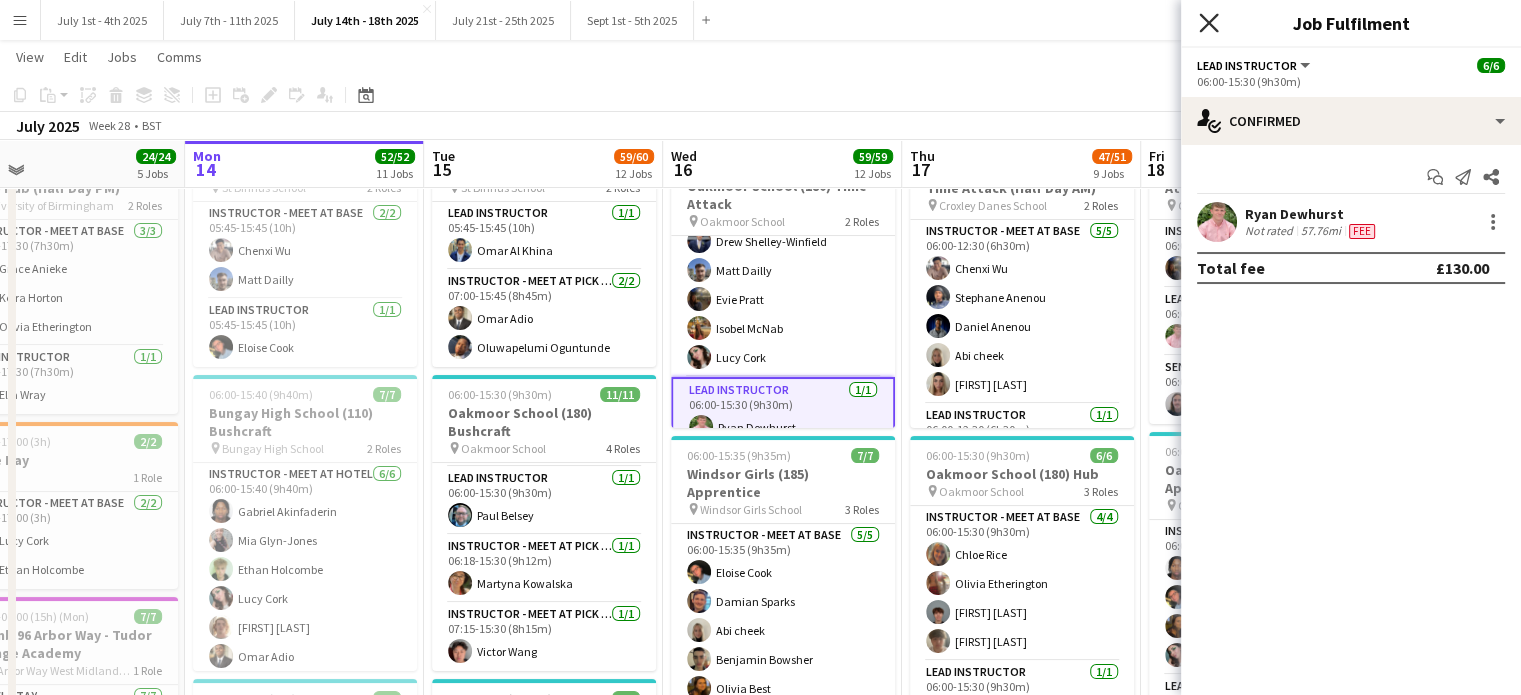 click on "Close pop-in" 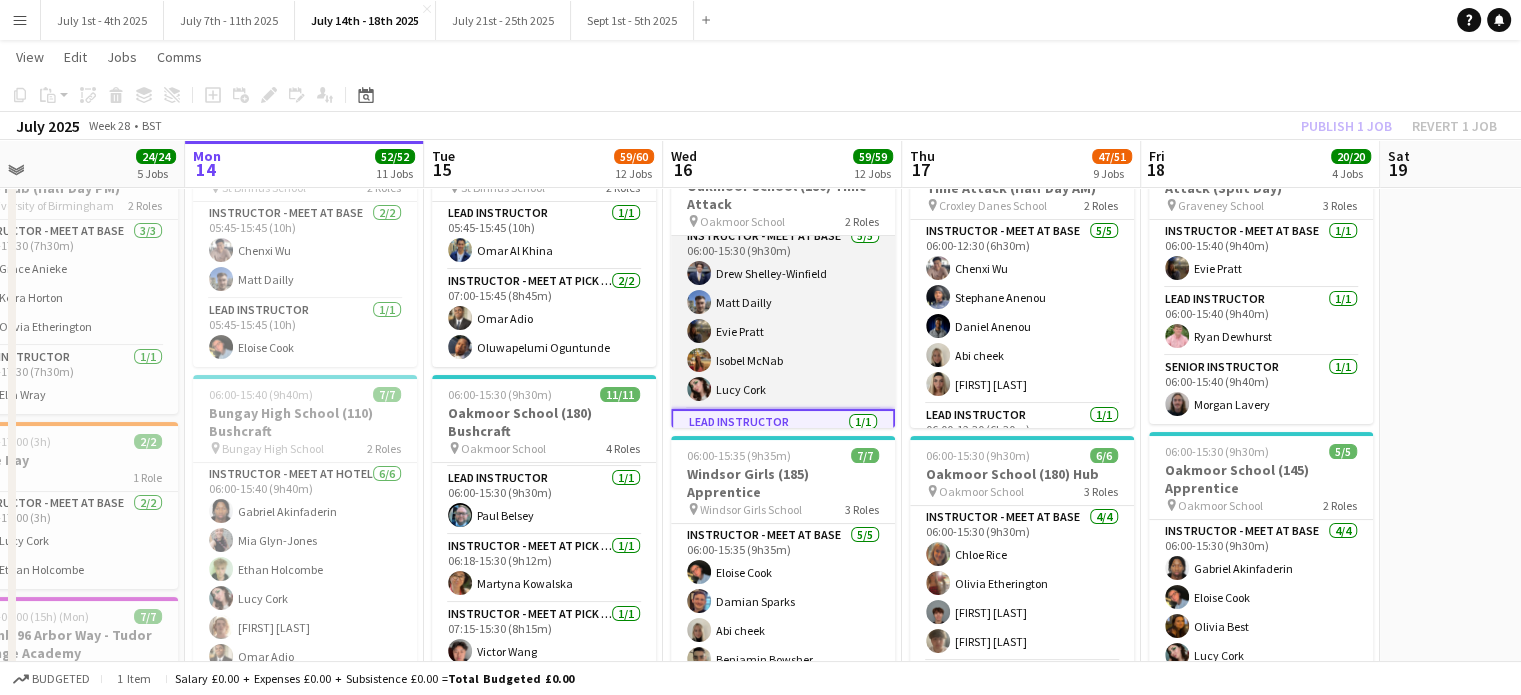 scroll, scrollTop: 0, scrollLeft: 0, axis: both 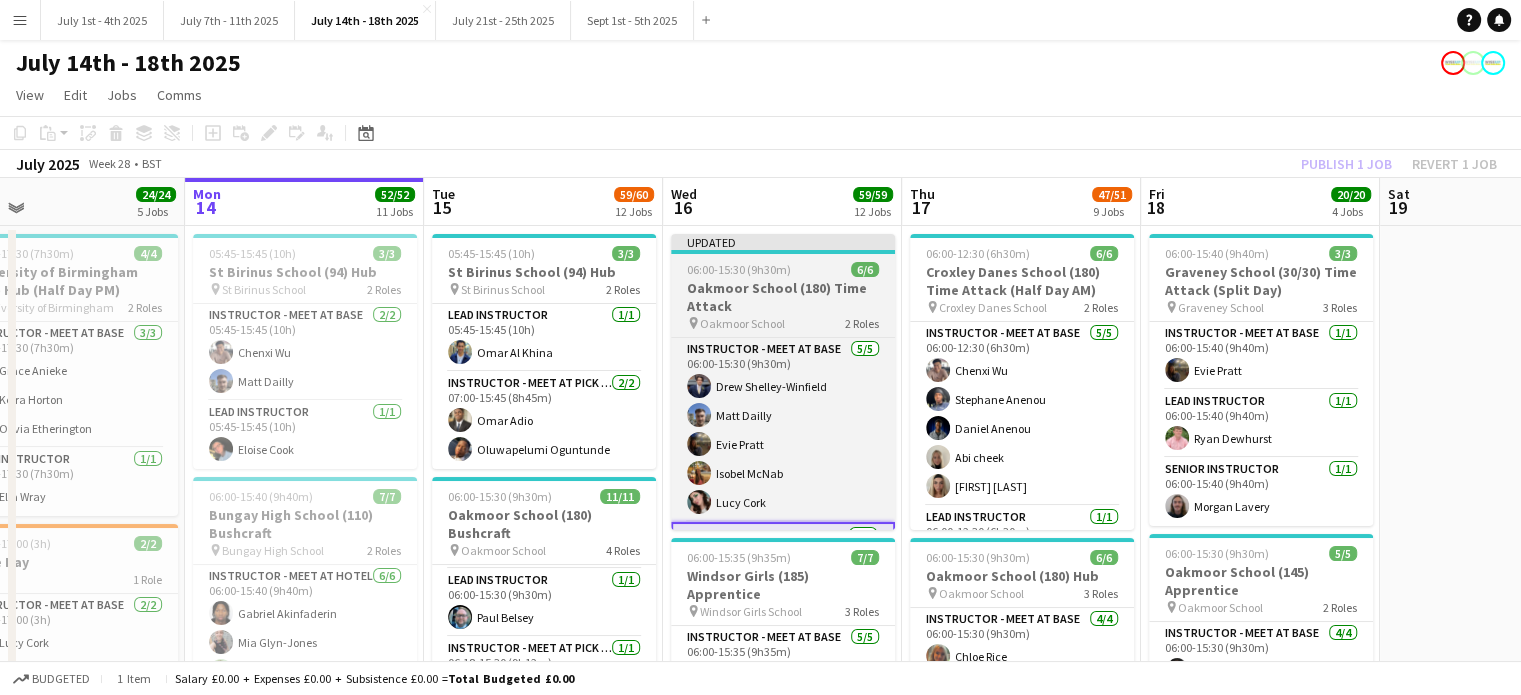 click on "Oakmoor School (180) Time Attack" at bounding box center [783, 297] 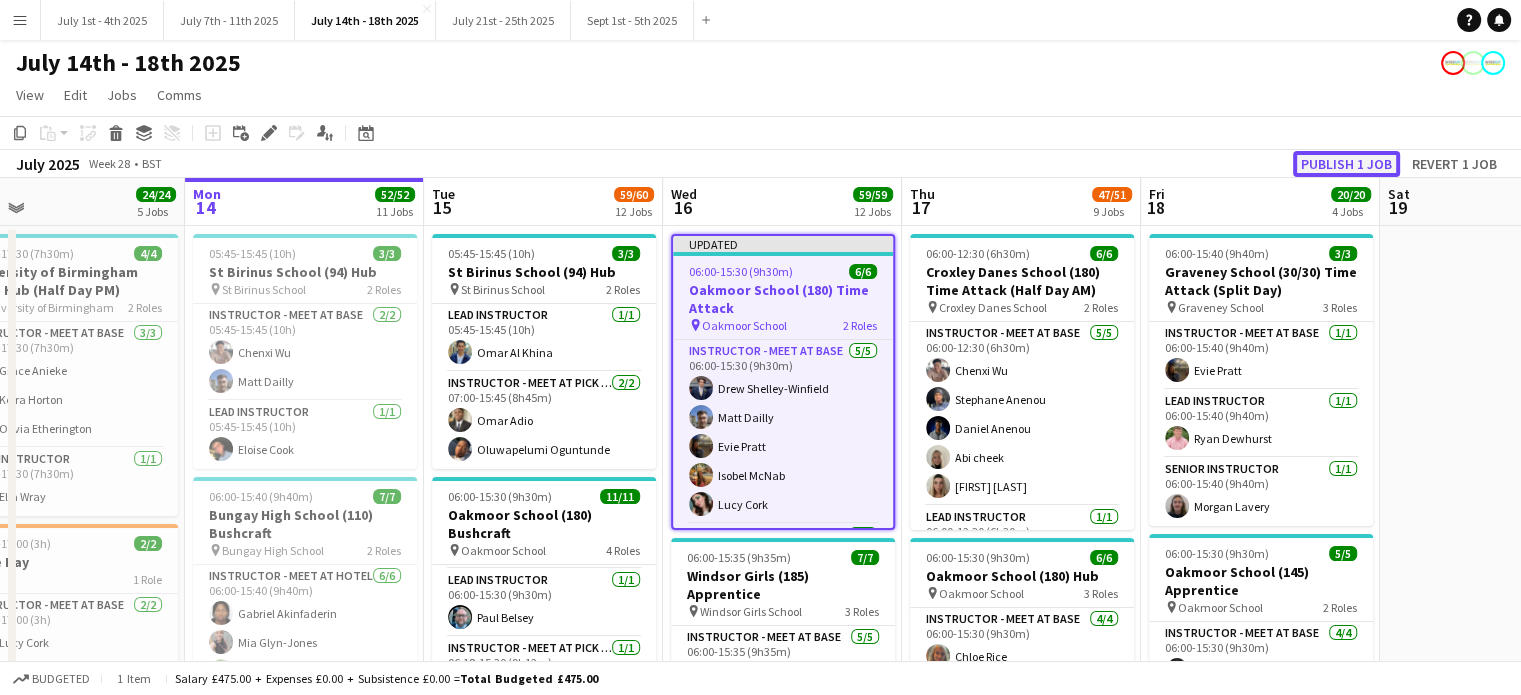 click on "Publish 1 job" 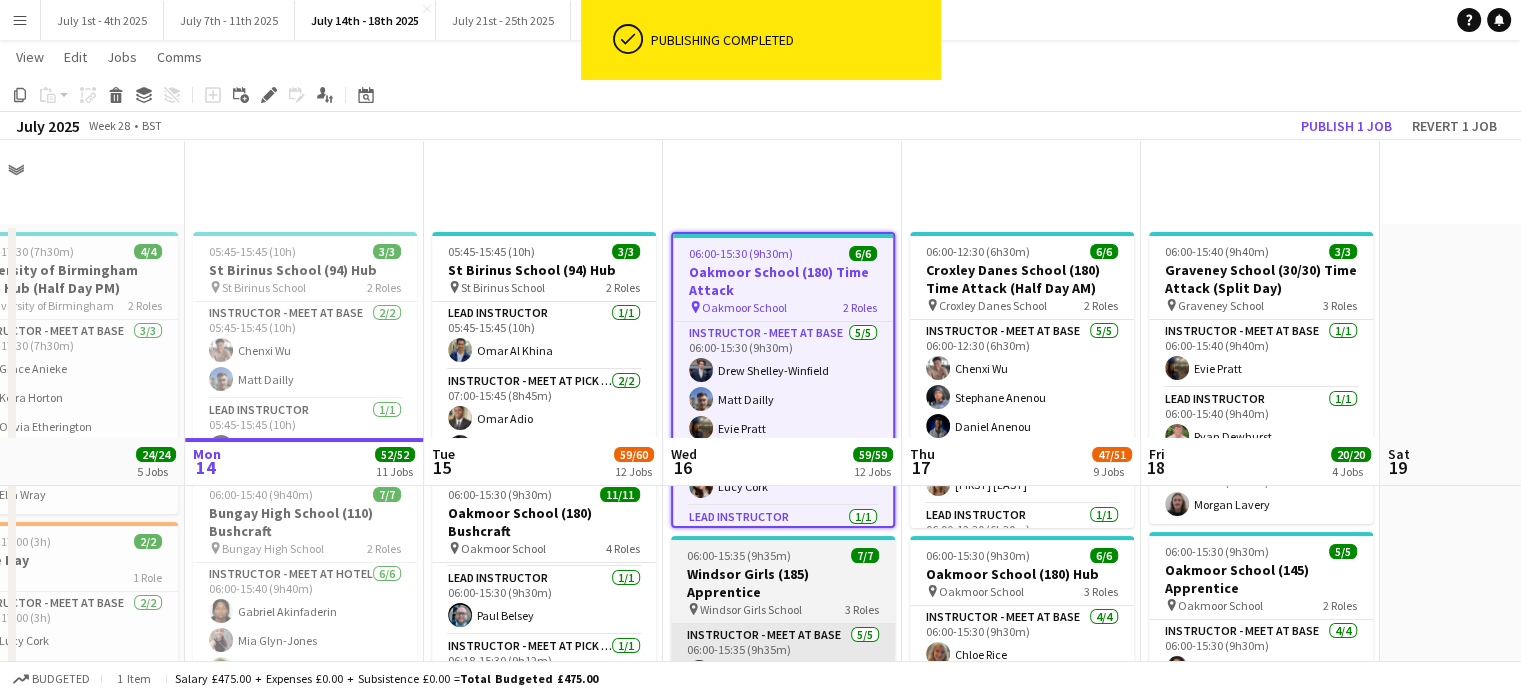 scroll, scrollTop: 300, scrollLeft: 0, axis: vertical 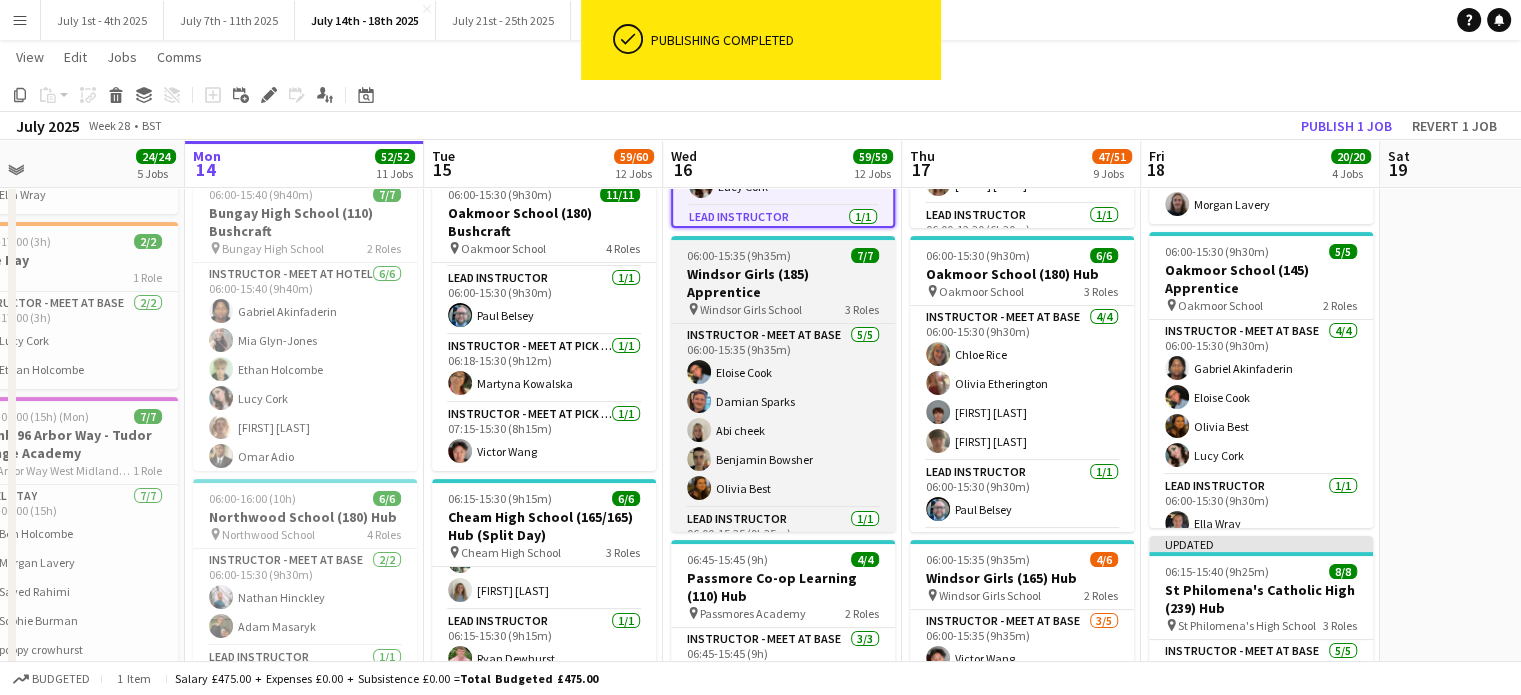 click on "Windsor Girls (185) Apprentice" at bounding box center [783, 283] 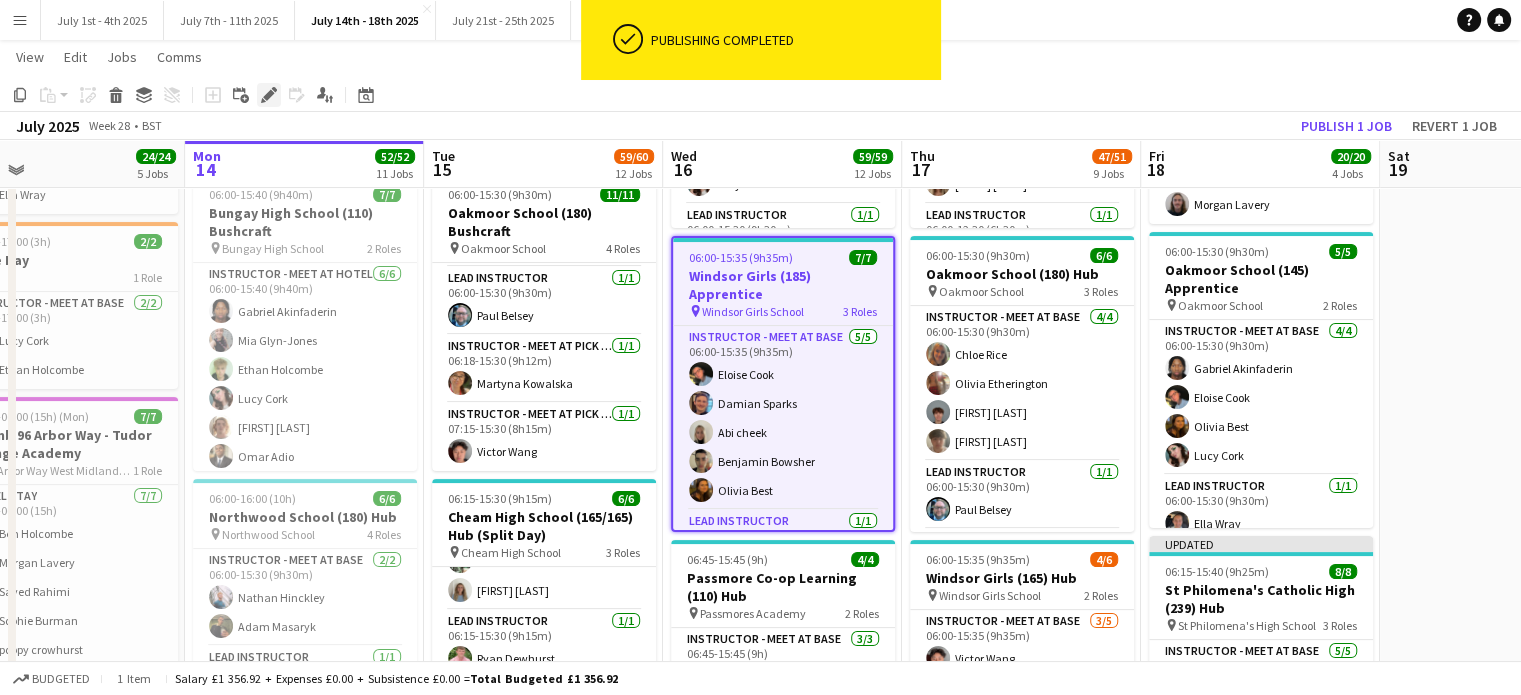 click on "Edit" 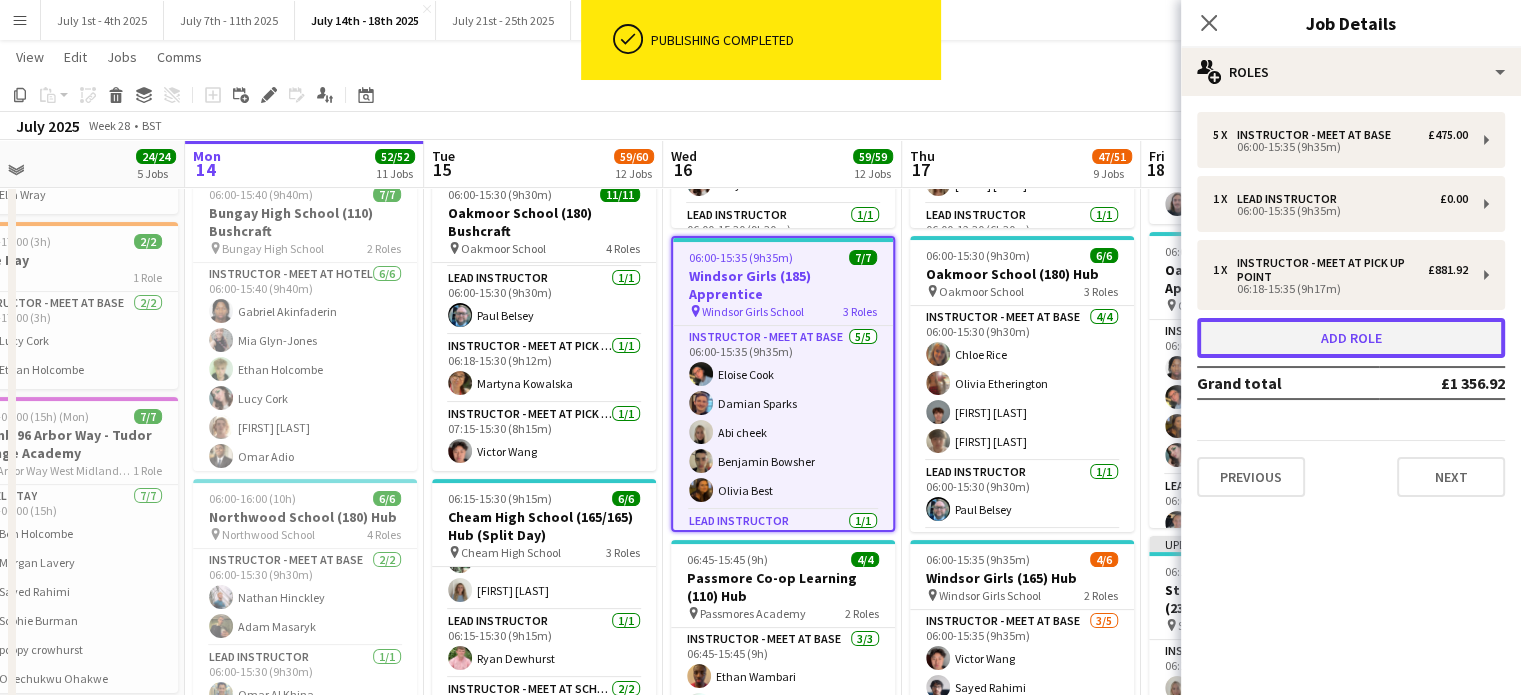click on "Add role" at bounding box center [1351, 338] 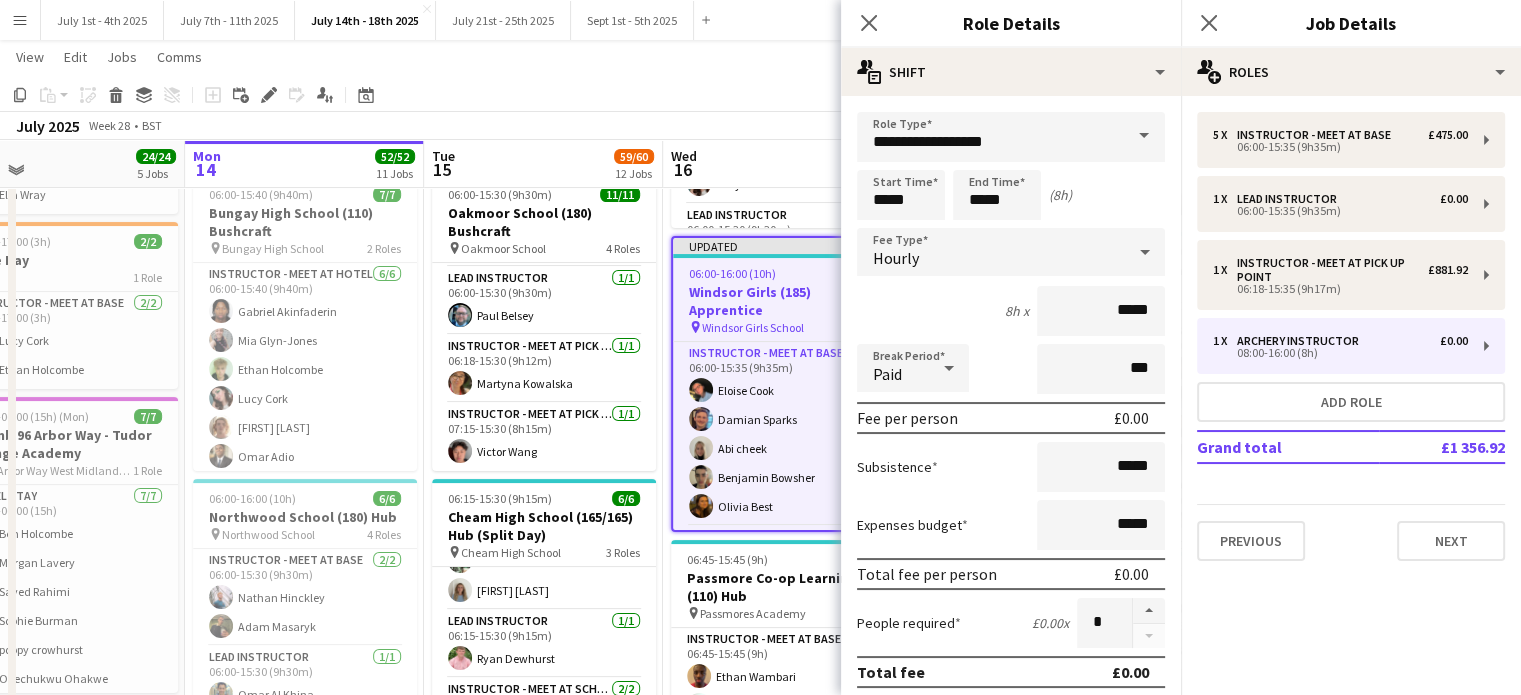 click at bounding box center (1144, 136) 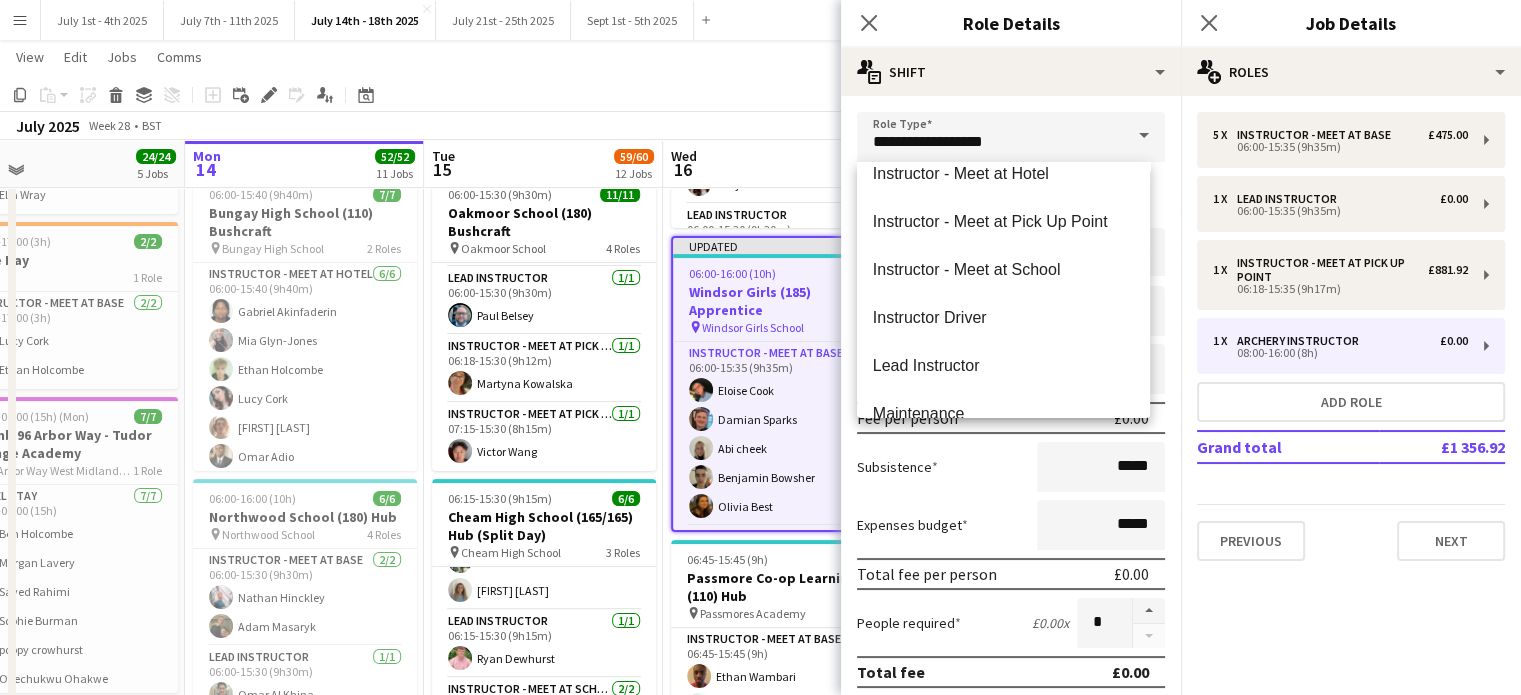 scroll, scrollTop: 700, scrollLeft: 0, axis: vertical 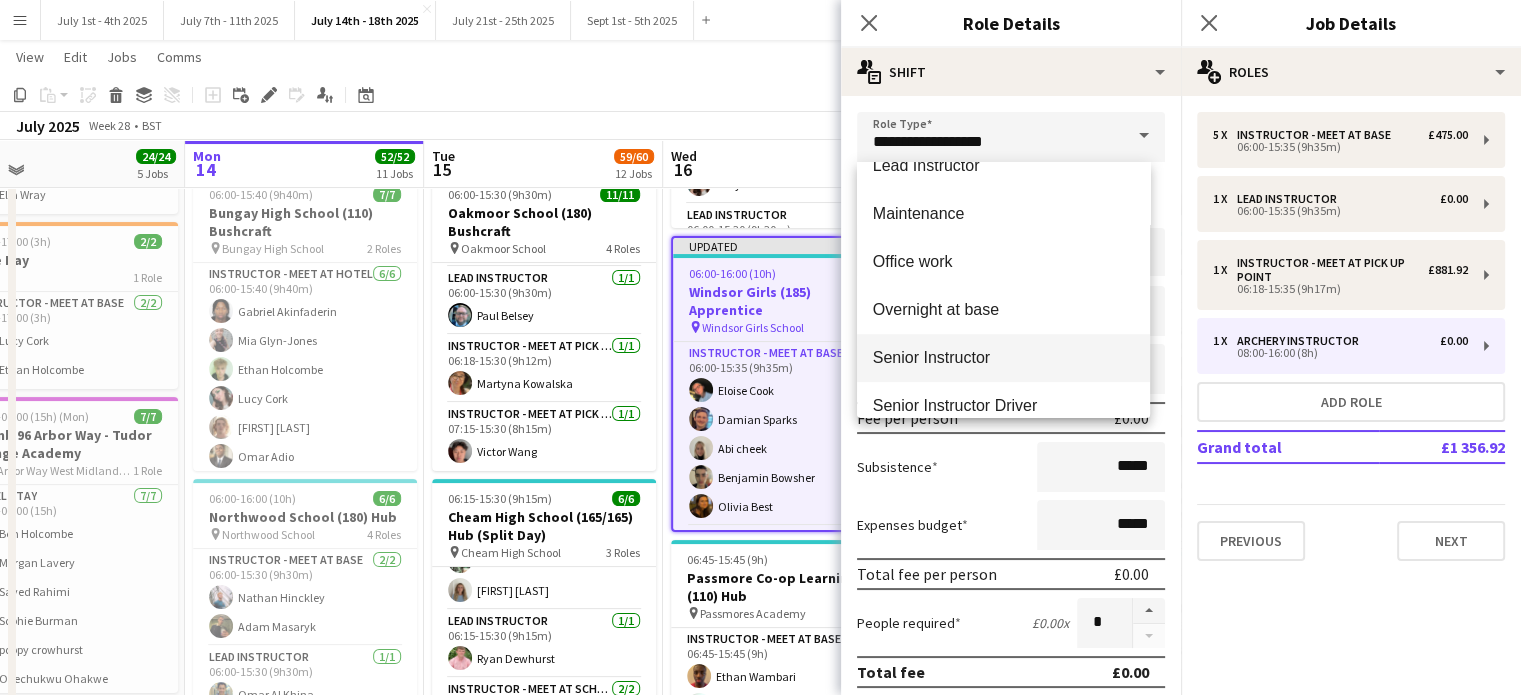 click on "Senior Instructor" at bounding box center [1003, 358] 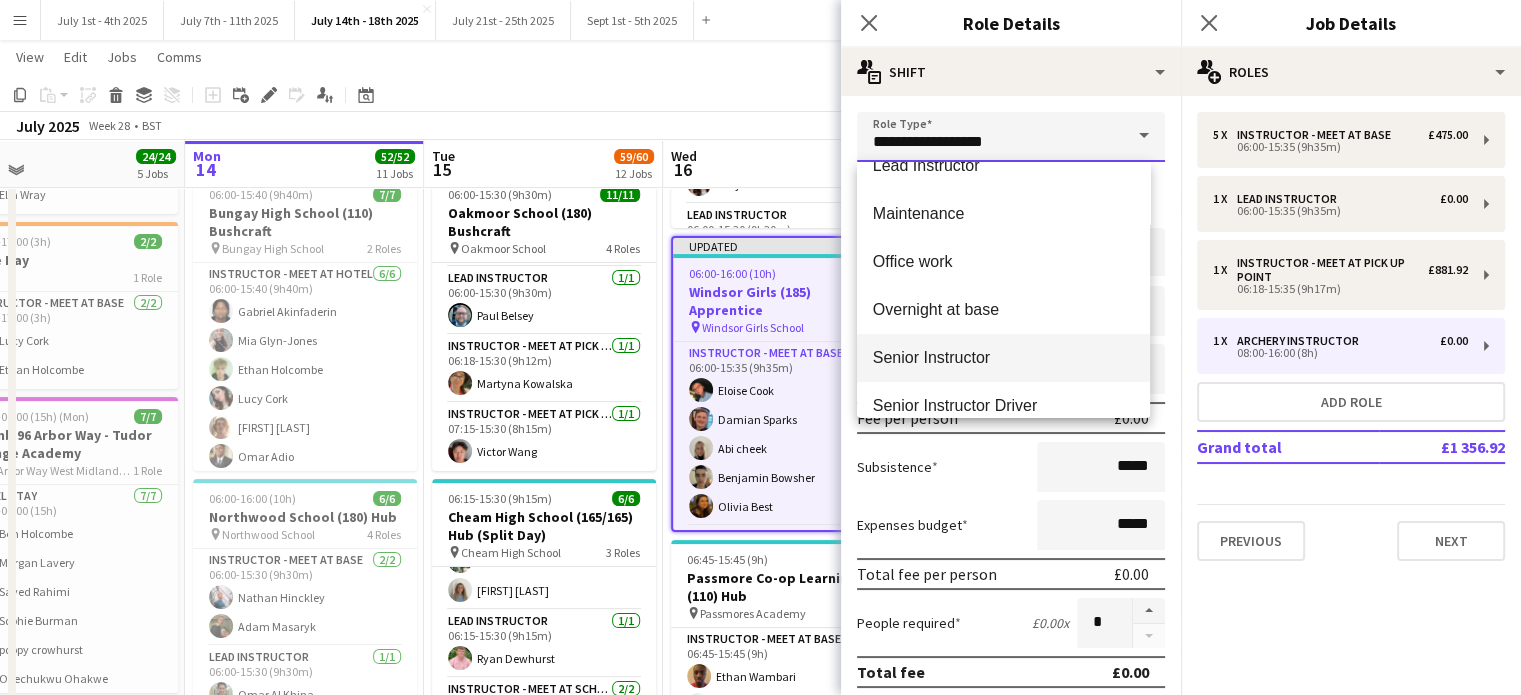 type on "**********" 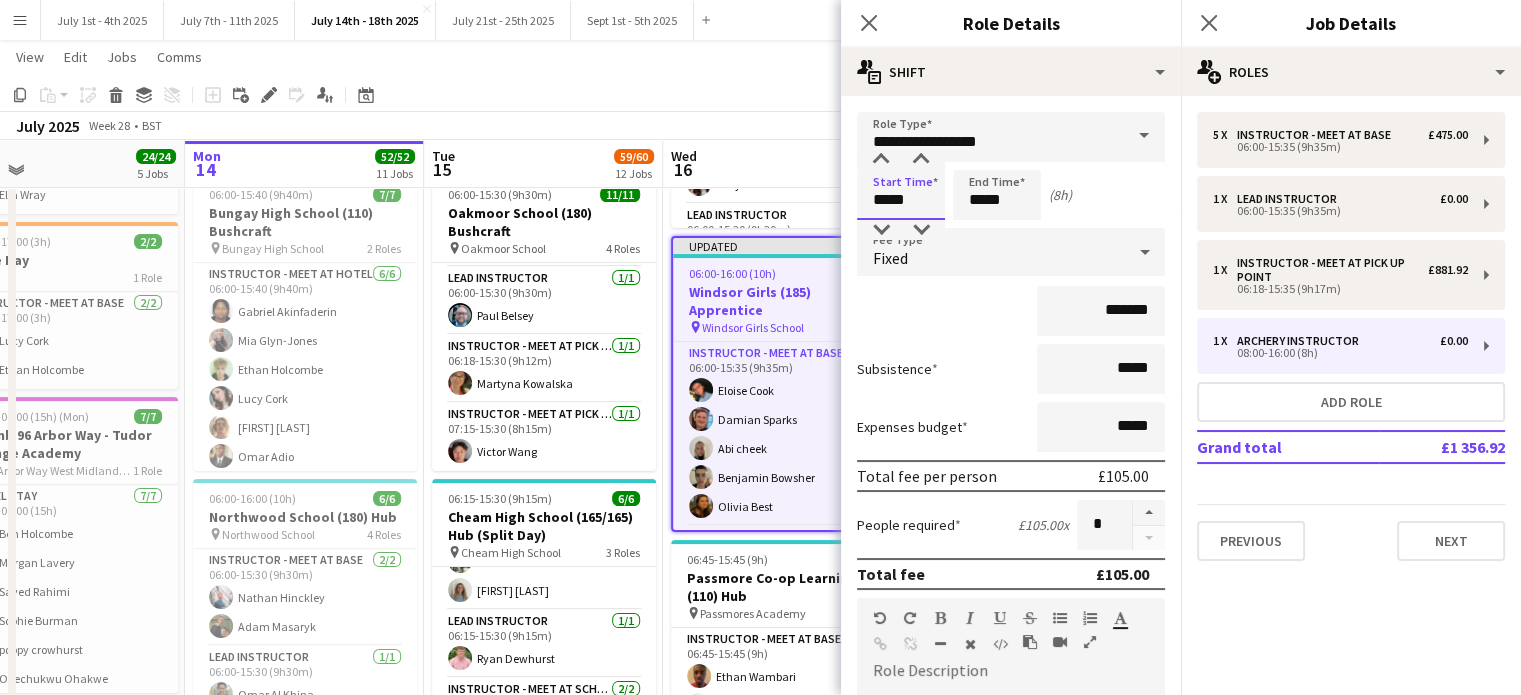 drag, startPoint x: 922, startPoint y: 201, endPoint x: 866, endPoint y: 202, distance: 56.008926 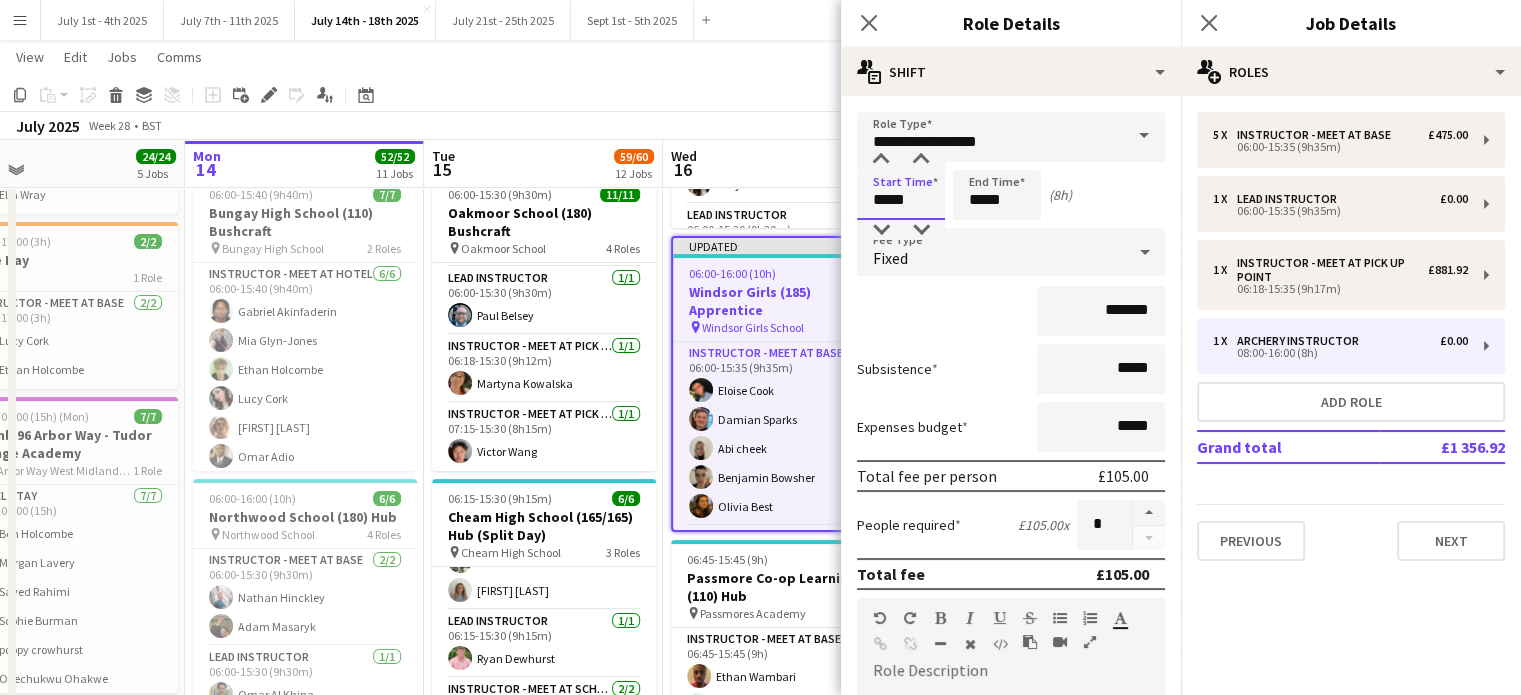 click on "*****" at bounding box center (901, 195) 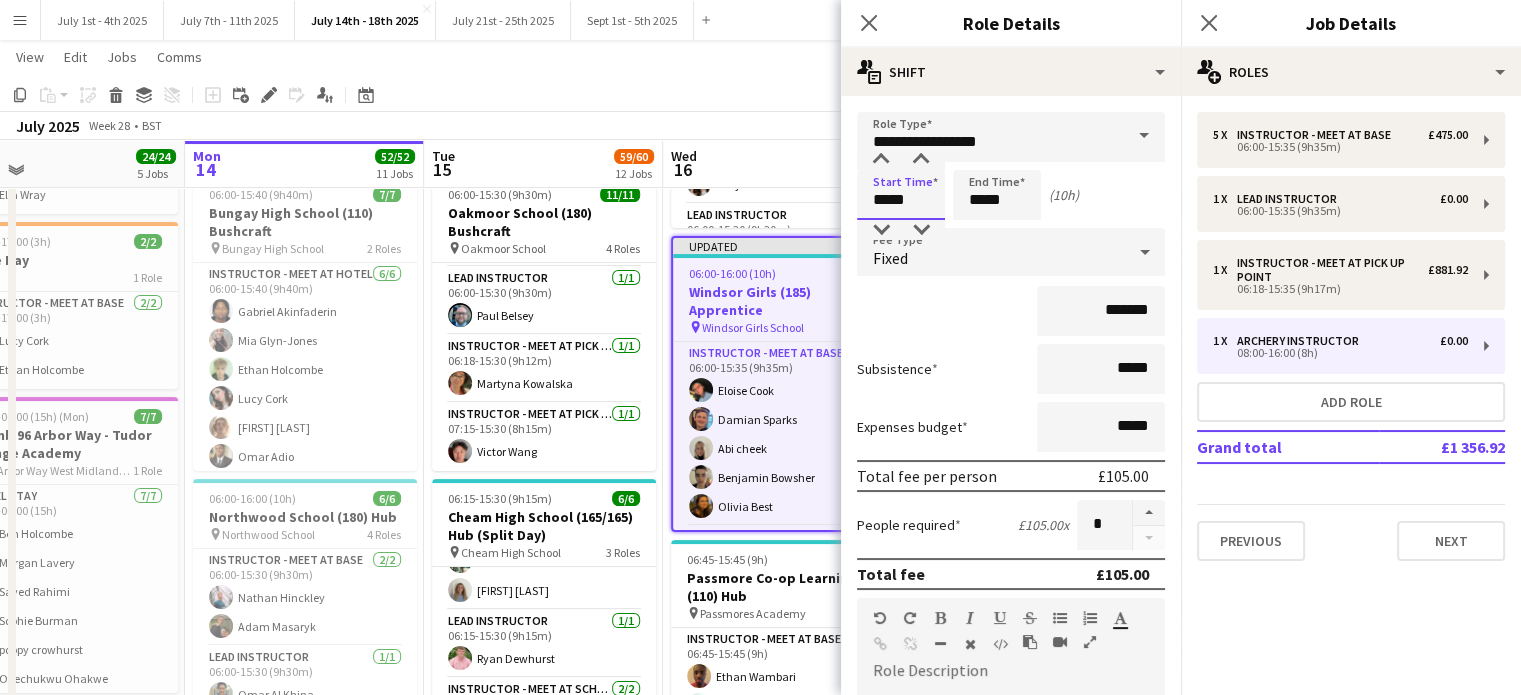 type on "*****" 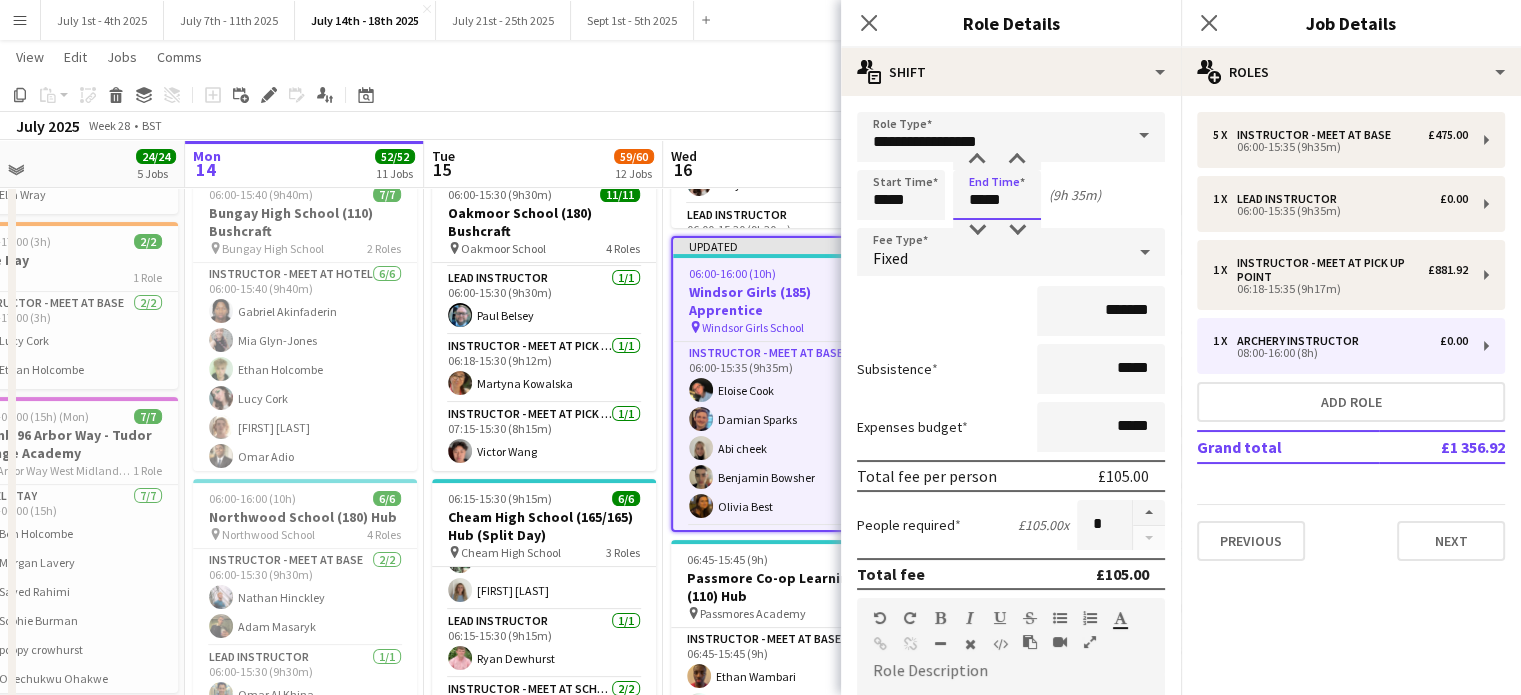 type on "*****" 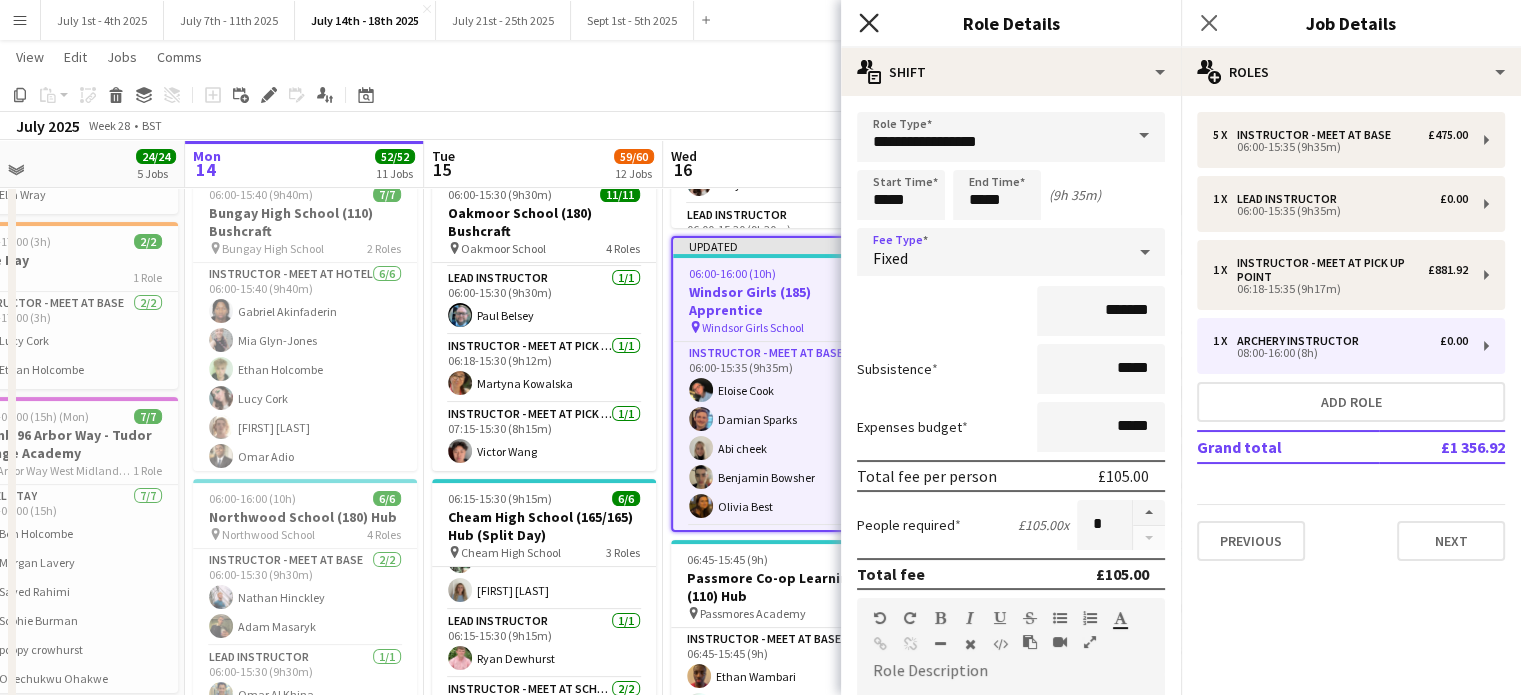 click on "Close pop-in" 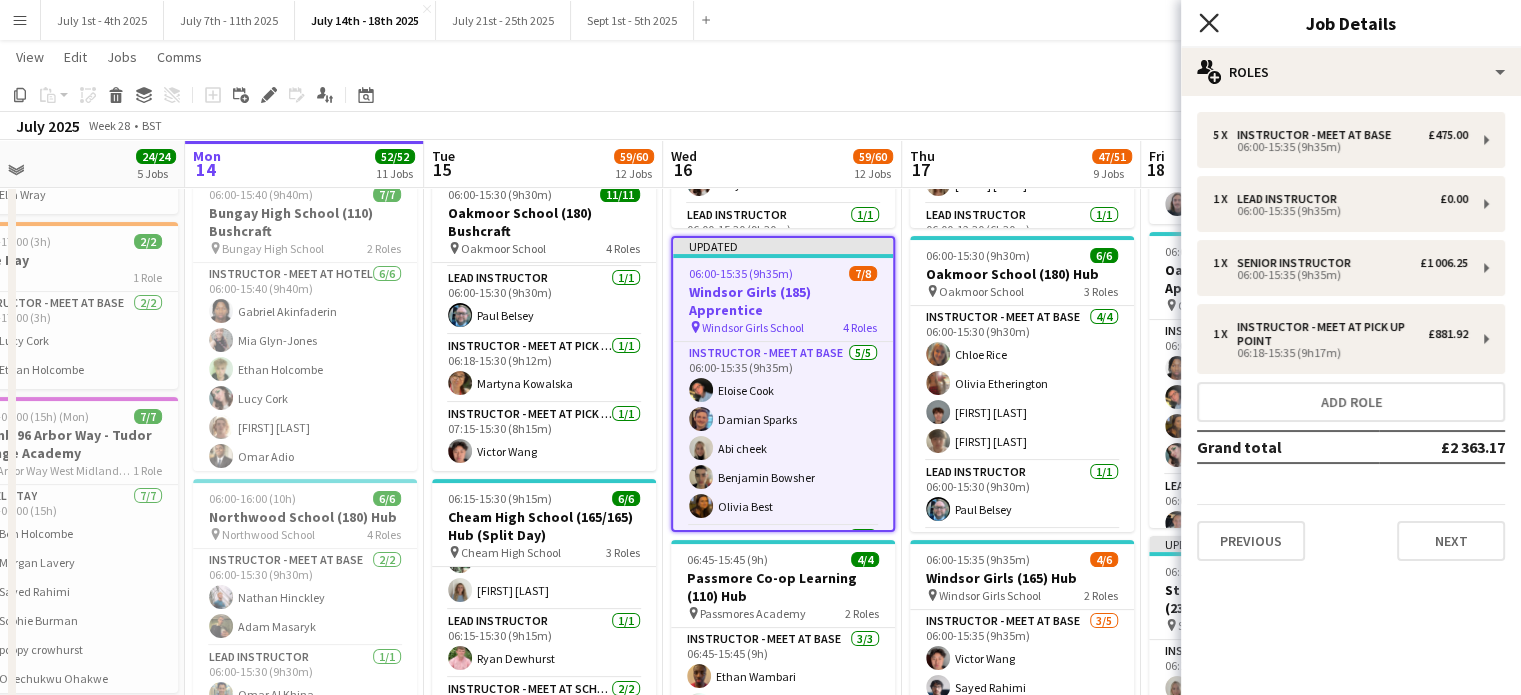 click on "Close pop-in" 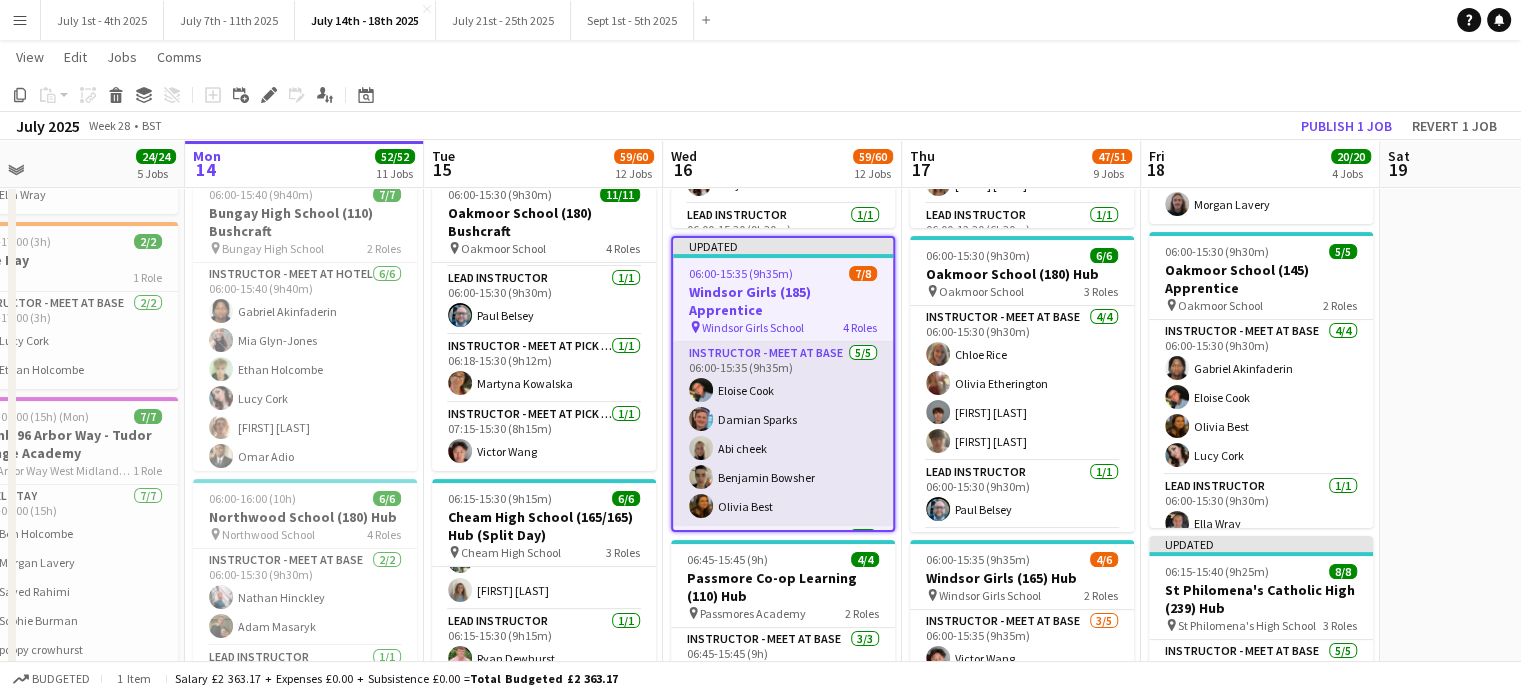 click on "[FIRST] [LAST] [FIRST] [LAST]" at bounding box center (783, 434) 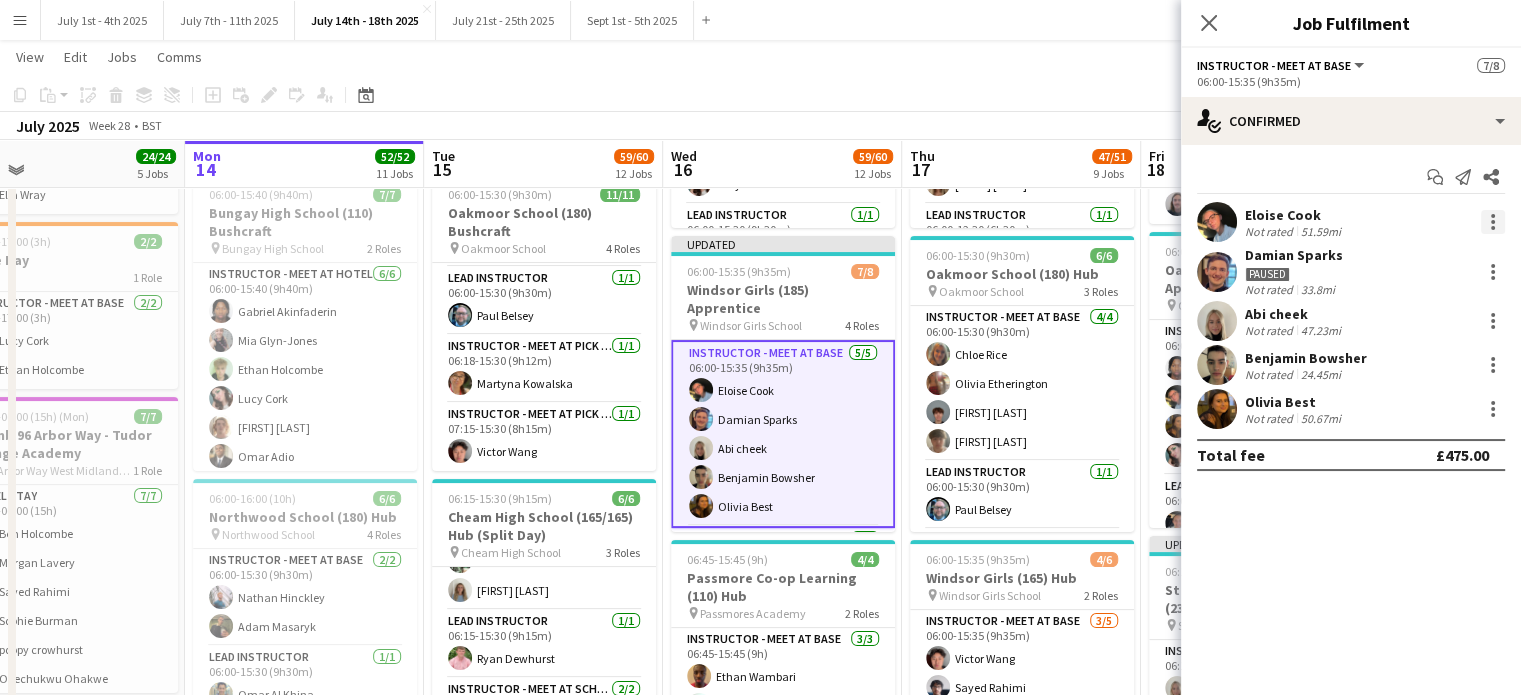 click at bounding box center (1493, 222) 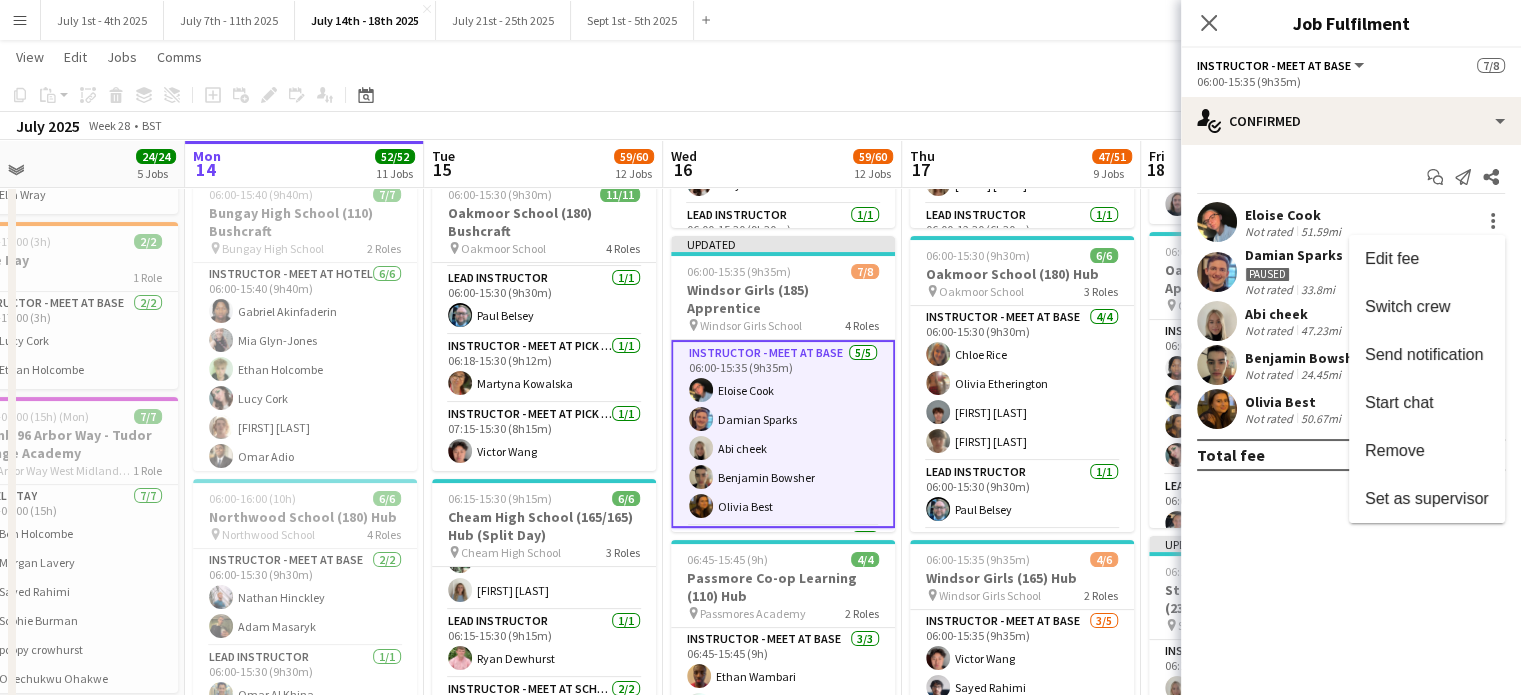 drag, startPoint x: 1433, startPoint y: 304, endPoint x: 1208, endPoint y: 351, distance: 229.85648 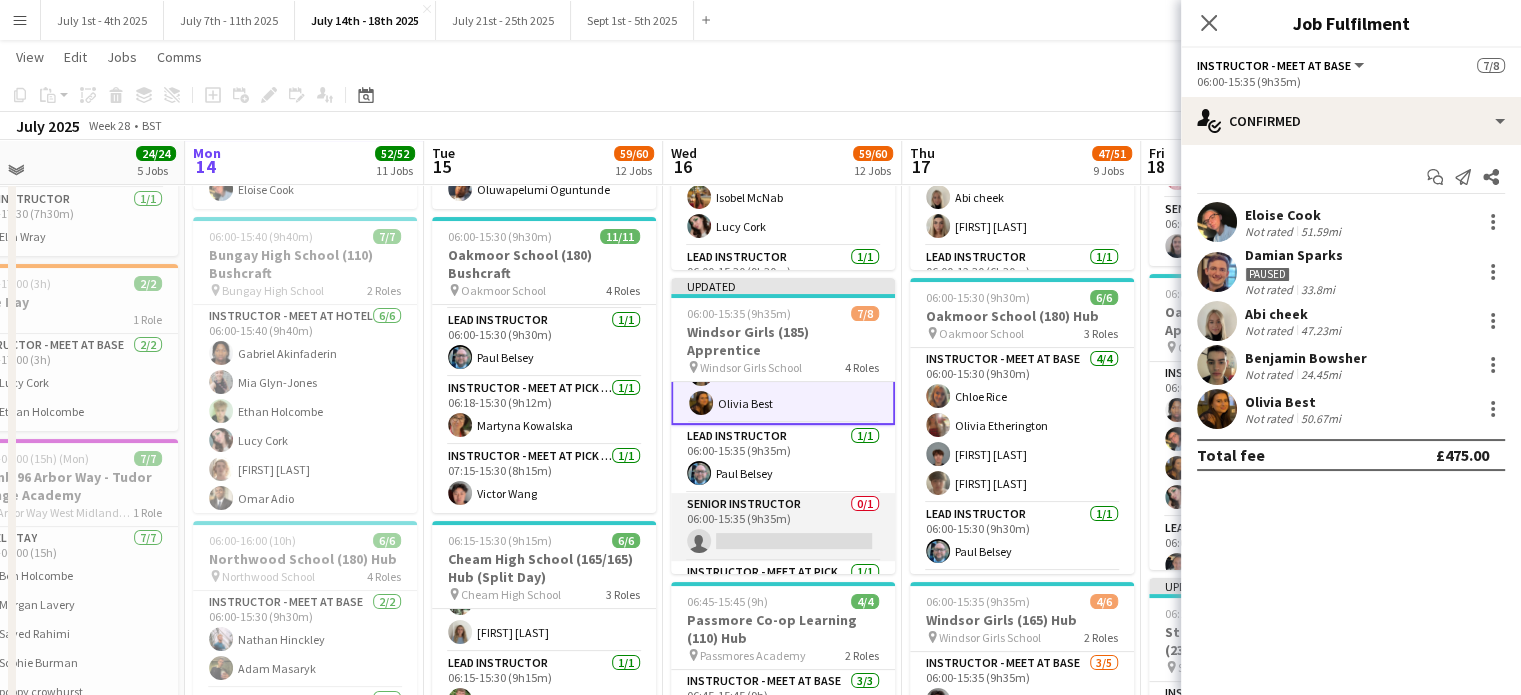 scroll, scrollTop: 180, scrollLeft: 0, axis: vertical 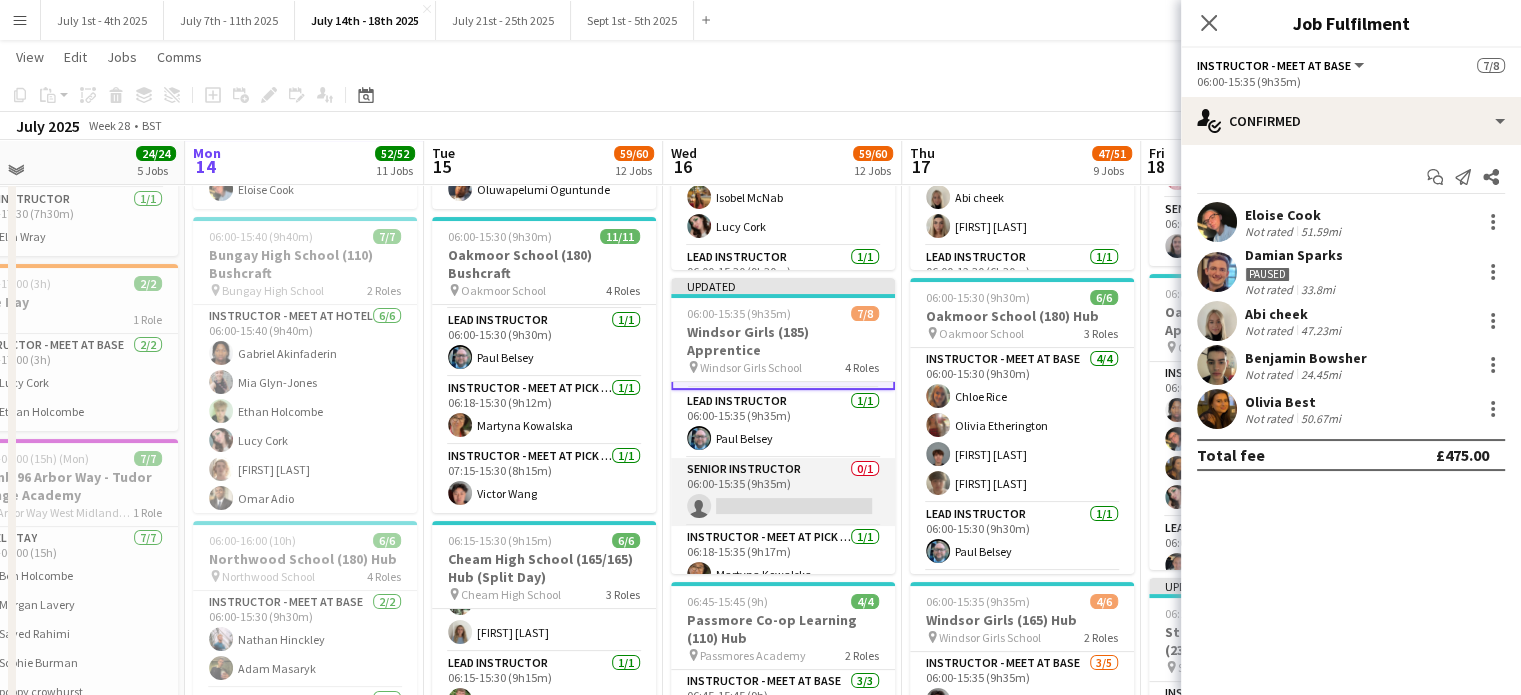 click at bounding box center [783, 492] 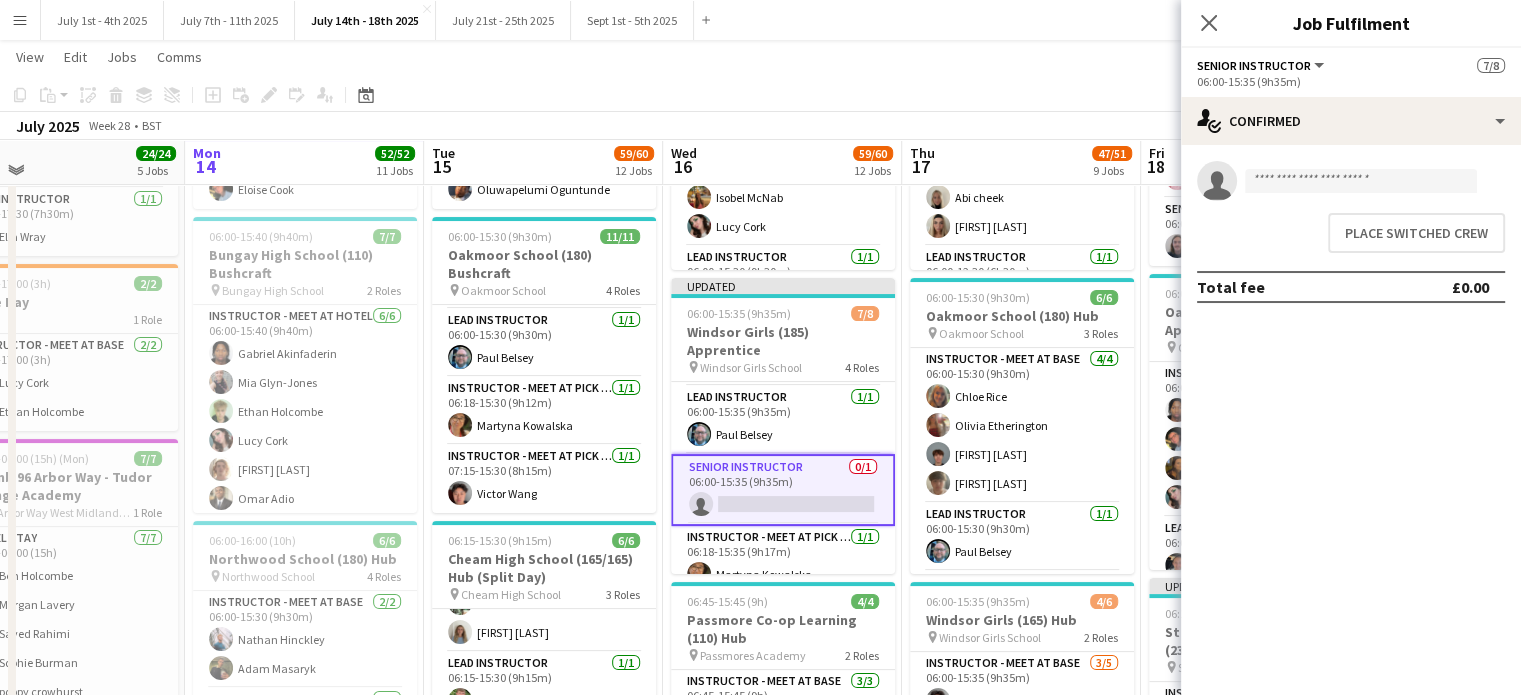 scroll, scrollTop: 0, scrollLeft: 766, axis: horizontal 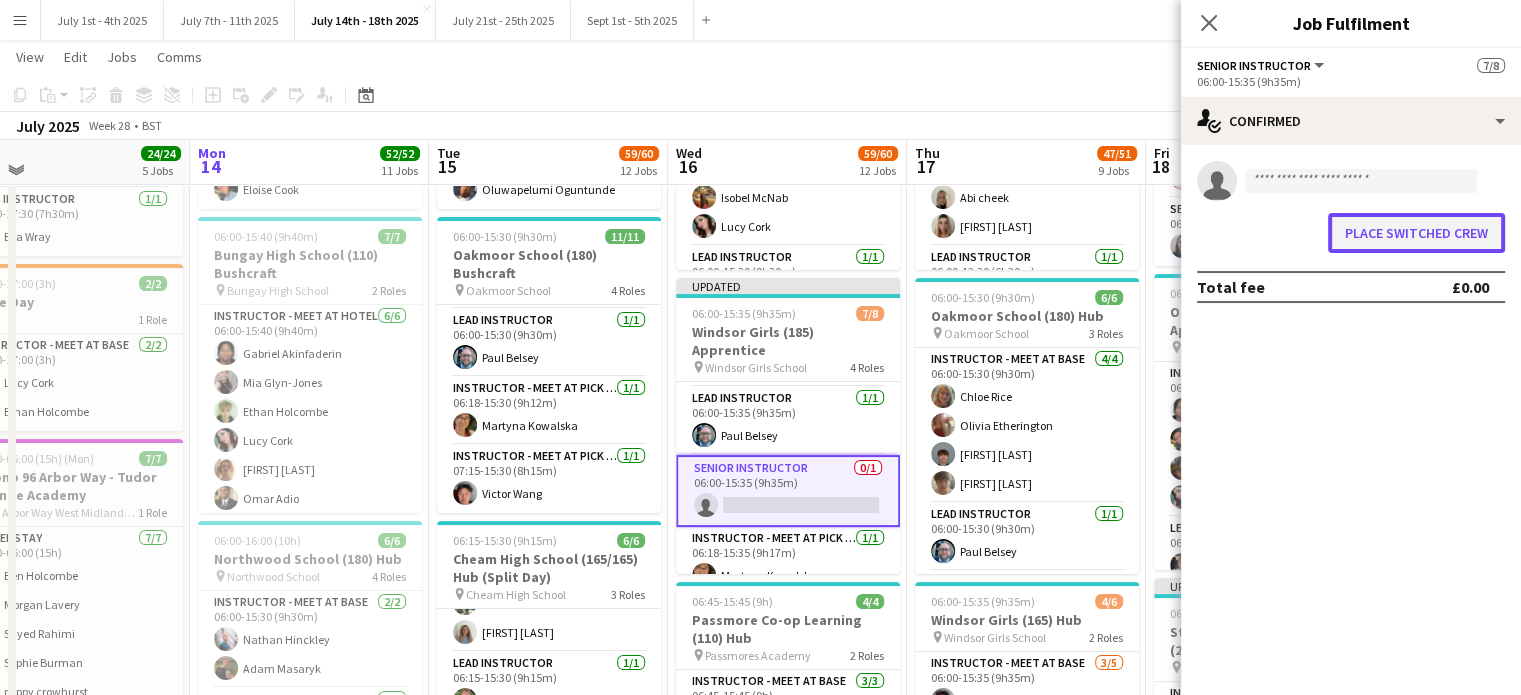 click on "Place switched crew" at bounding box center (1416, 233) 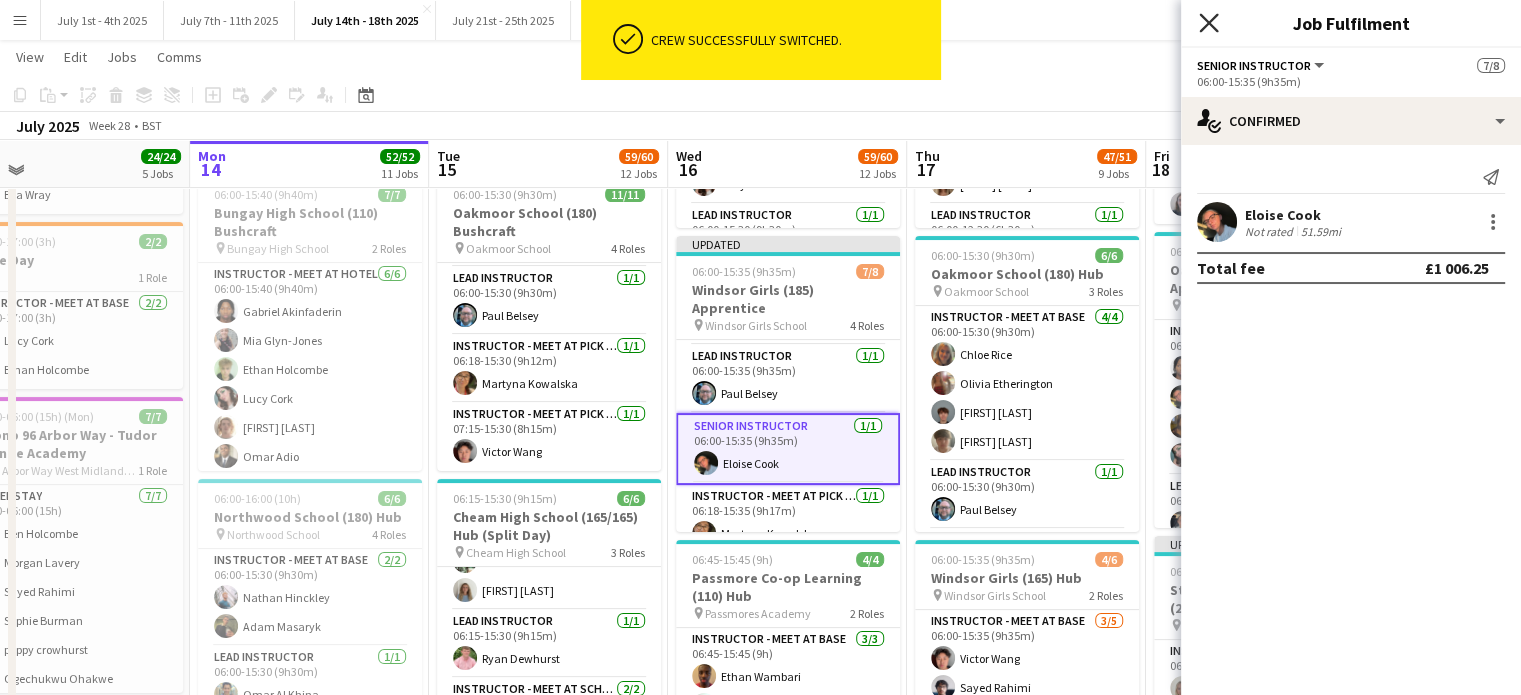 click 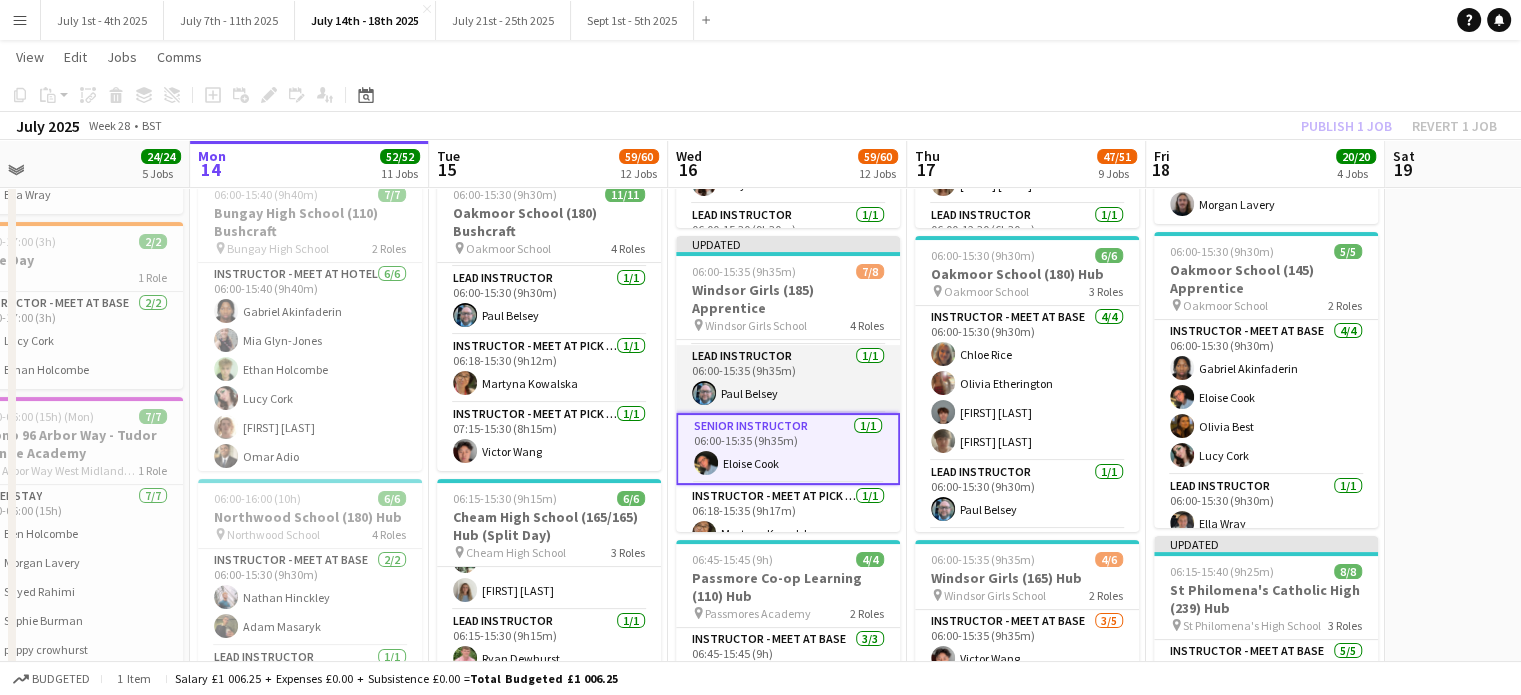 scroll, scrollTop: 0, scrollLeft: 0, axis: both 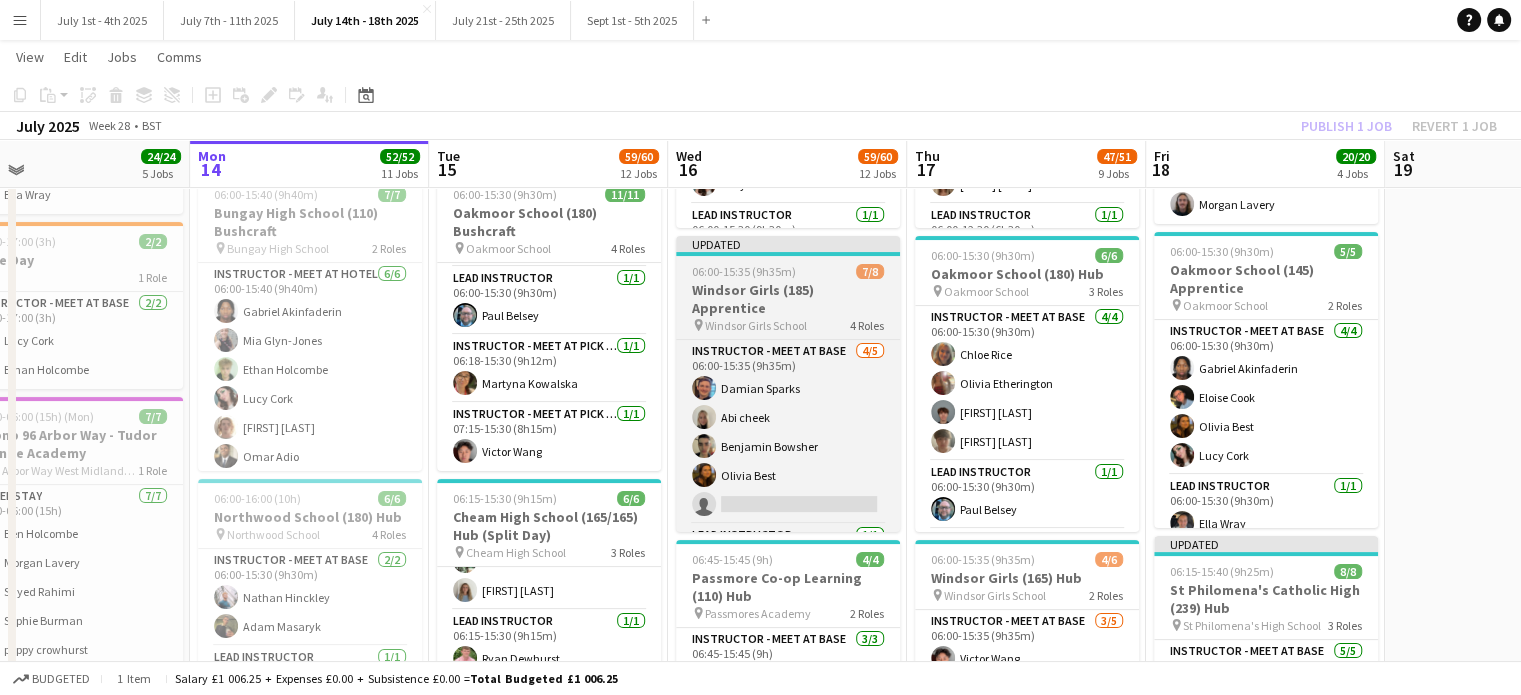 click on "Windsor Girls (185) Apprentice" at bounding box center [788, 299] 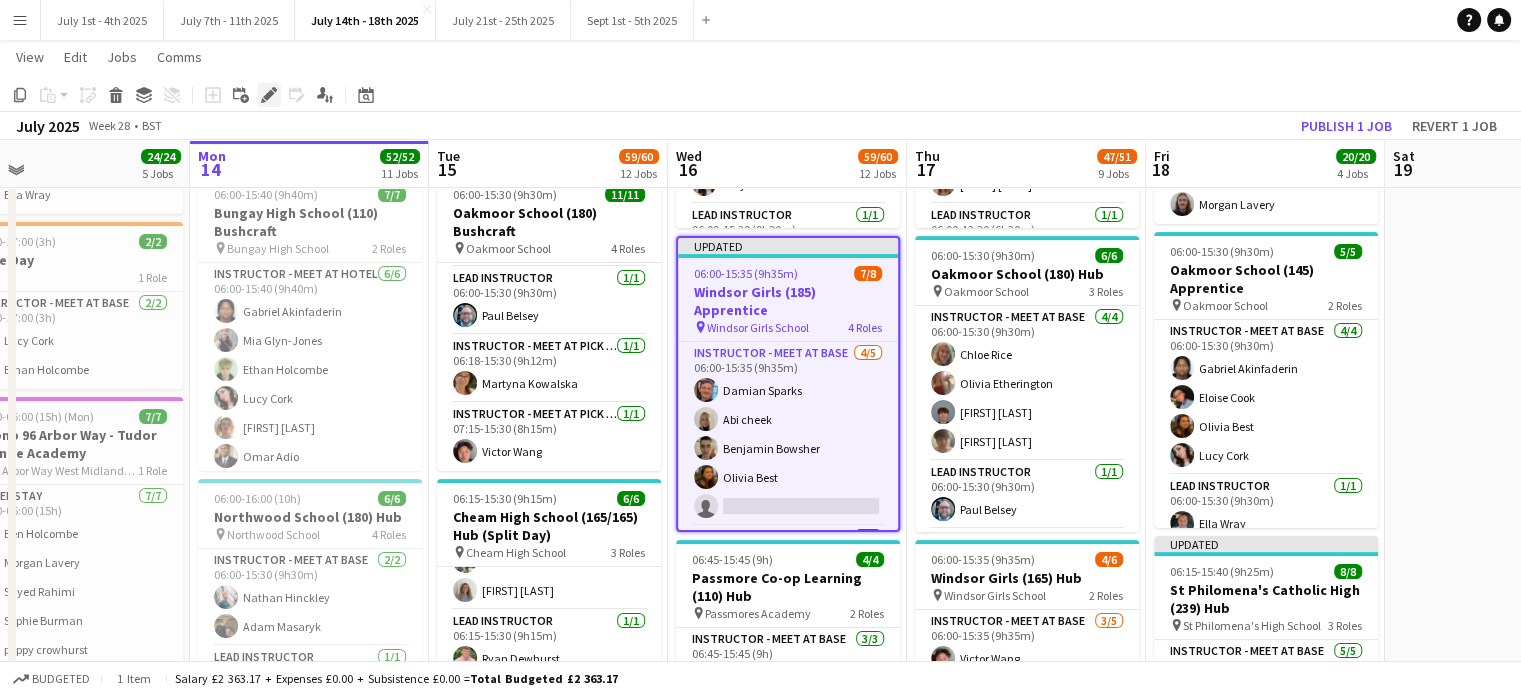 click on "Edit" 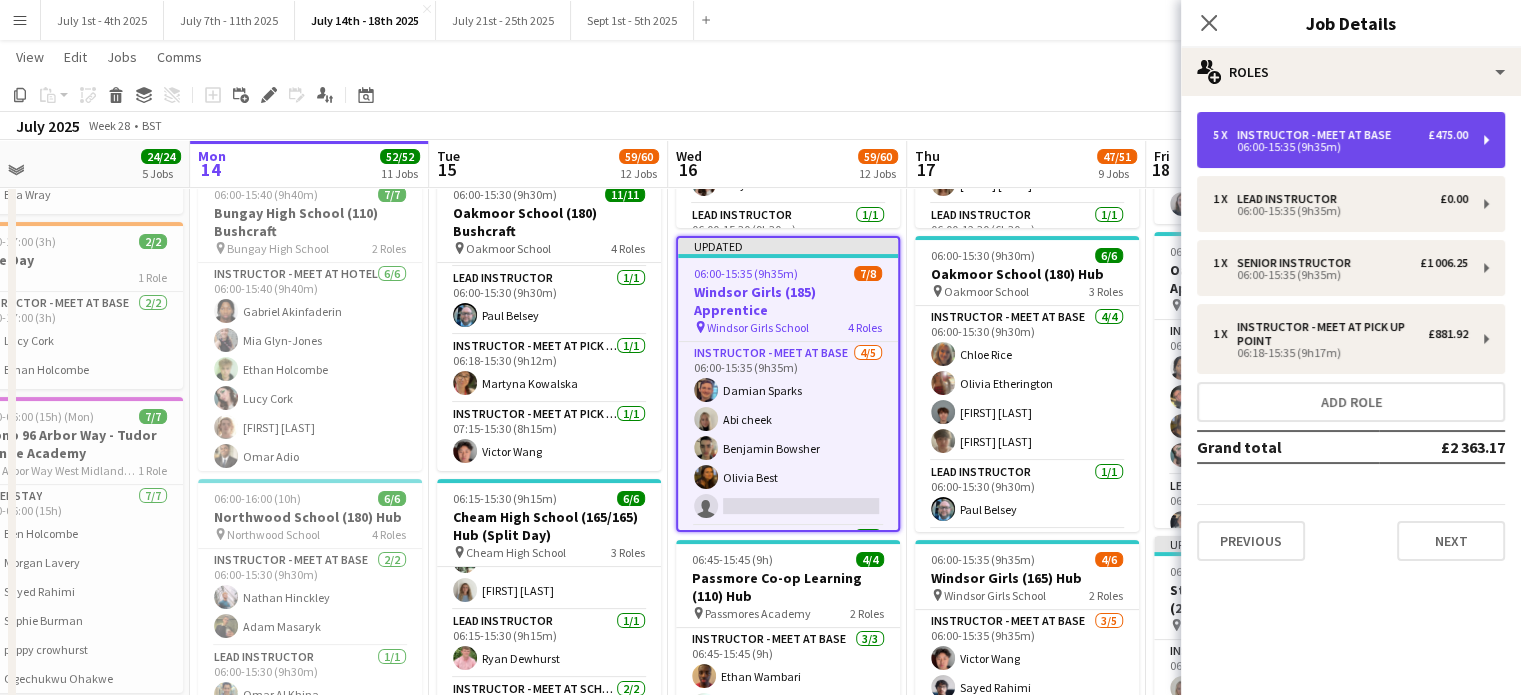 click on "Instructor - Meet at Base" at bounding box center (1318, 135) 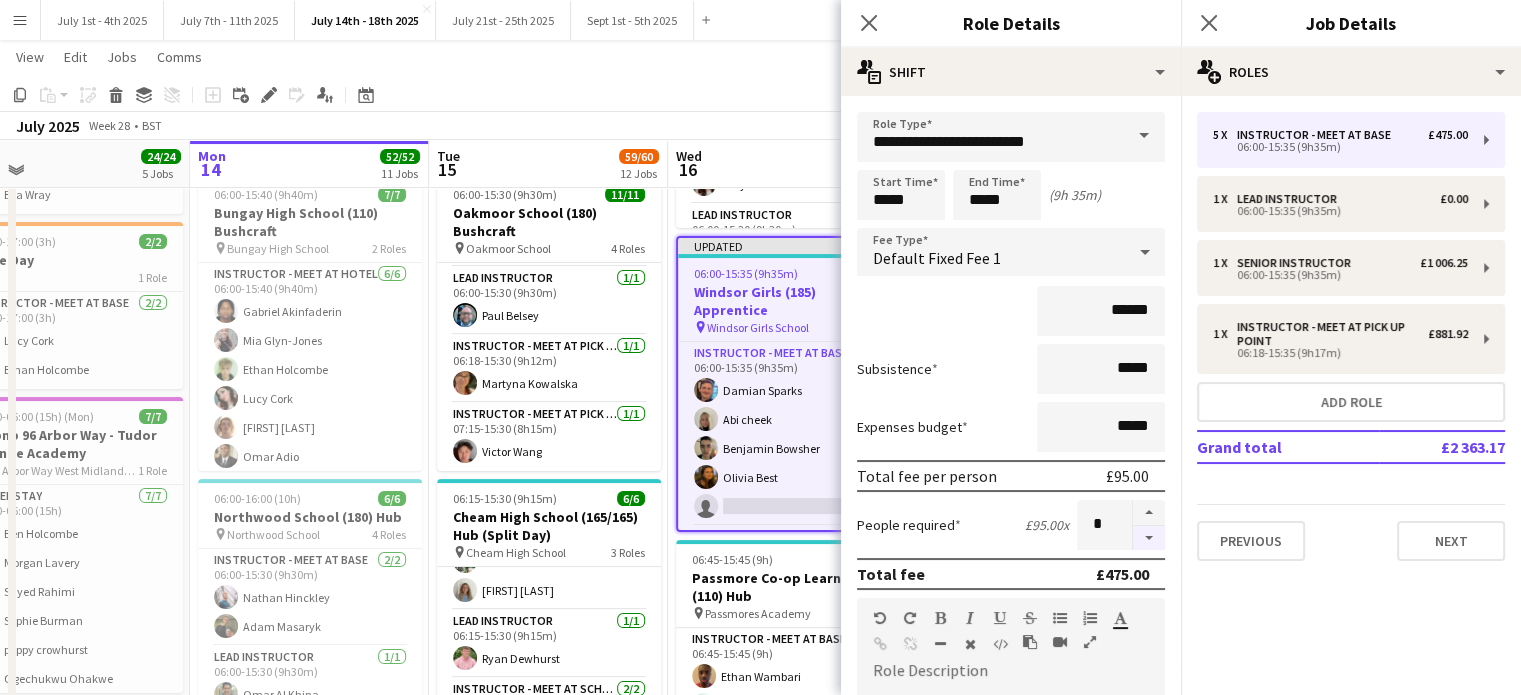 click at bounding box center (1149, 538) 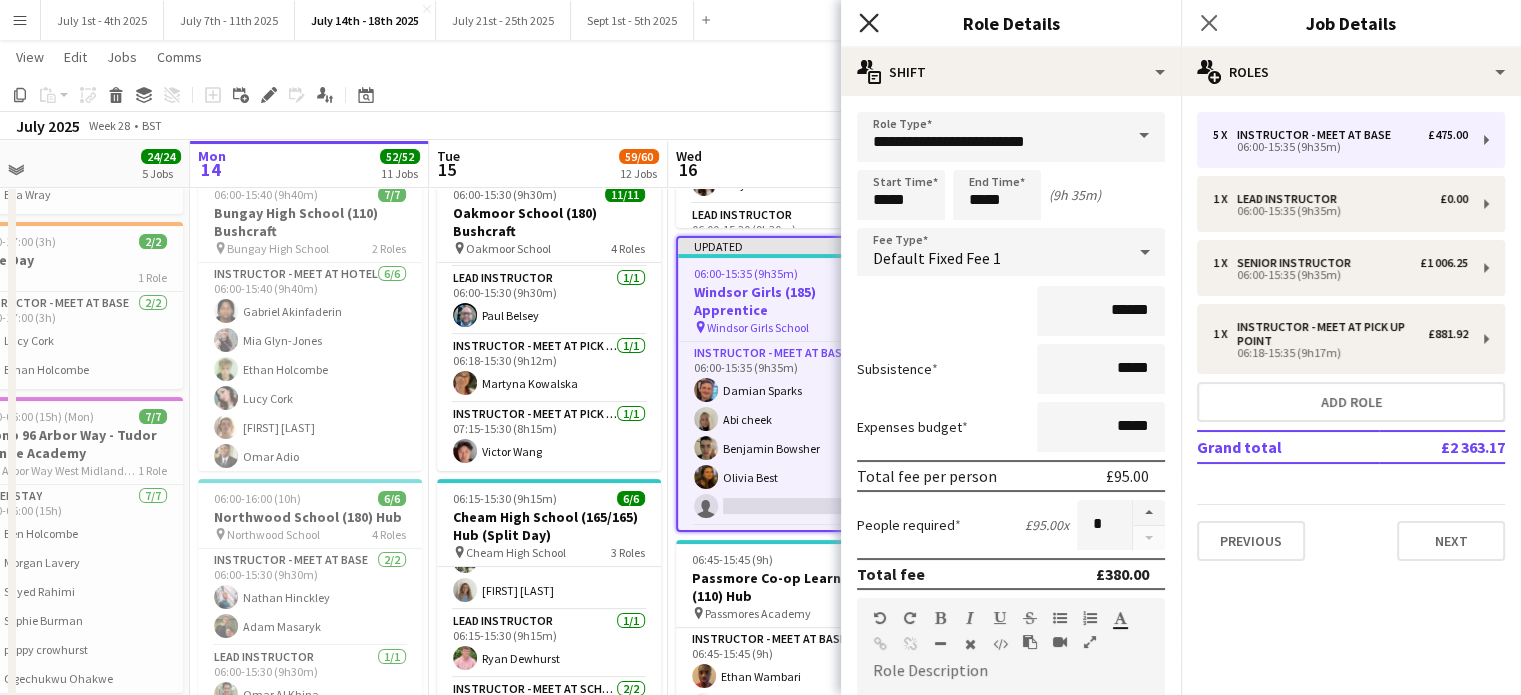 click 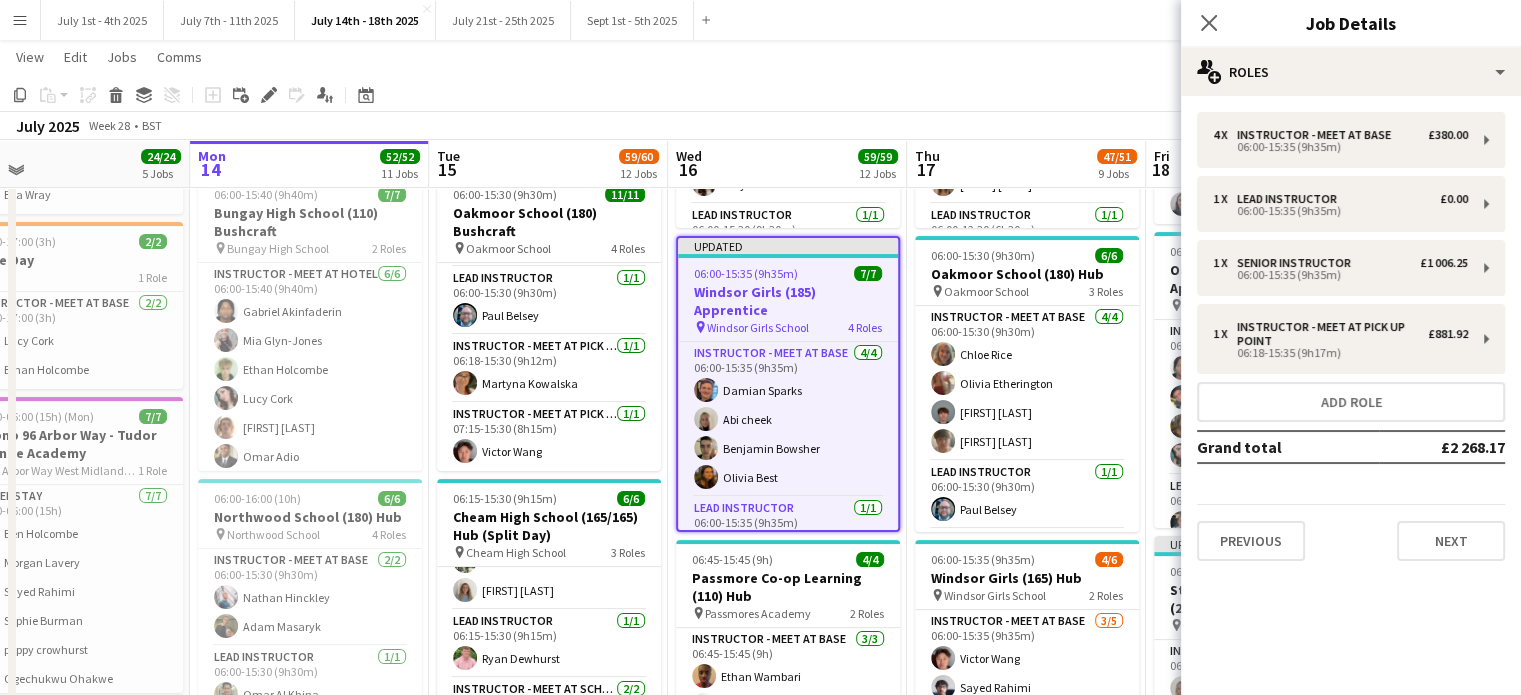 drag, startPoint x: 1215, startPoint y: 26, endPoint x: 1081, endPoint y: 114, distance: 160.3122 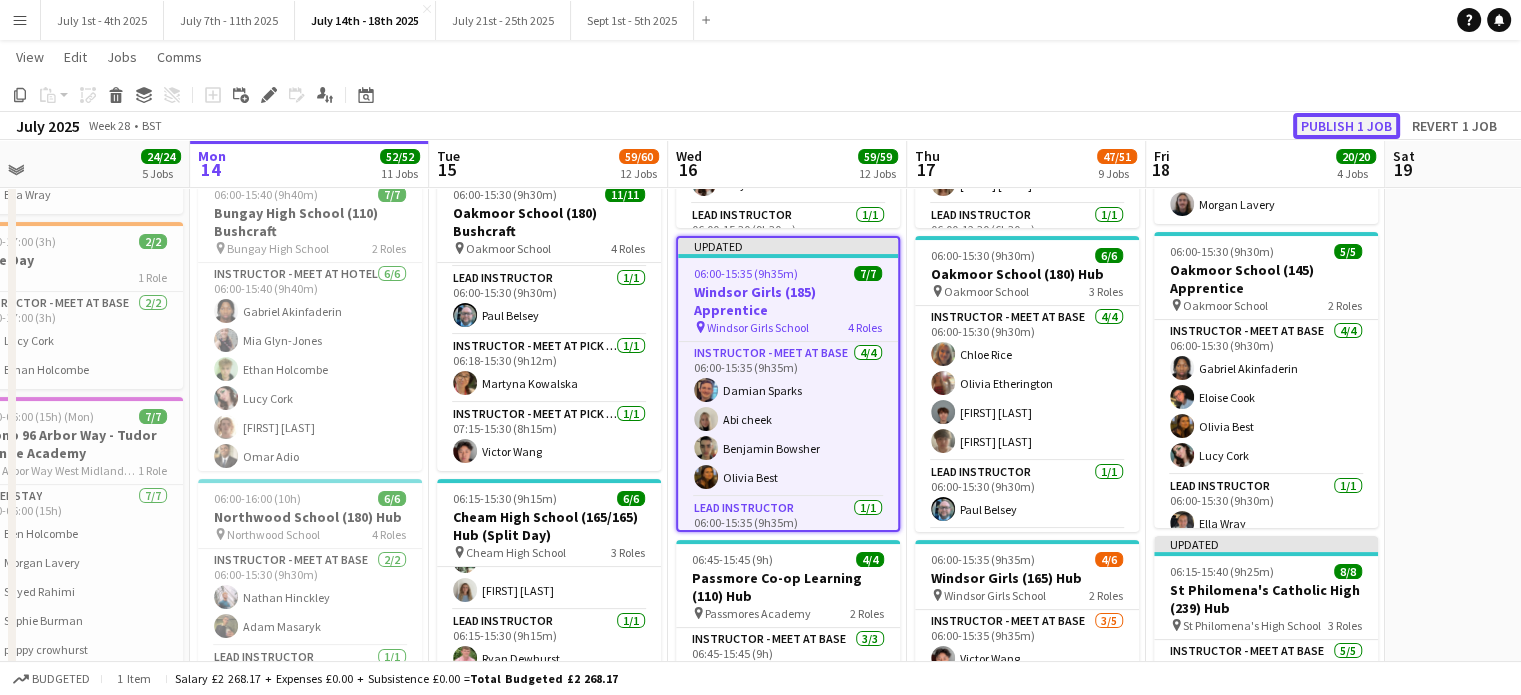 click on "Publish 1 job" 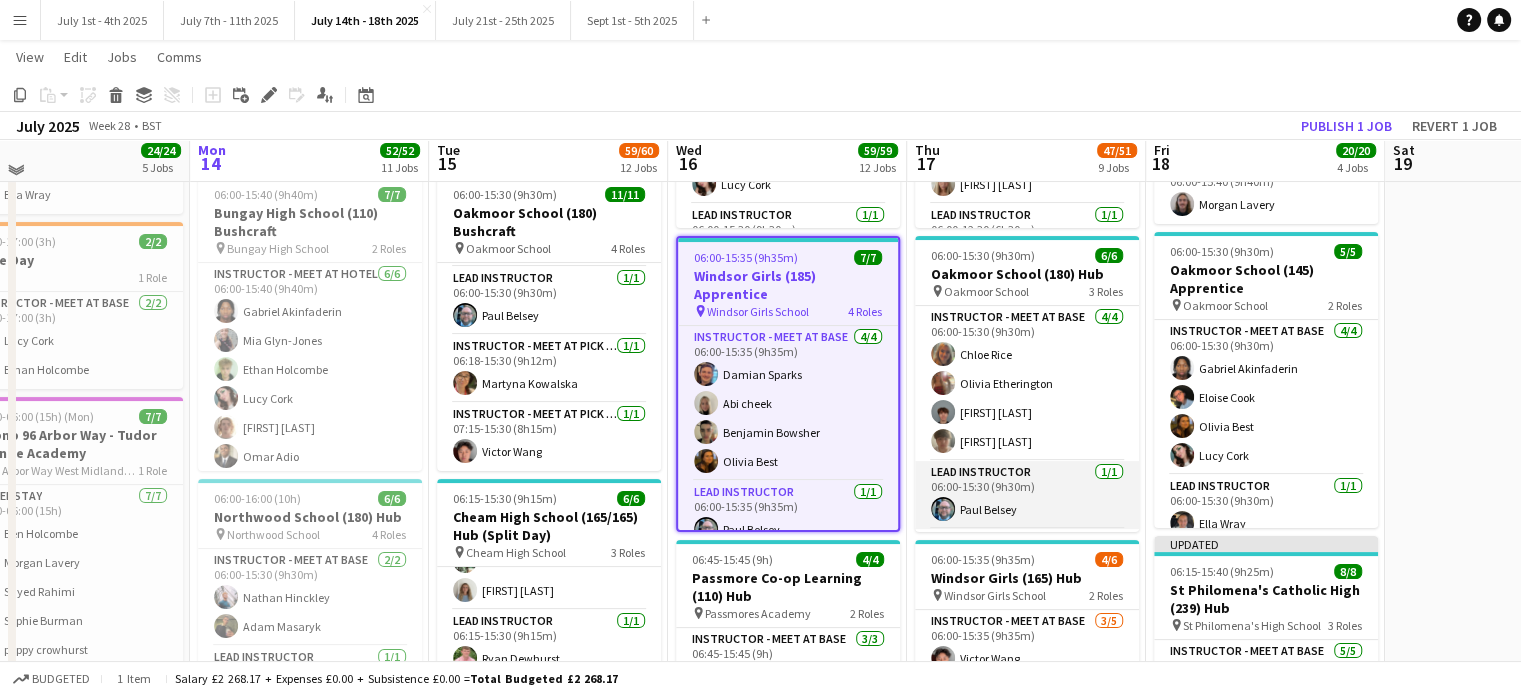 scroll, scrollTop: 200, scrollLeft: 0, axis: vertical 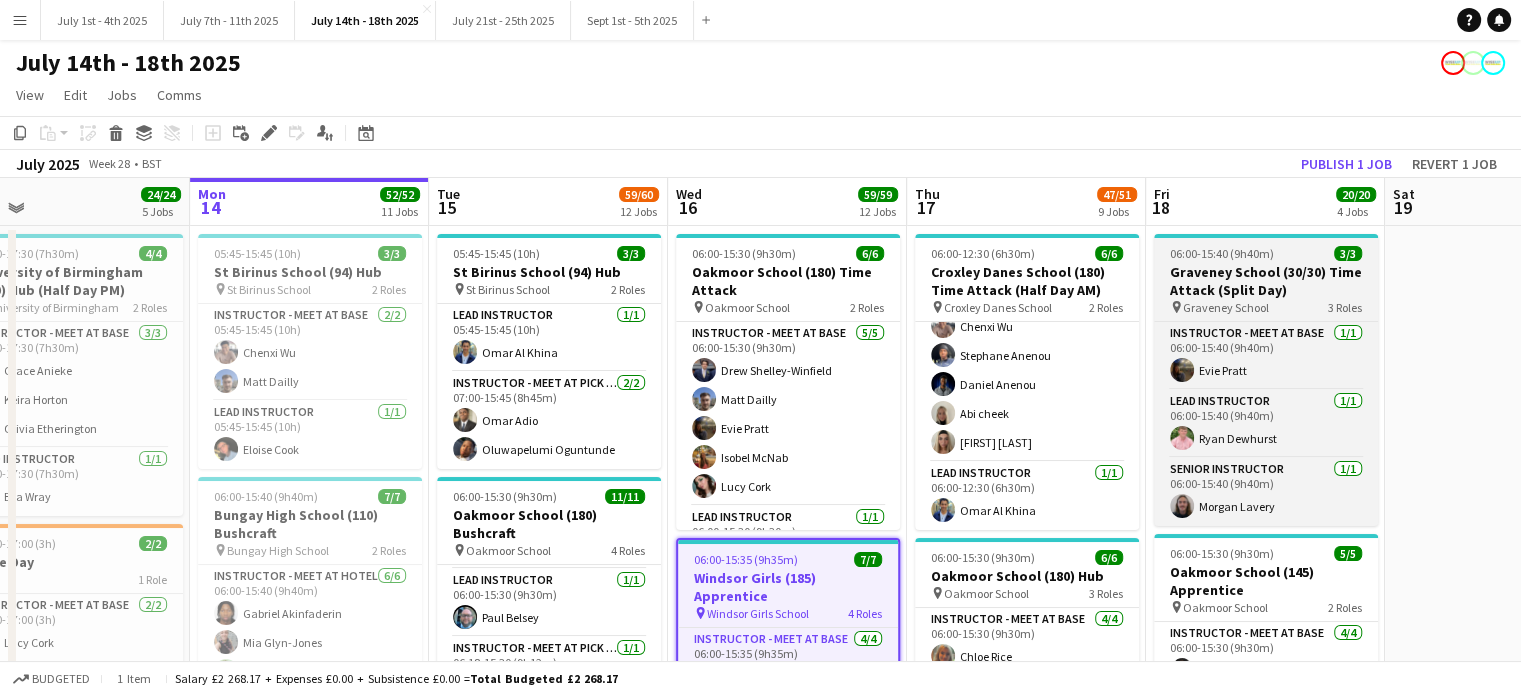 drag, startPoint x: 985, startPoint y: 480, endPoint x: 1156, endPoint y: 278, distance: 264.66016 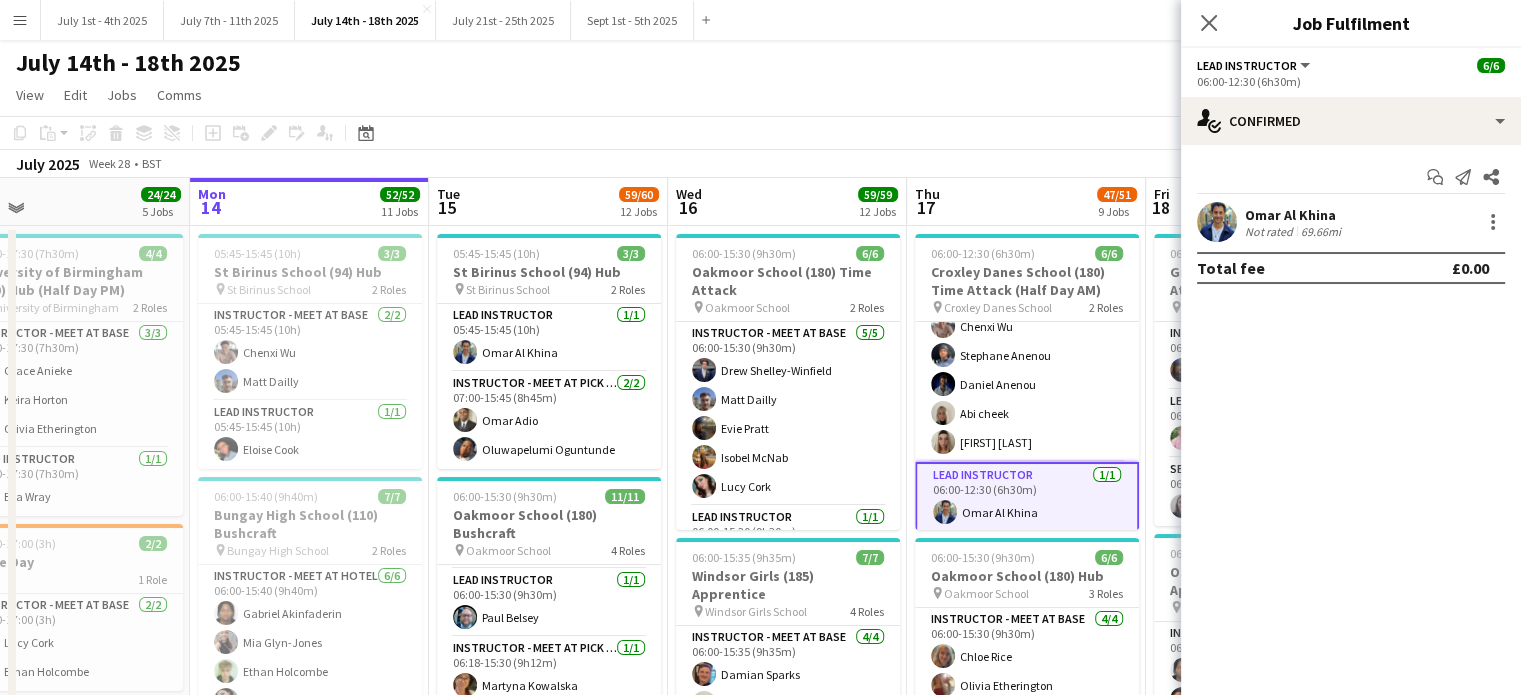 click on "[FIRST] [LAST]" at bounding box center (1351, 222) 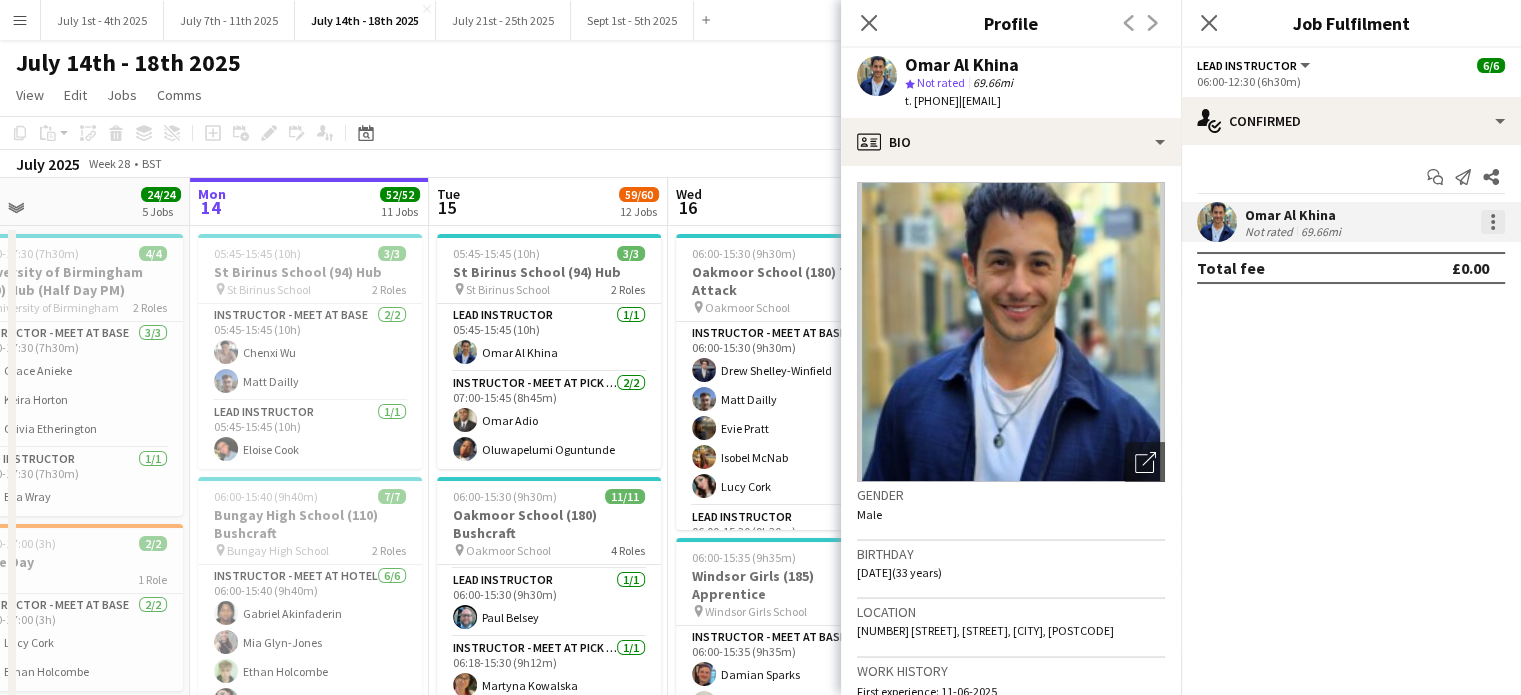click at bounding box center [1493, 222] 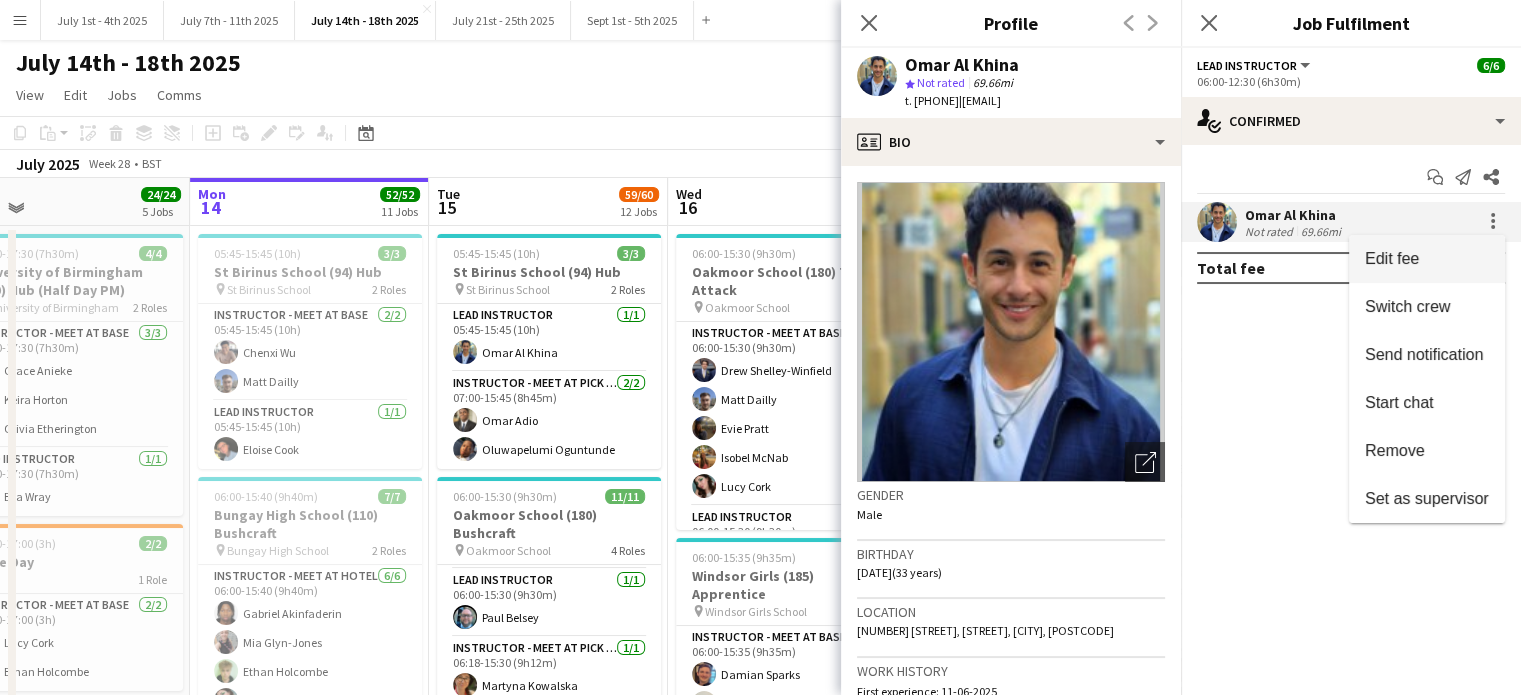click on "Edit fee" at bounding box center (1427, 259) 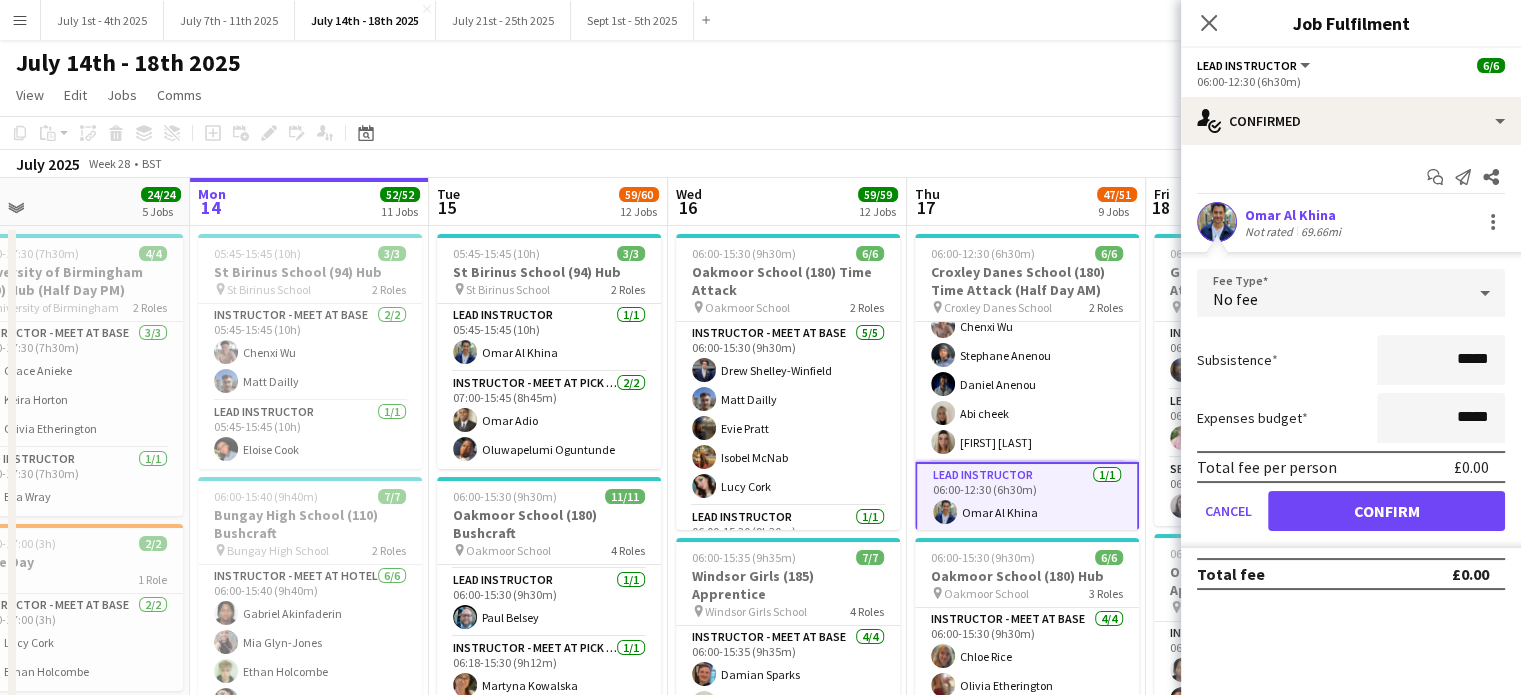 click on "*****" at bounding box center (1441, 360) 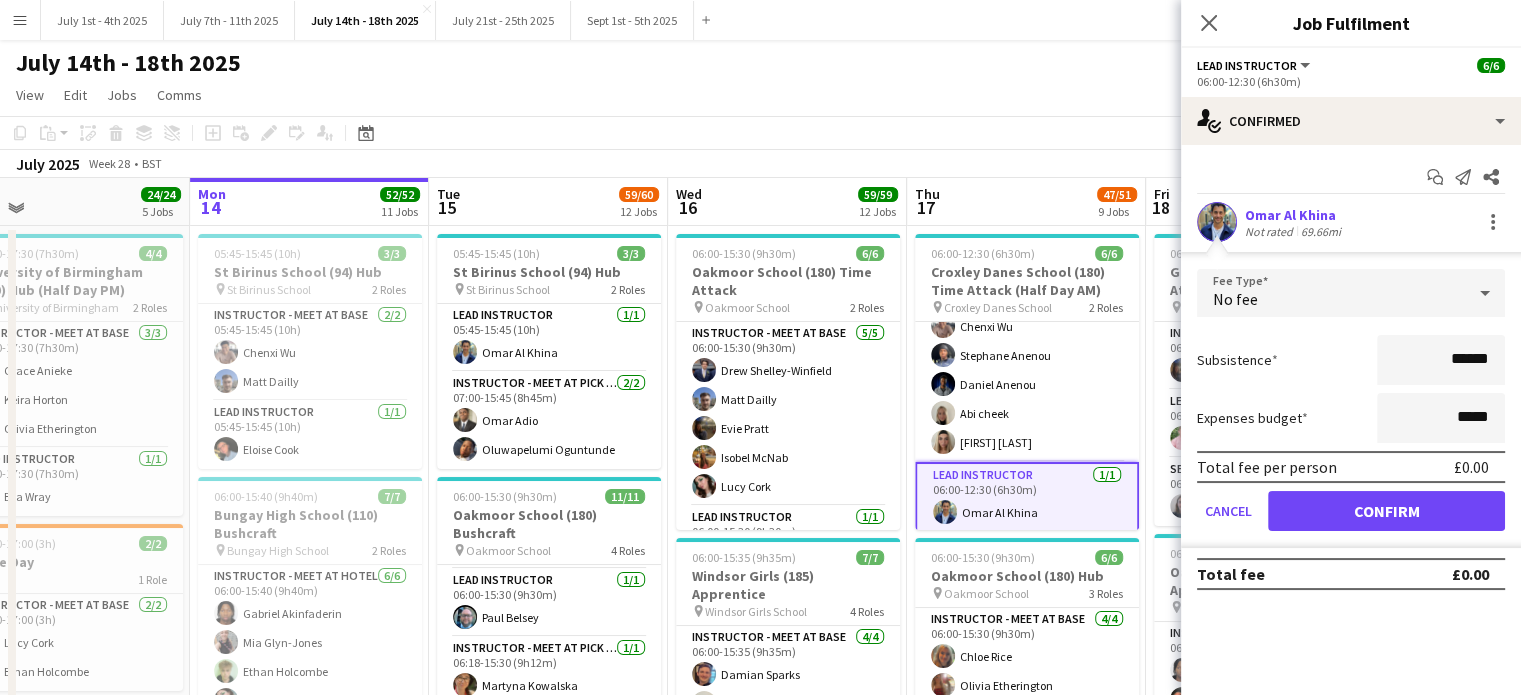 type on "*******" 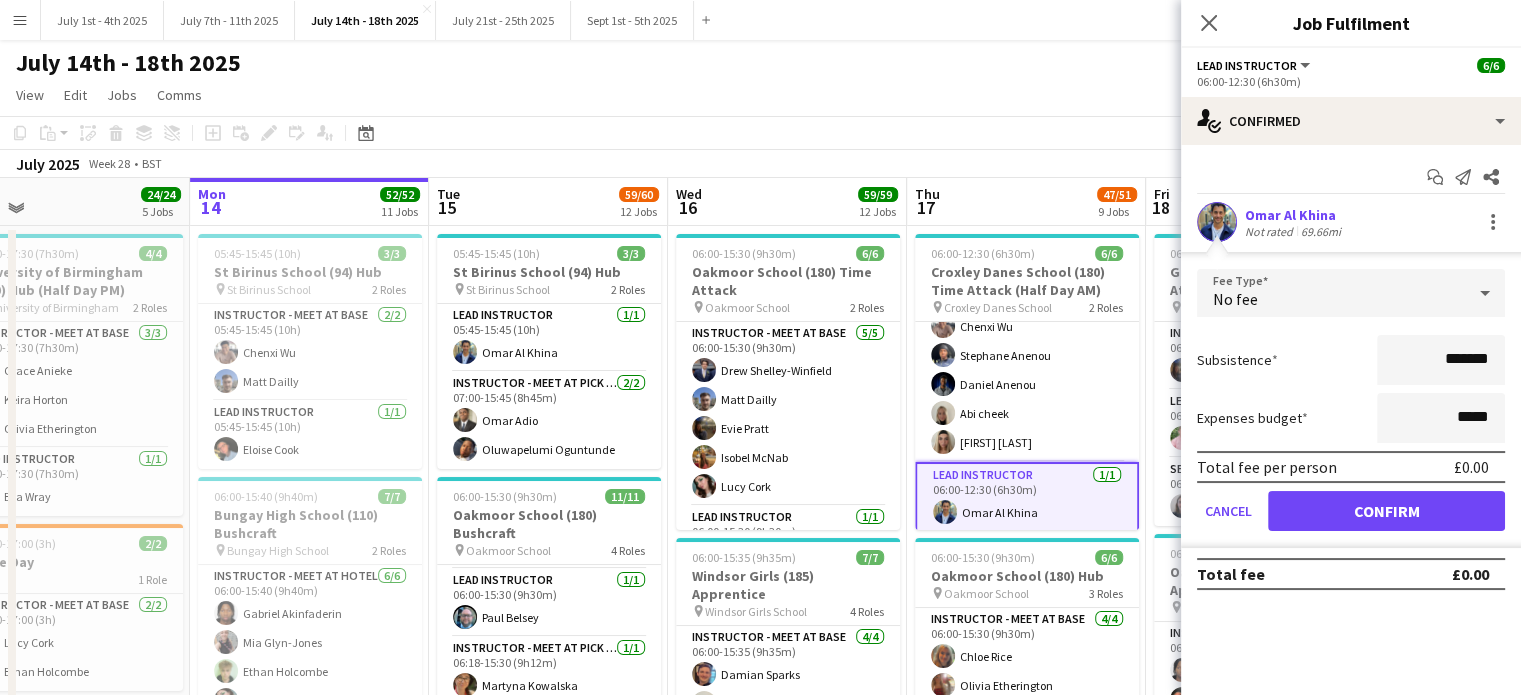 click on "Confirm" at bounding box center (1386, 511) 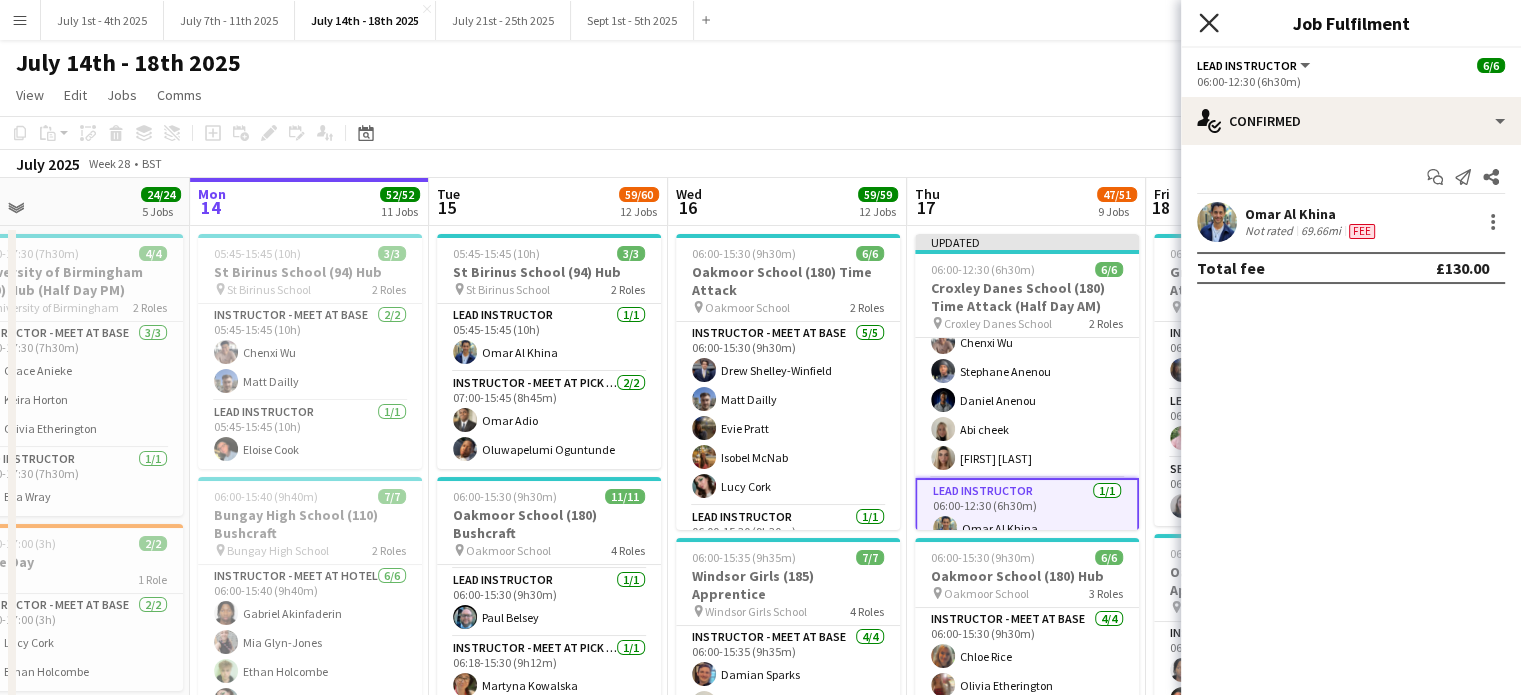 click 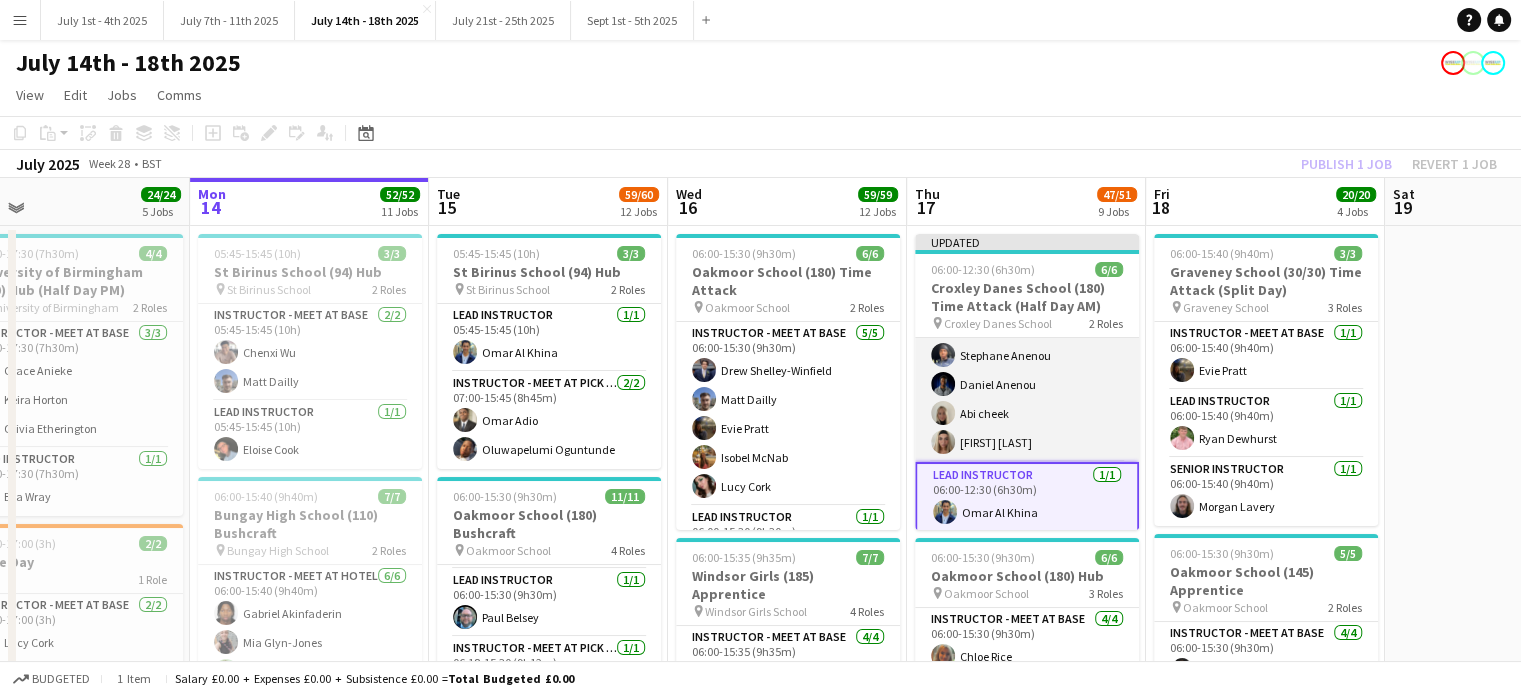 scroll, scrollTop: 63, scrollLeft: 0, axis: vertical 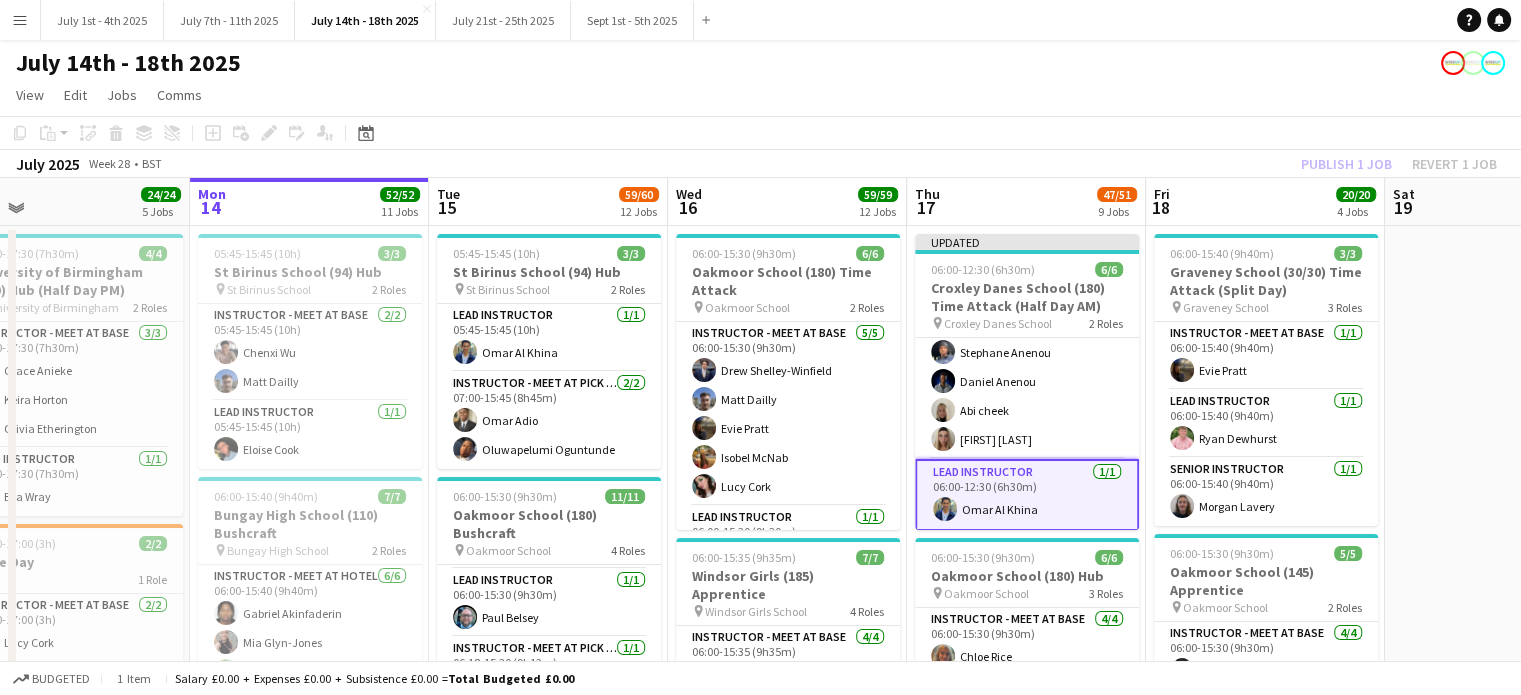 click on "[FIRST] [LAST]" at bounding box center [1027, 495] 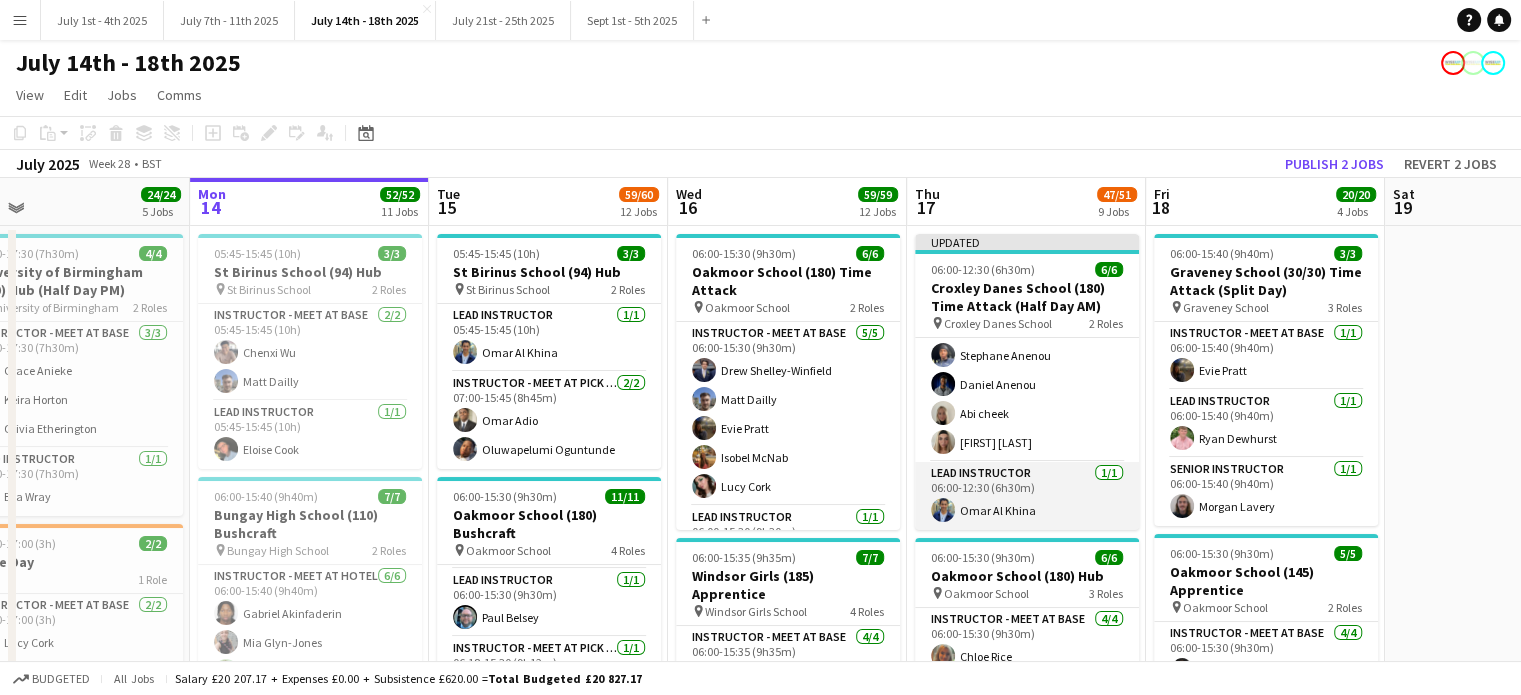 click on "[FIRST] [LAST]" at bounding box center (1027, 496) 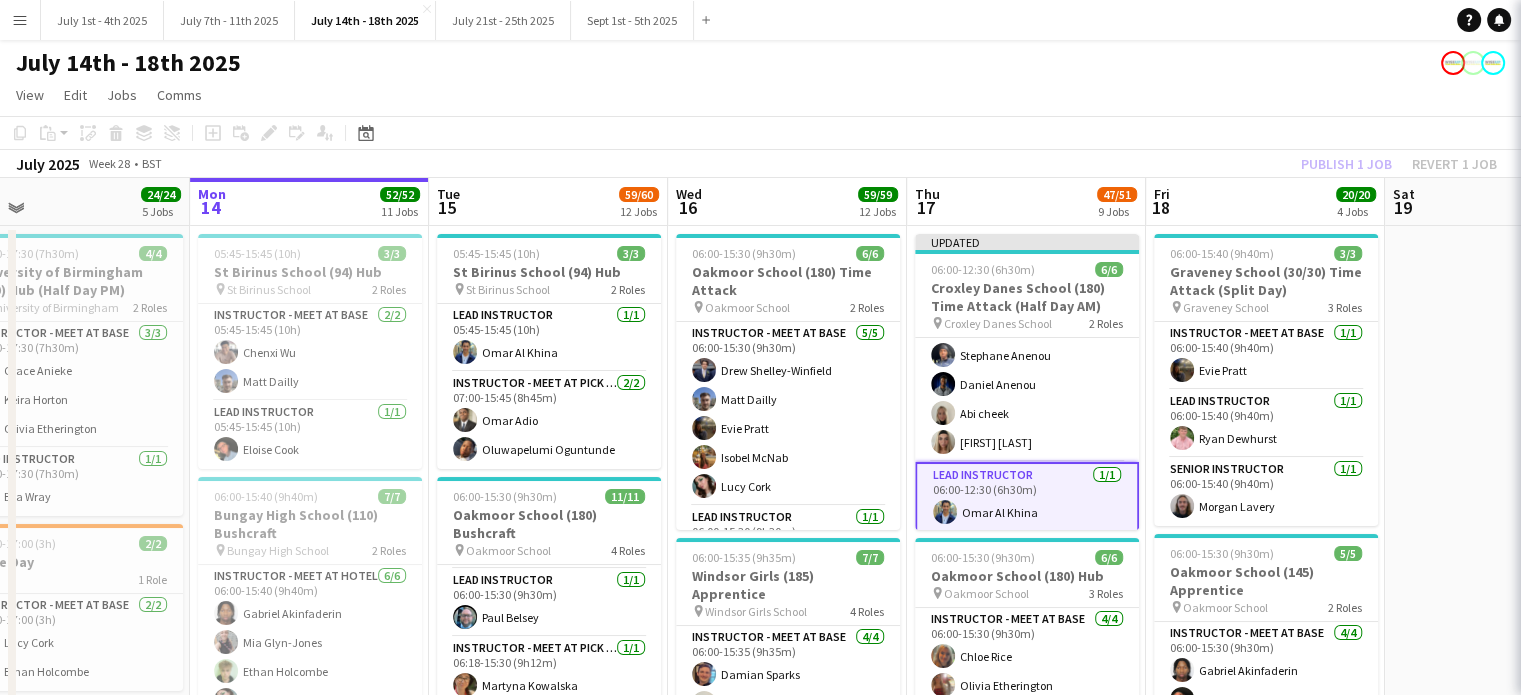 scroll, scrollTop: 63, scrollLeft: 0, axis: vertical 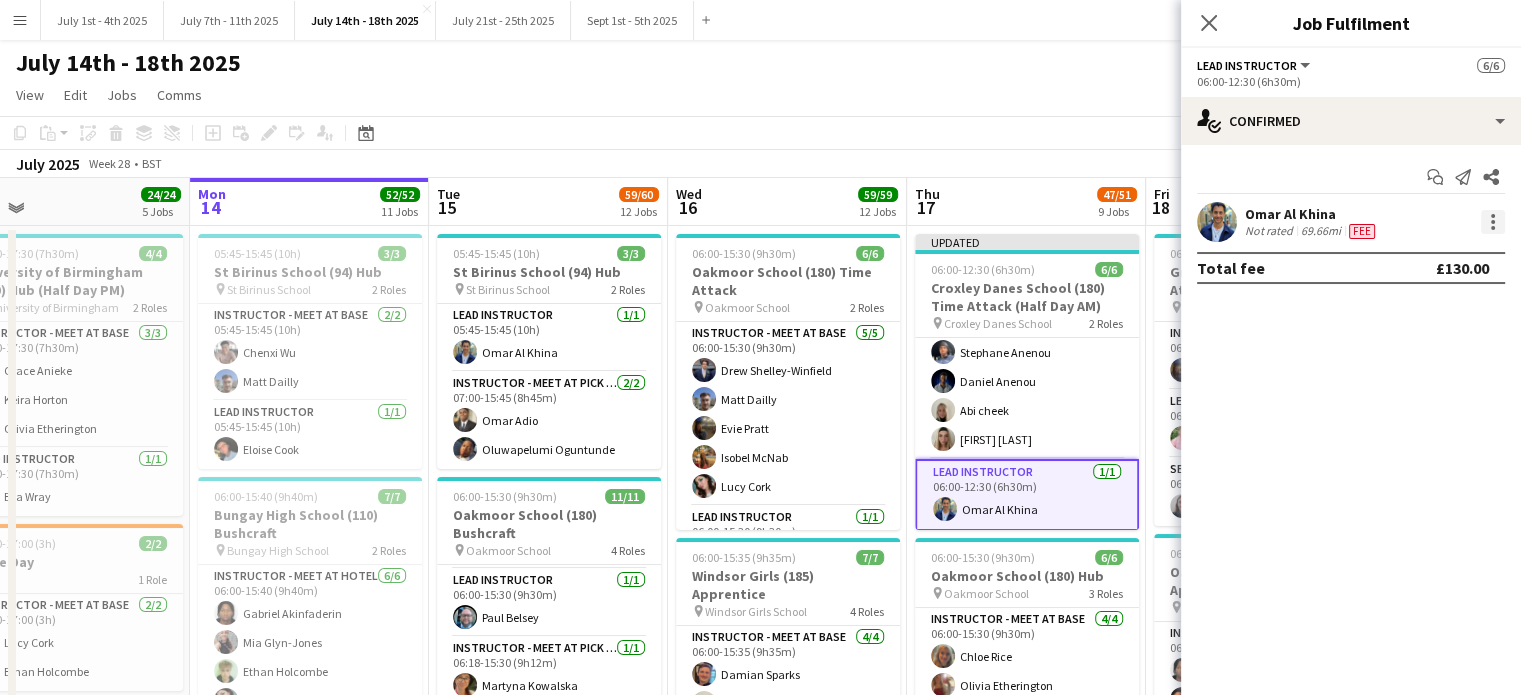 click at bounding box center (1493, 222) 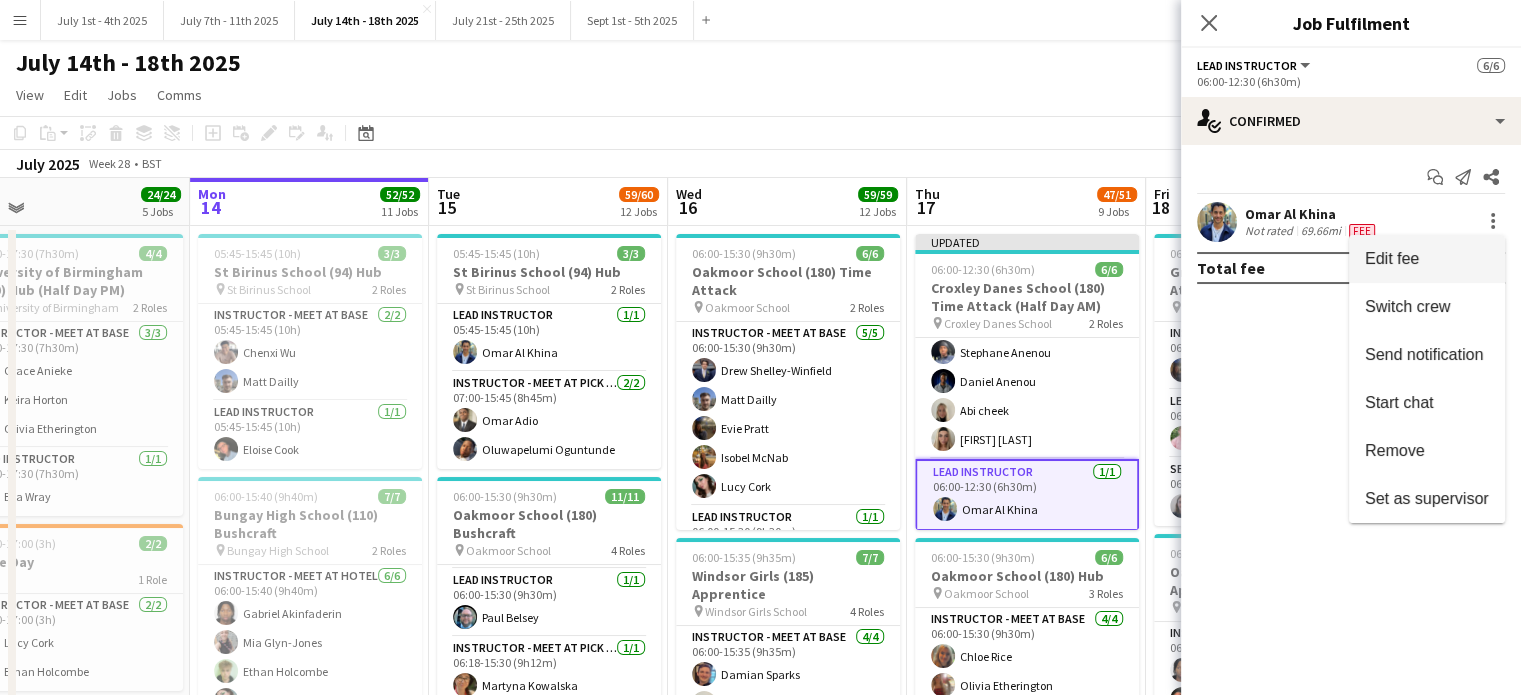 click on "Edit fee" at bounding box center (1427, 259) 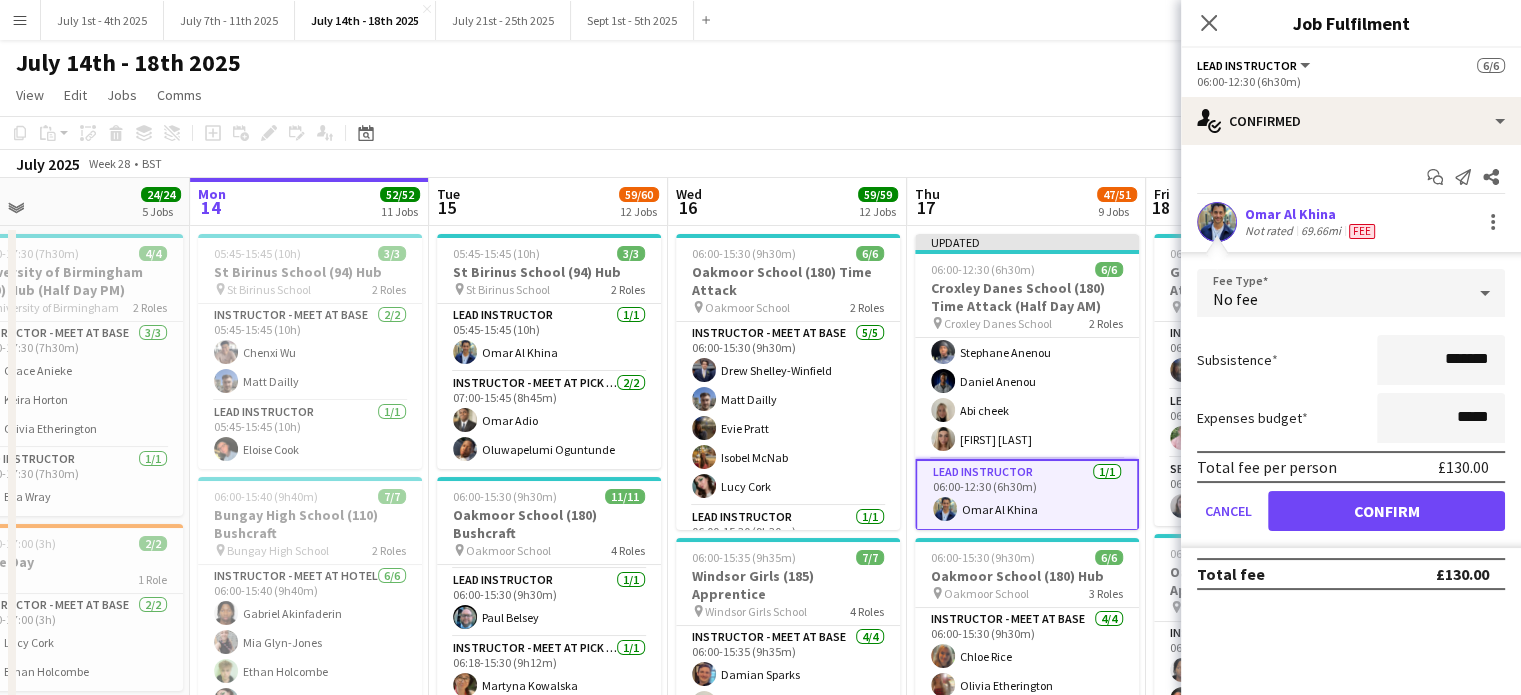 click on "No fee" at bounding box center [1331, 293] 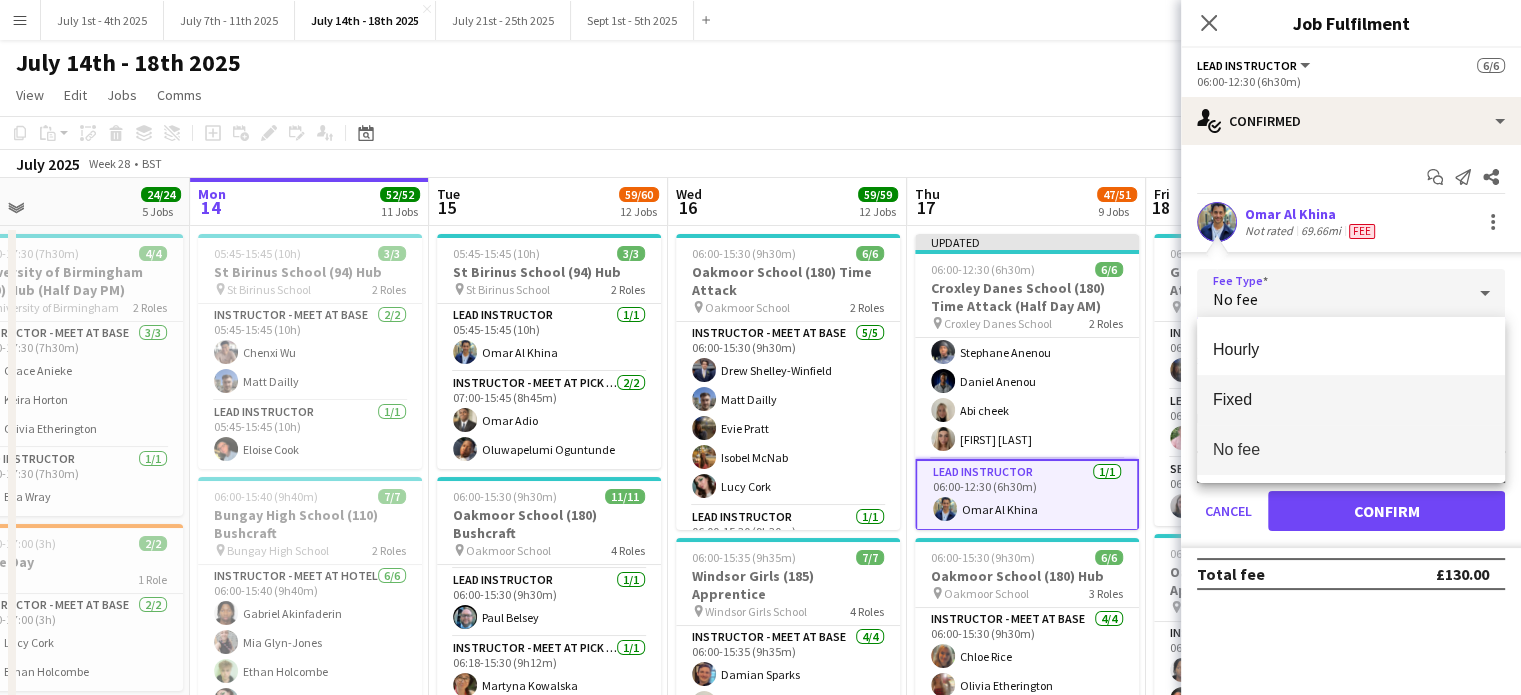 click on "Fixed" at bounding box center (1351, 400) 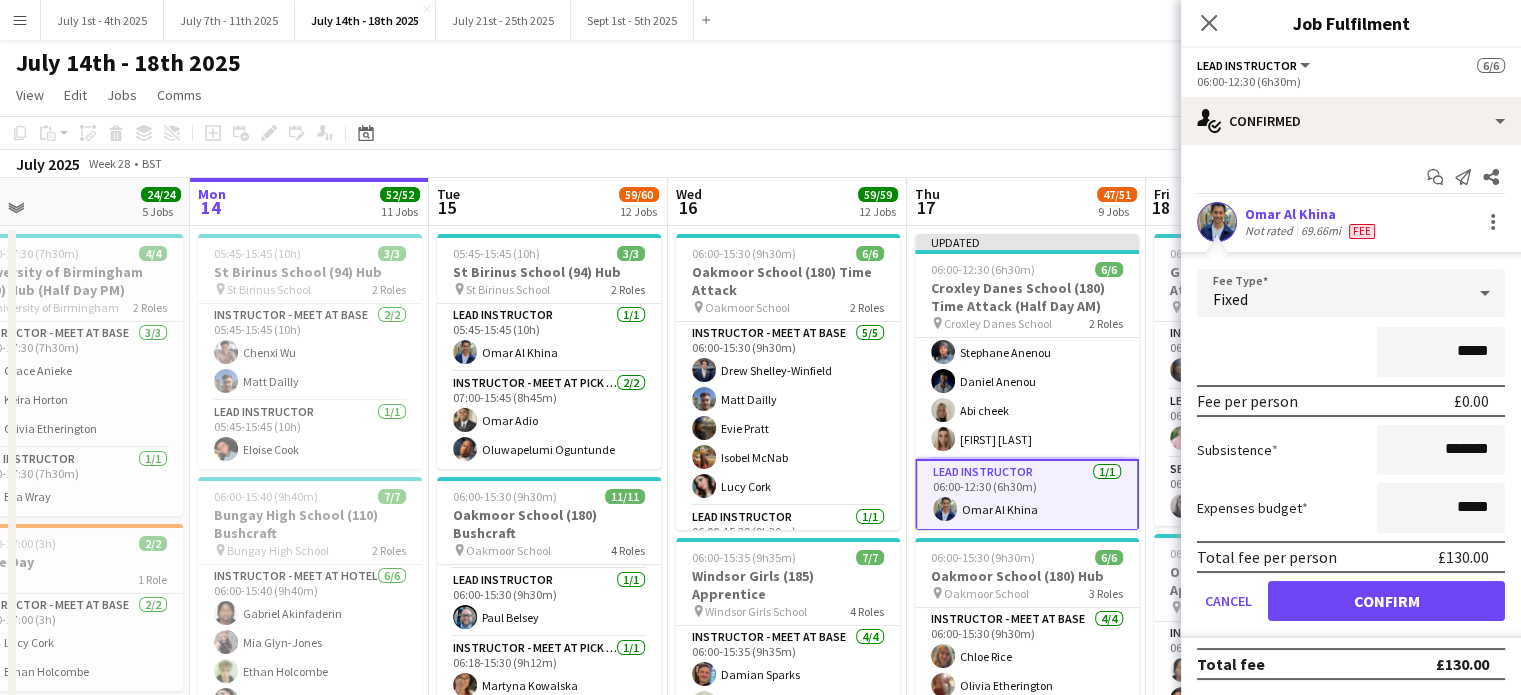 click on "*****" at bounding box center [1441, 352] 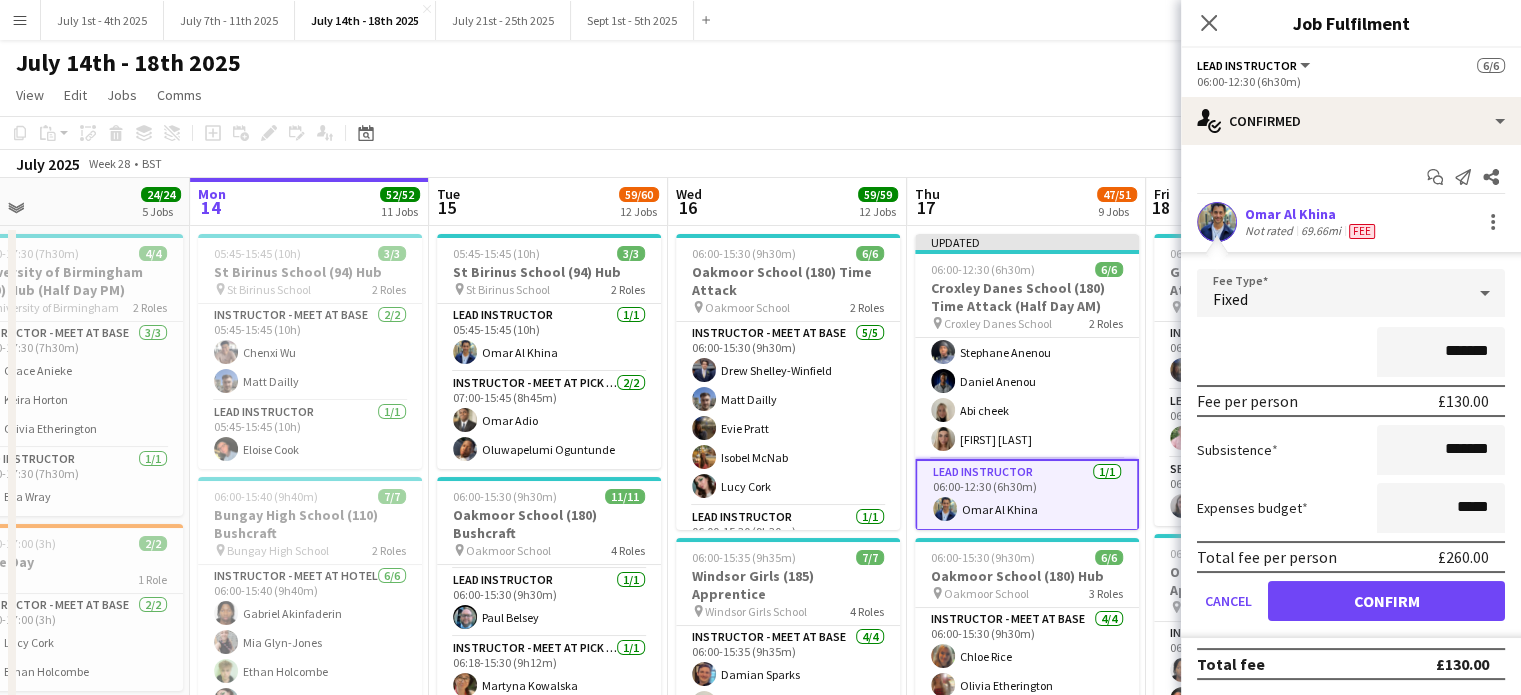type on "*******" 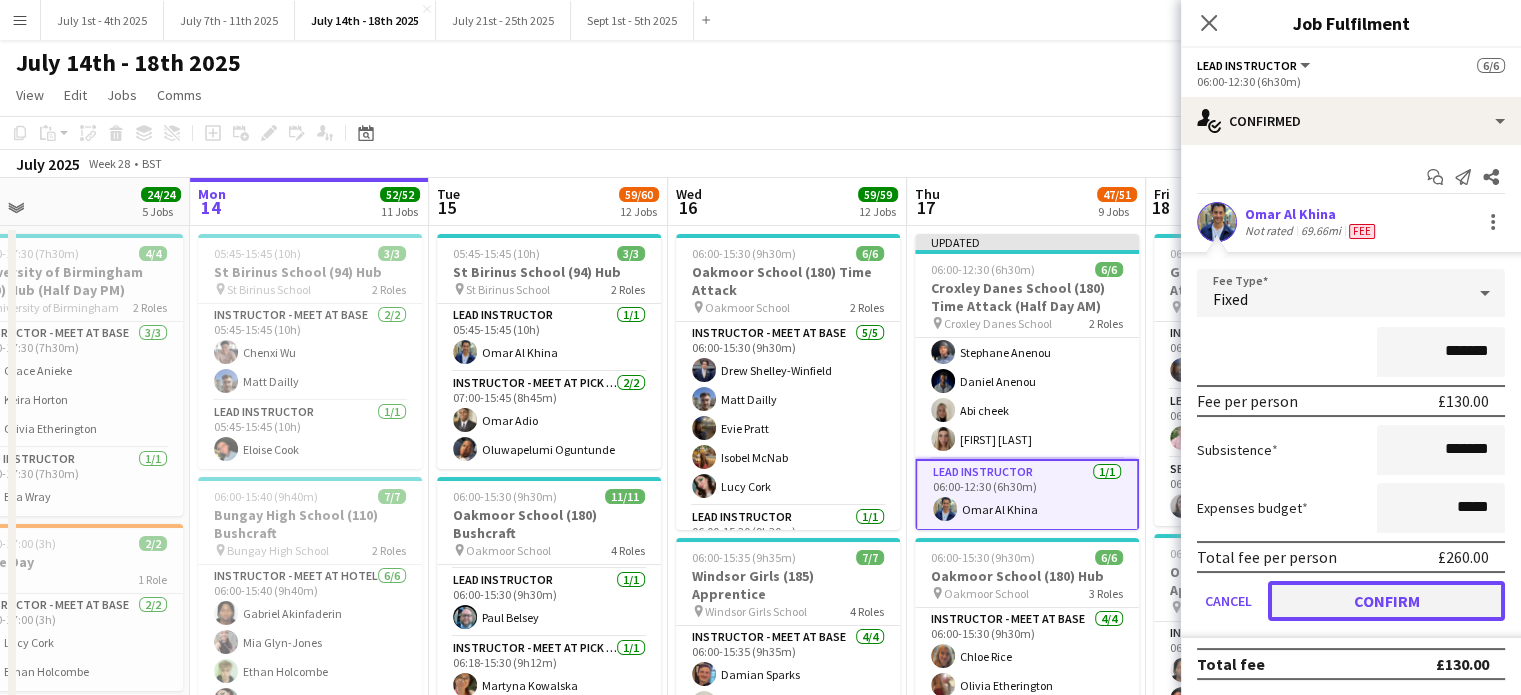 click on "Confirm" at bounding box center [1386, 601] 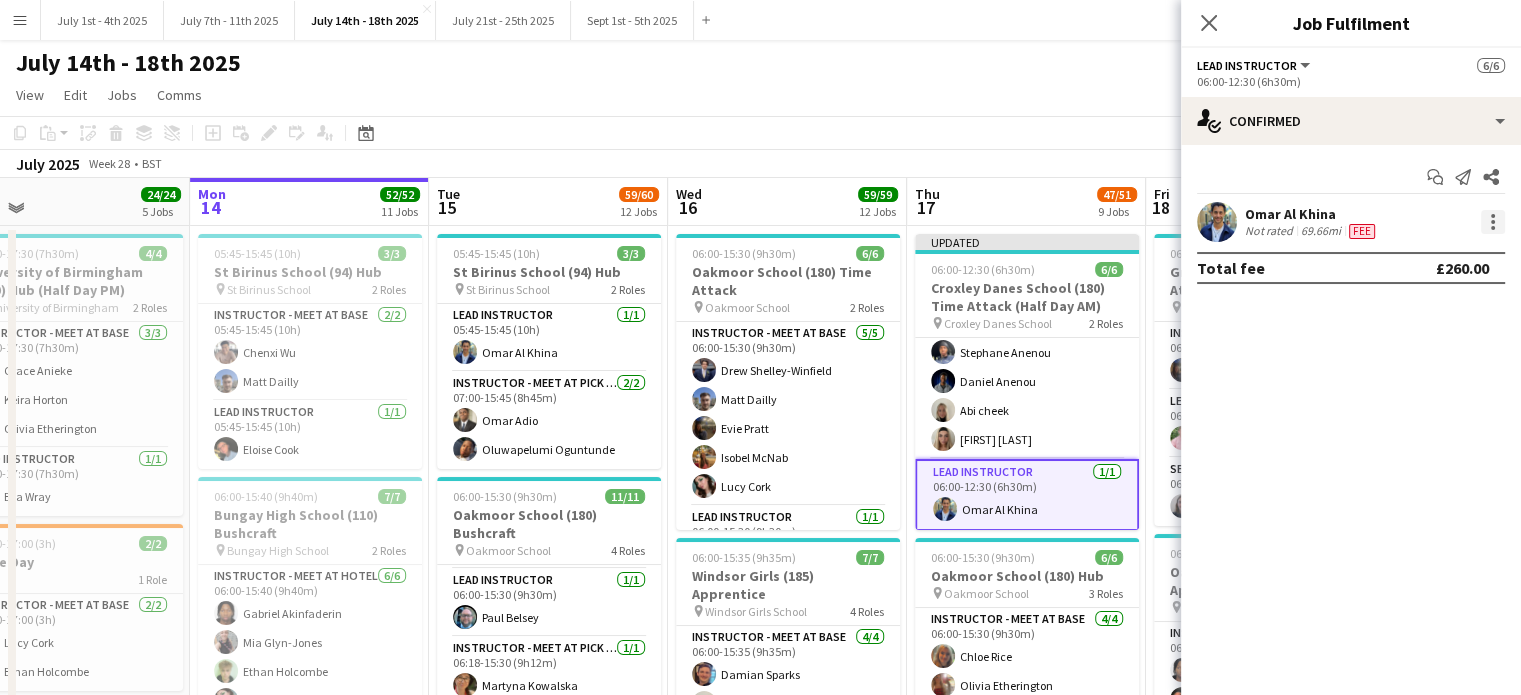 click at bounding box center [1493, 222] 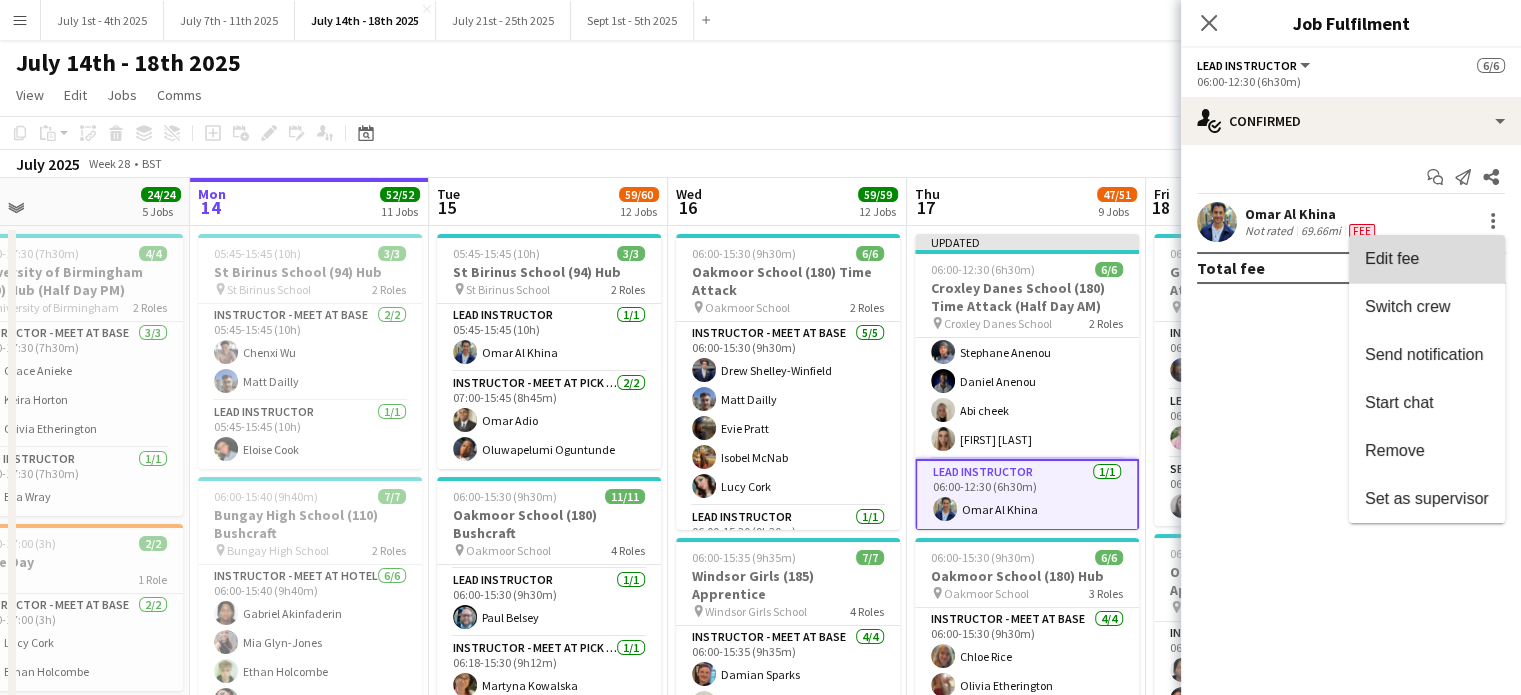 click on "Edit fee" at bounding box center [1427, 259] 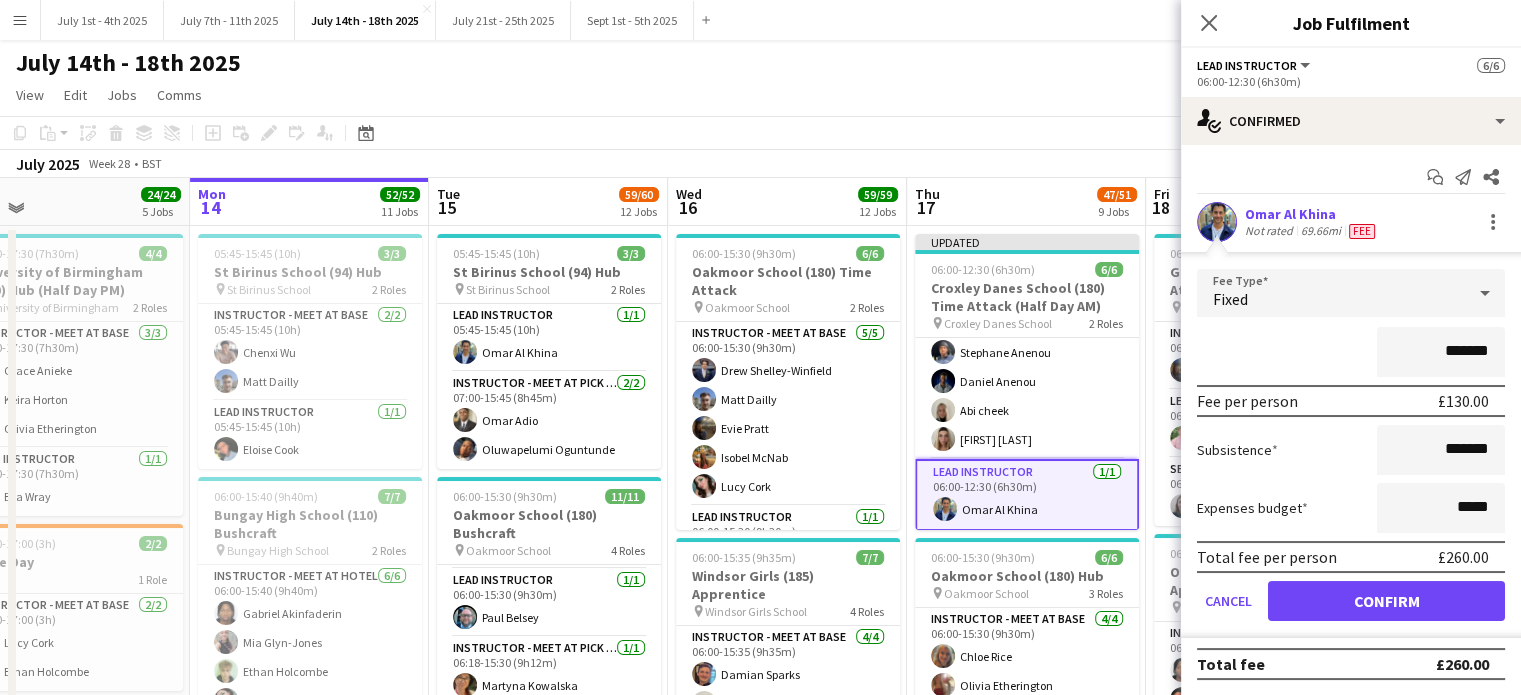 click on "Fixed" at bounding box center [1331, 293] 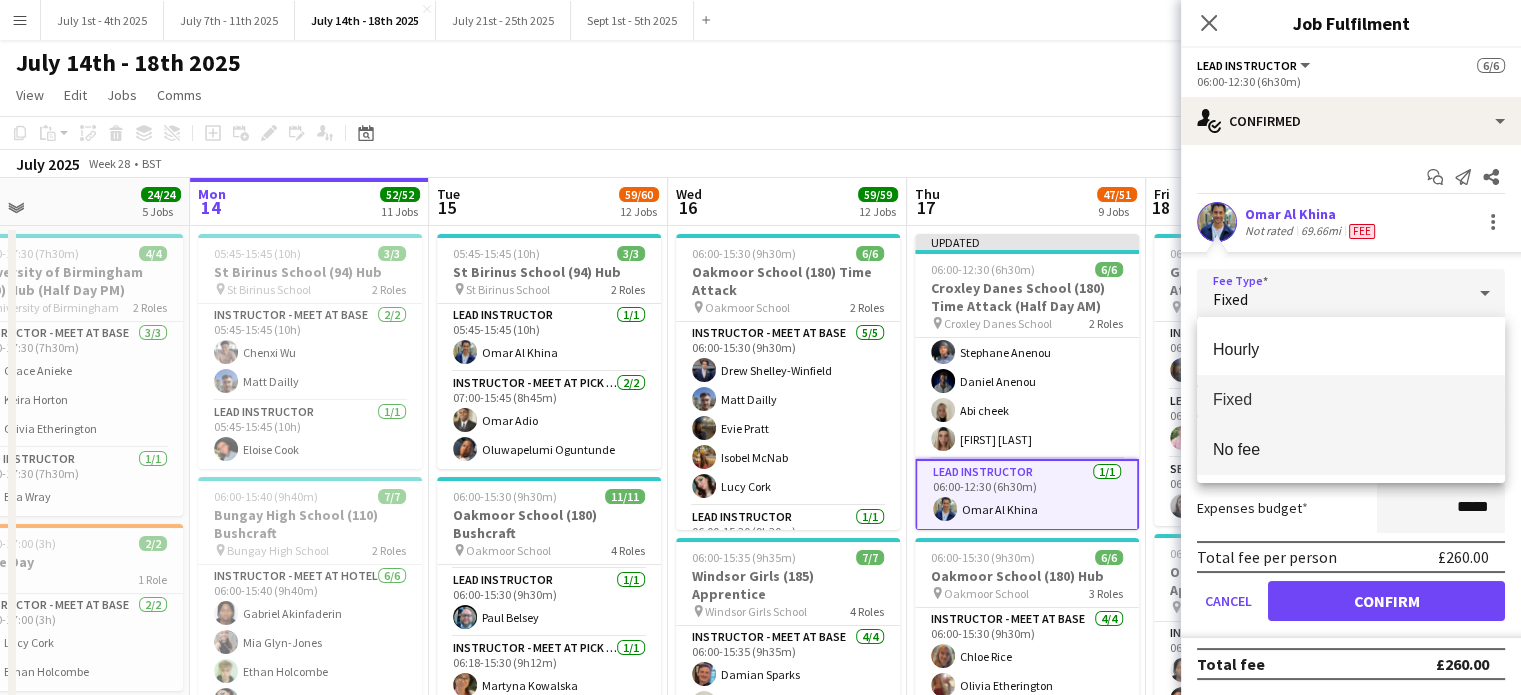 click on "No fee" at bounding box center (1351, 449) 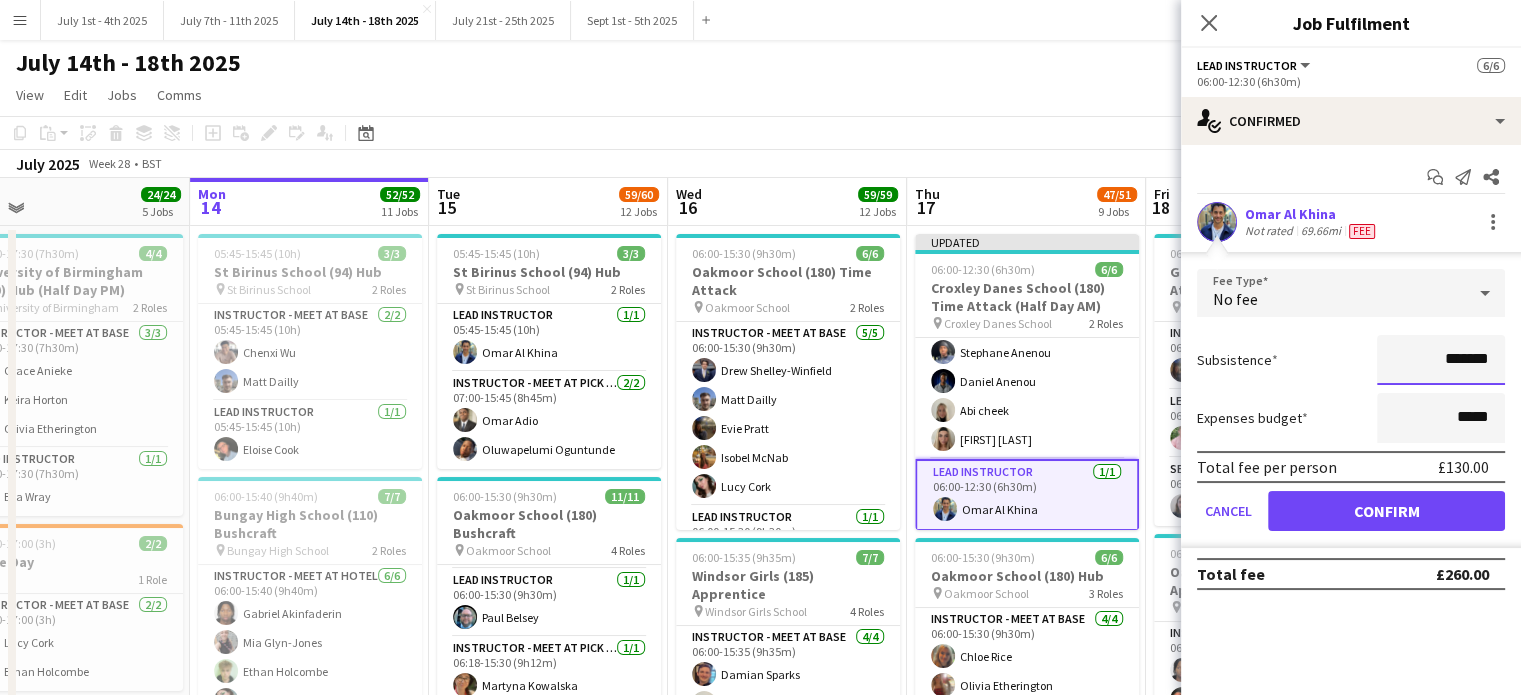 click on "*******" at bounding box center (1441, 360) 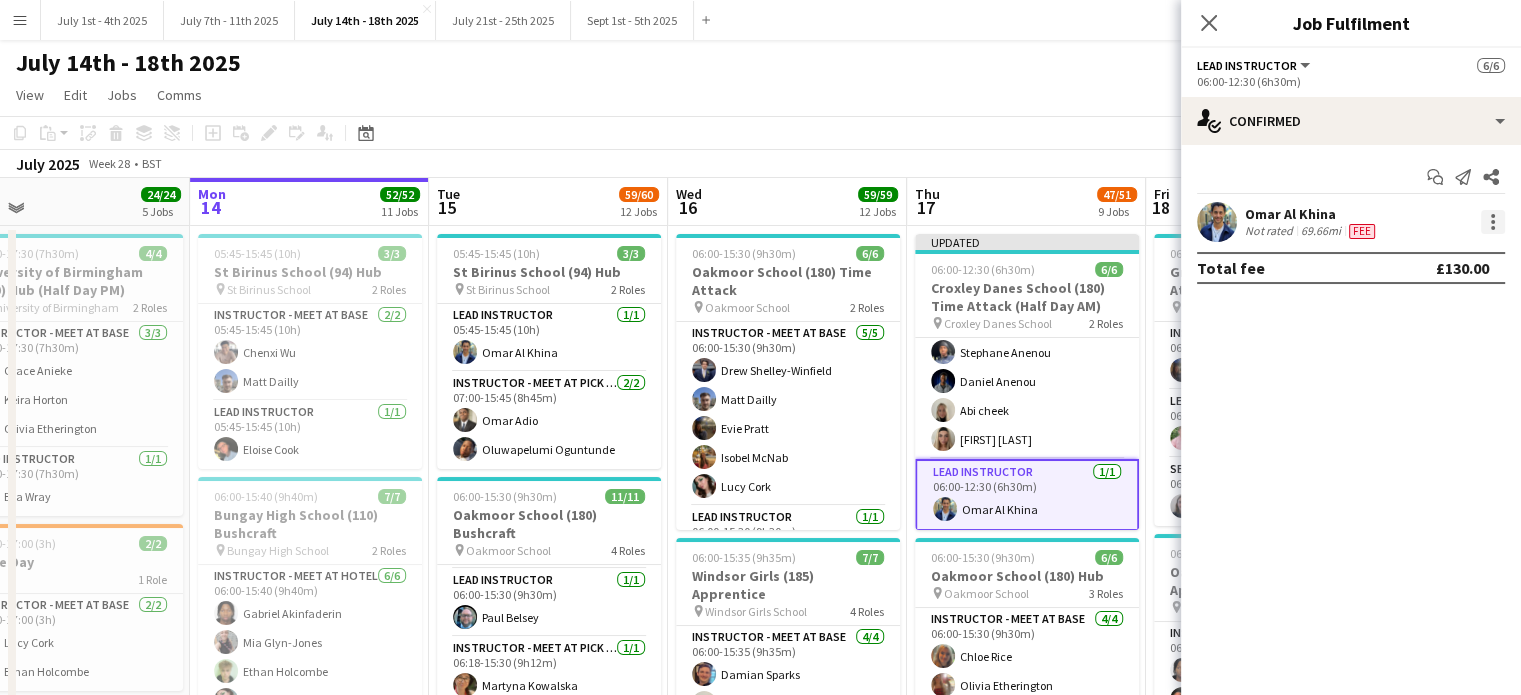 click at bounding box center (1493, 222) 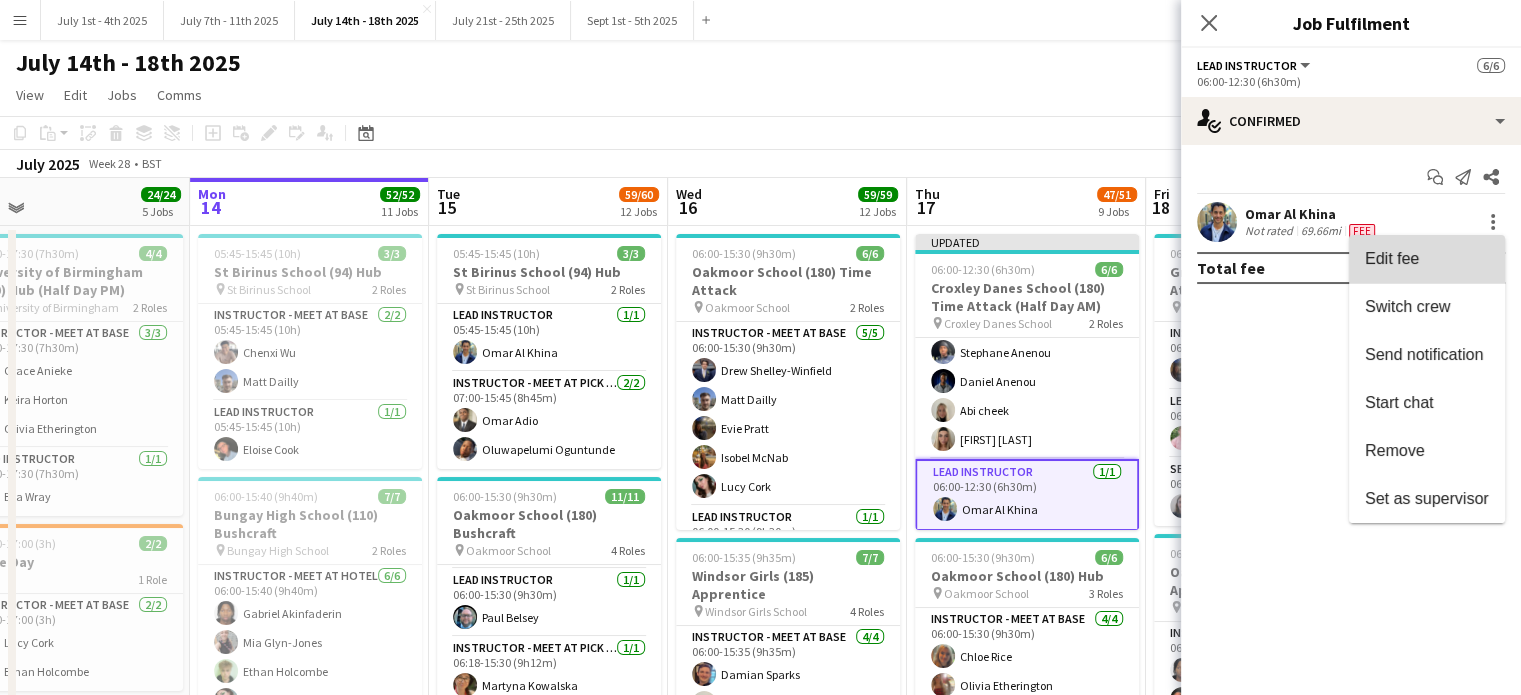 click on "Edit fee" at bounding box center (1427, 259) 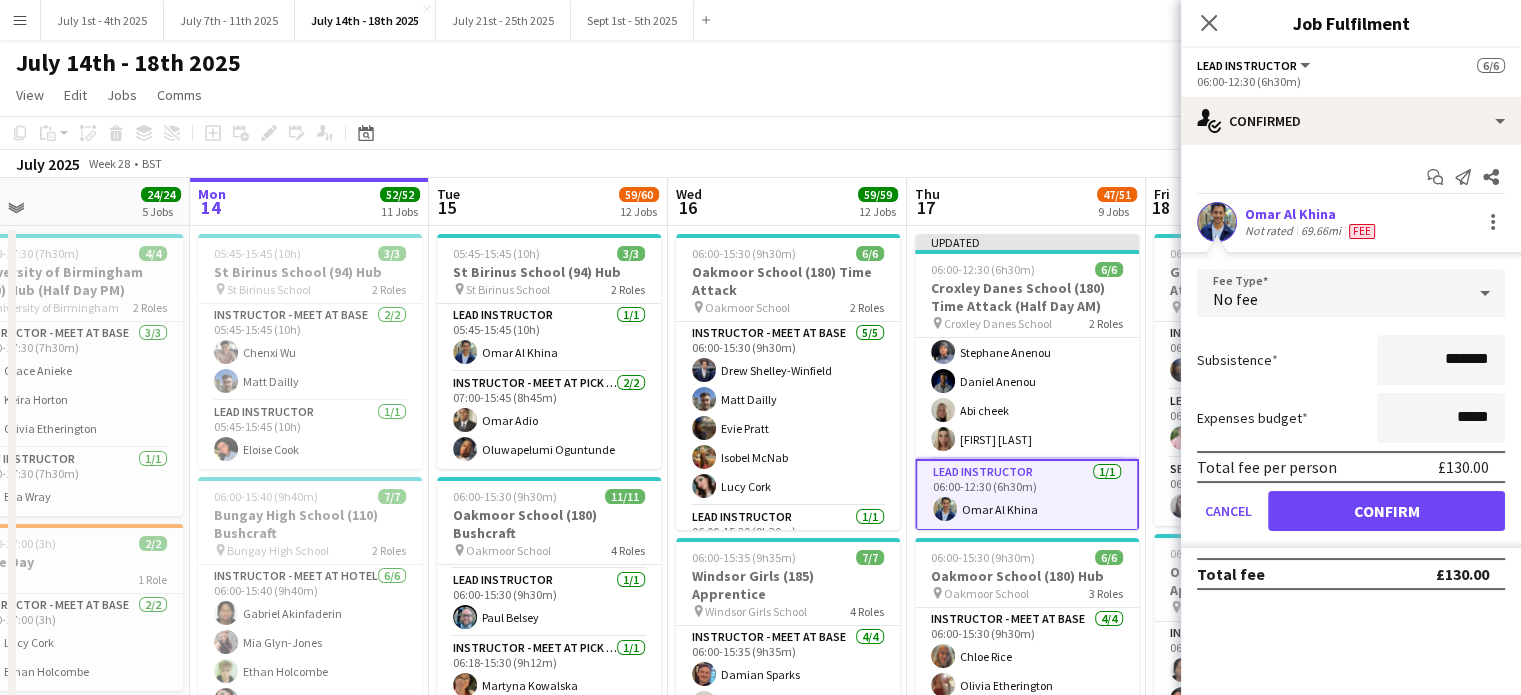 click on "*******" at bounding box center (1441, 360) 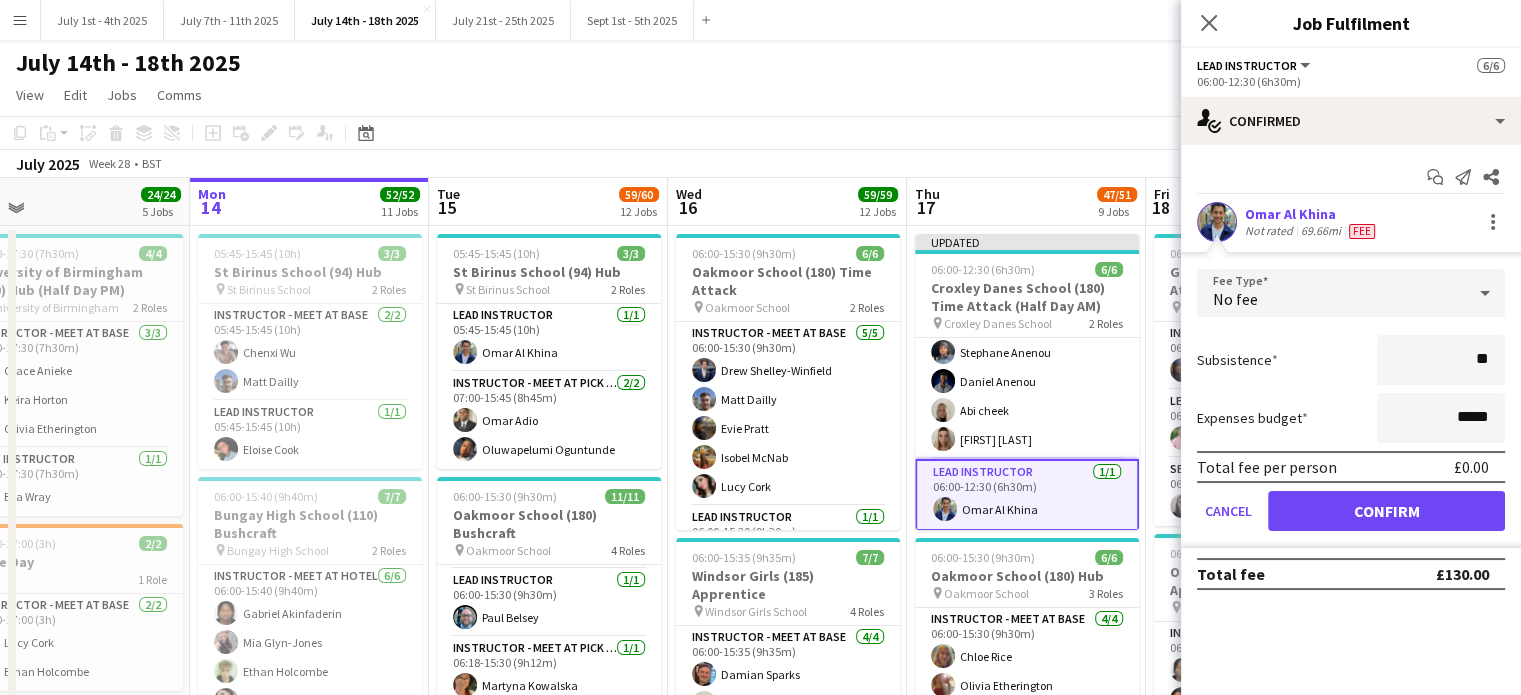 type on "**" 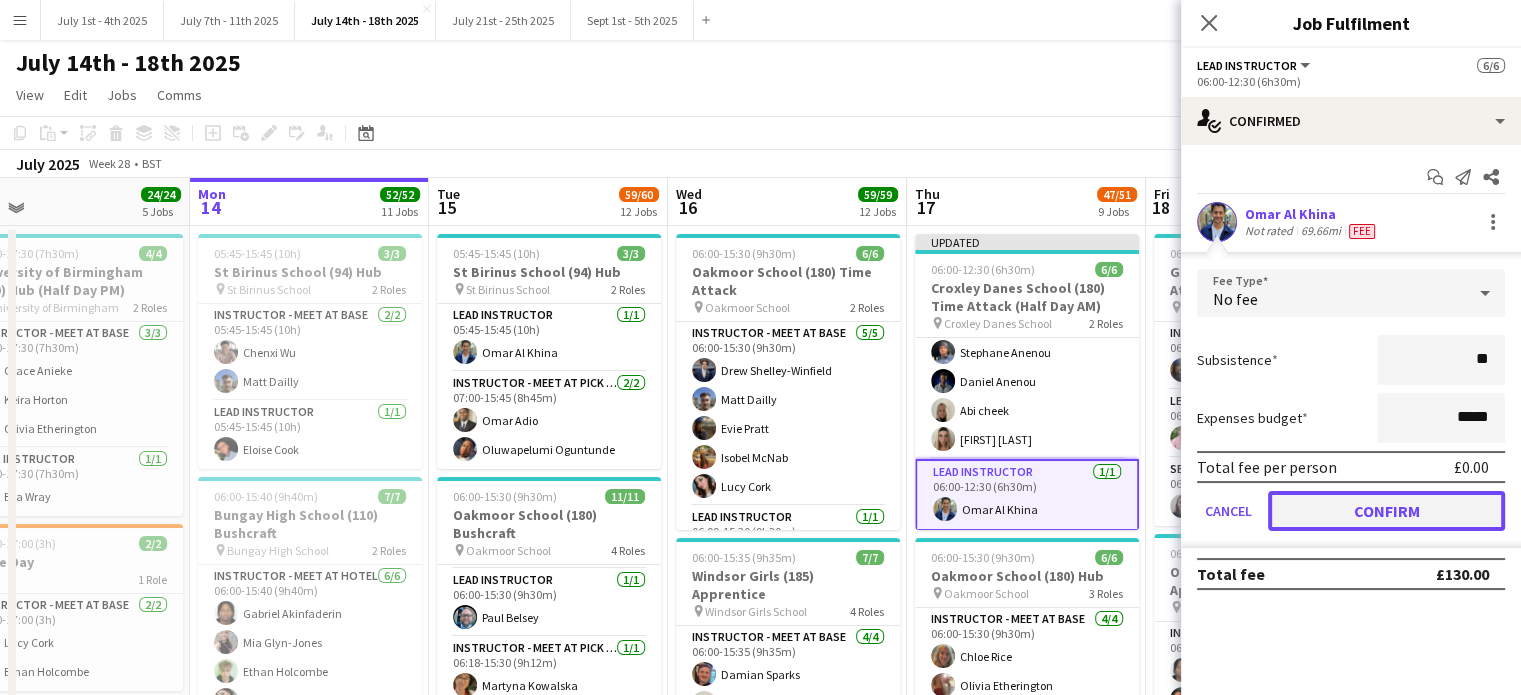 click on "Confirm" at bounding box center (1386, 511) 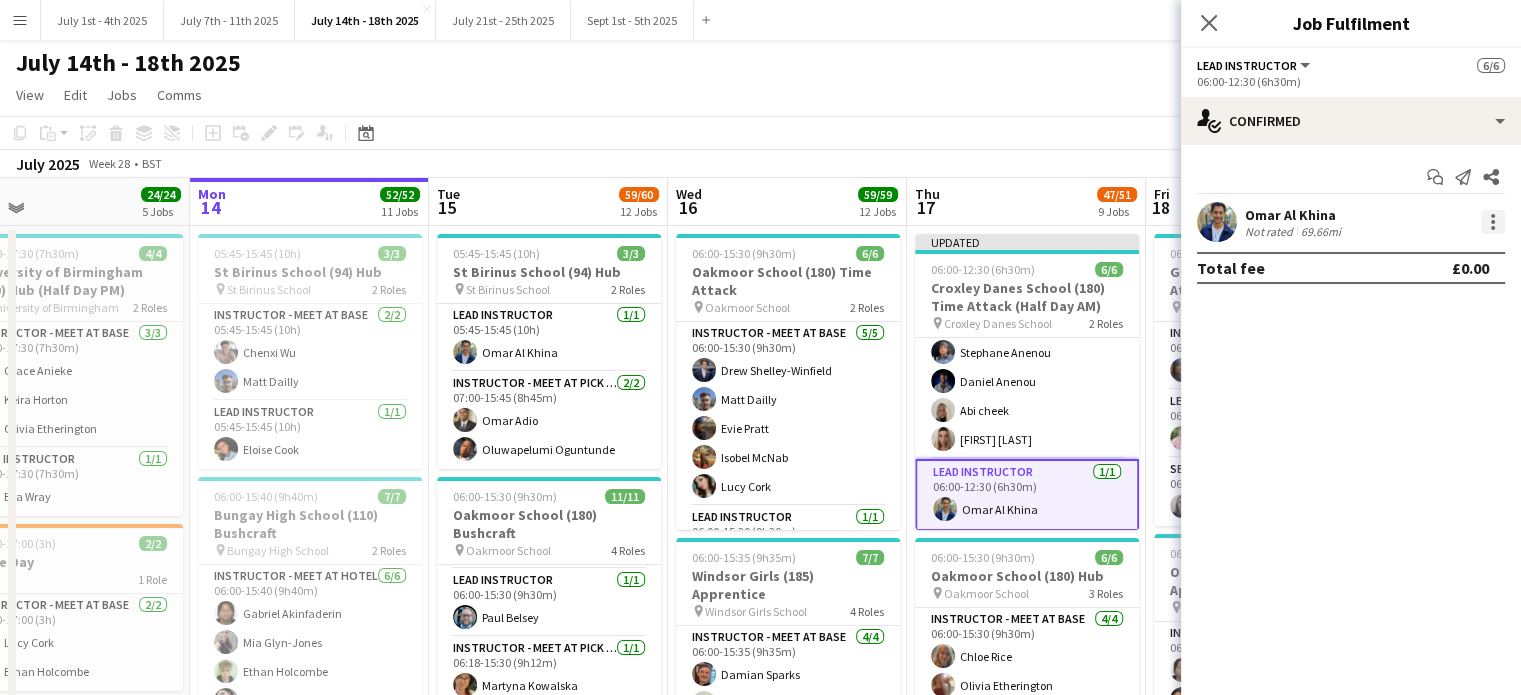 click at bounding box center [1493, 222] 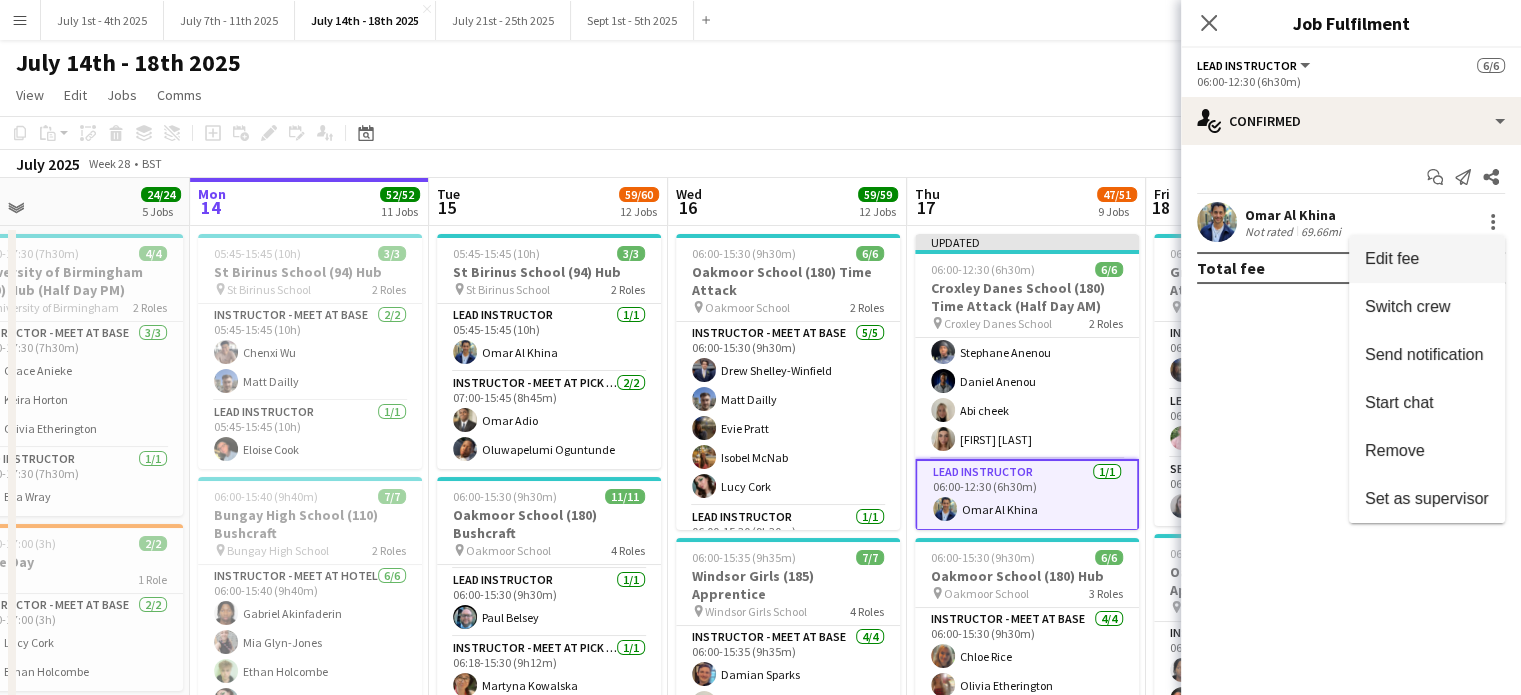 click on "Edit fee" at bounding box center [1427, 259] 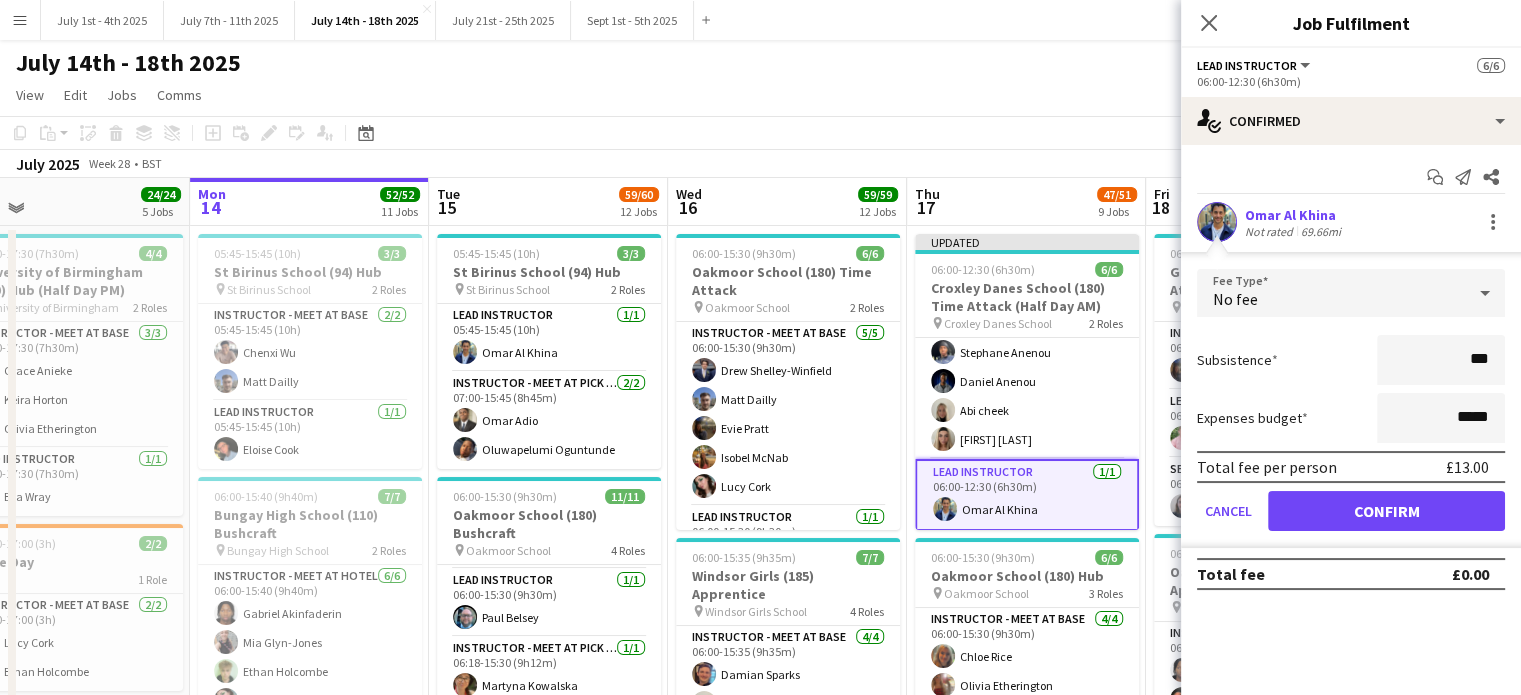 type on "**" 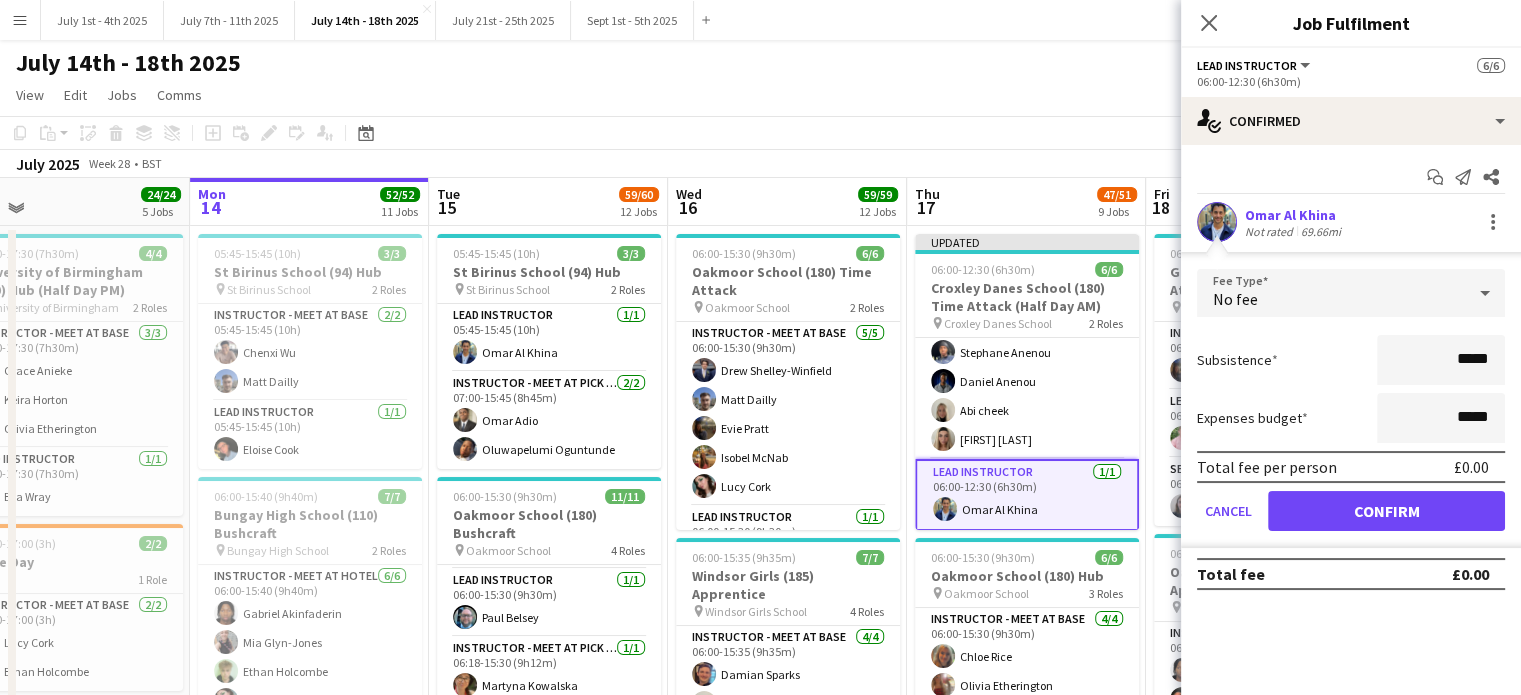 type on "*****" 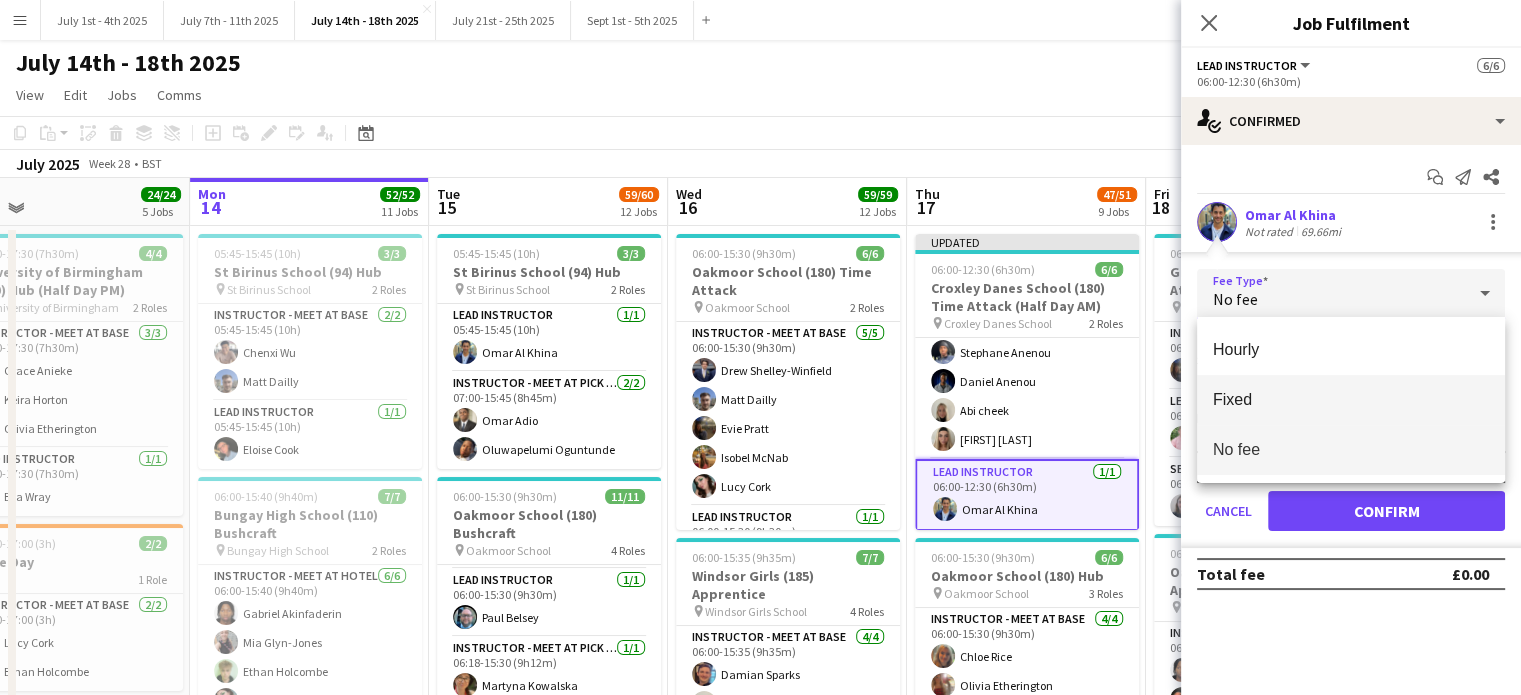 click on "Fixed" at bounding box center [1351, 400] 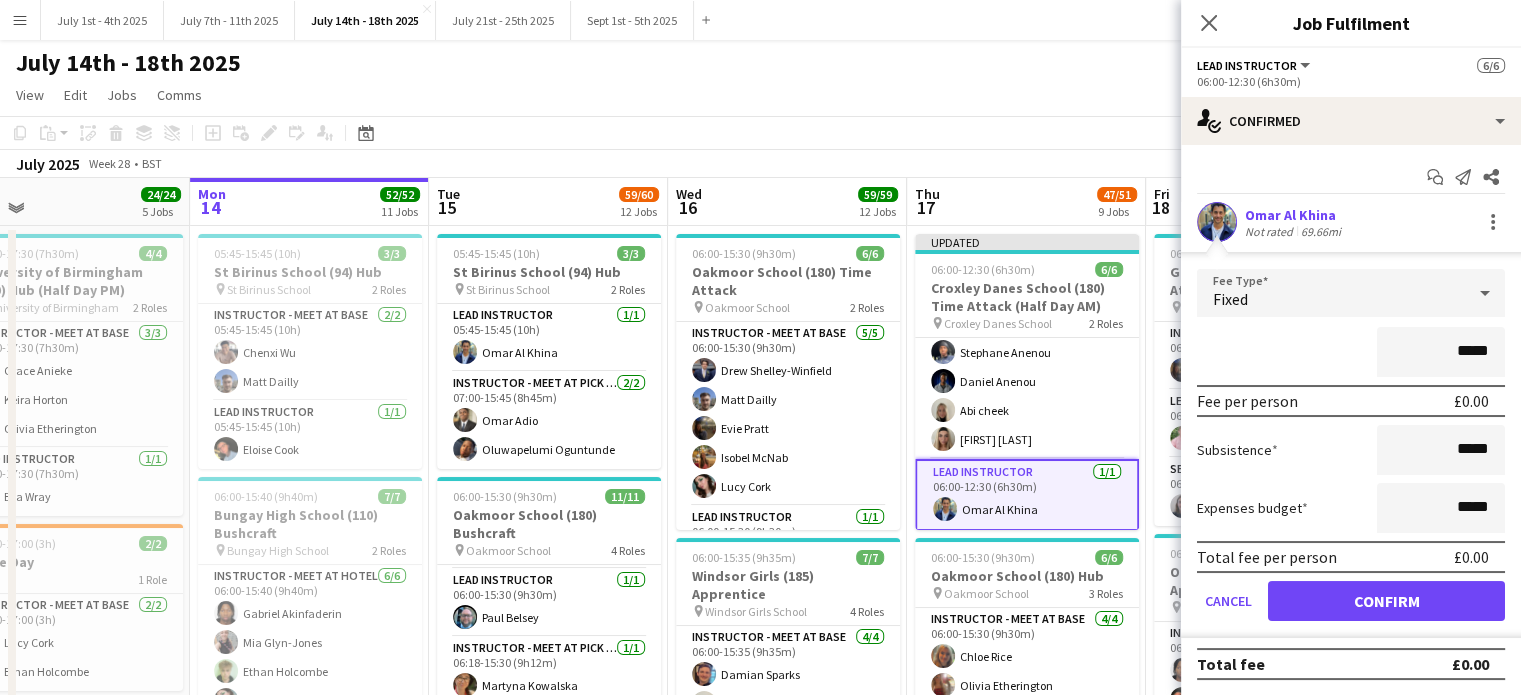 click on "*****" at bounding box center [1441, 352] 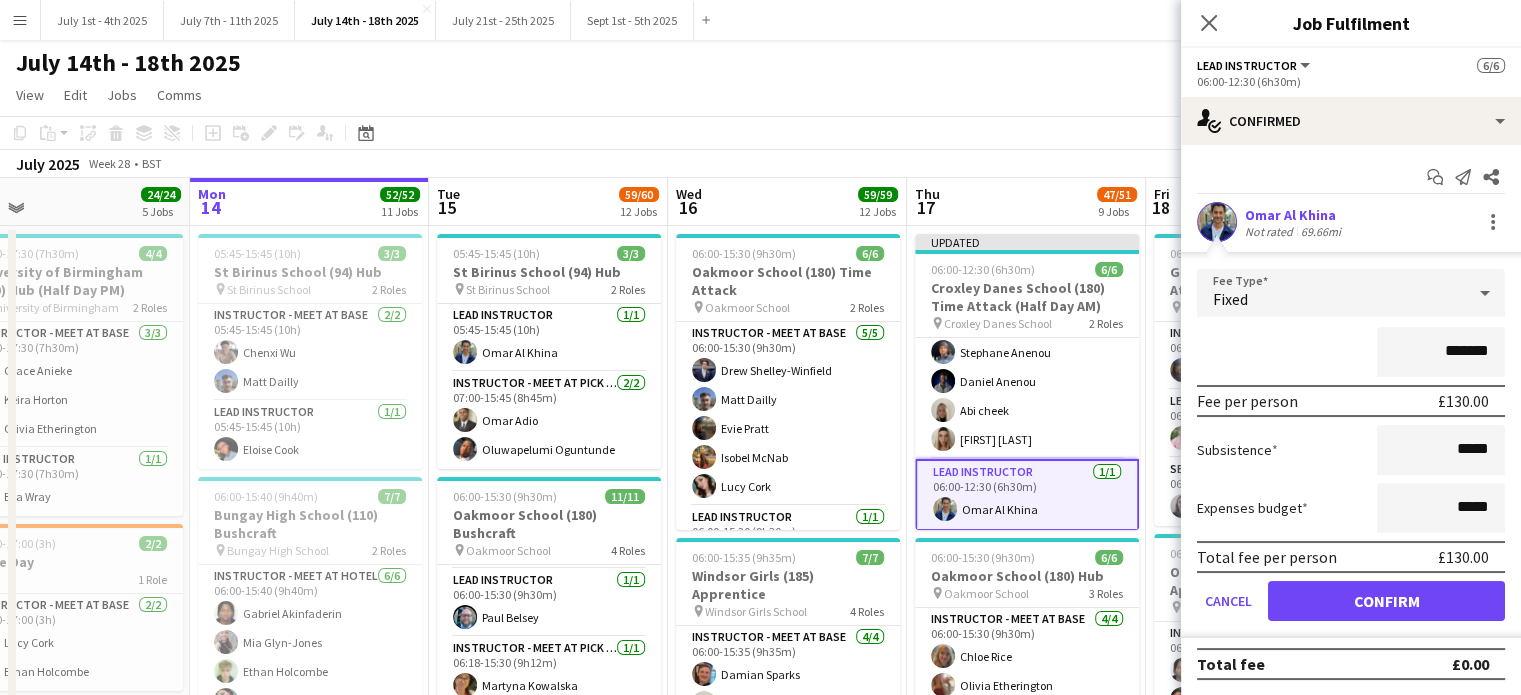 type on "*******" 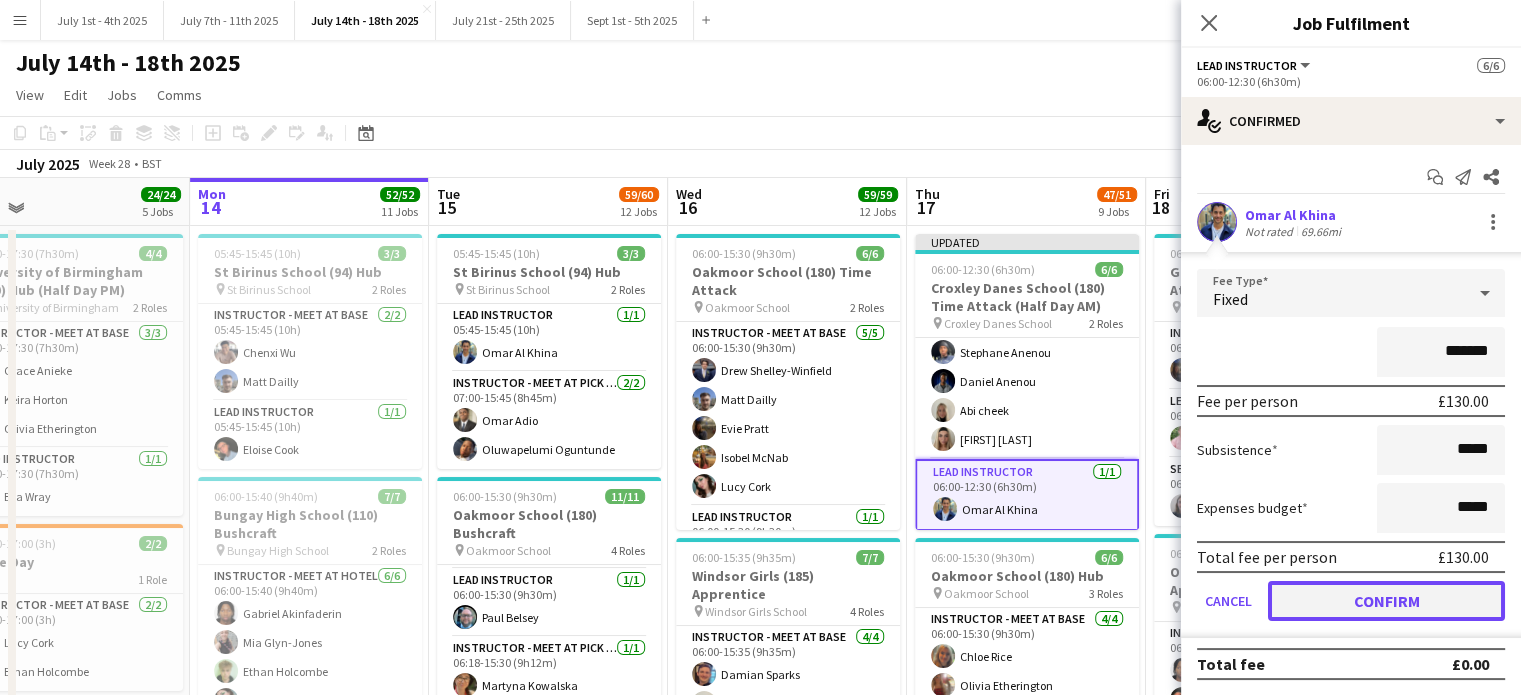 click on "Confirm" at bounding box center [1386, 601] 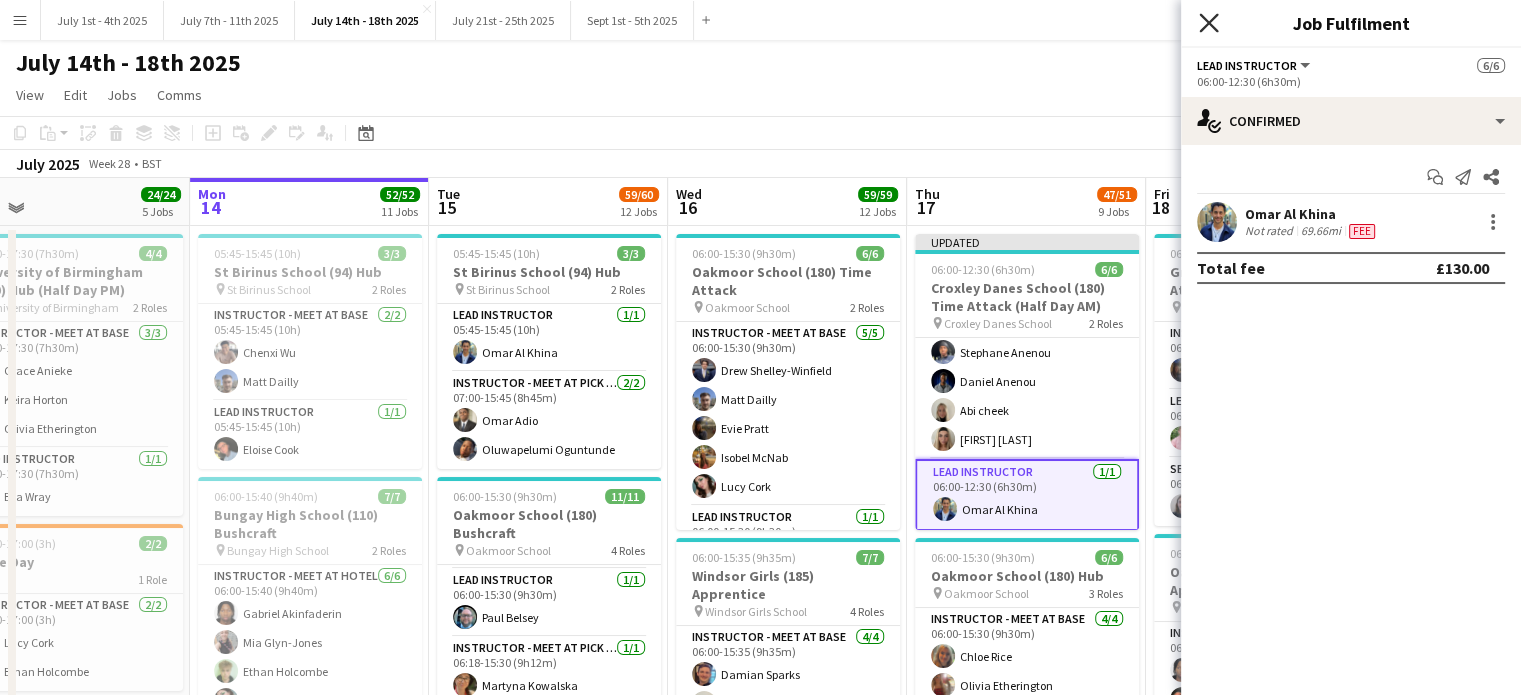click on "Close pop-in" 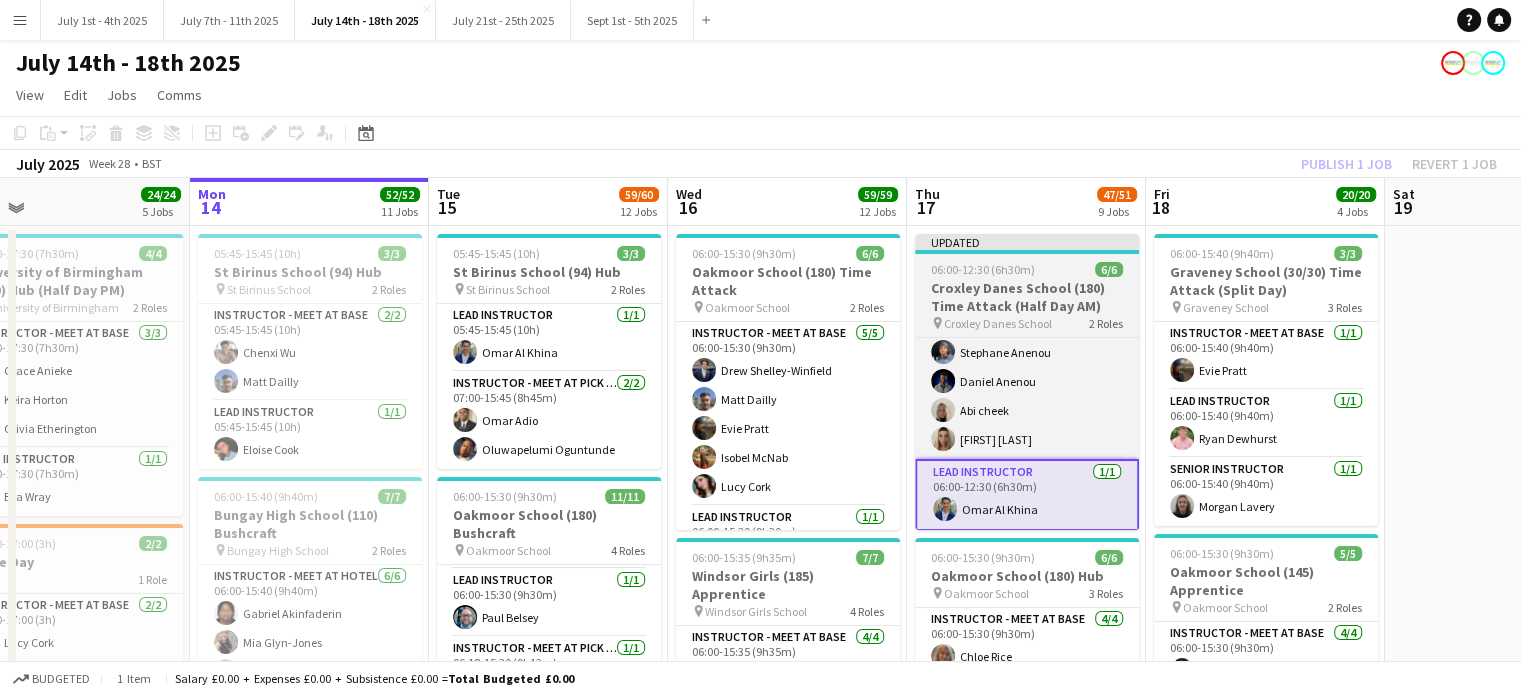 click on "Croxley Danes School (180) Time Attack (Half Day AM)" at bounding box center [1027, 297] 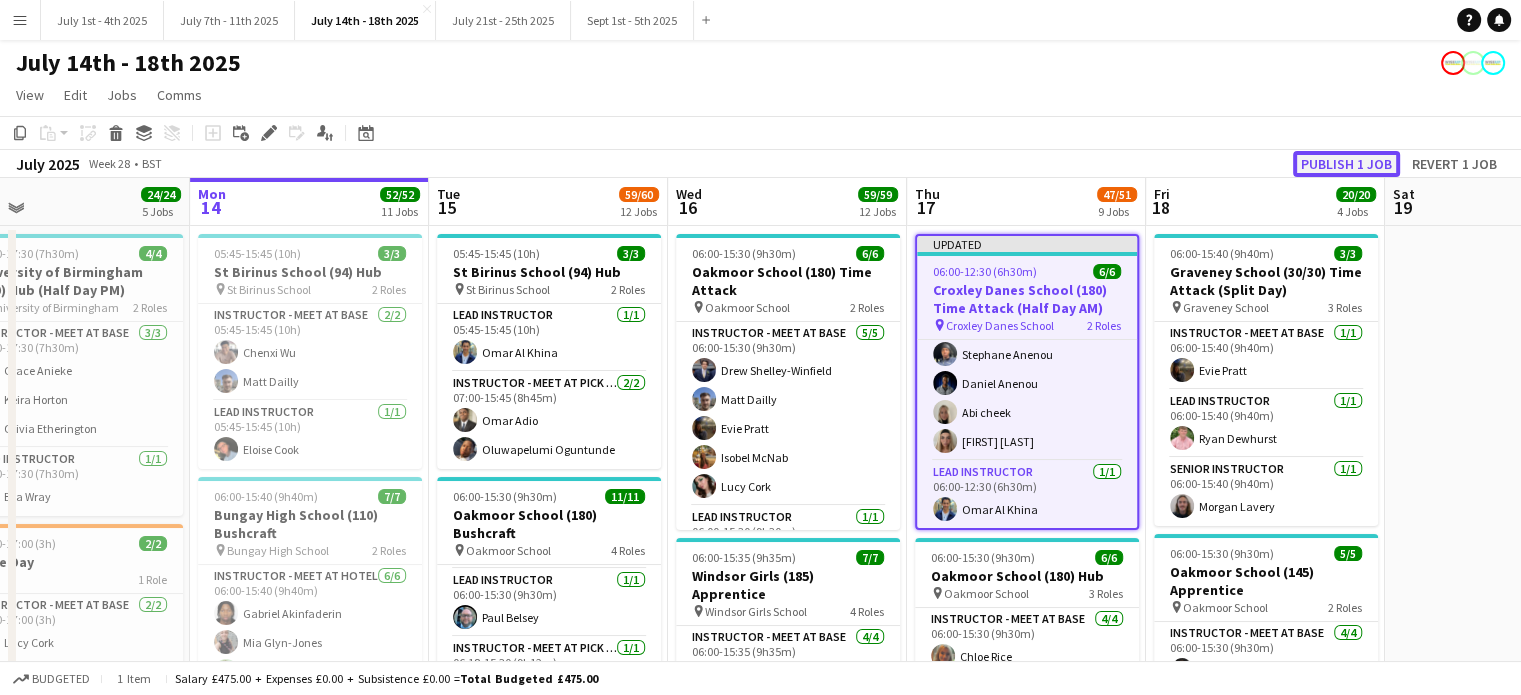 click on "Publish 1 job" 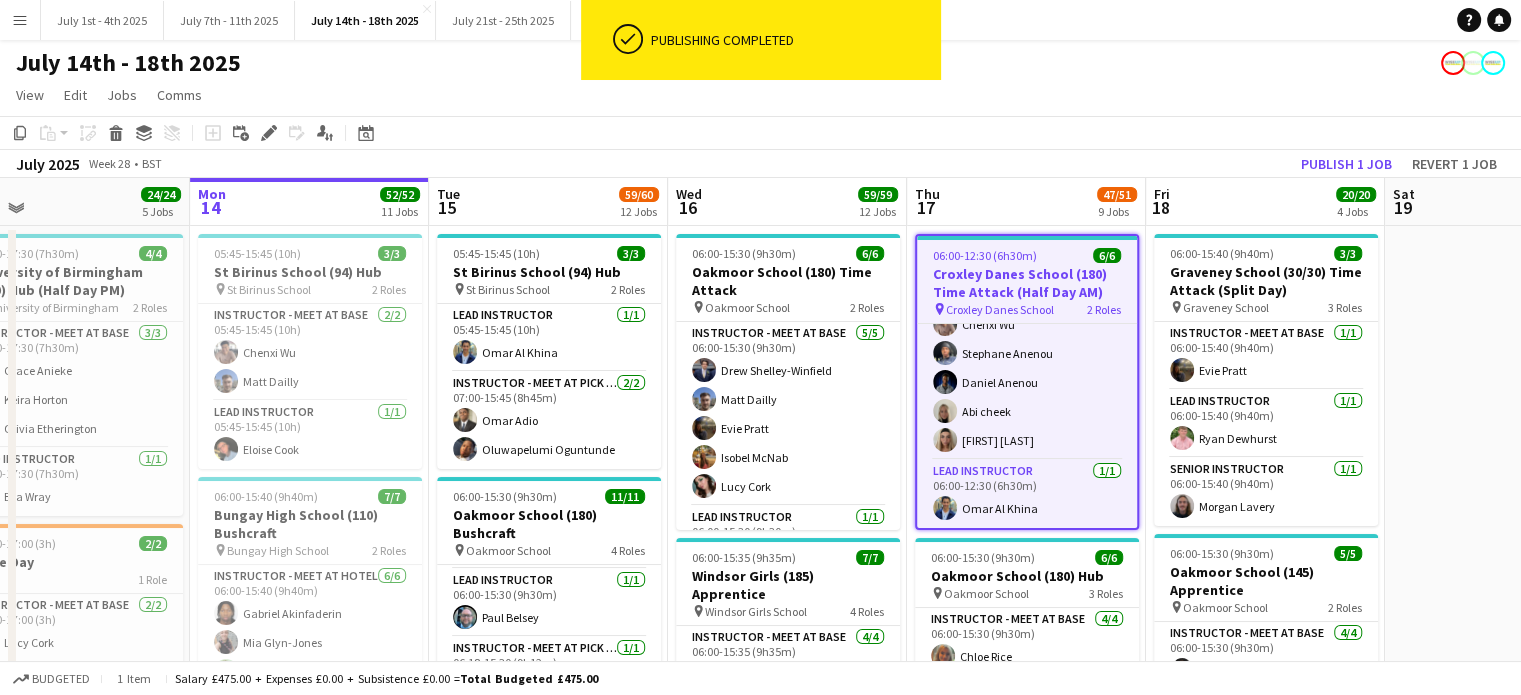 scroll, scrollTop: 101, scrollLeft: 0, axis: vertical 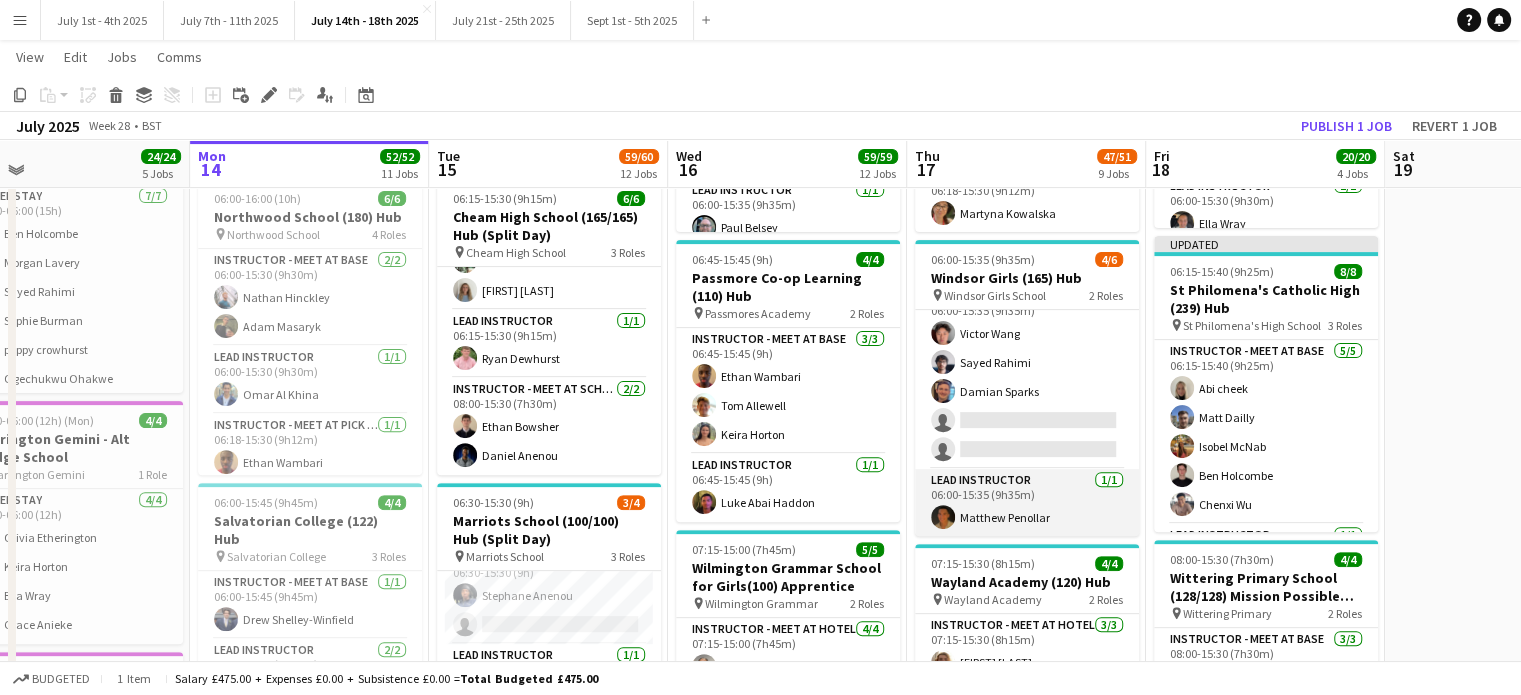 click on "Lead Instructor   1/1   06:00-15:35 (9h35m)
[FIRST] [LAST]" at bounding box center (1027, 503) 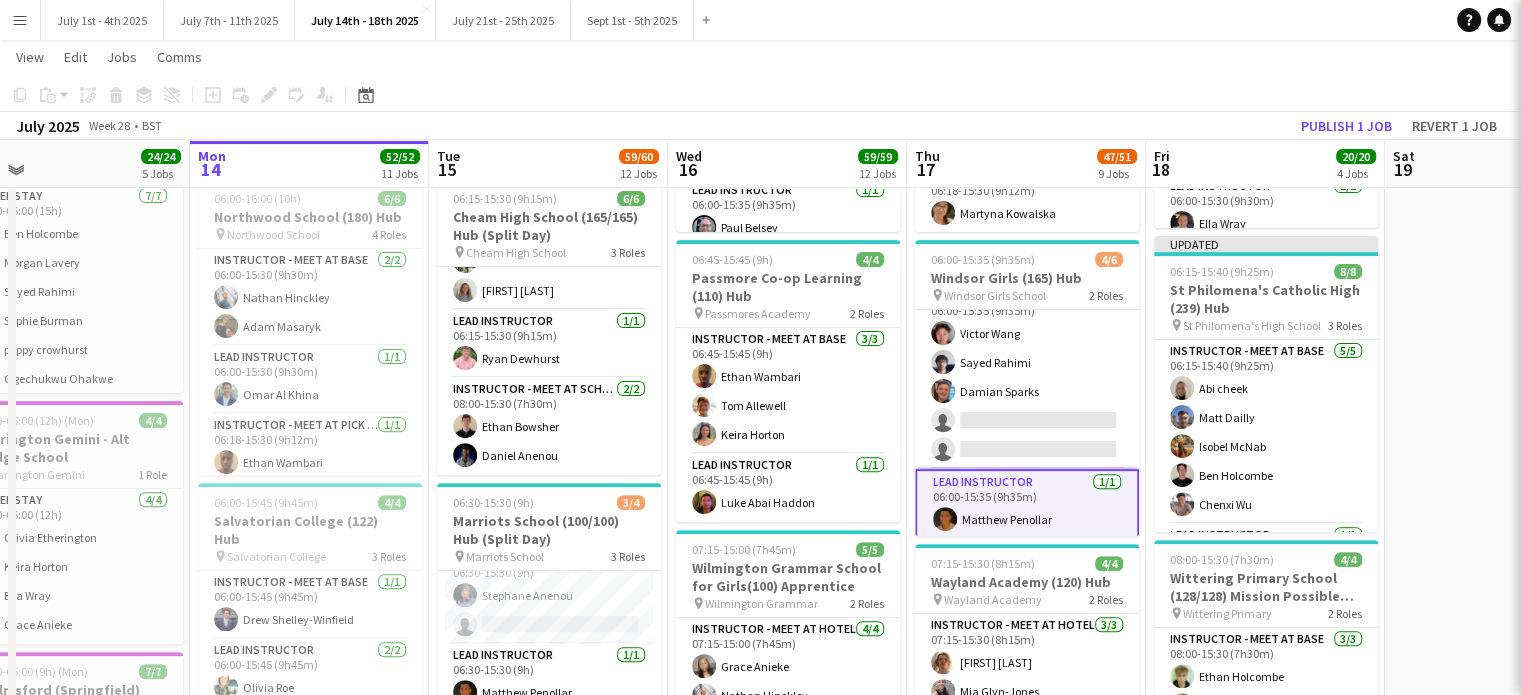 scroll, scrollTop: 44, scrollLeft: 0, axis: vertical 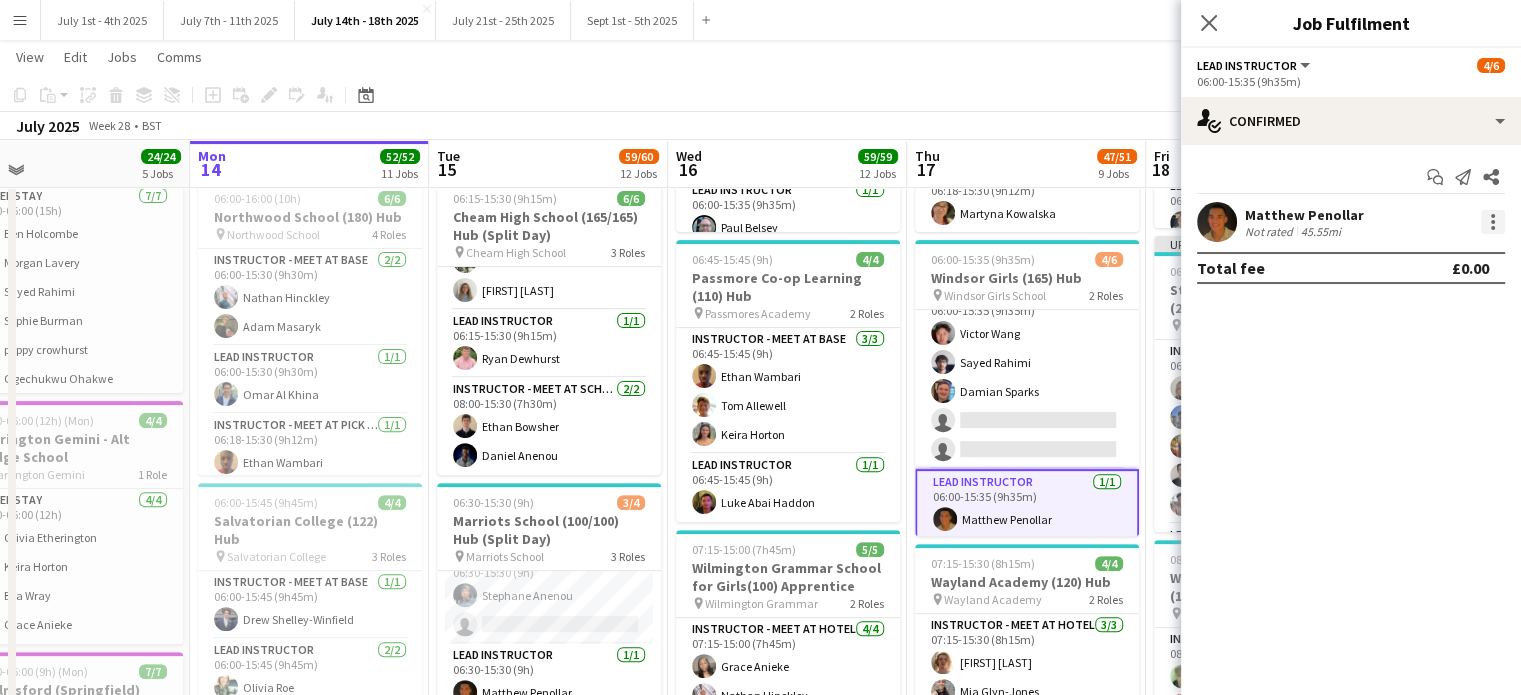 click at bounding box center (1493, 222) 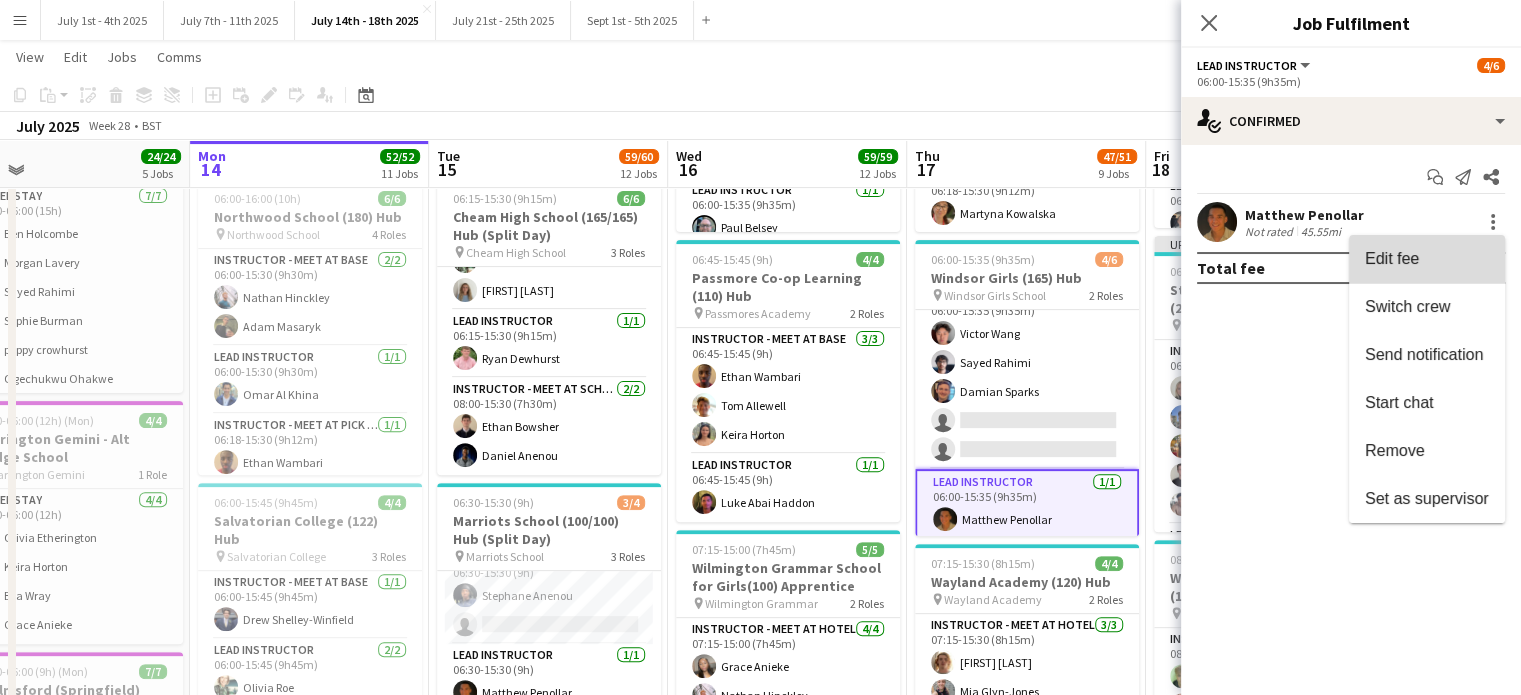 click on "Edit fee" at bounding box center (1427, 259) 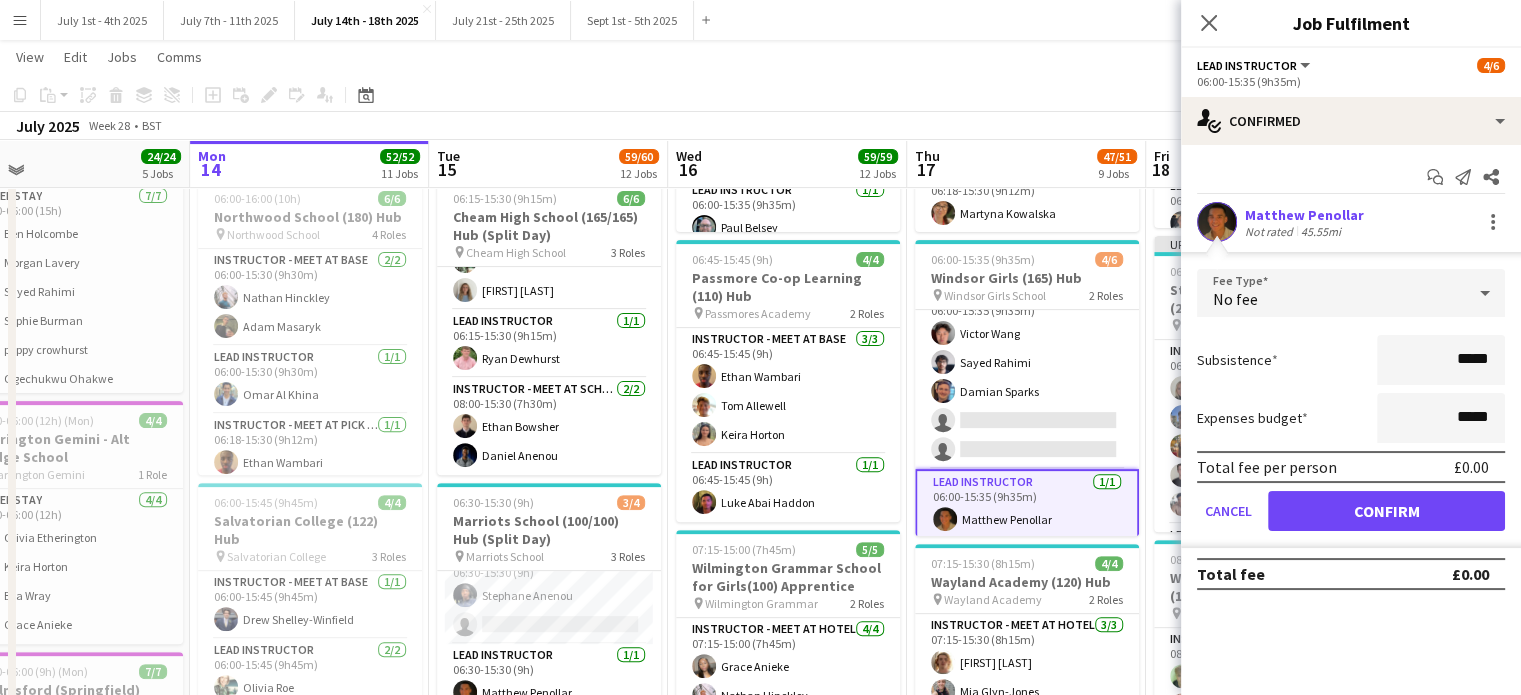 click on "No fee" at bounding box center [1331, 293] 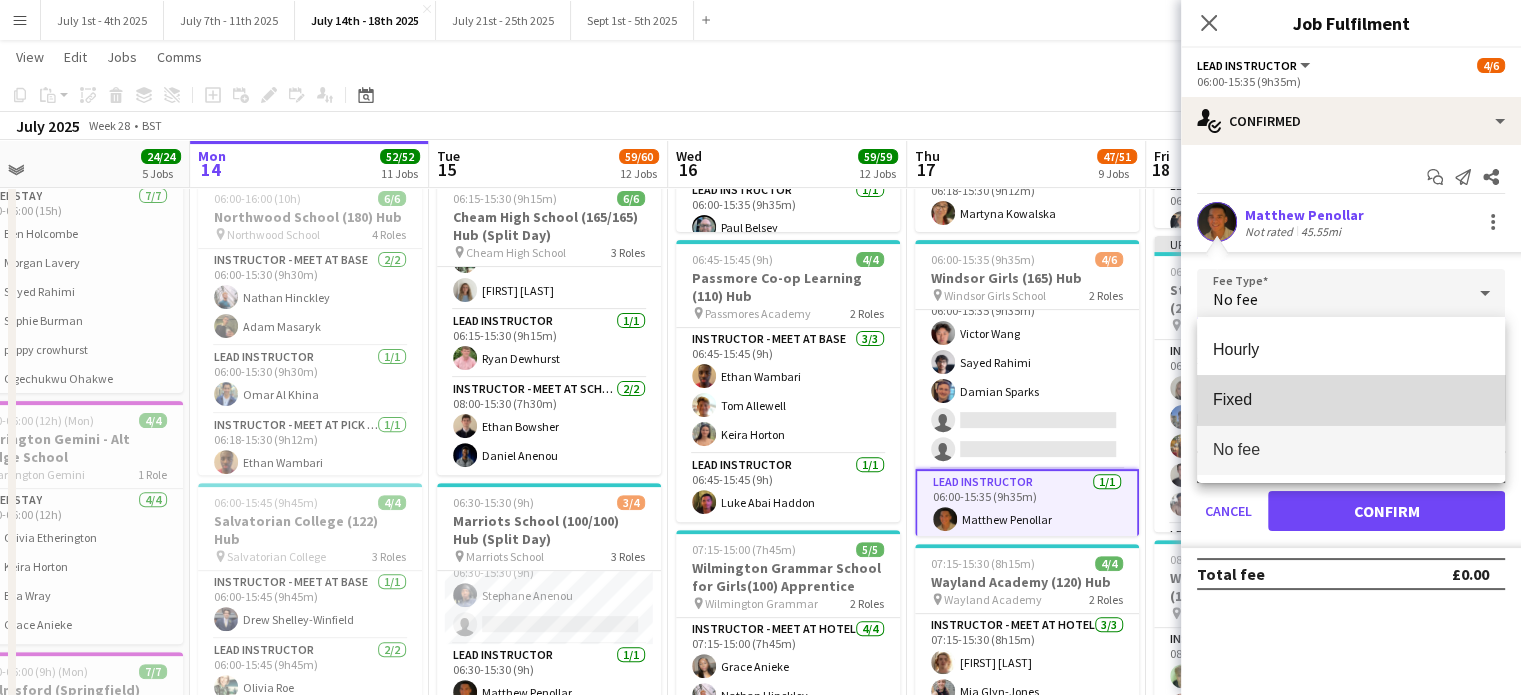 click on "Fixed" at bounding box center (1351, 399) 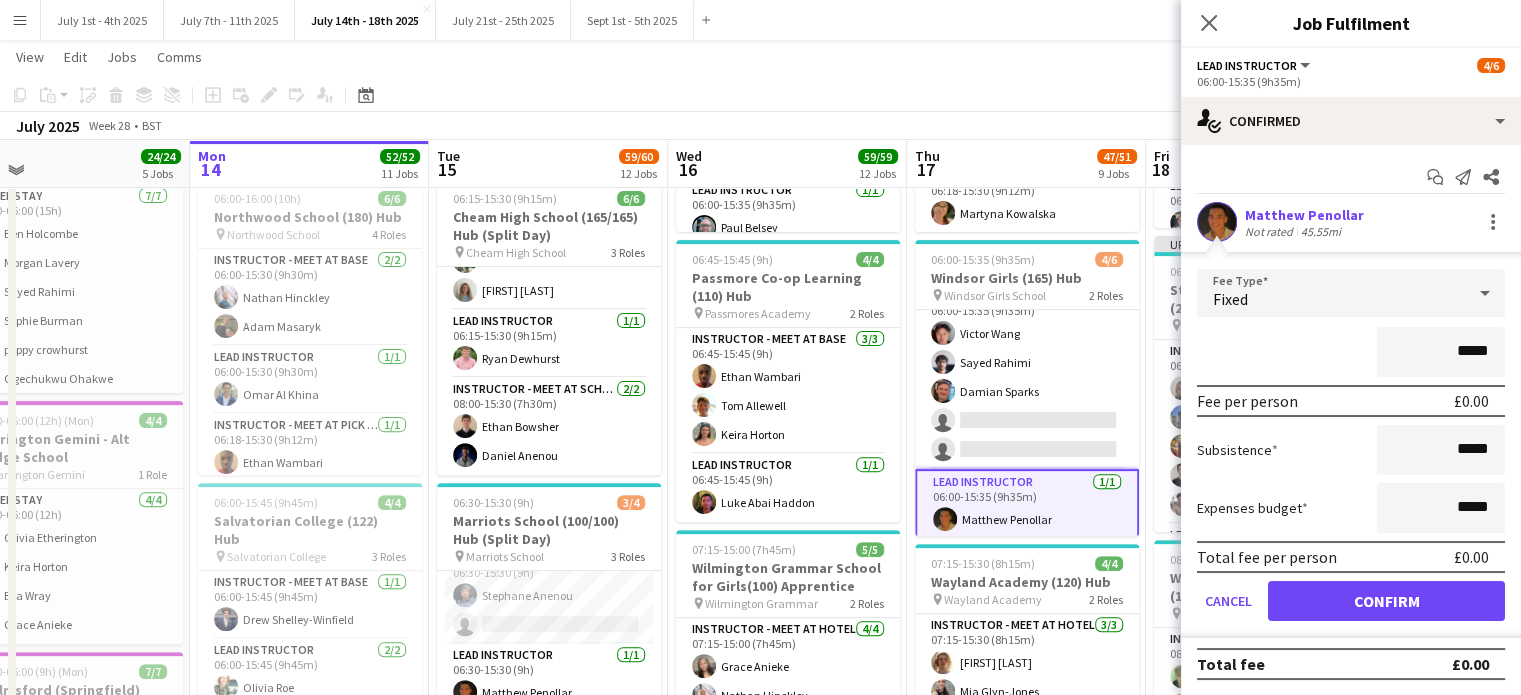 click on "*****" at bounding box center (1441, 352) 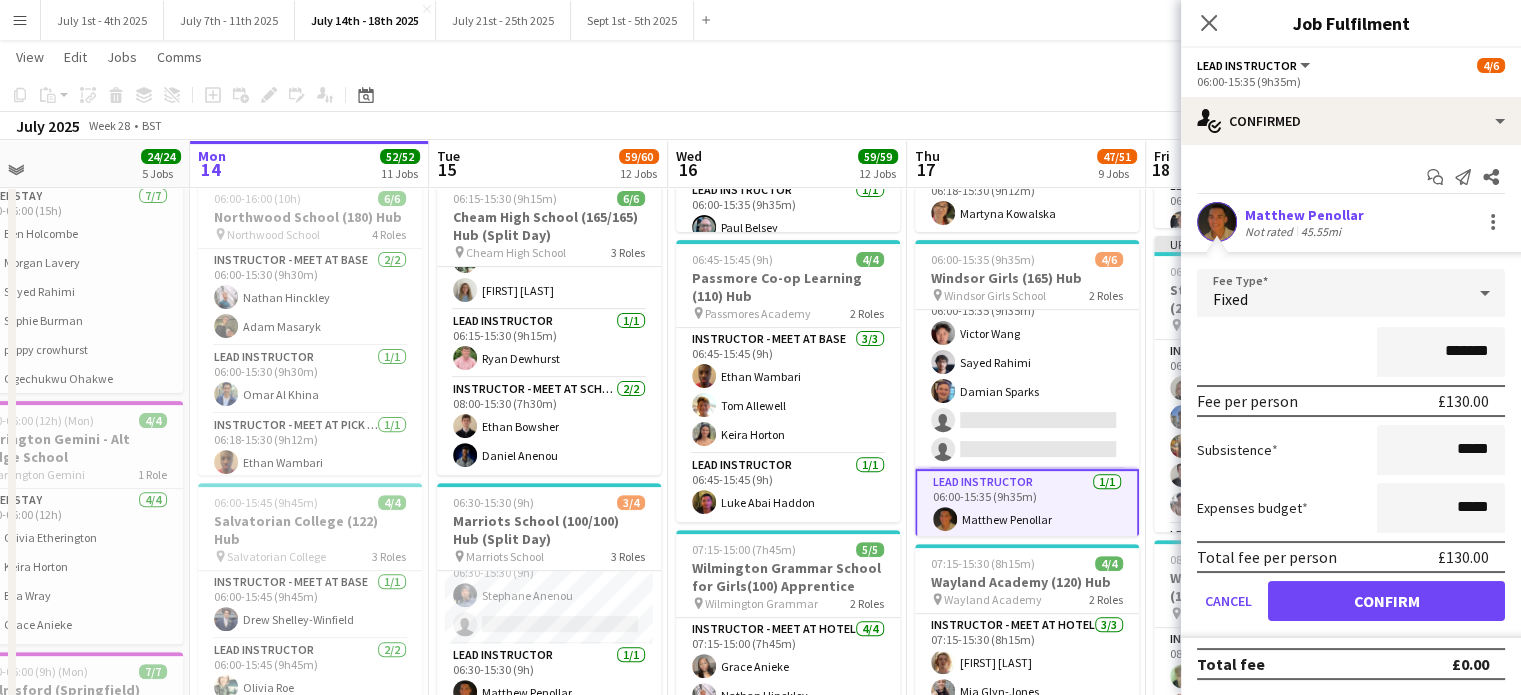 type on "*******" 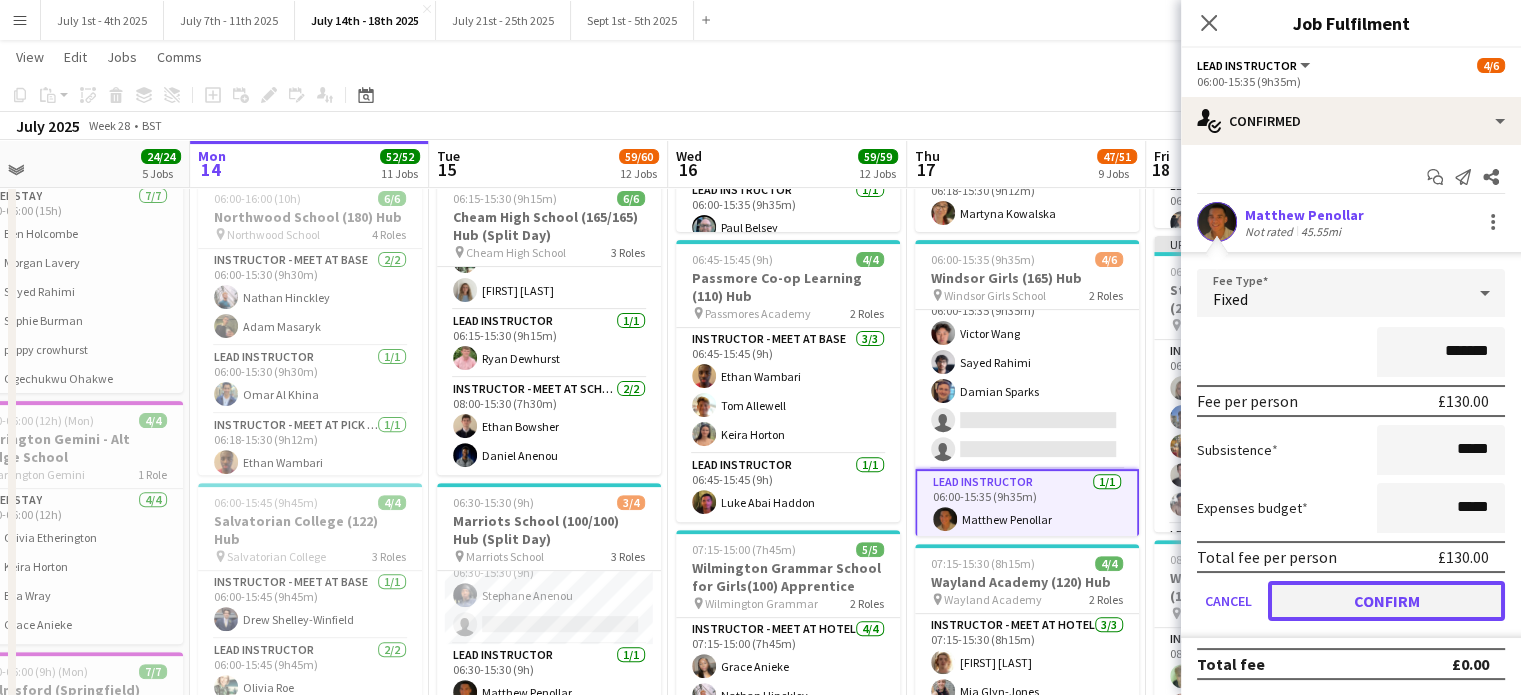 click on "Confirm" at bounding box center (1386, 601) 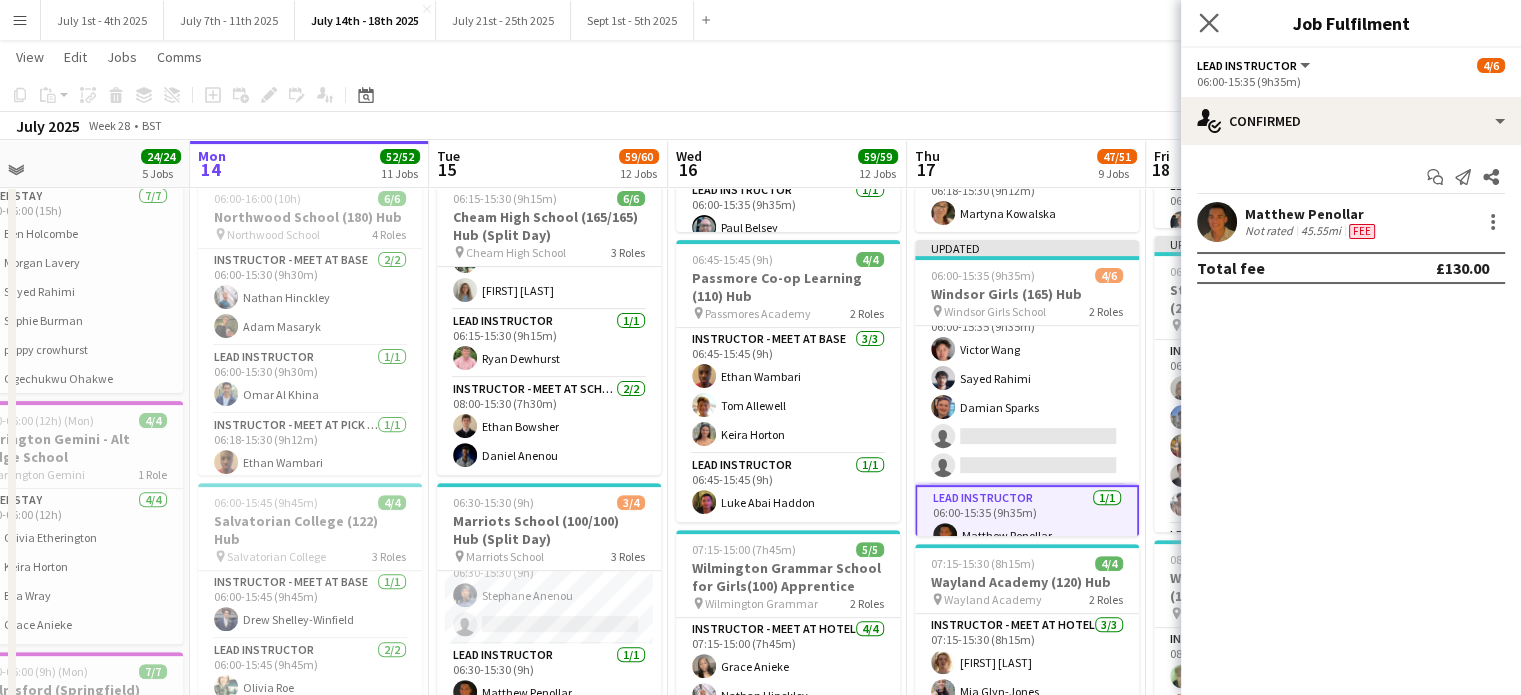 click on "Close pop-in" 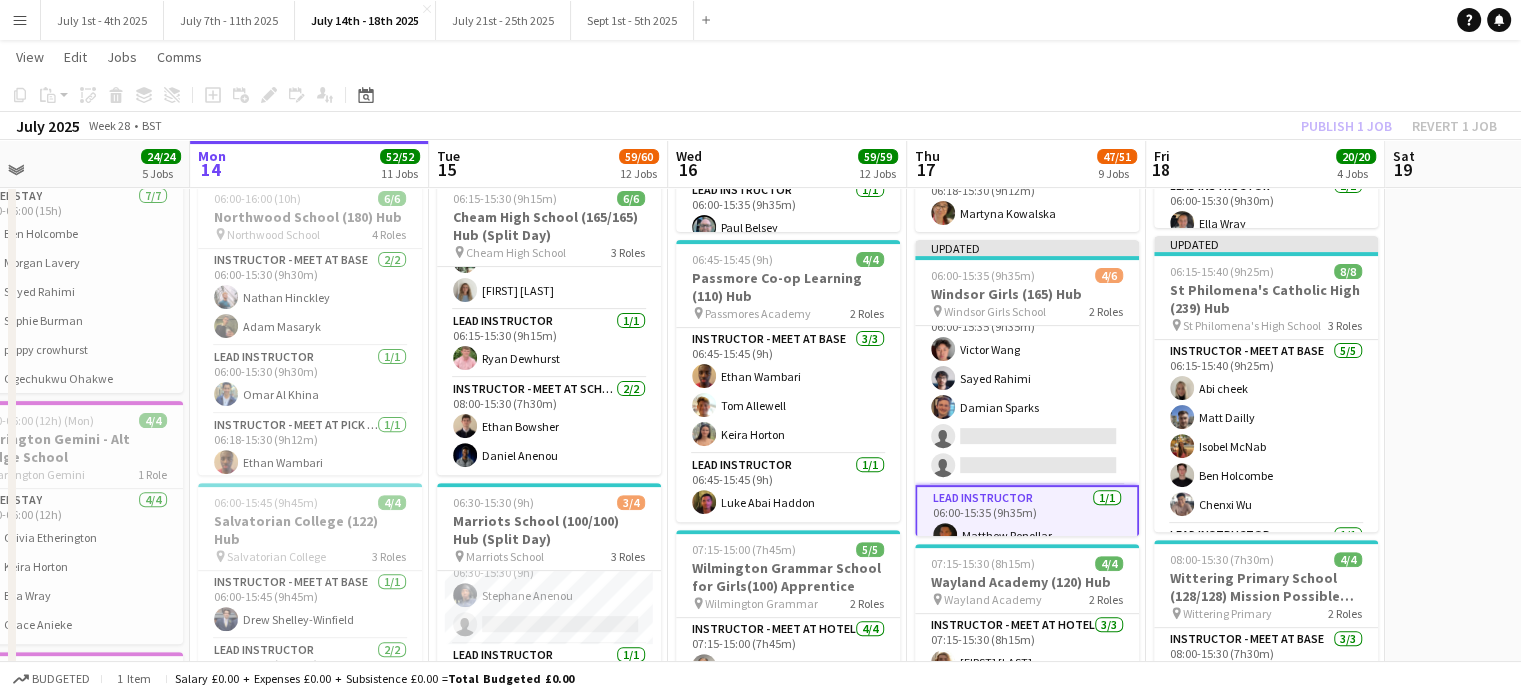 click on "Lead Instructor   1/1   06:00-15:35 (9h35m)
[FIRST] [LAST]" at bounding box center [1027, 521] 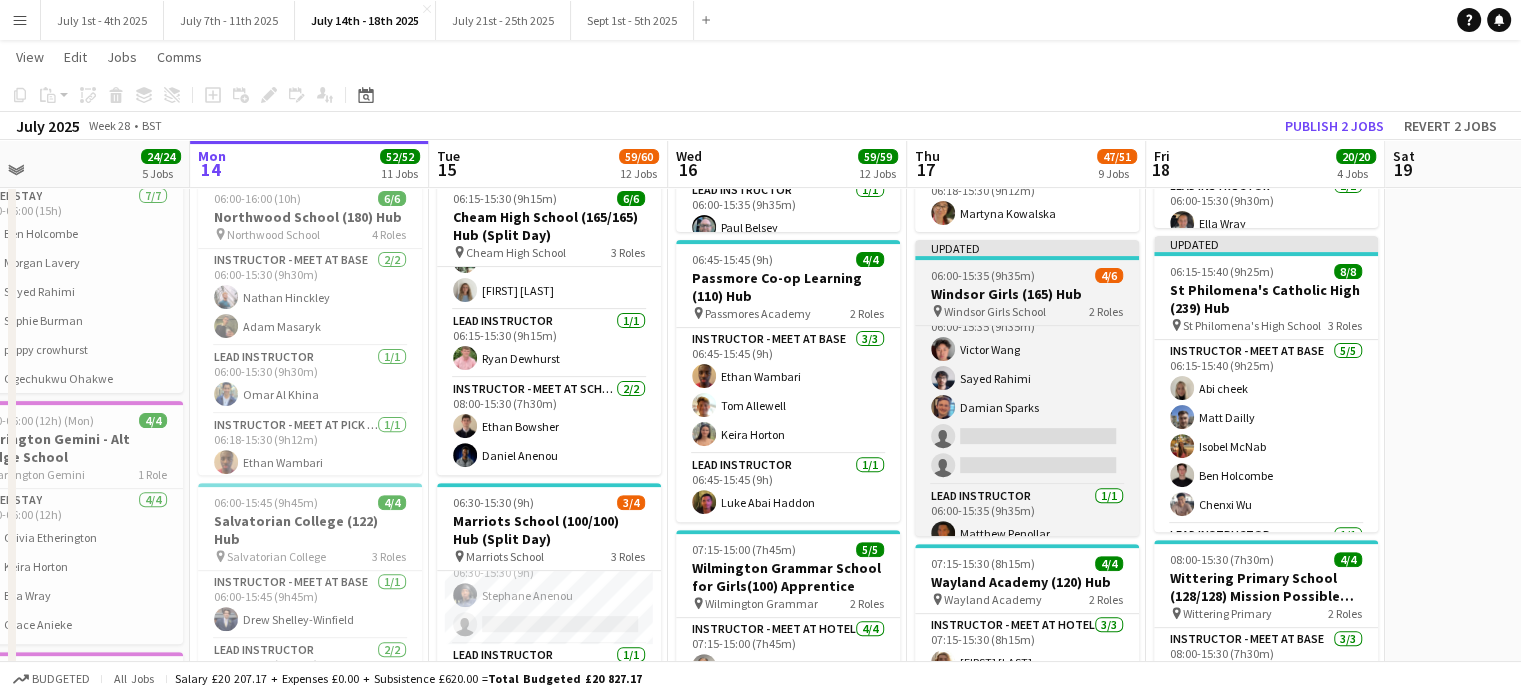 click on "Windsor Girls (165) Hub" at bounding box center (1027, 294) 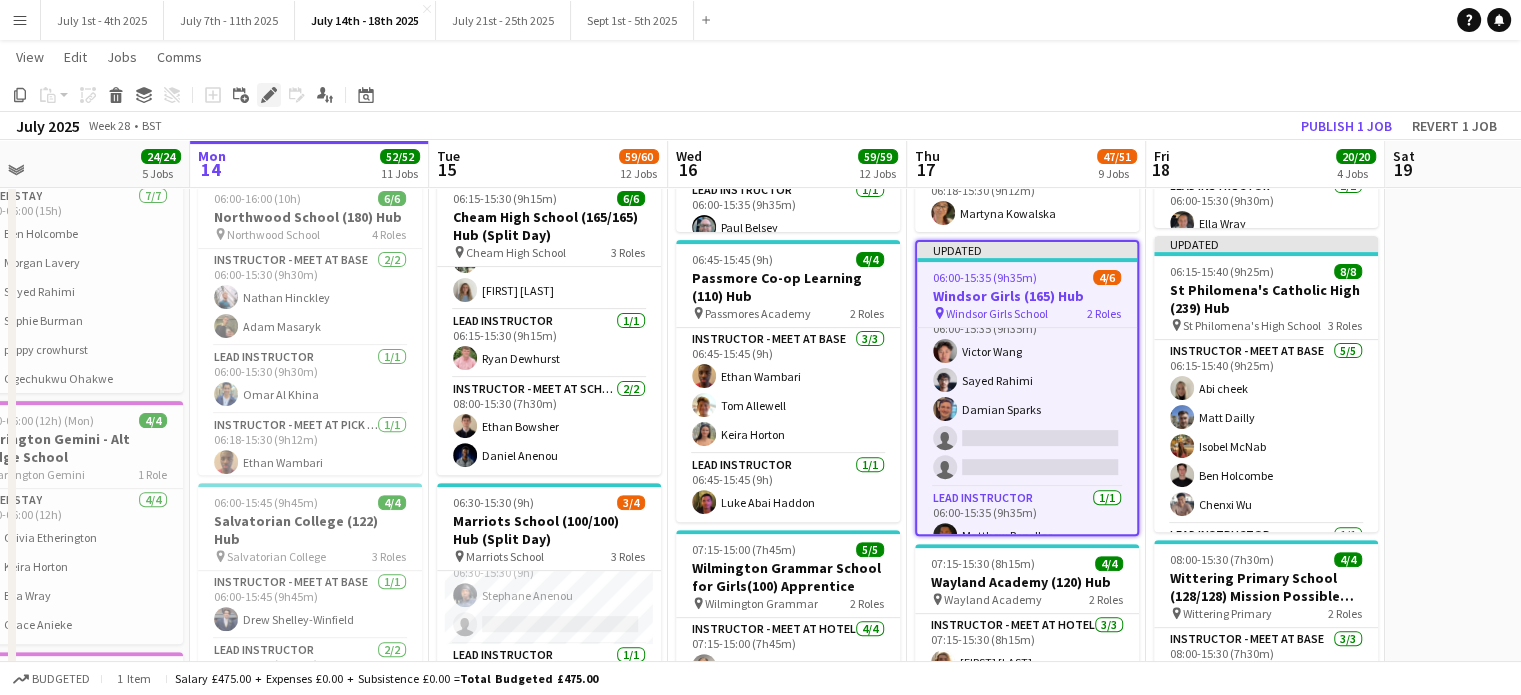 click on "Edit" 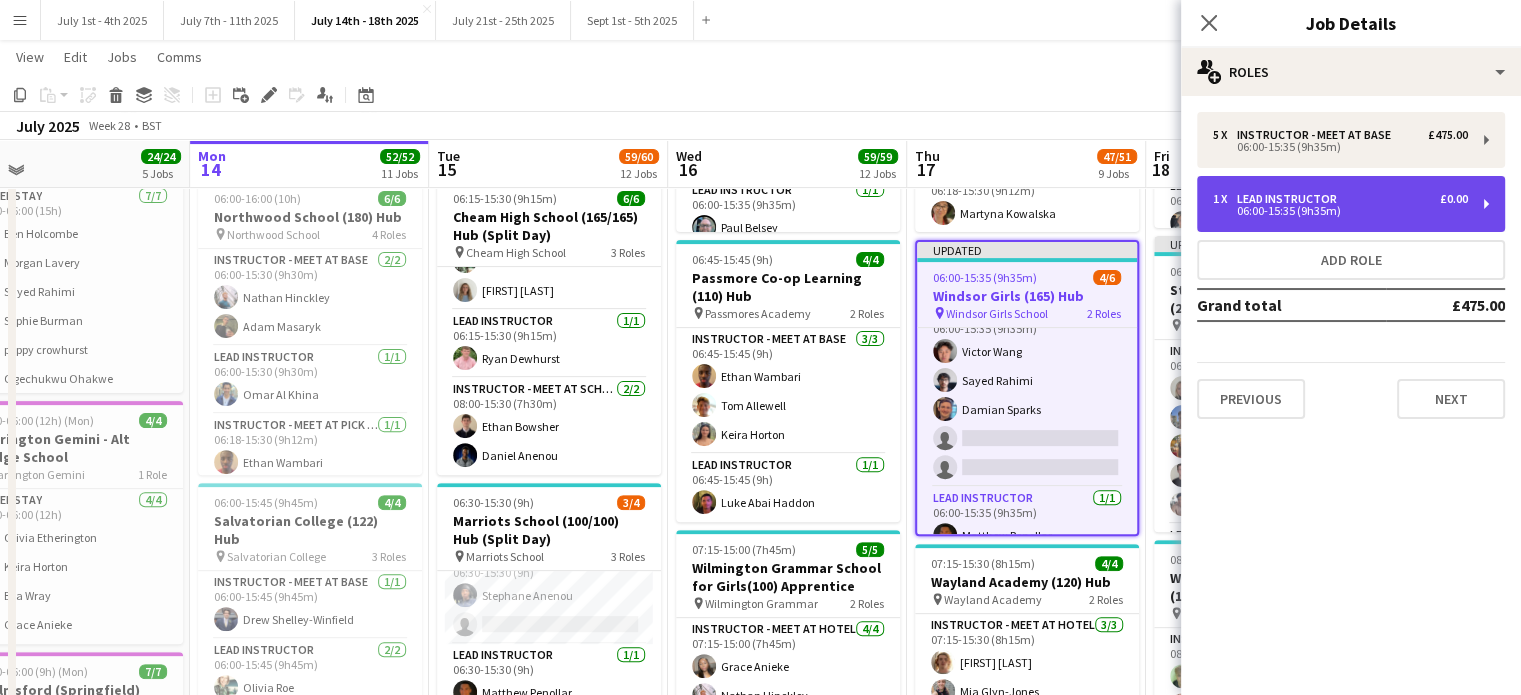 click on "06:00-15:35 (9h35m)" at bounding box center (1340, 211) 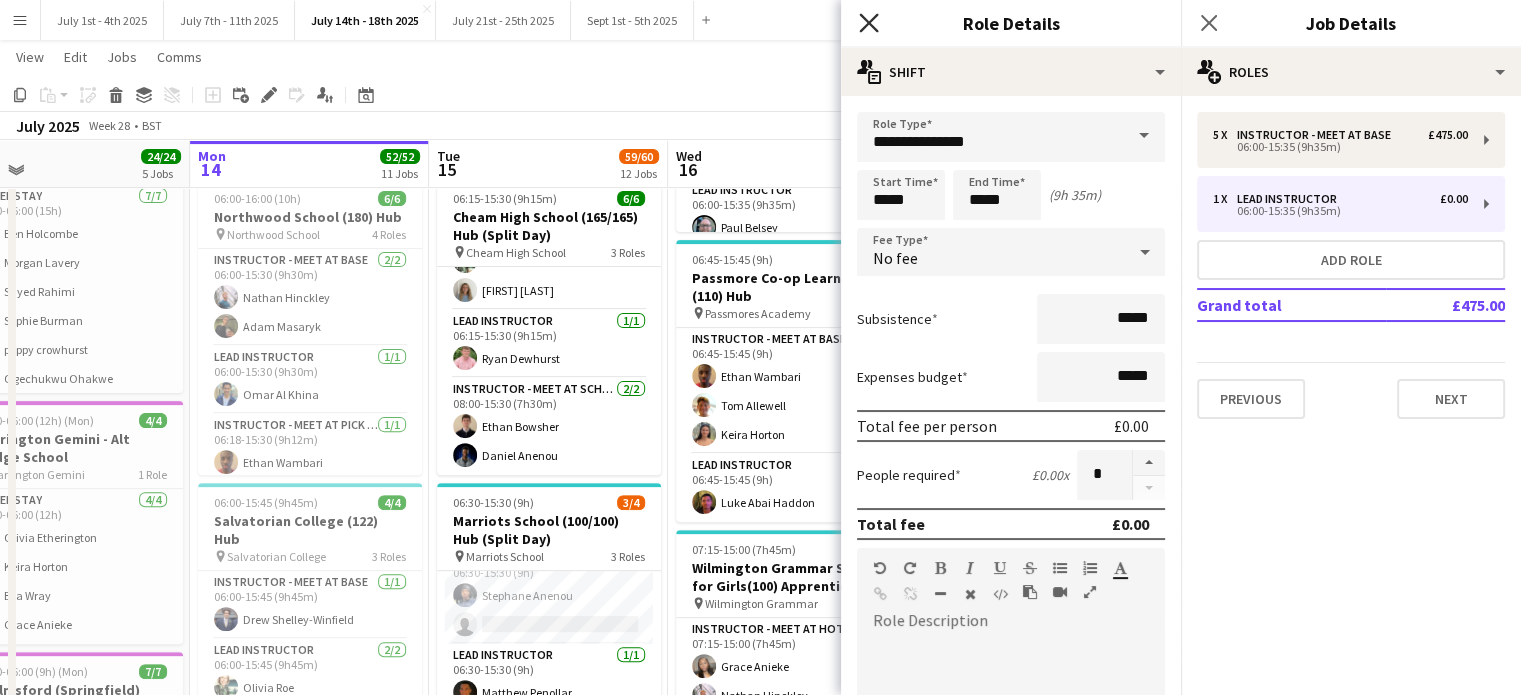 click 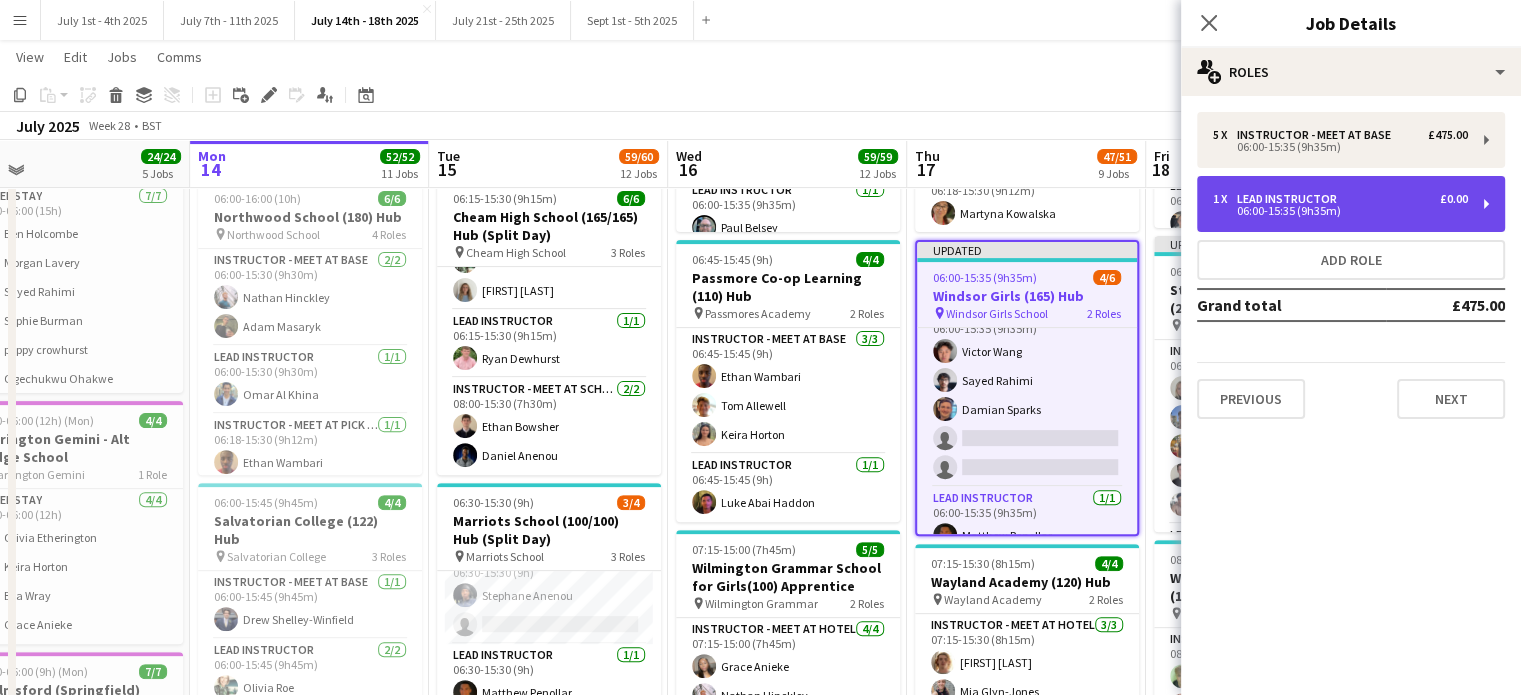 click on "06:00-15:35 (9h35m)" at bounding box center [1340, 211] 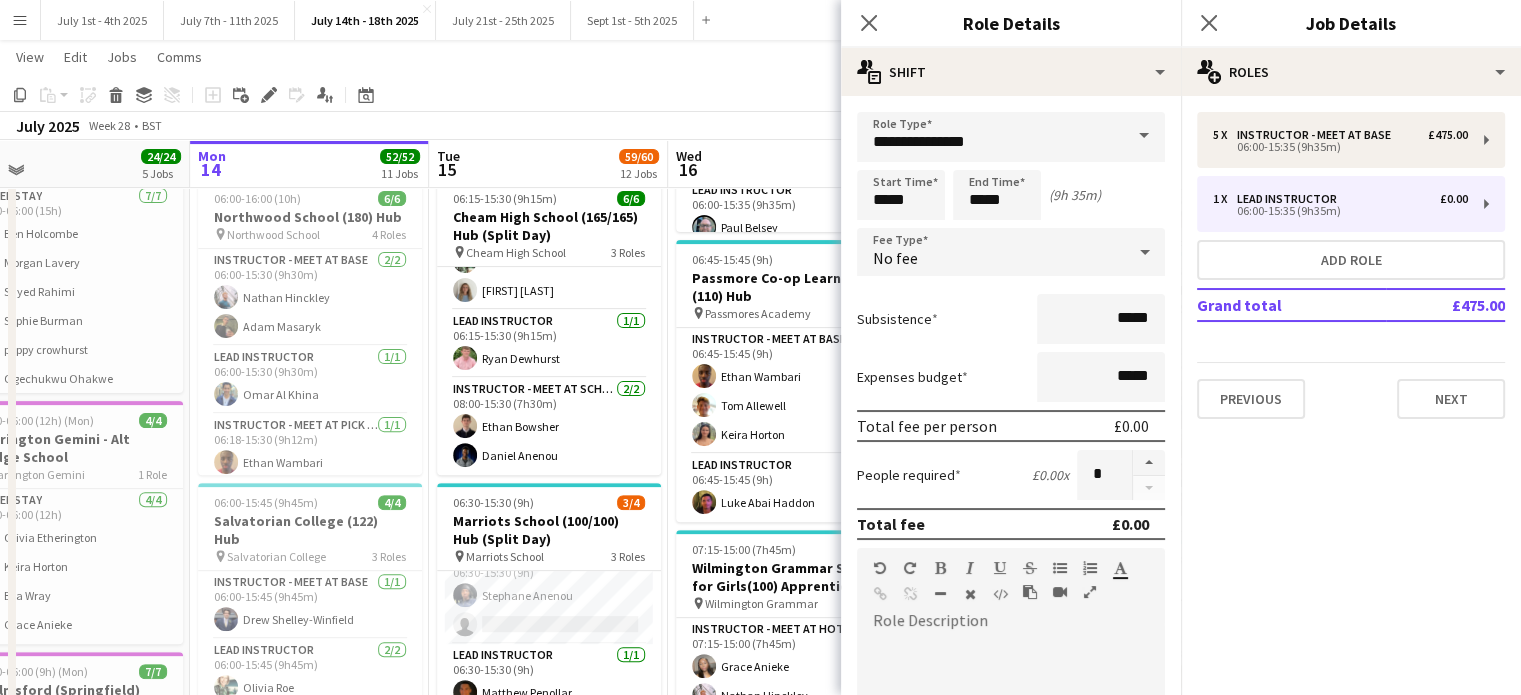 click 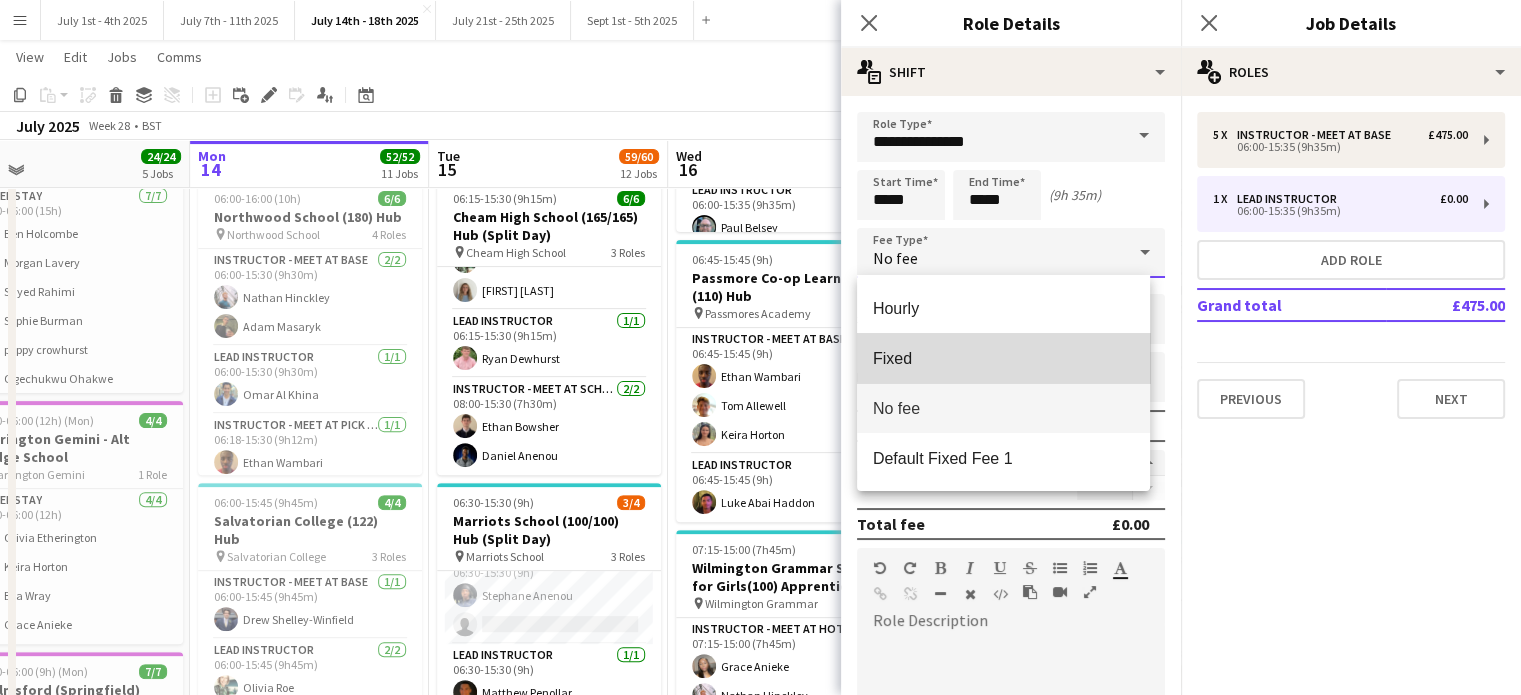 click on "Fixed" at bounding box center (1003, 358) 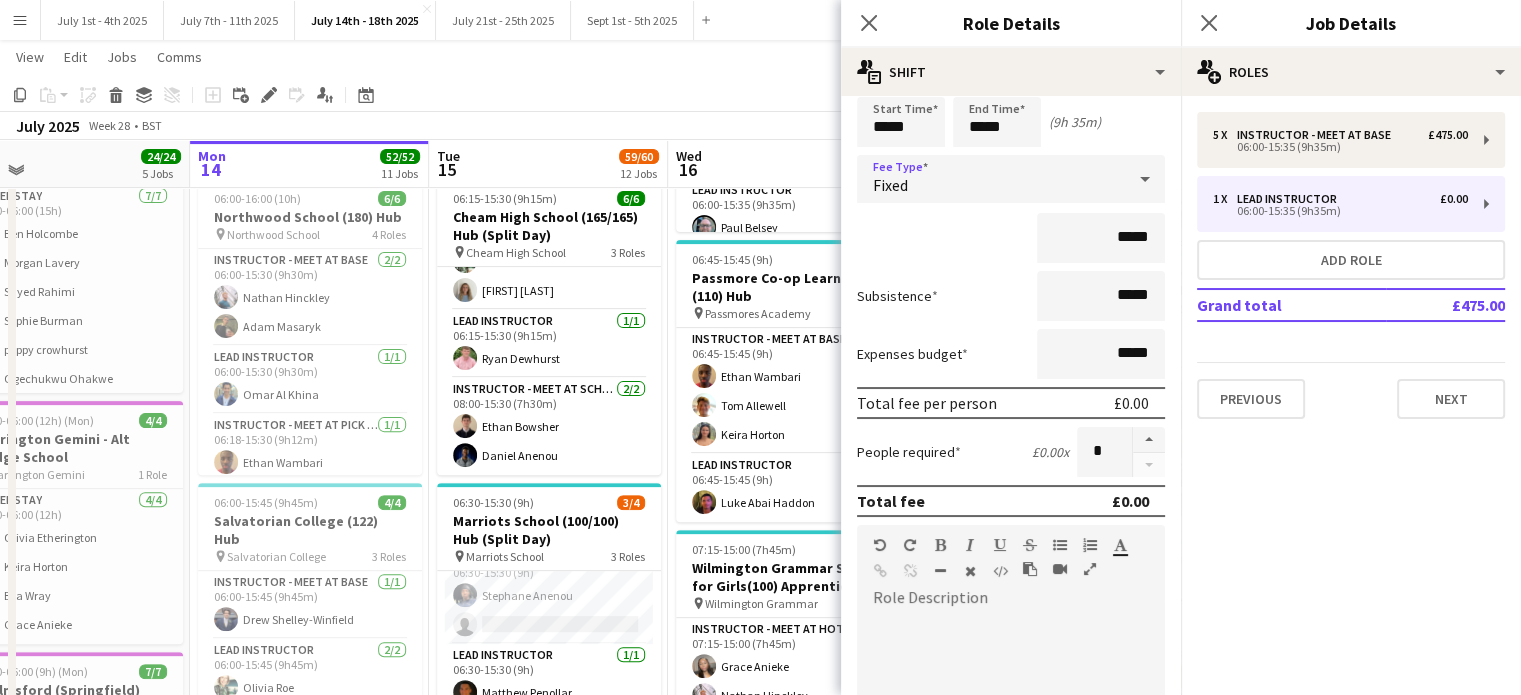 scroll, scrollTop: 100, scrollLeft: 0, axis: vertical 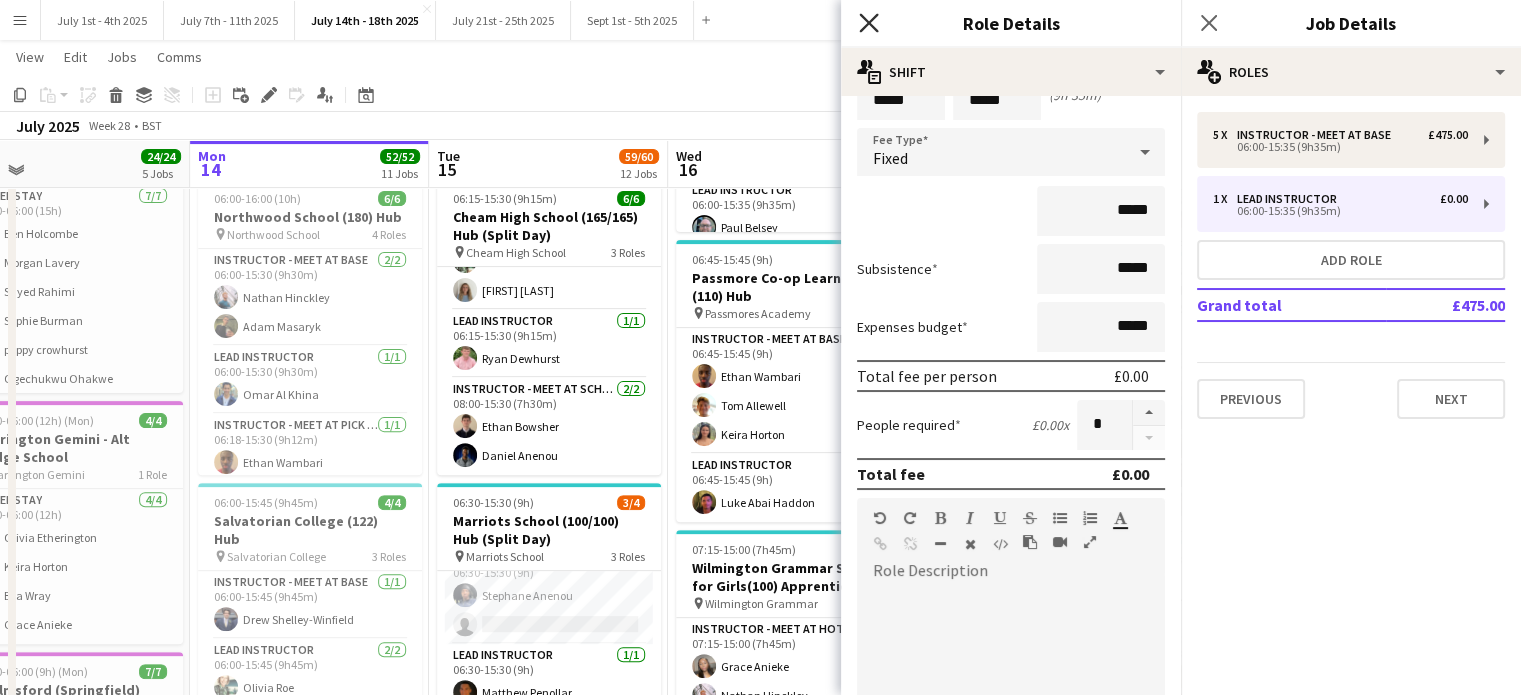 click on "Close pop-in" 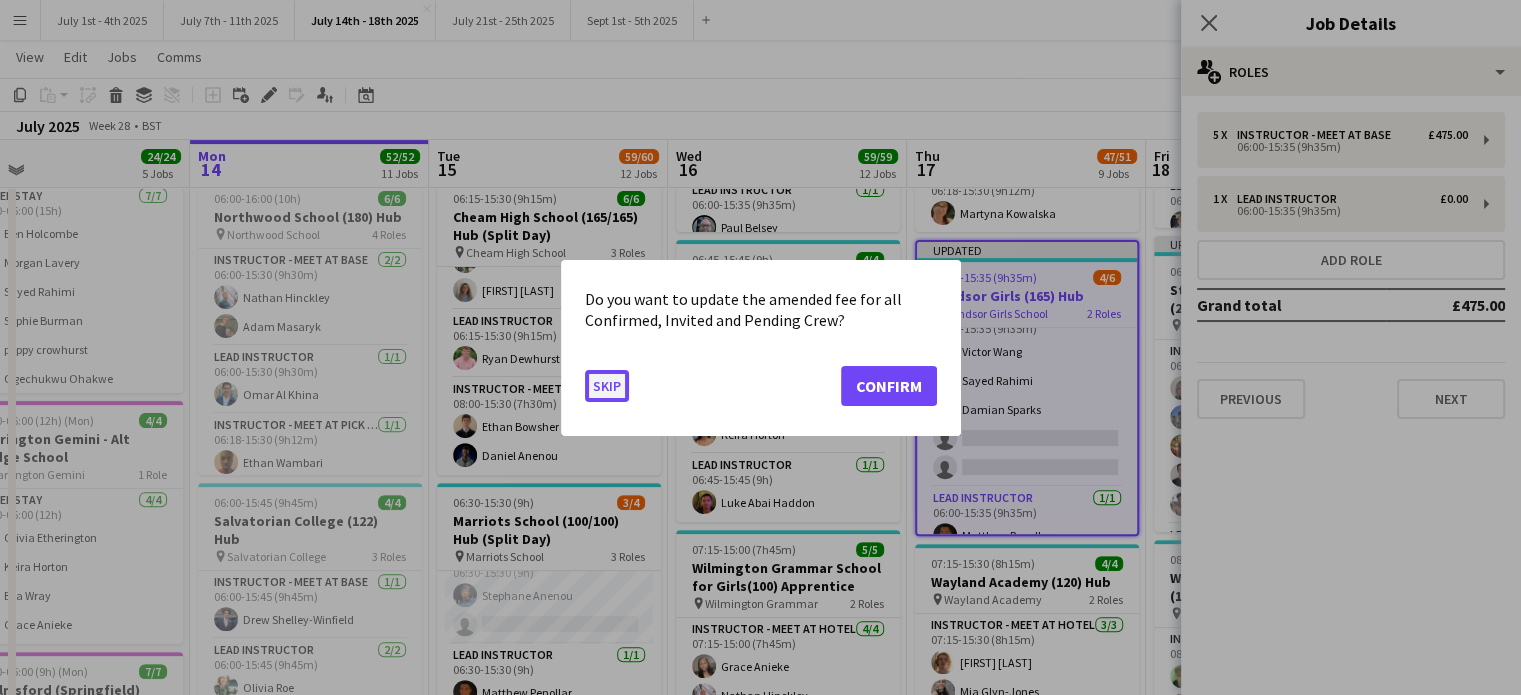 click on "Skip" 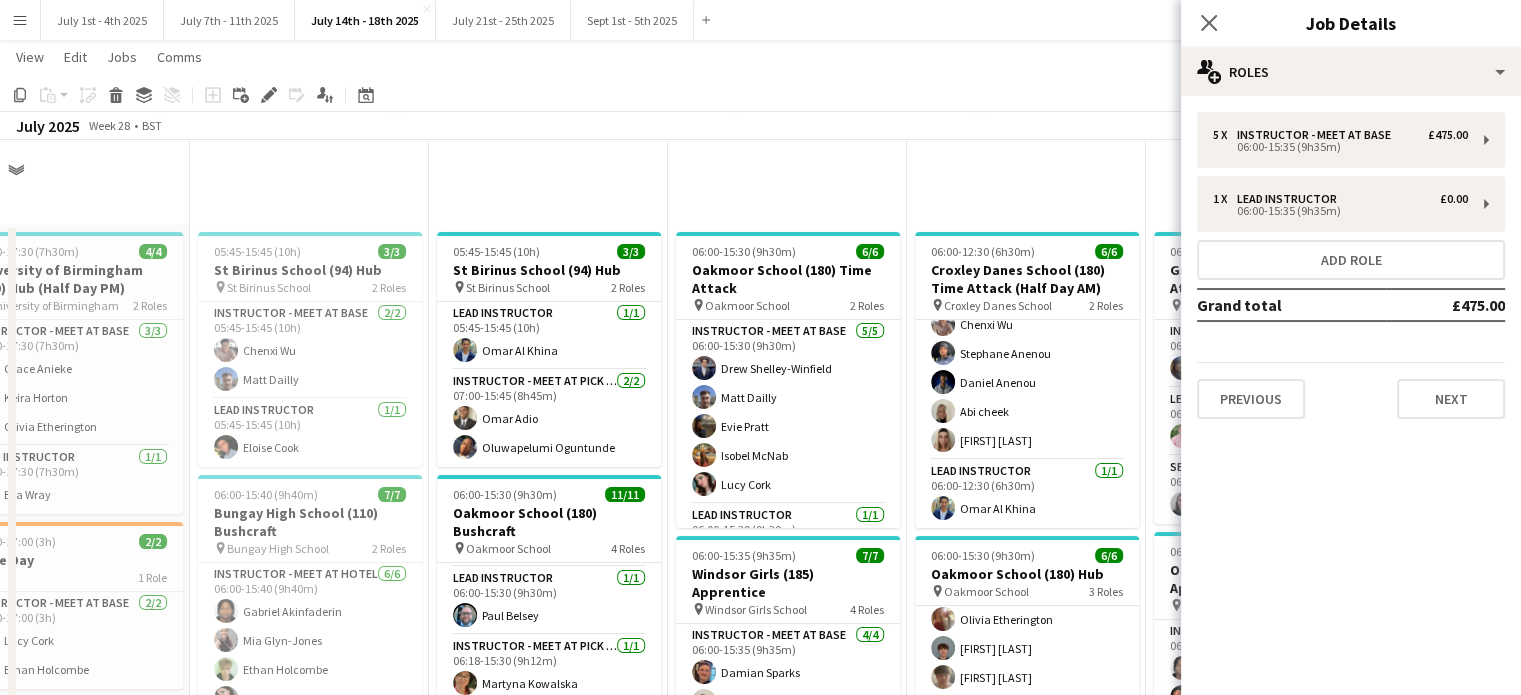 scroll, scrollTop: 600, scrollLeft: 0, axis: vertical 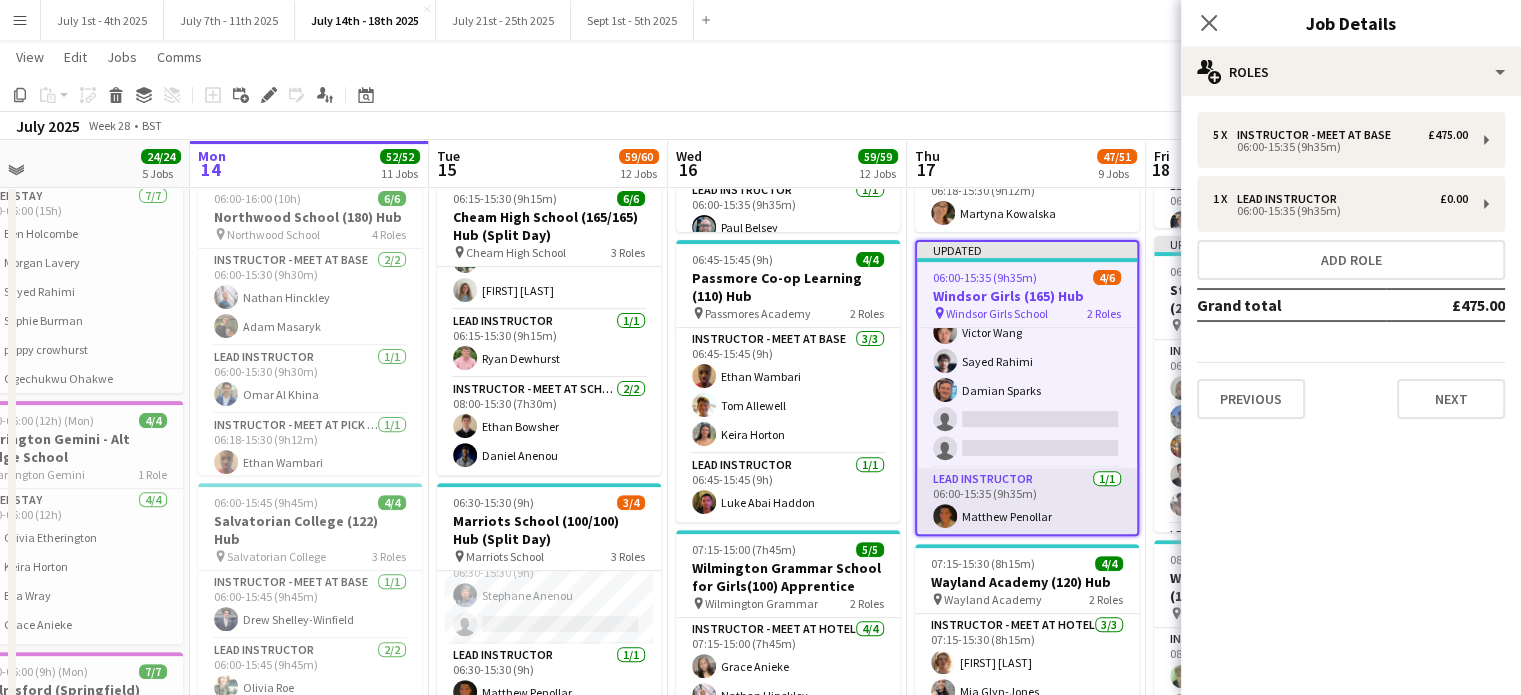click on "Lead Instructor   1/1   06:00-15:35 (9h35m)
[FIRST] [LAST]" at bounding box center (1027, 502) 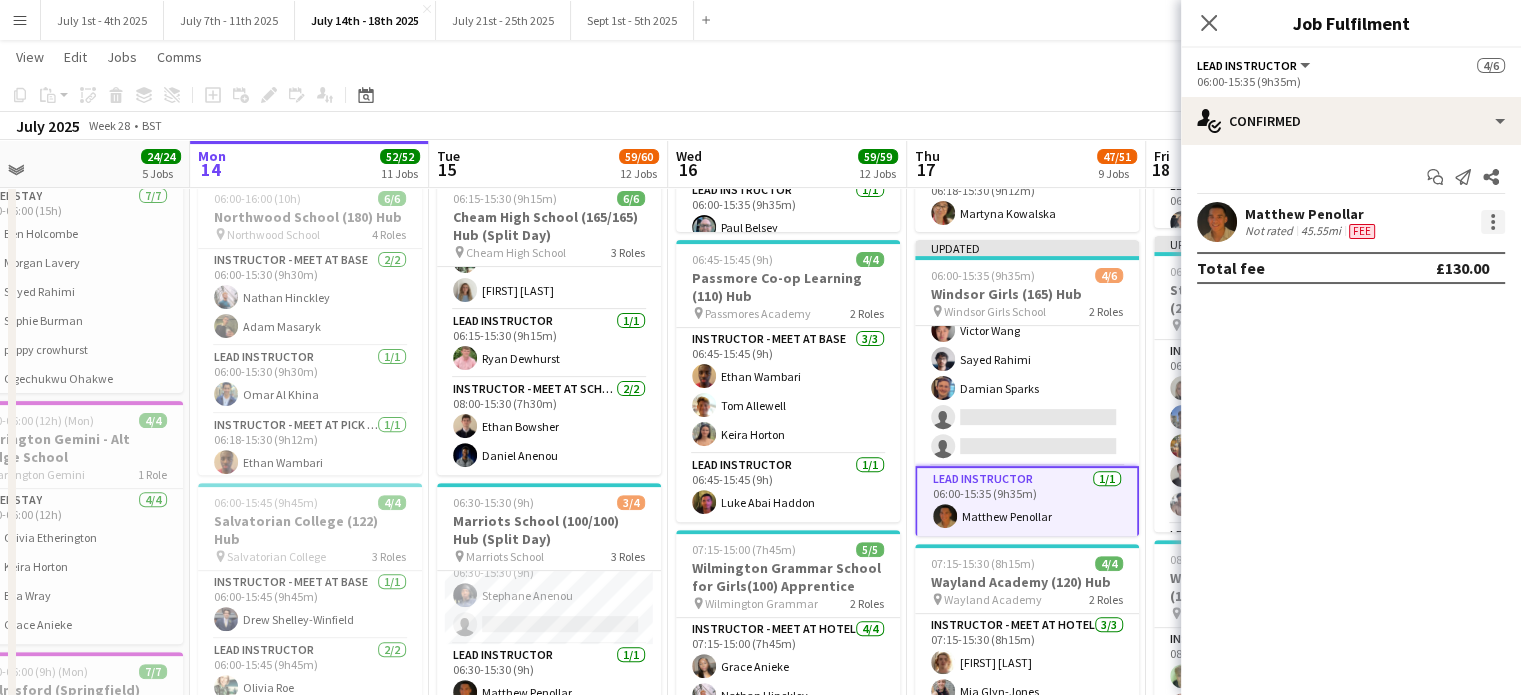 click at bounding box center [1493, 222] 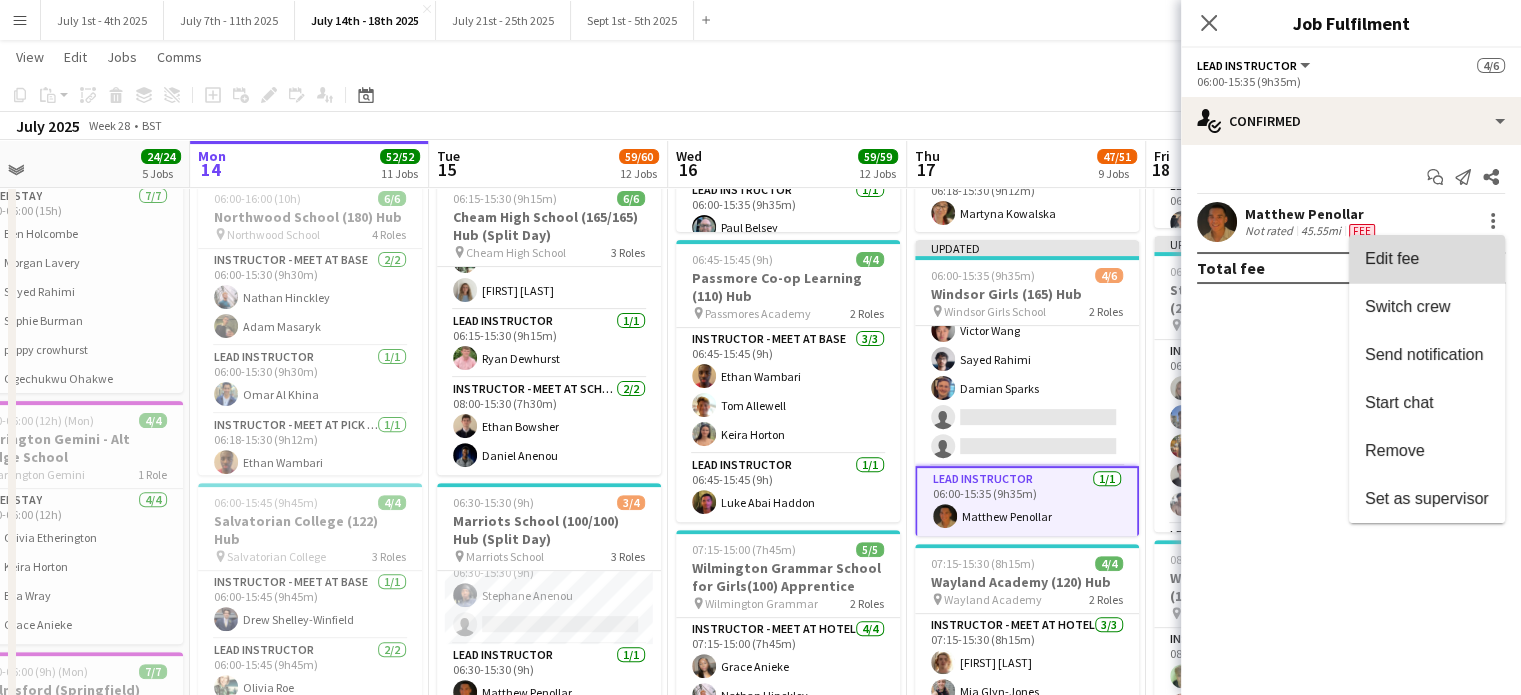click on "Edit fee" at bounding box center (1427, 259) 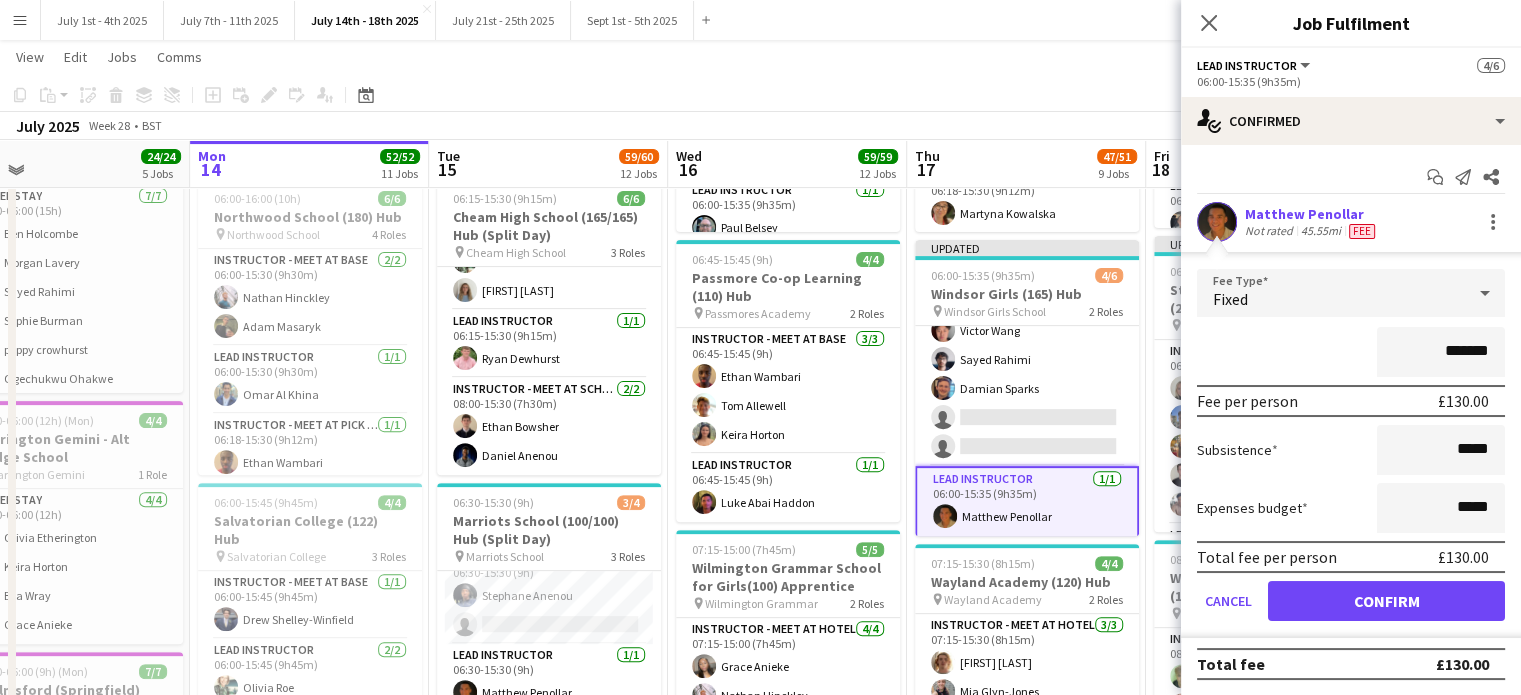click on "*******" at bounding box center [1441, 352] 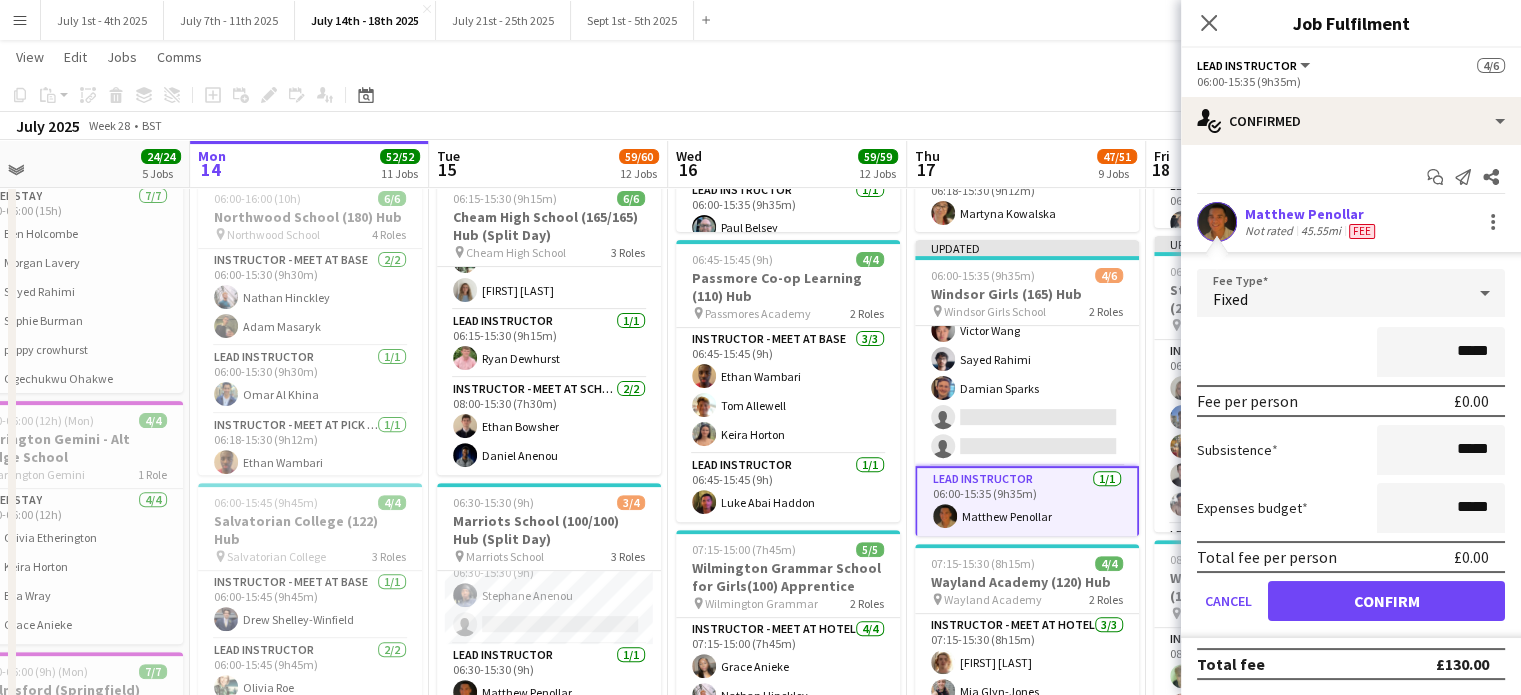 type on "*****" 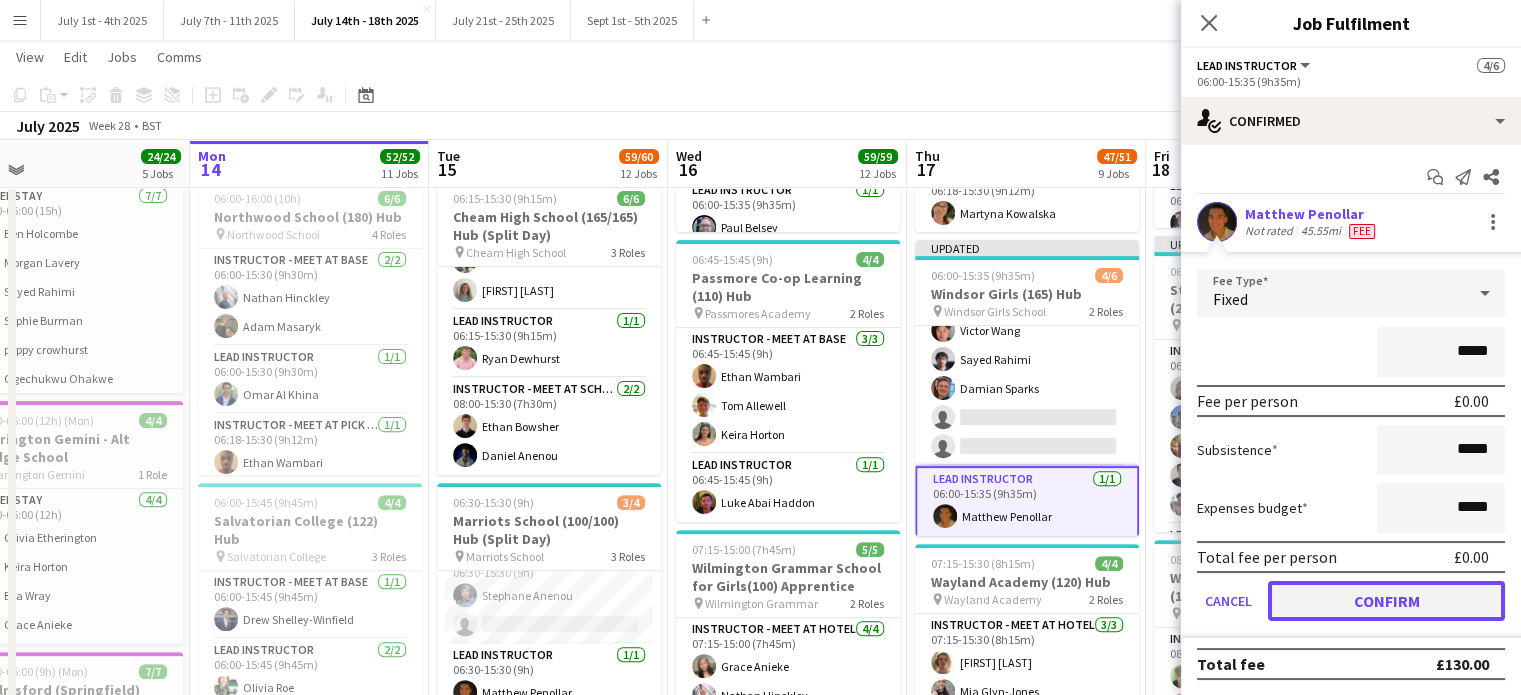 click on "Confirm" at bounding box center [1386, 601] 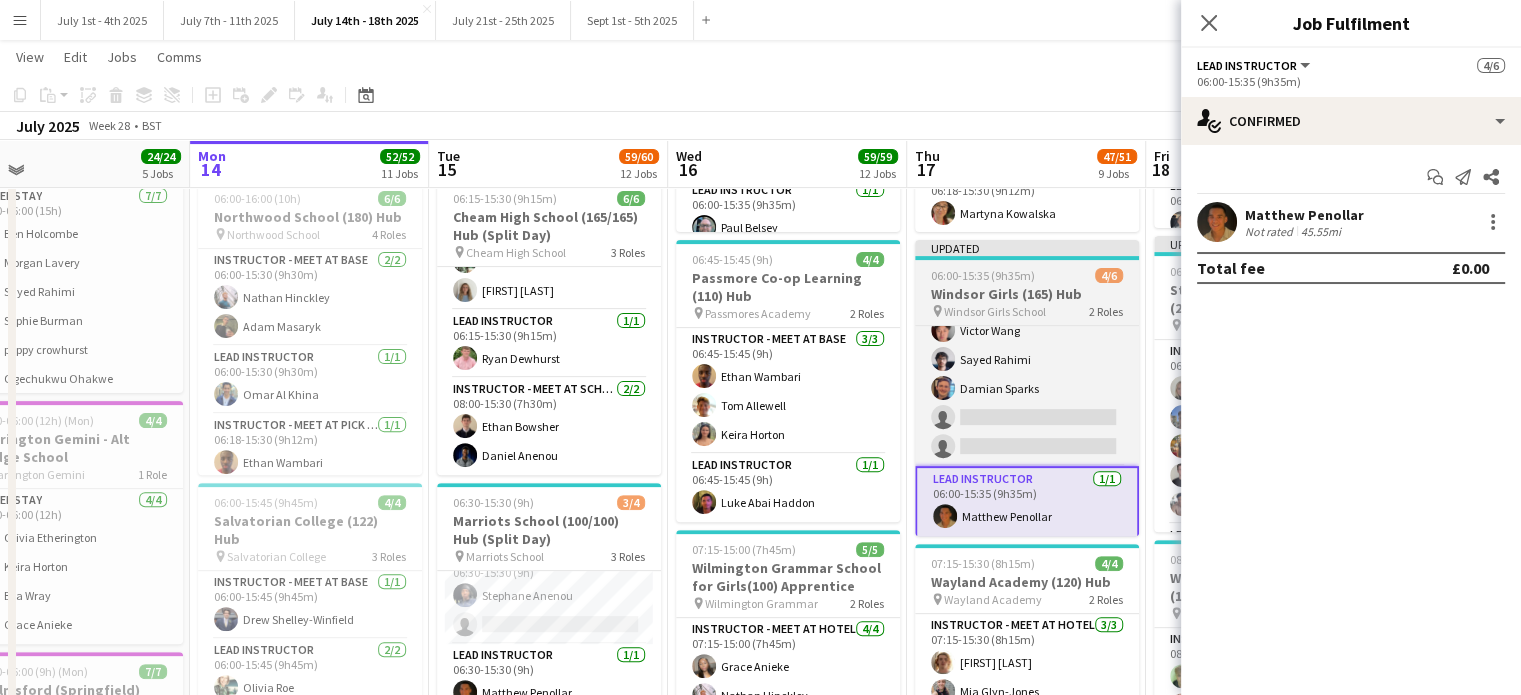 click on "Windsor Girls (165) Hub" at bounding box center [1027, 294] 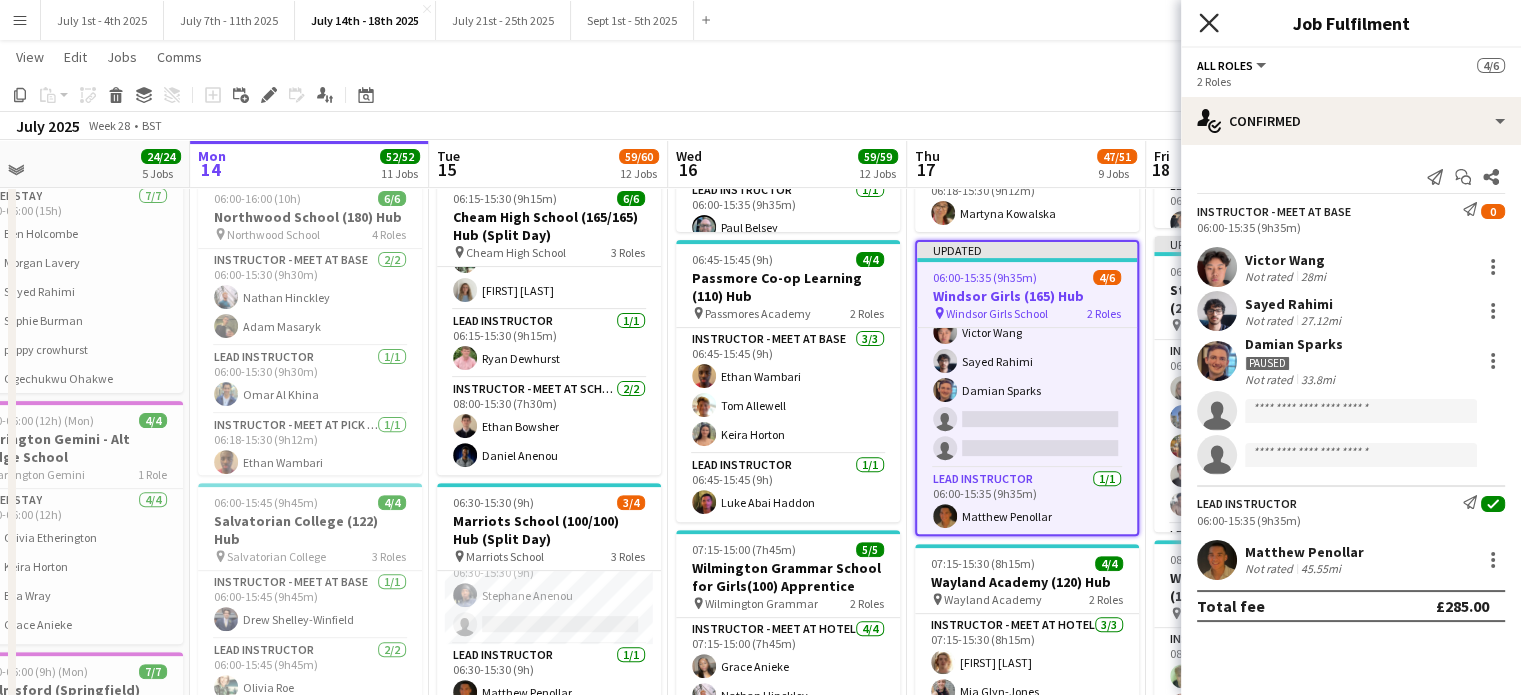 click 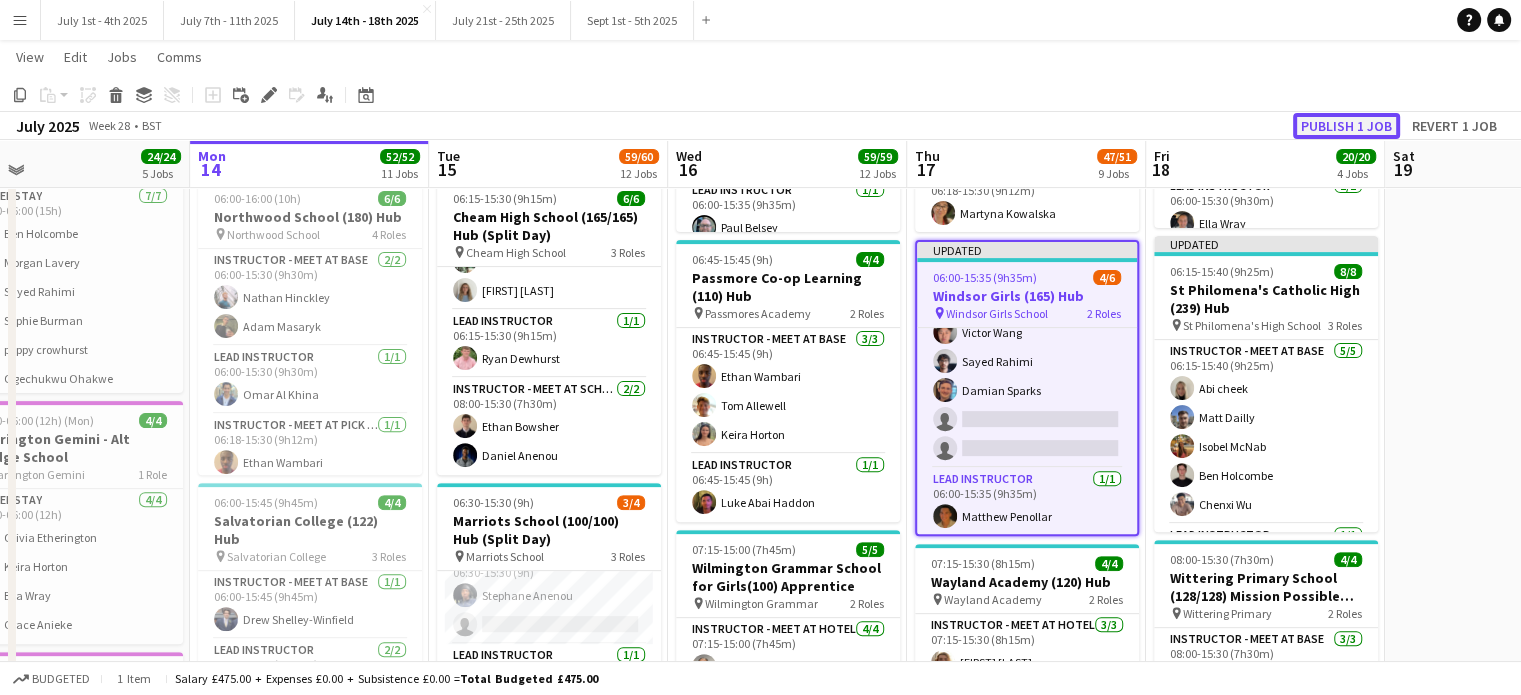 click on "Publish 1 job" 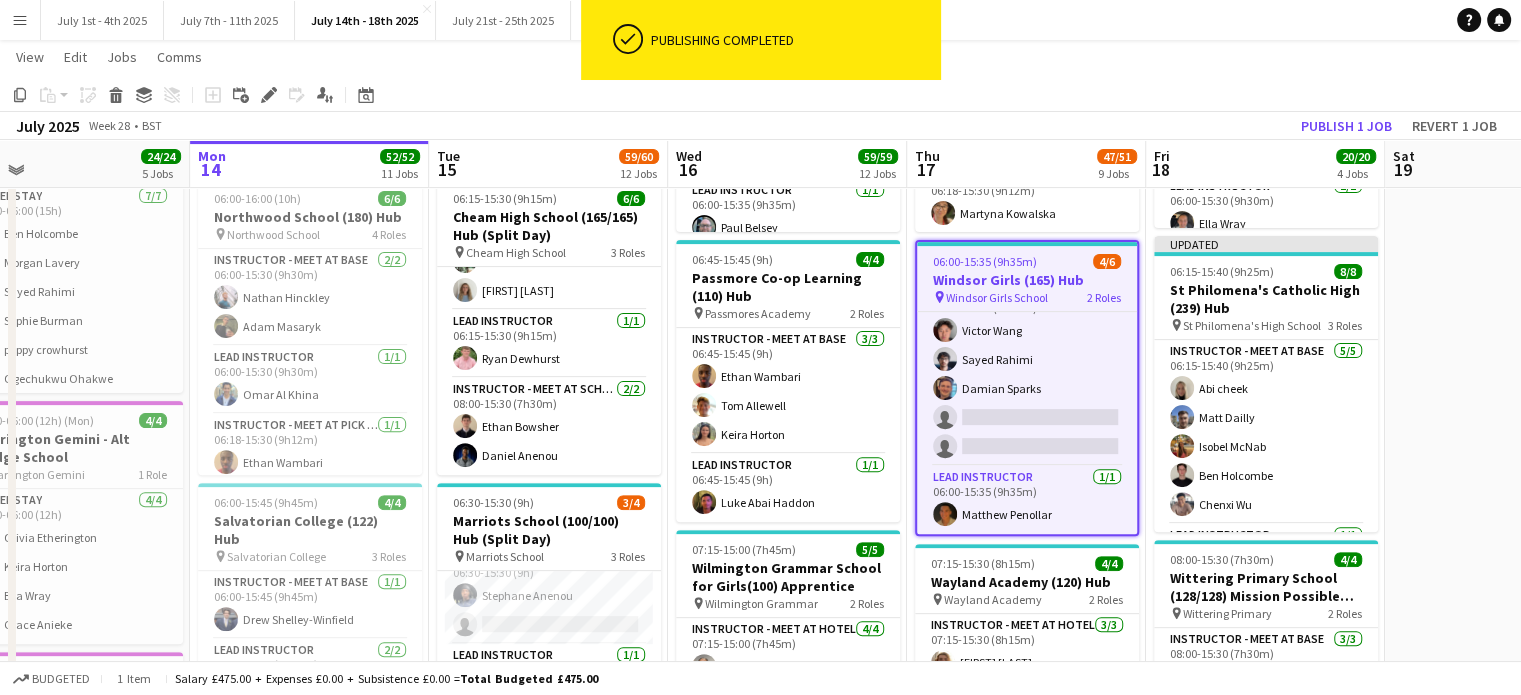 scroll, scrollTop: 28, scrollLeft: 0, axis: vertical 